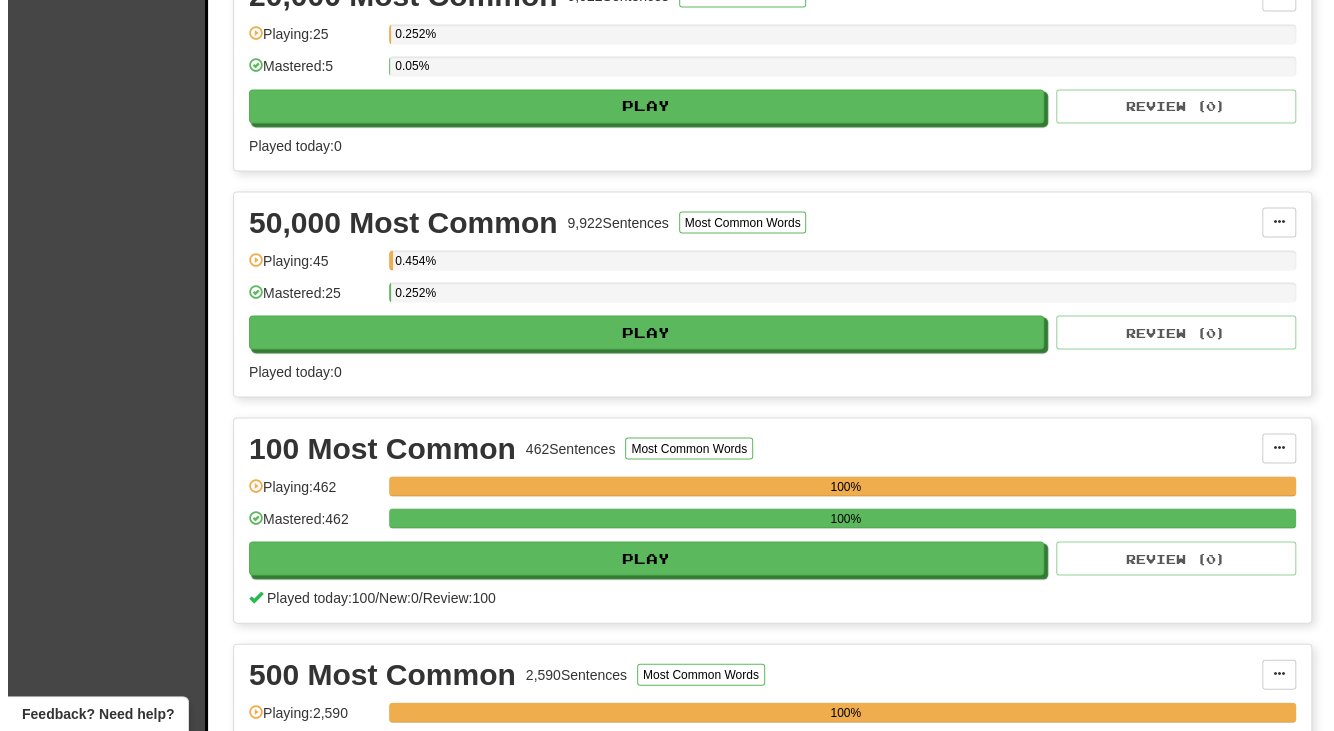 scroll, scrollTop: 1900, scrollLeft: 0, axis: vertical 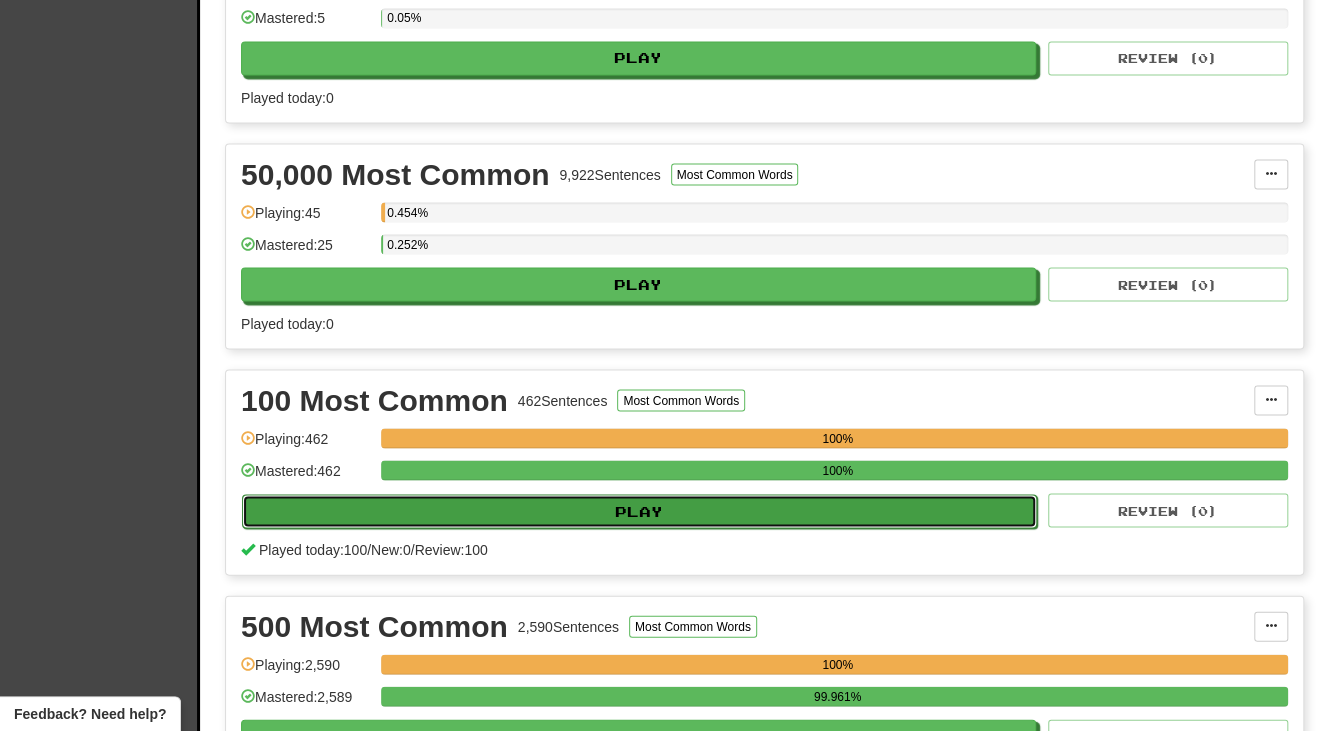 click on "Play" at bounding box center (639, 511) 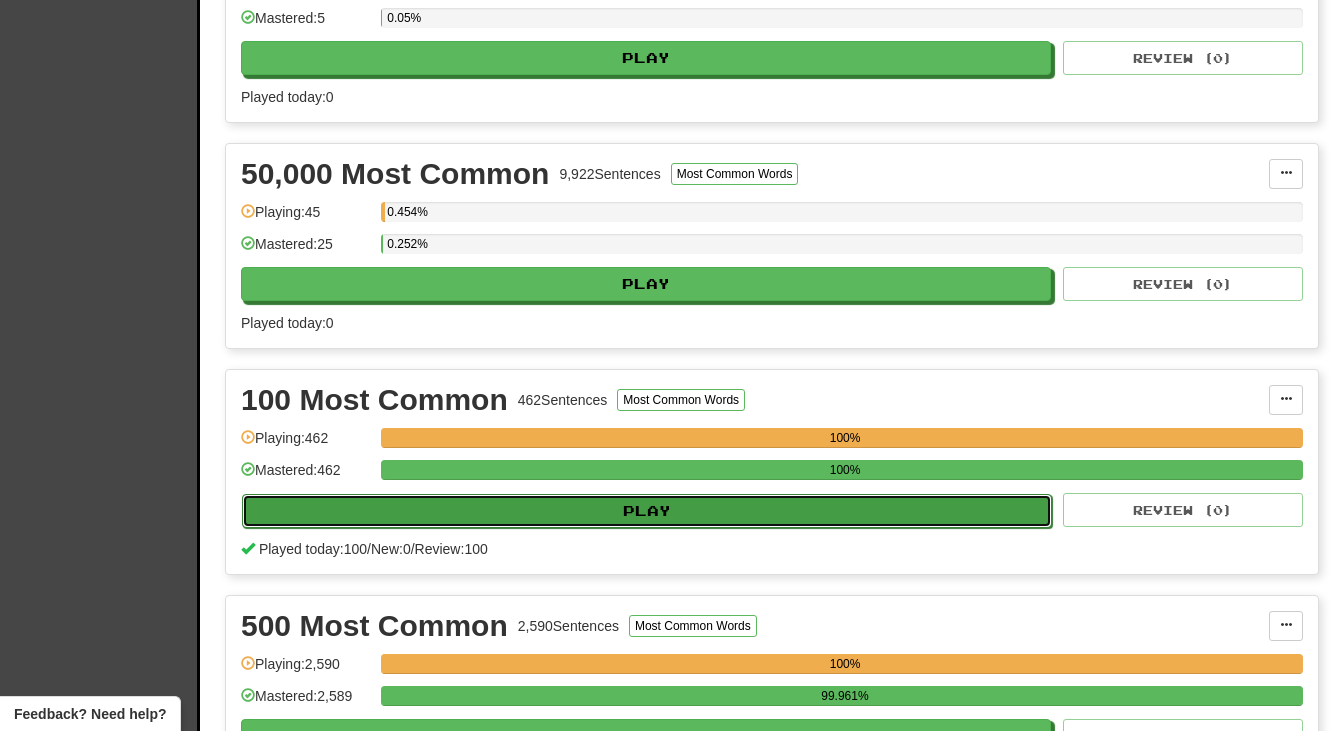 select on "***" 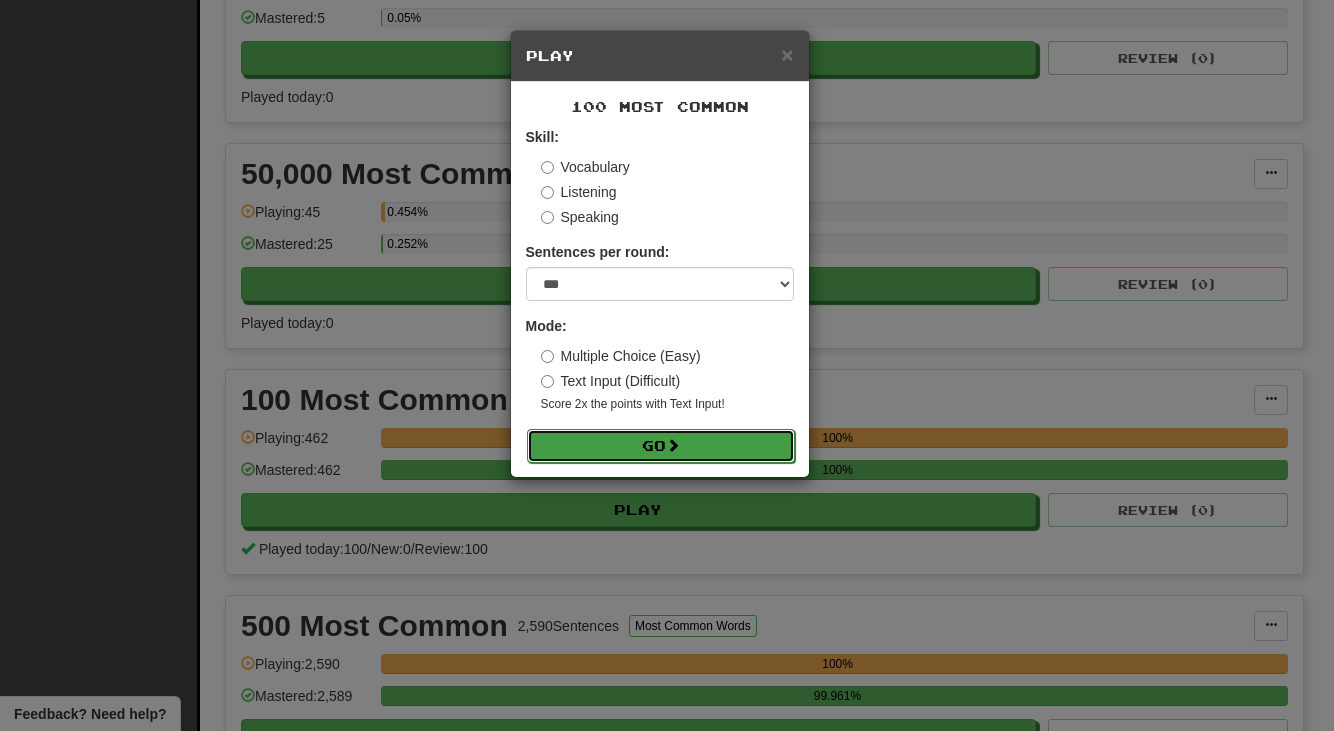 click on "Go" at bounding box center (661, 446) 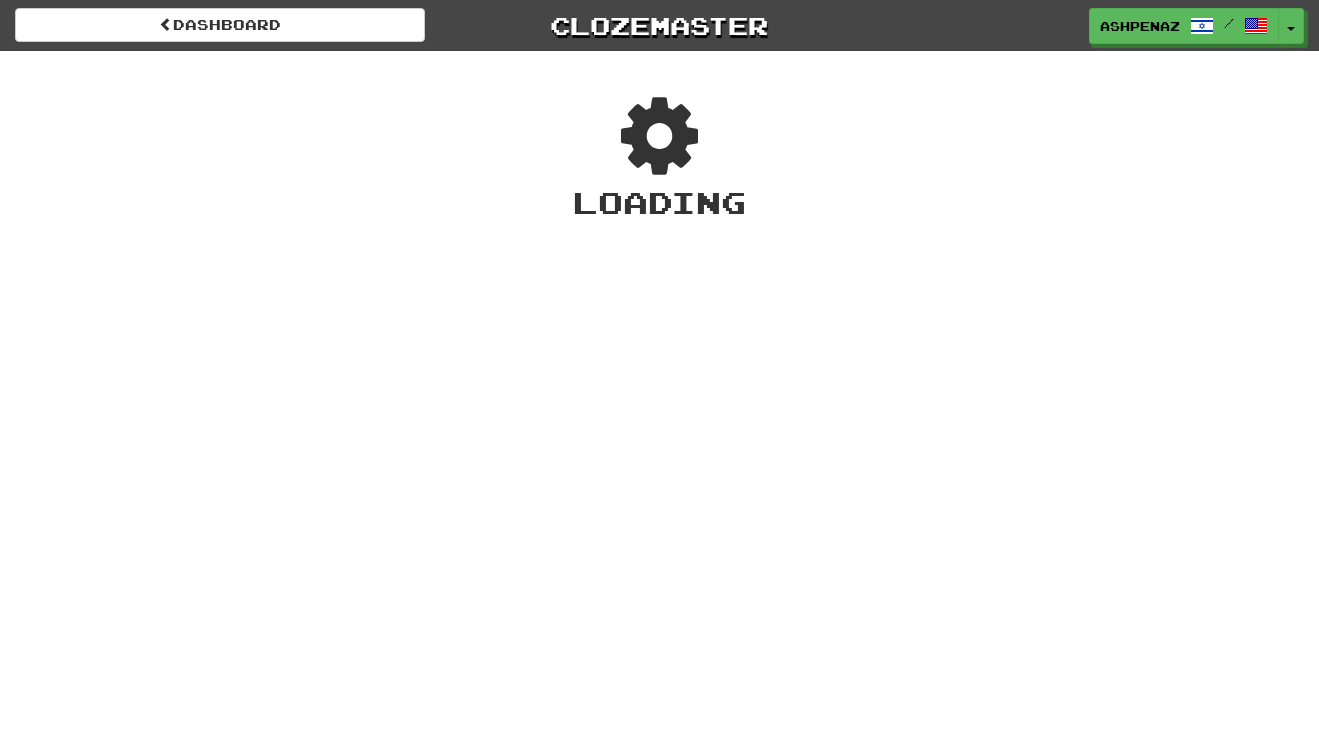 scroll, scrollTop: 0, scrollLeft: 0, axis: both 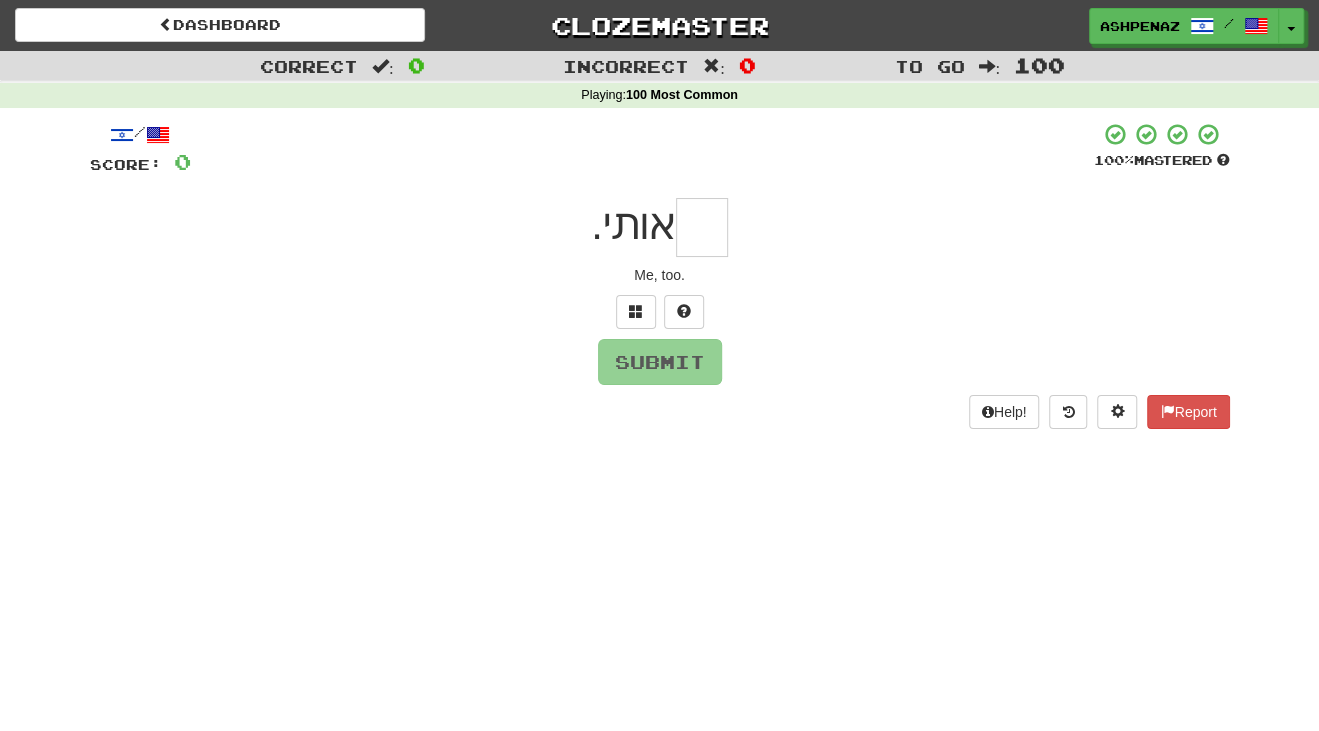 type on "*" 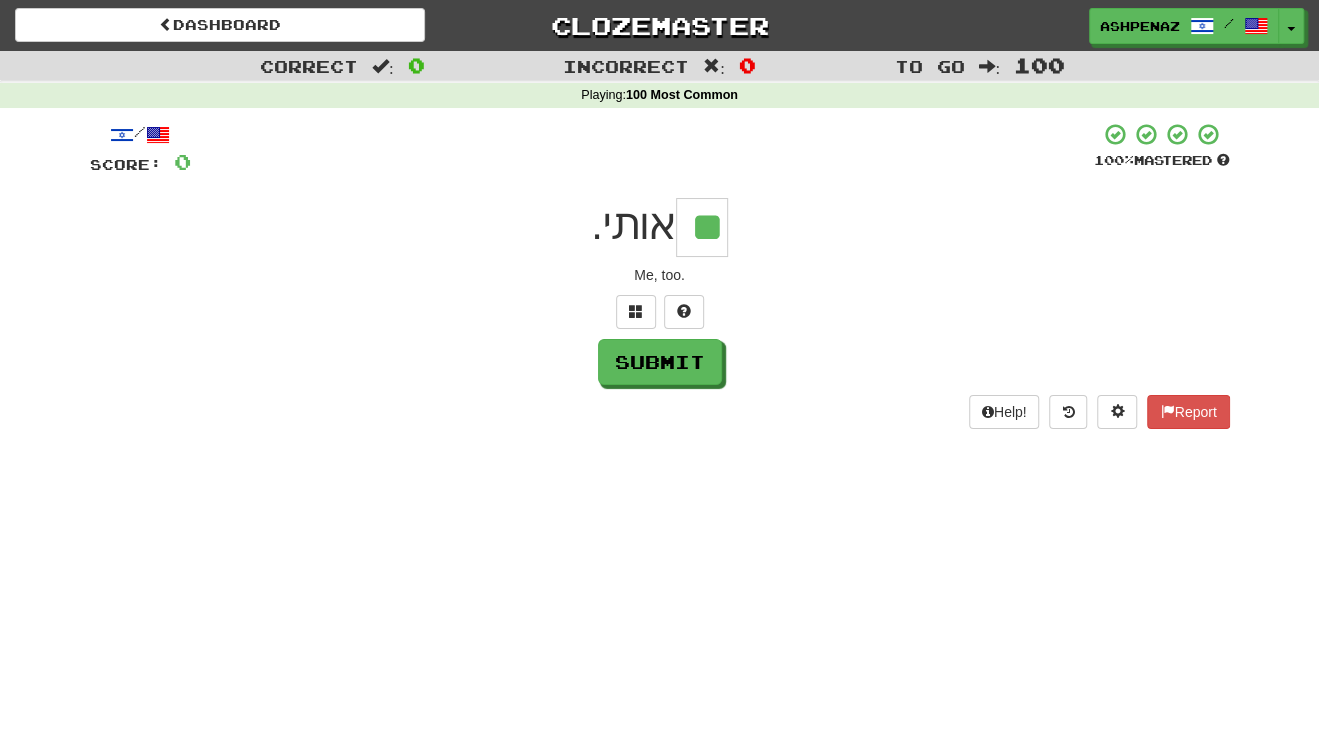 type on "**" 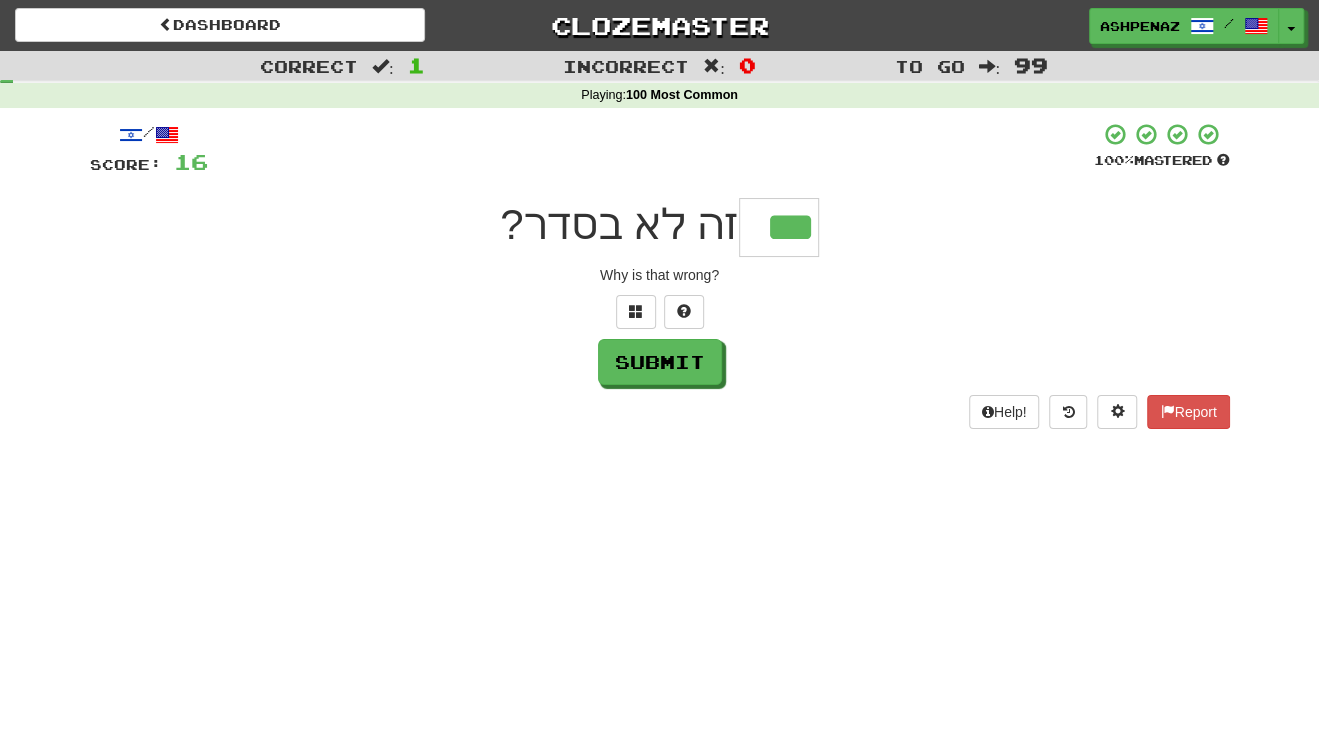 type on "***" 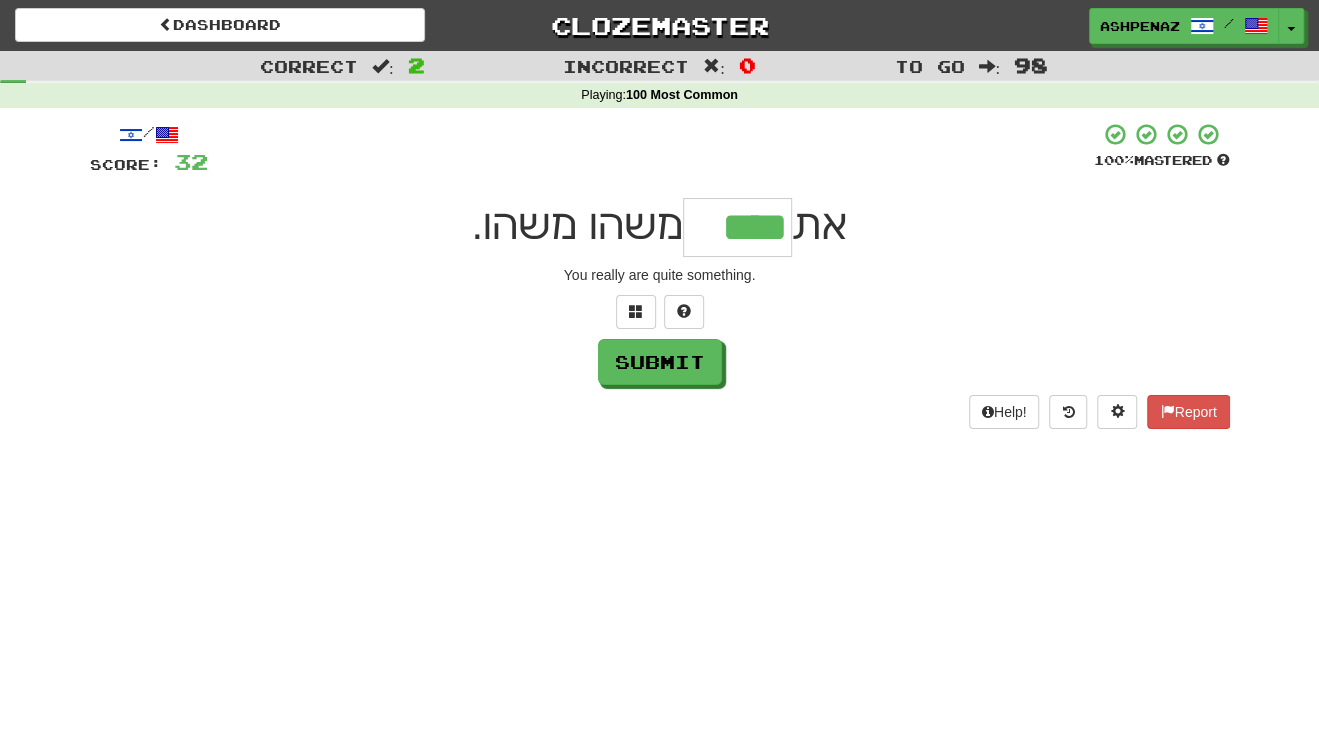 type on "****" 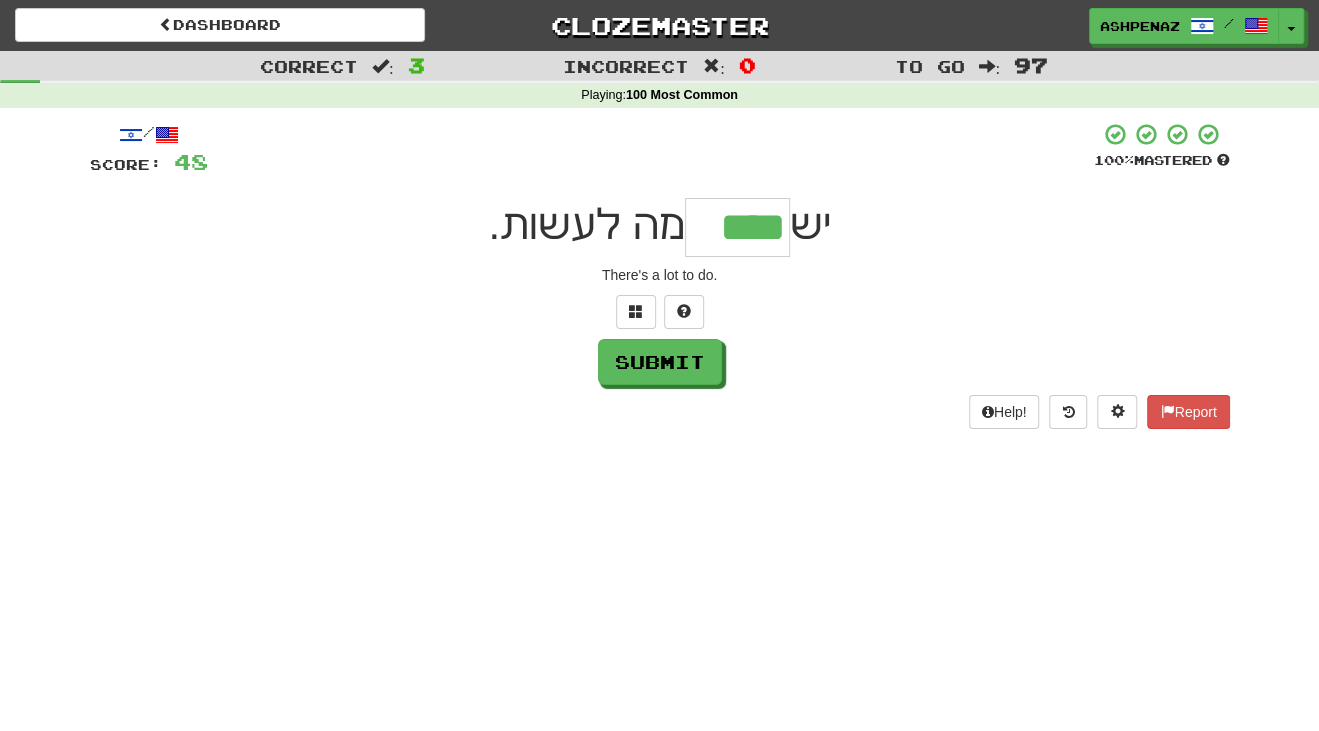 type on "****" 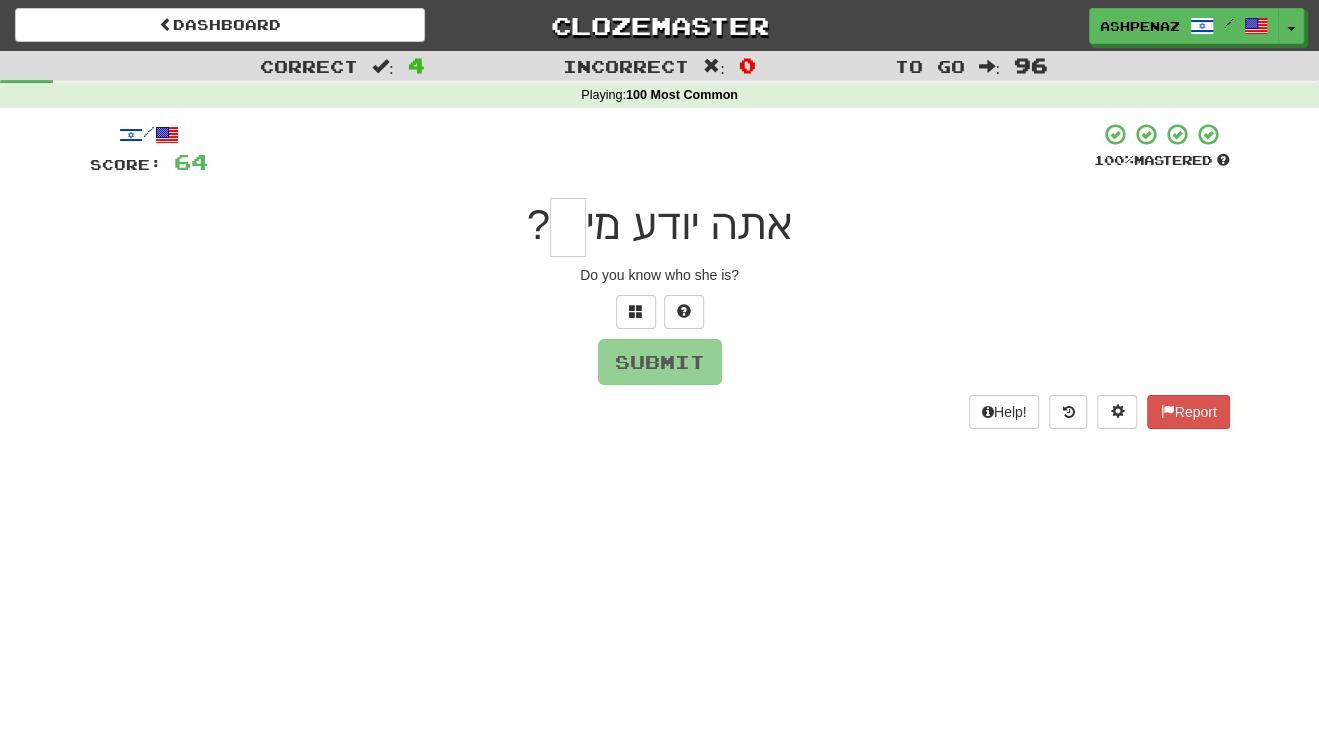 type on "*" 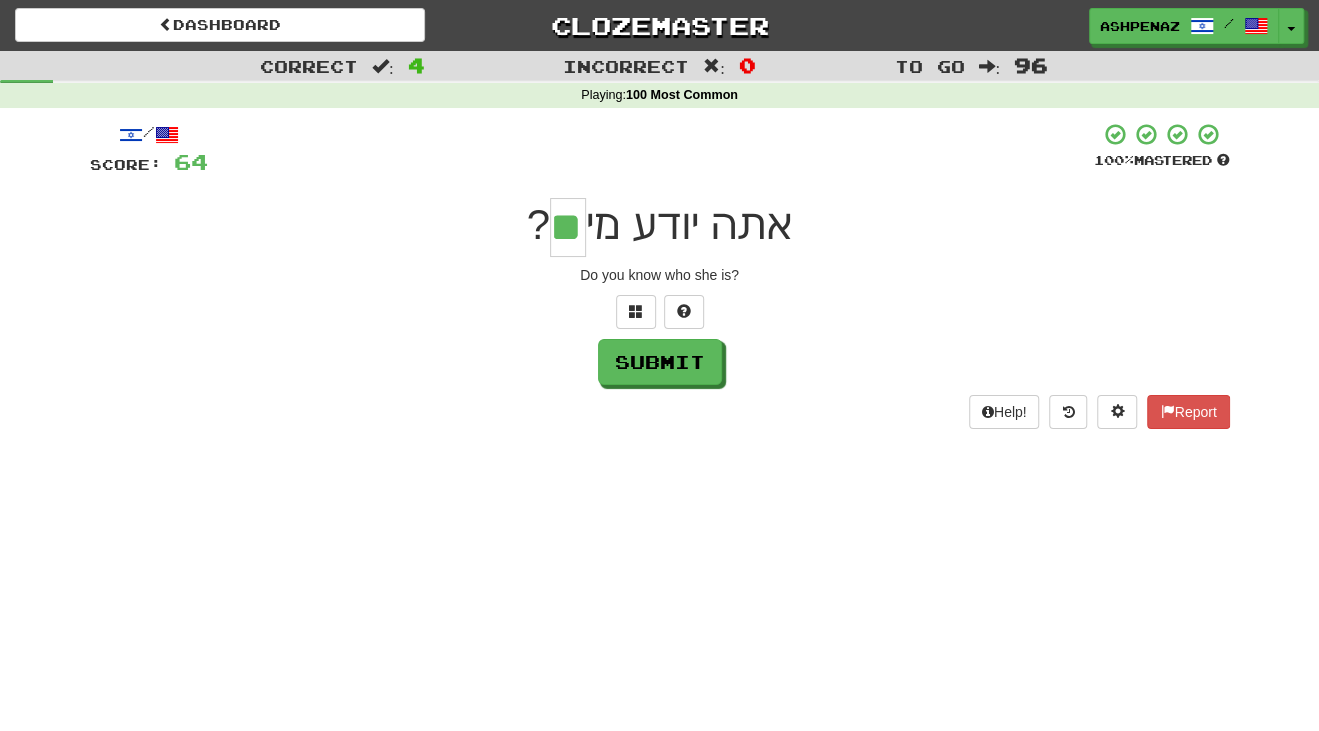type on "**" 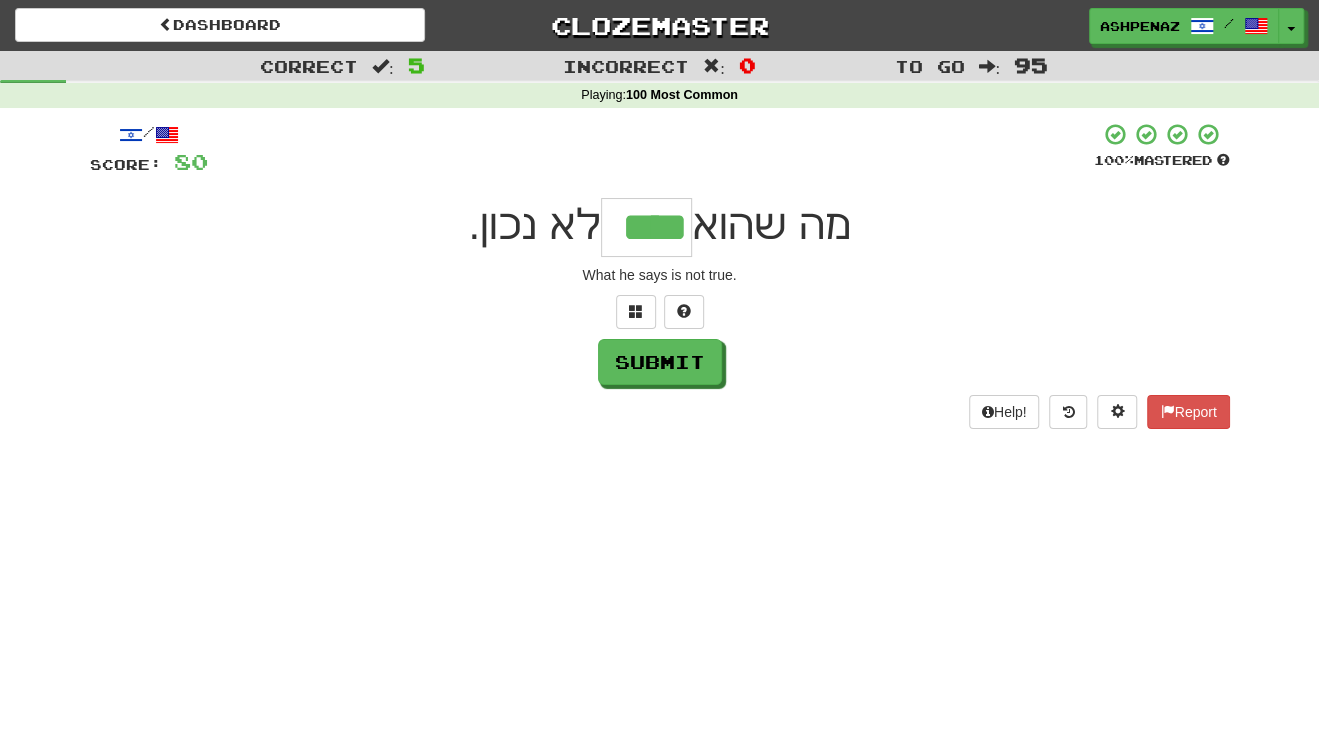type on "****" 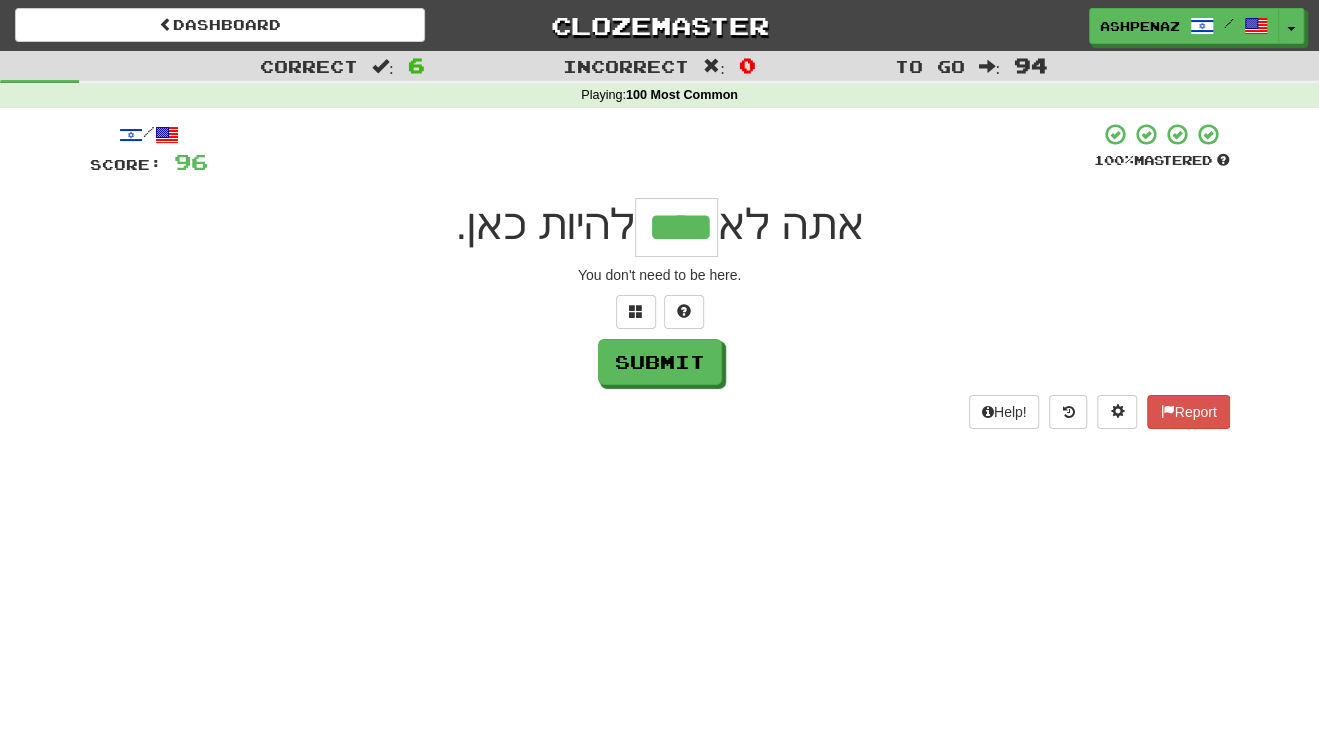 type on "****" 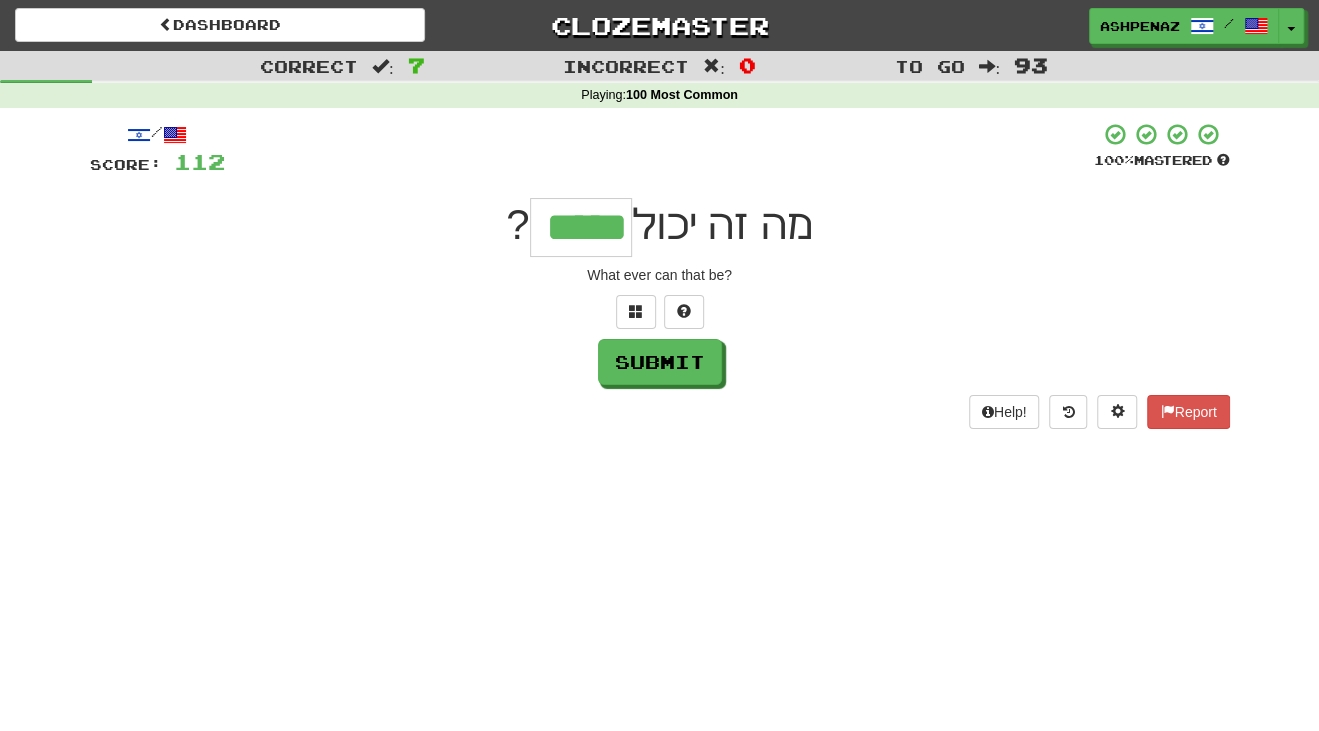 type on "*****" 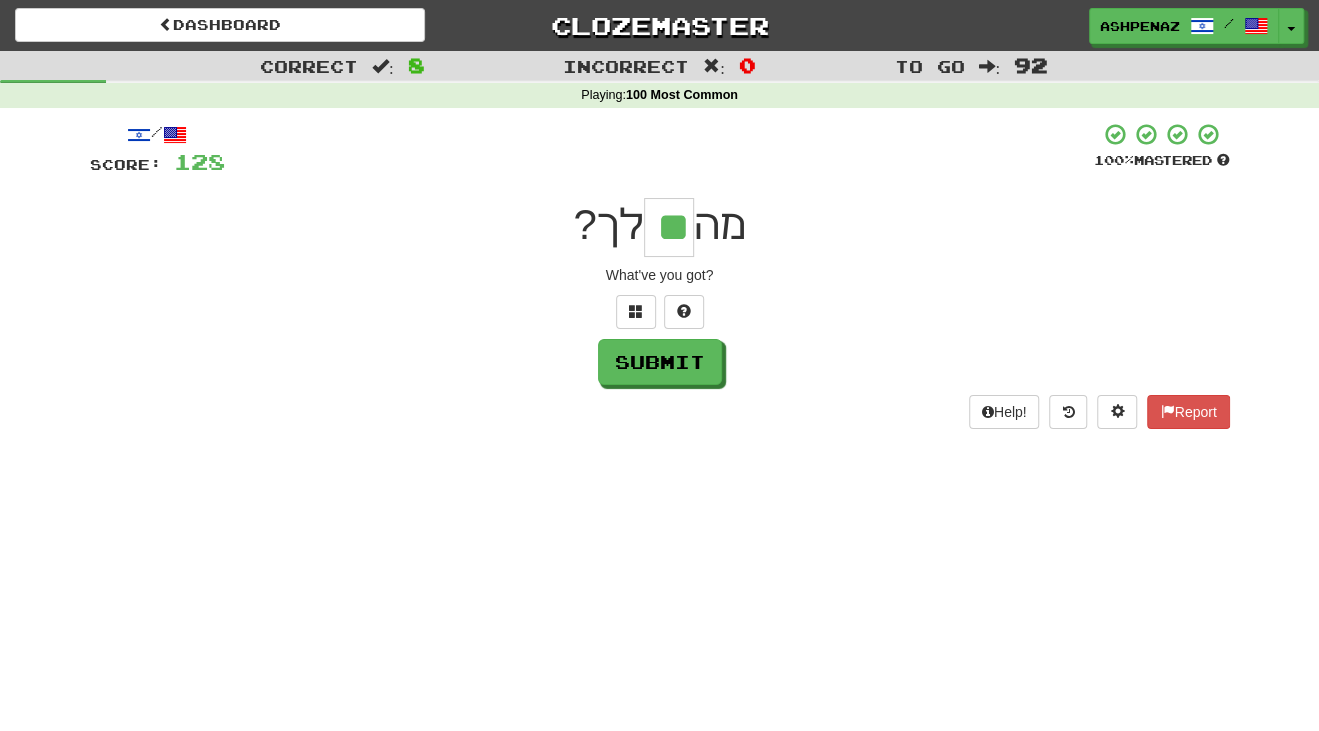 type on "**" 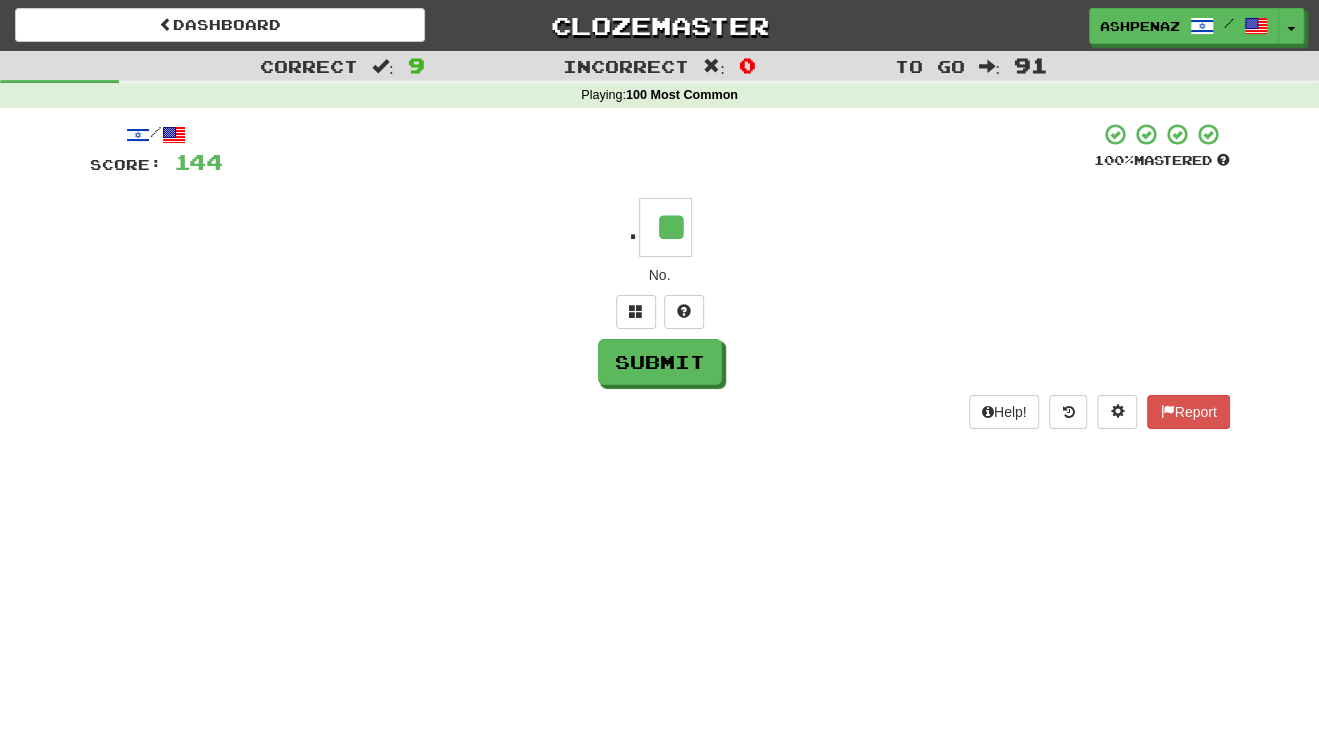 type on "**" 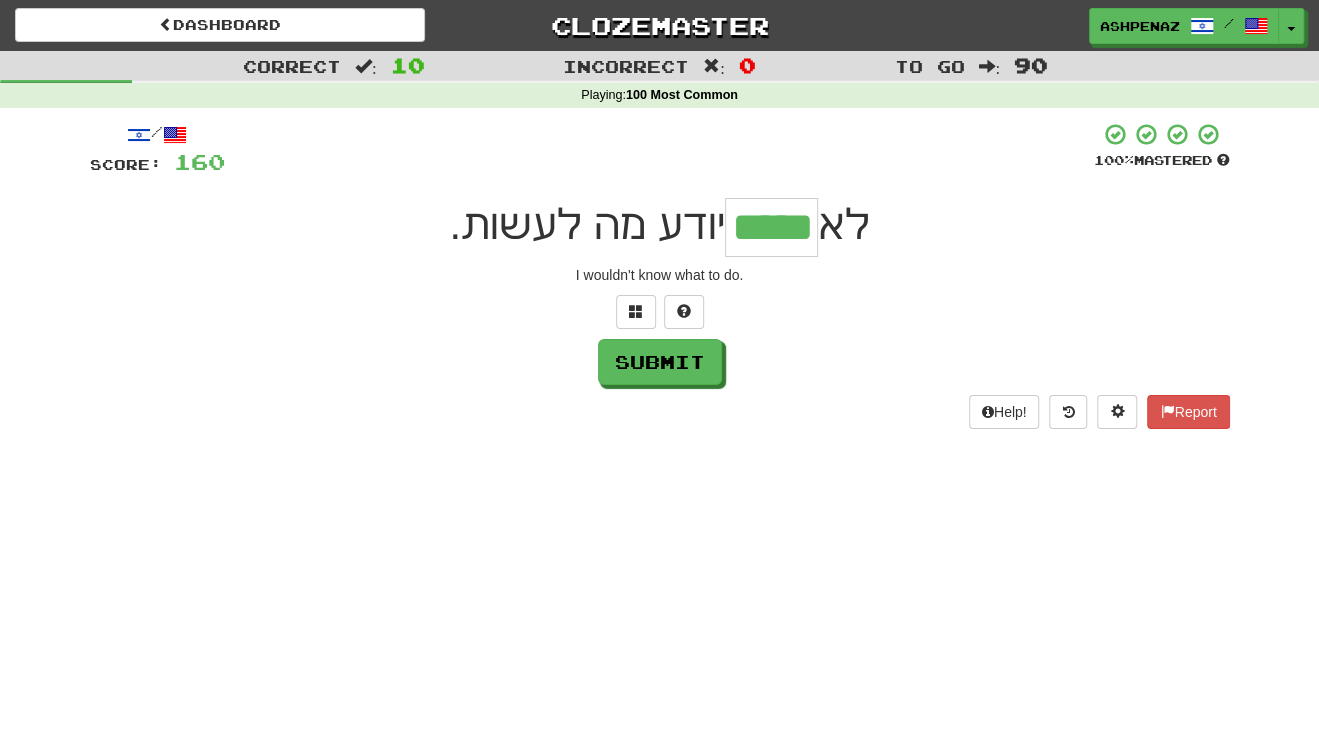 type on "*****" 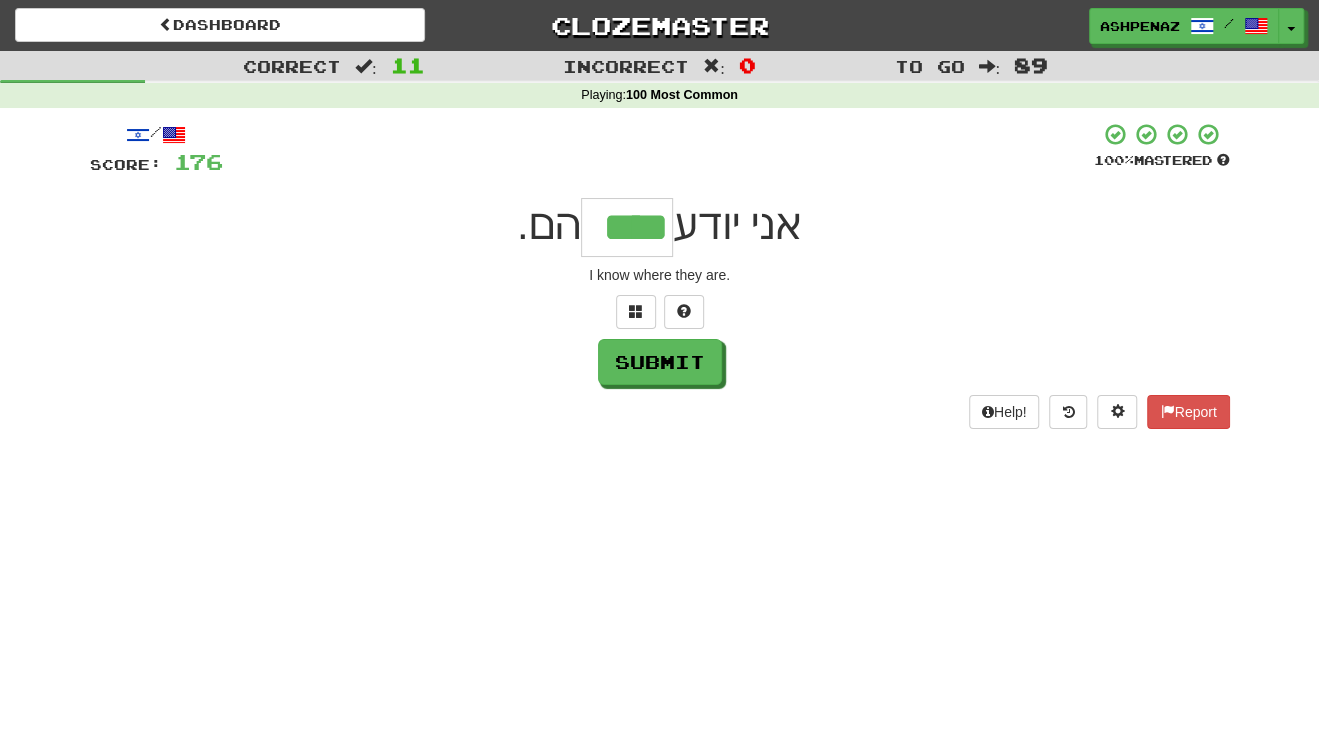 type on "****" 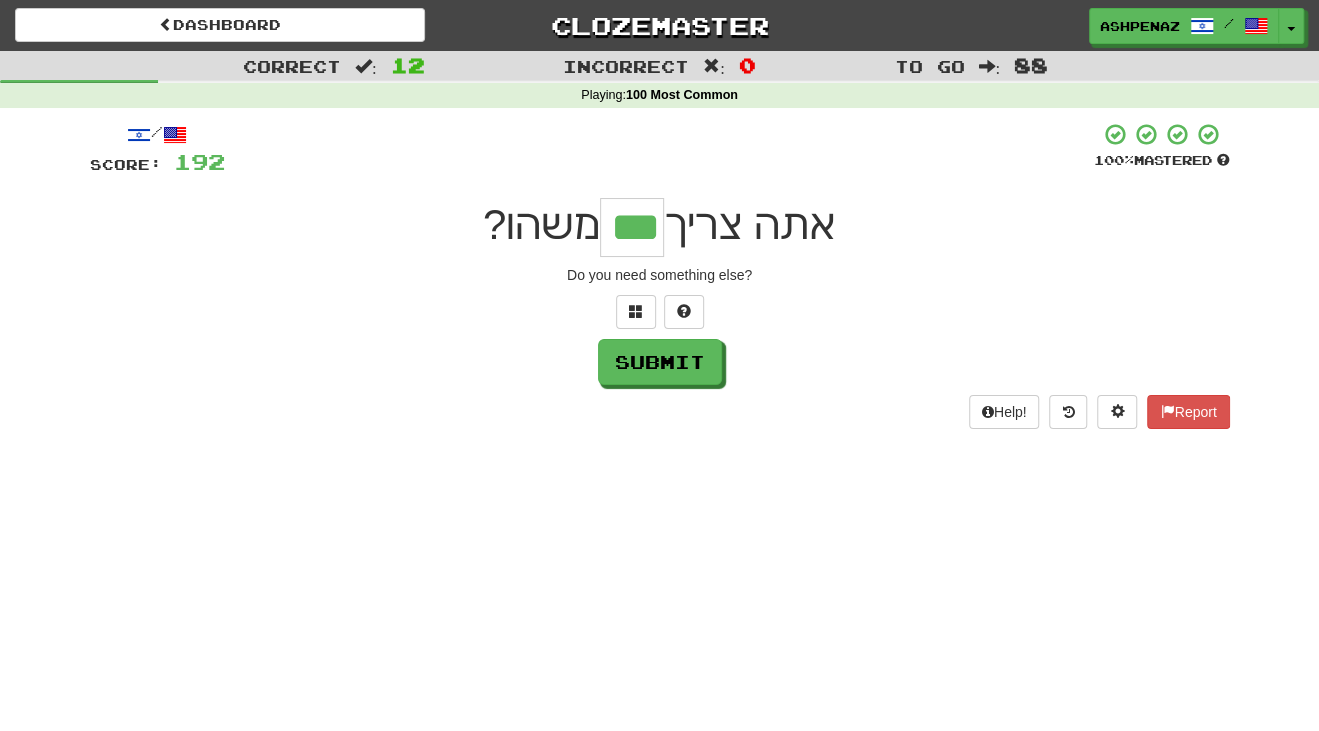 type on "***" 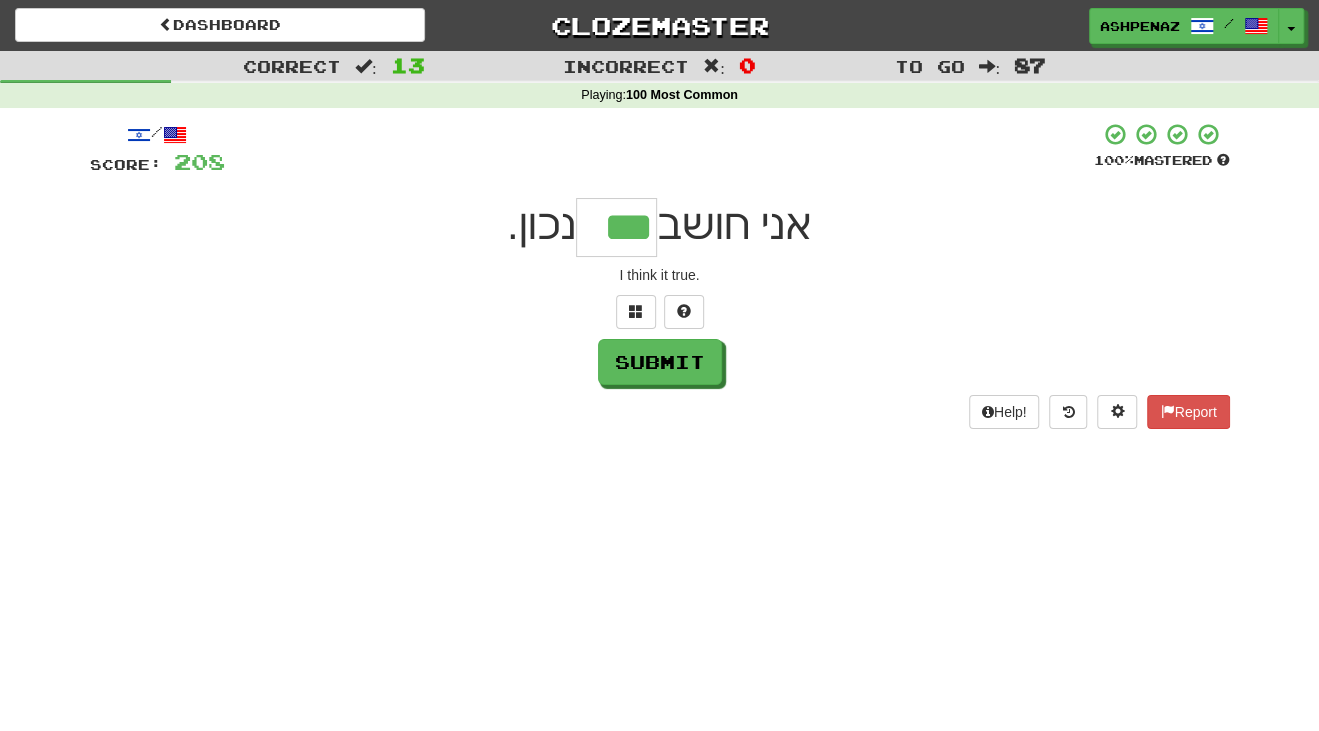 type on "***" 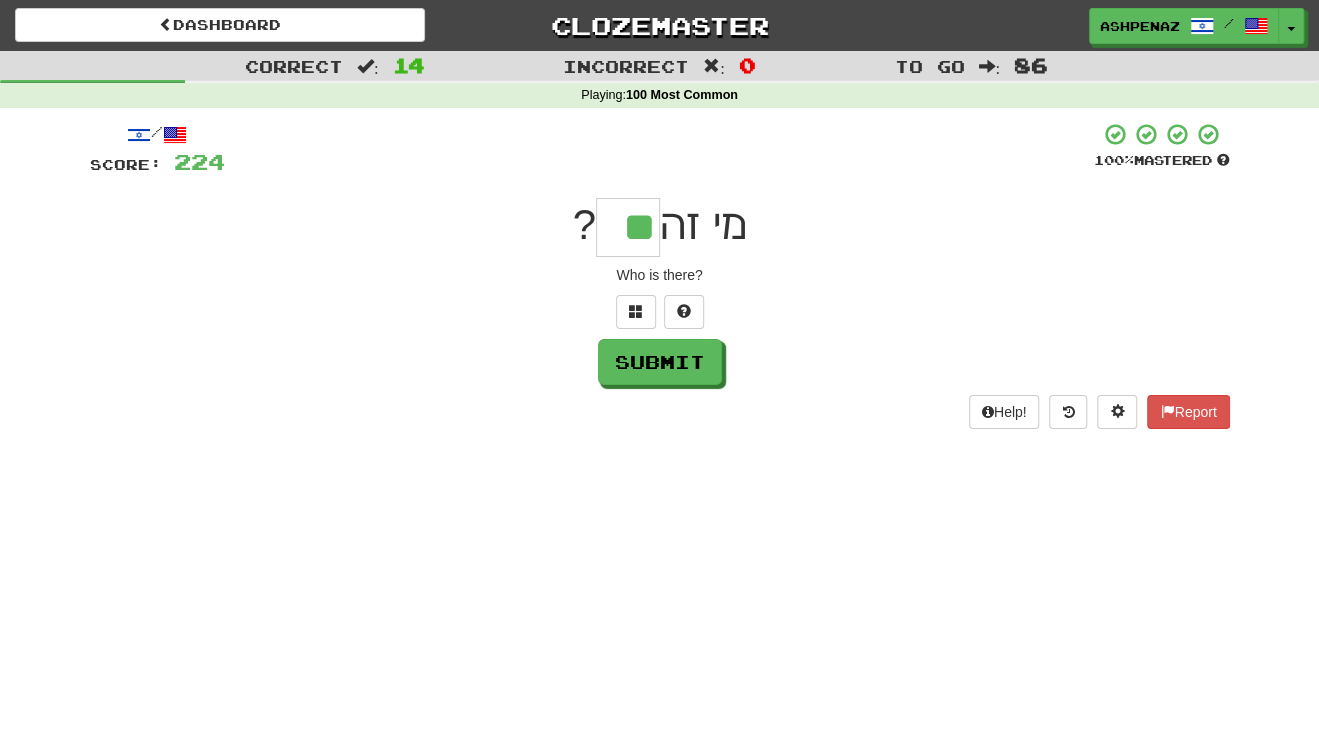 type on "**" 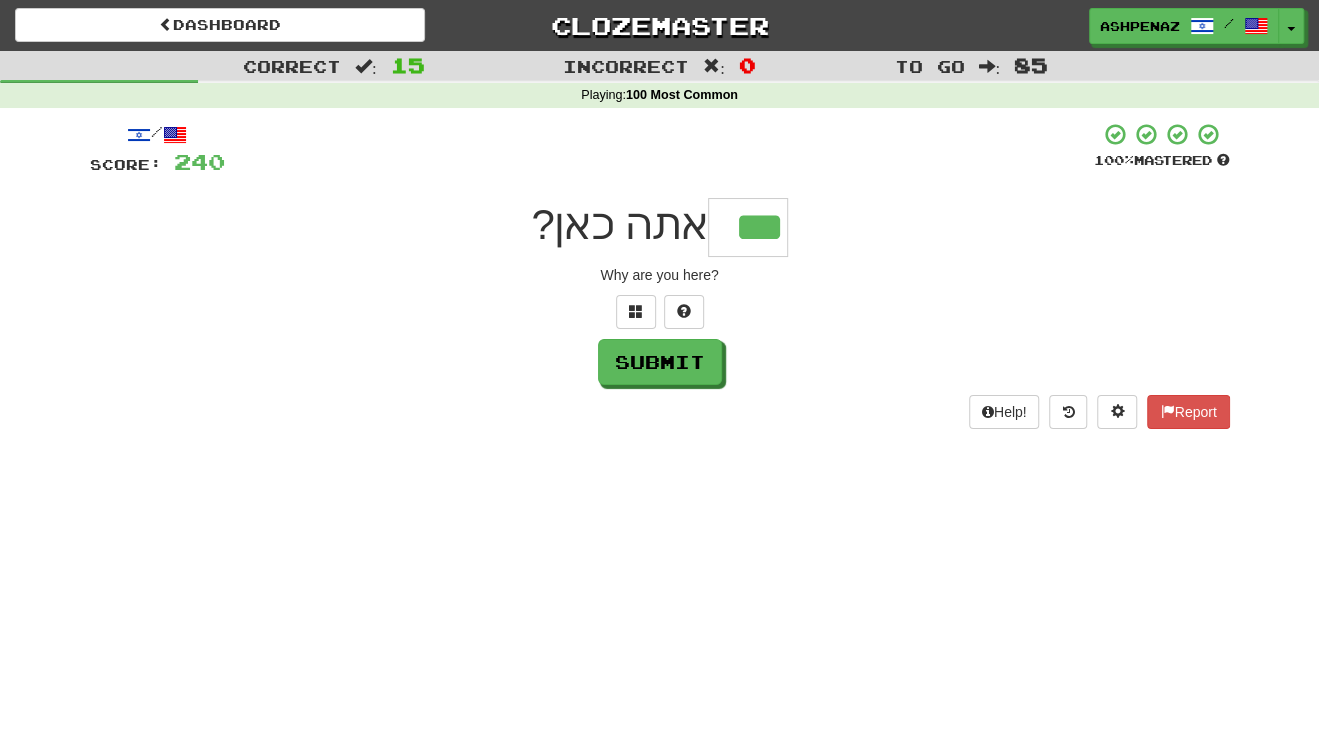 type on "***" 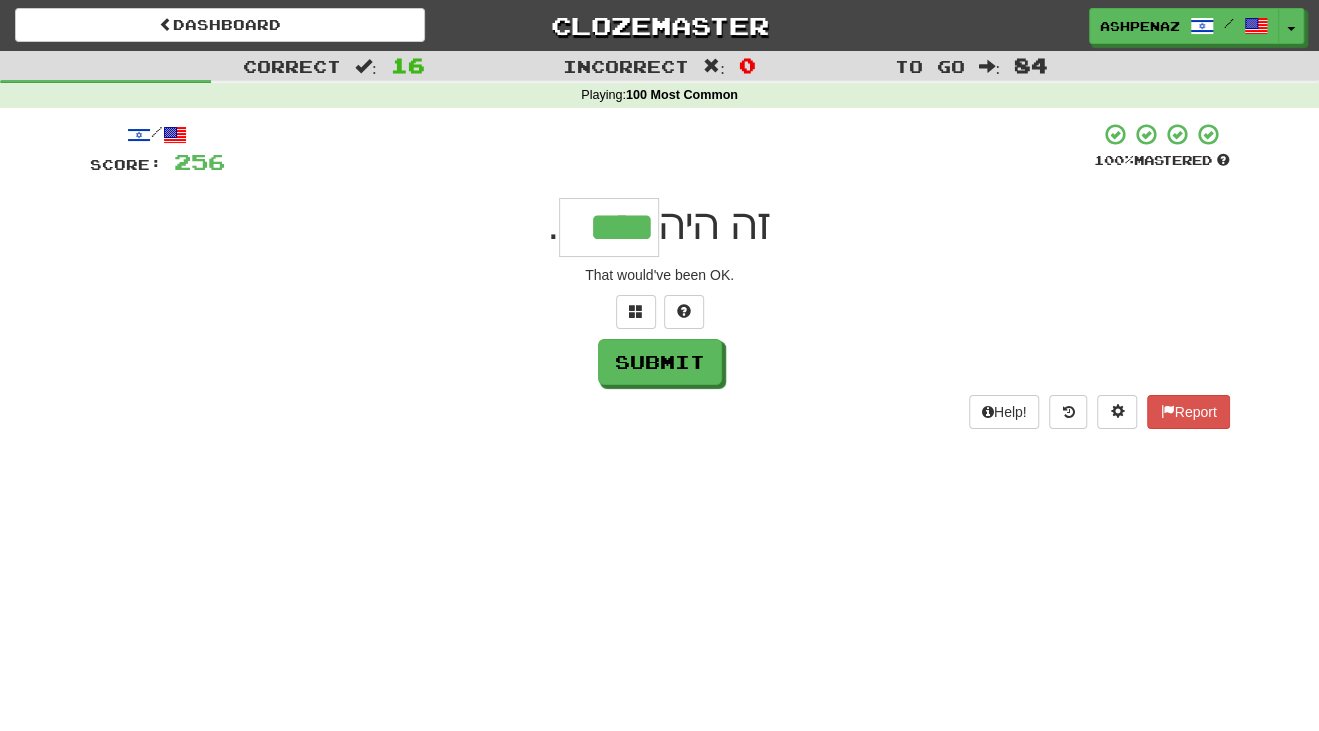 type on "****" 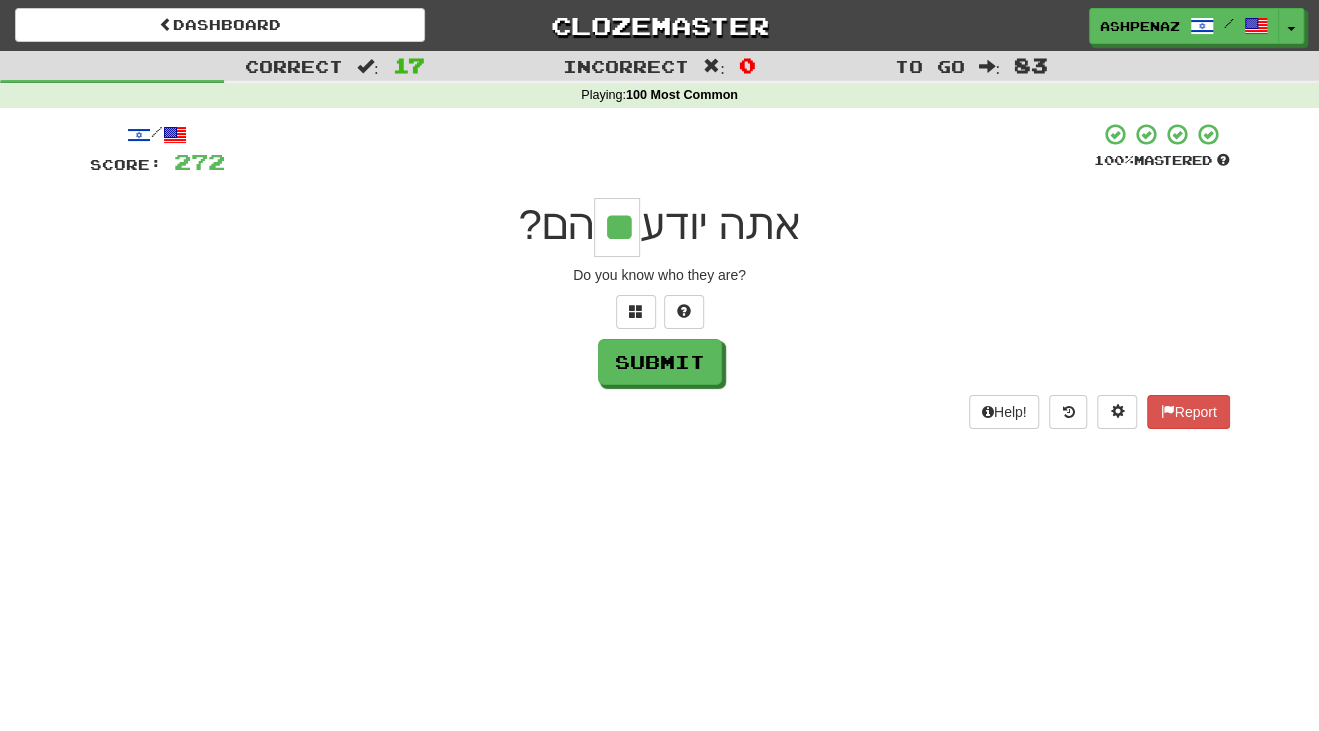 type on "**" 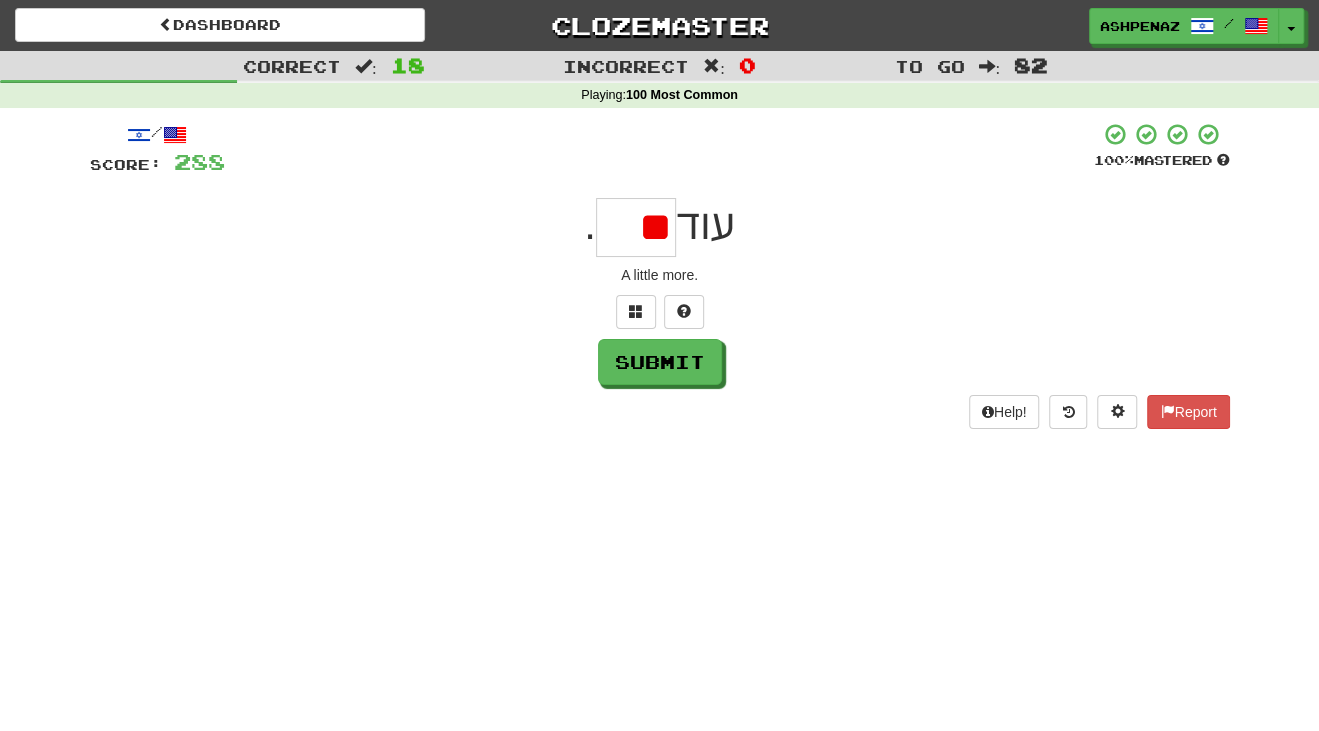 type on "*" 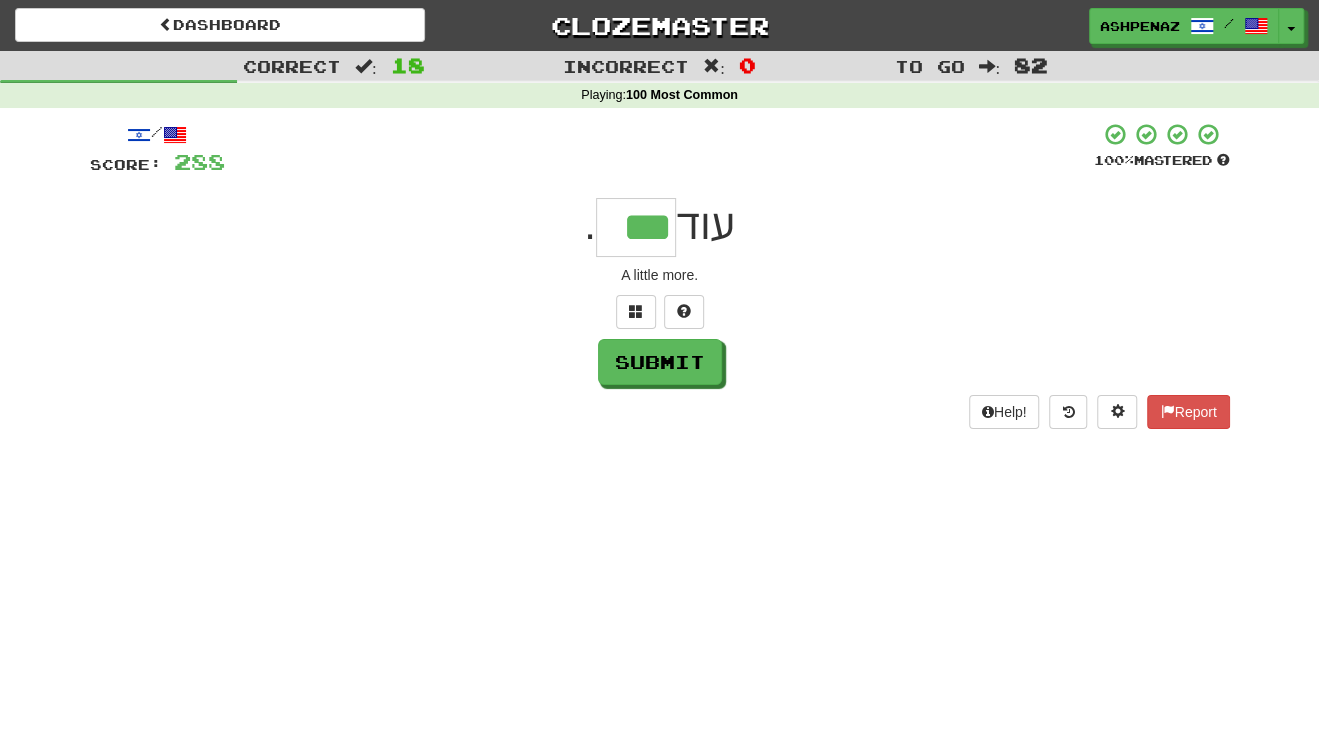 type on "***" 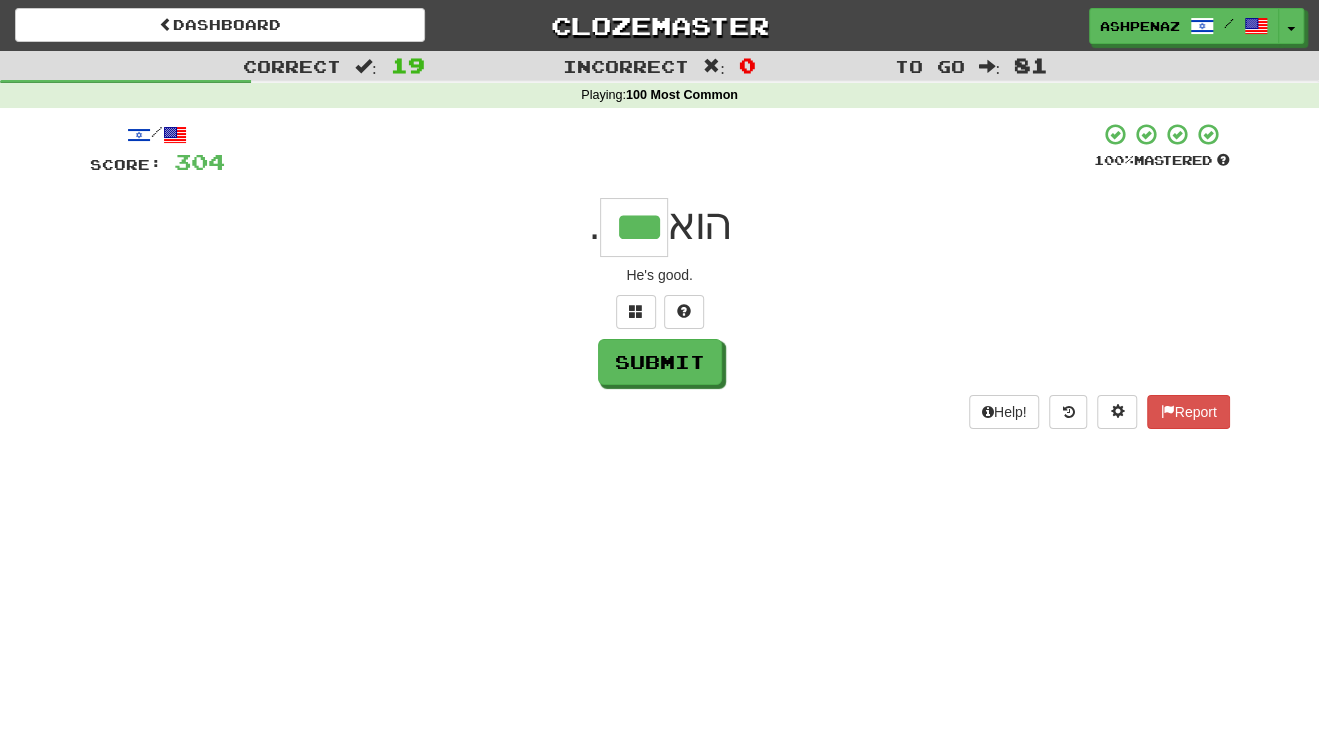 type on "***" 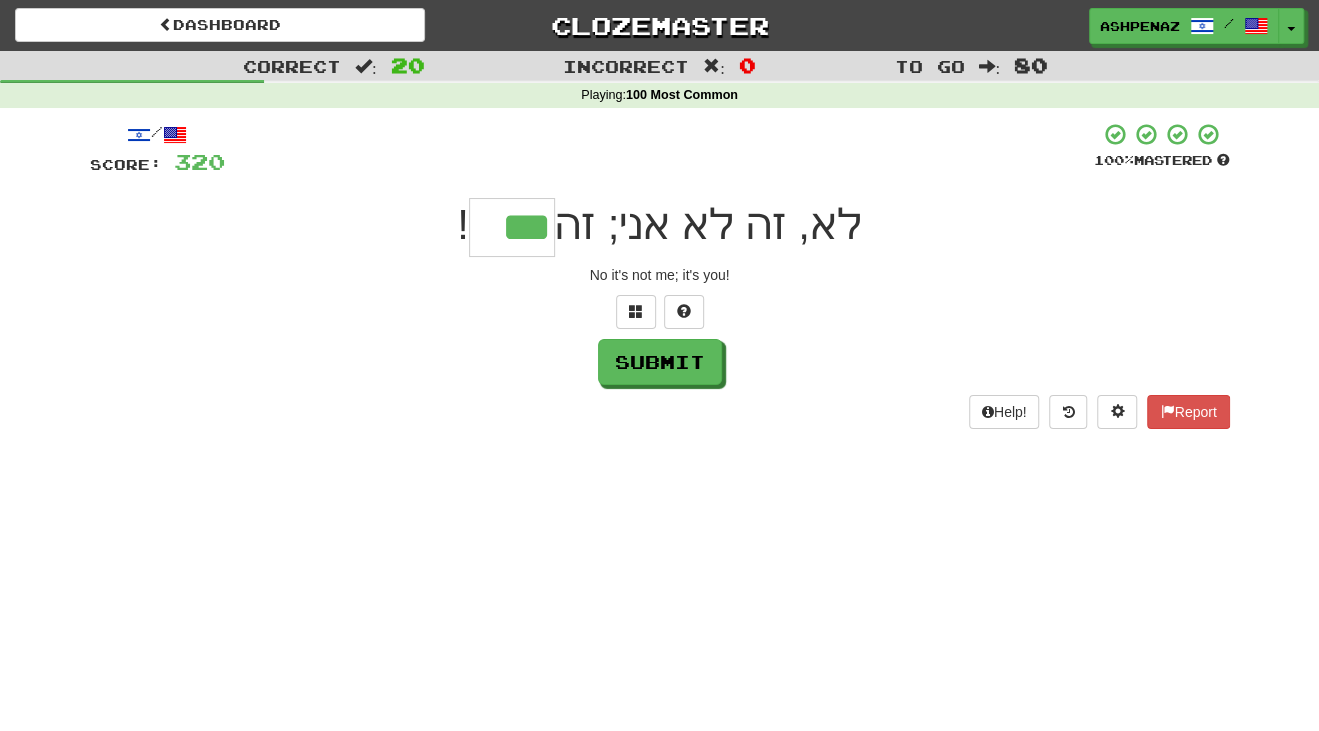 type on "***" 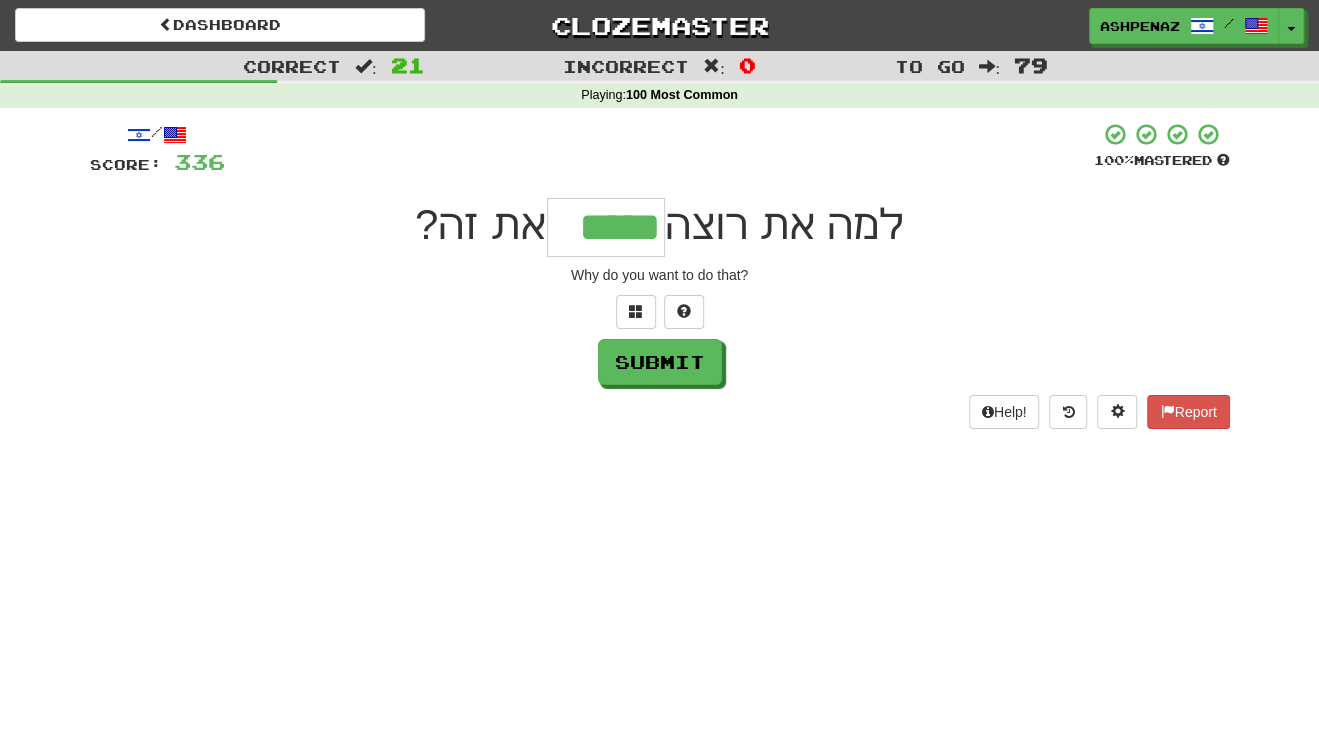 type on "*****" 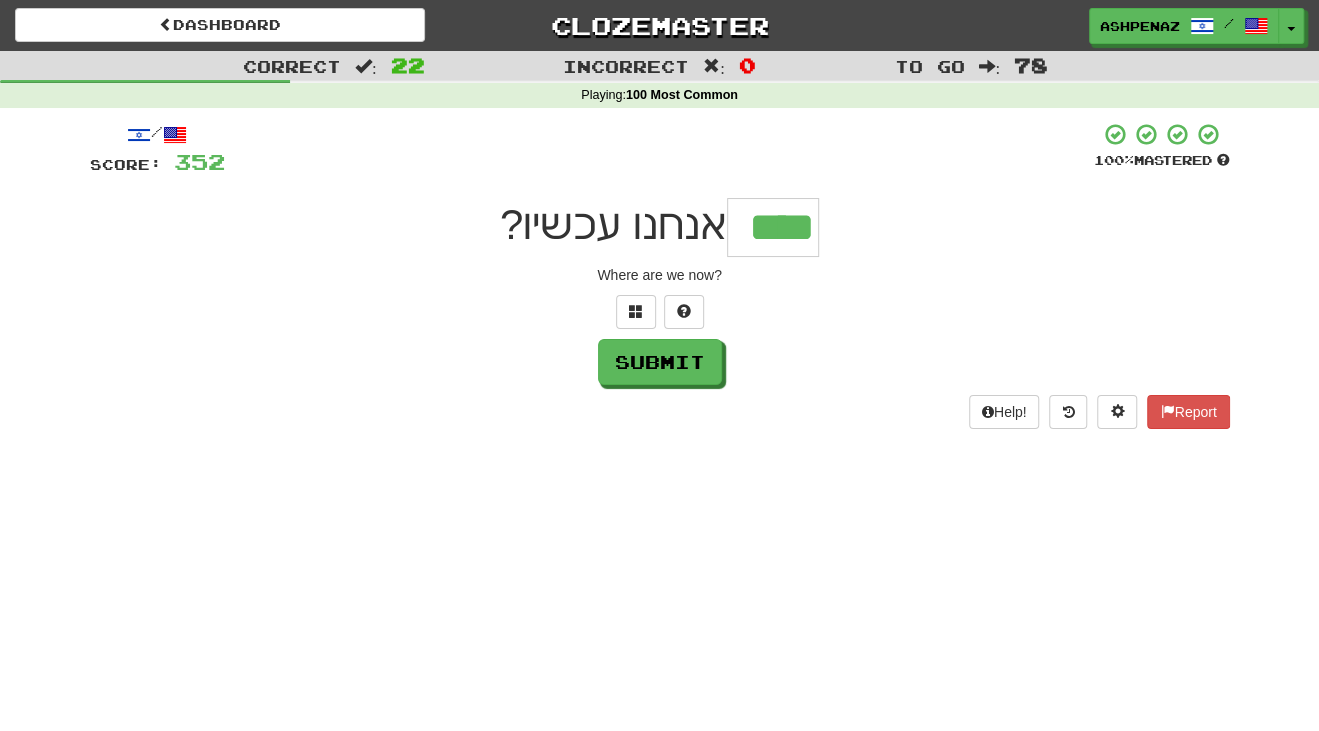 type on "****" 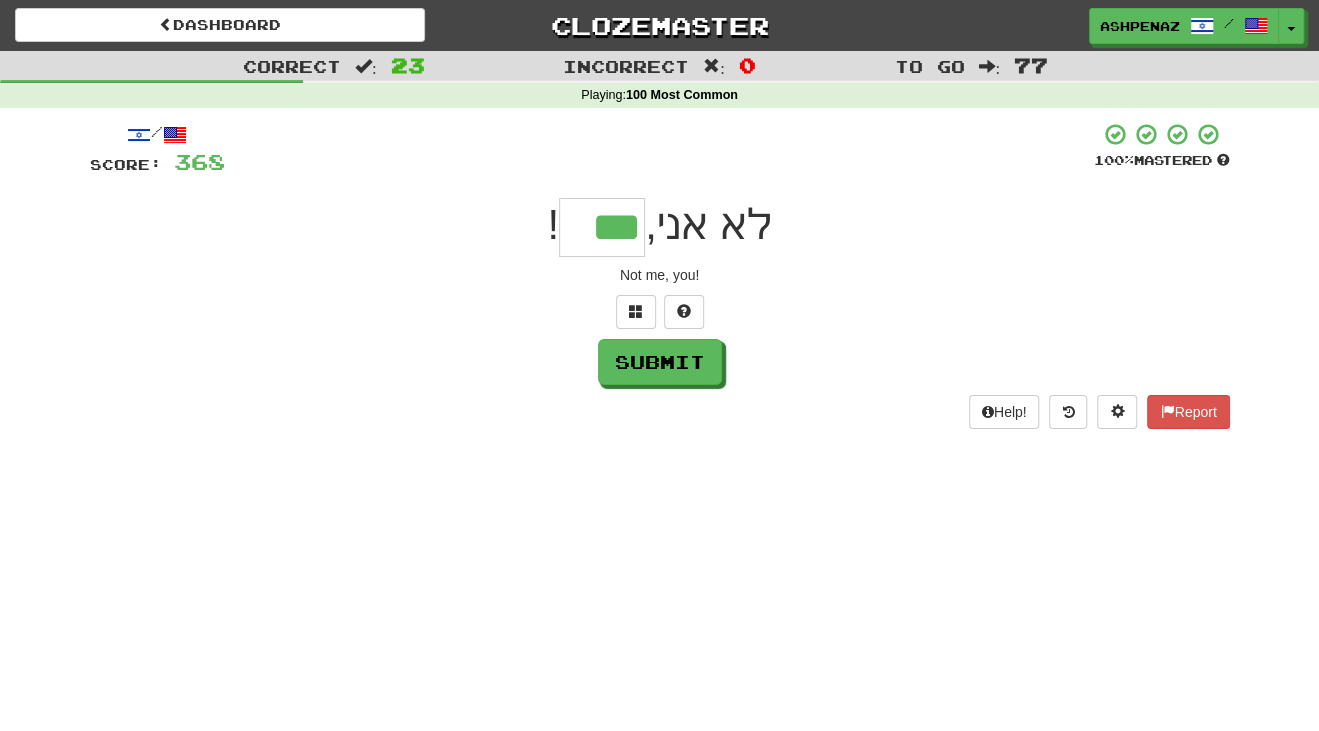 type on "***" 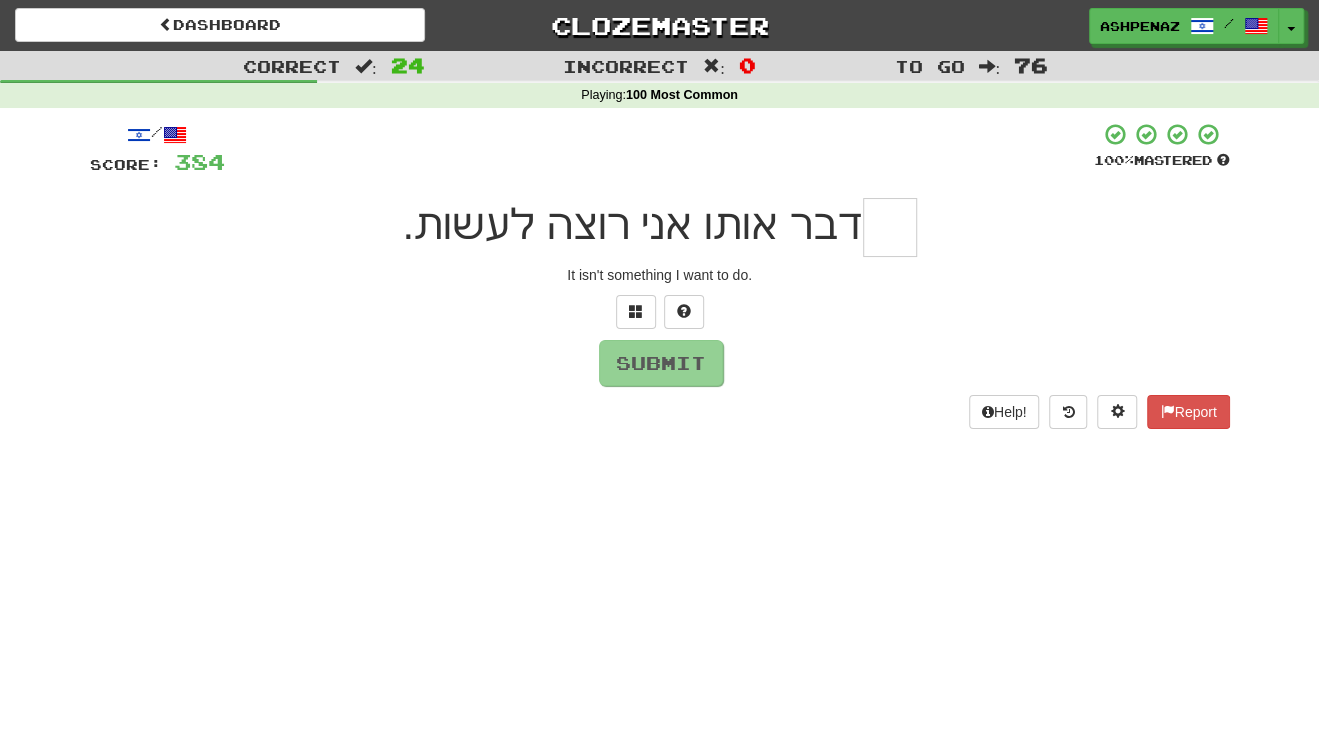 type on "*" 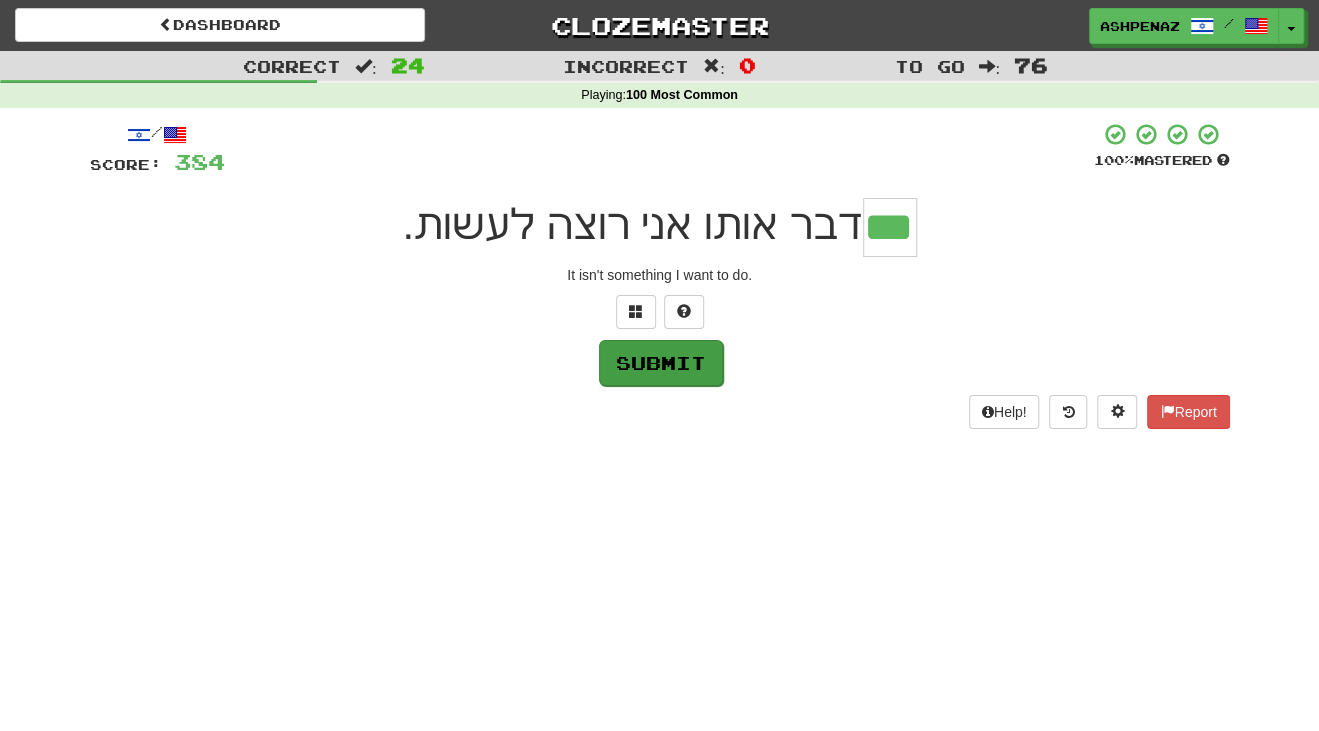 type on "***" 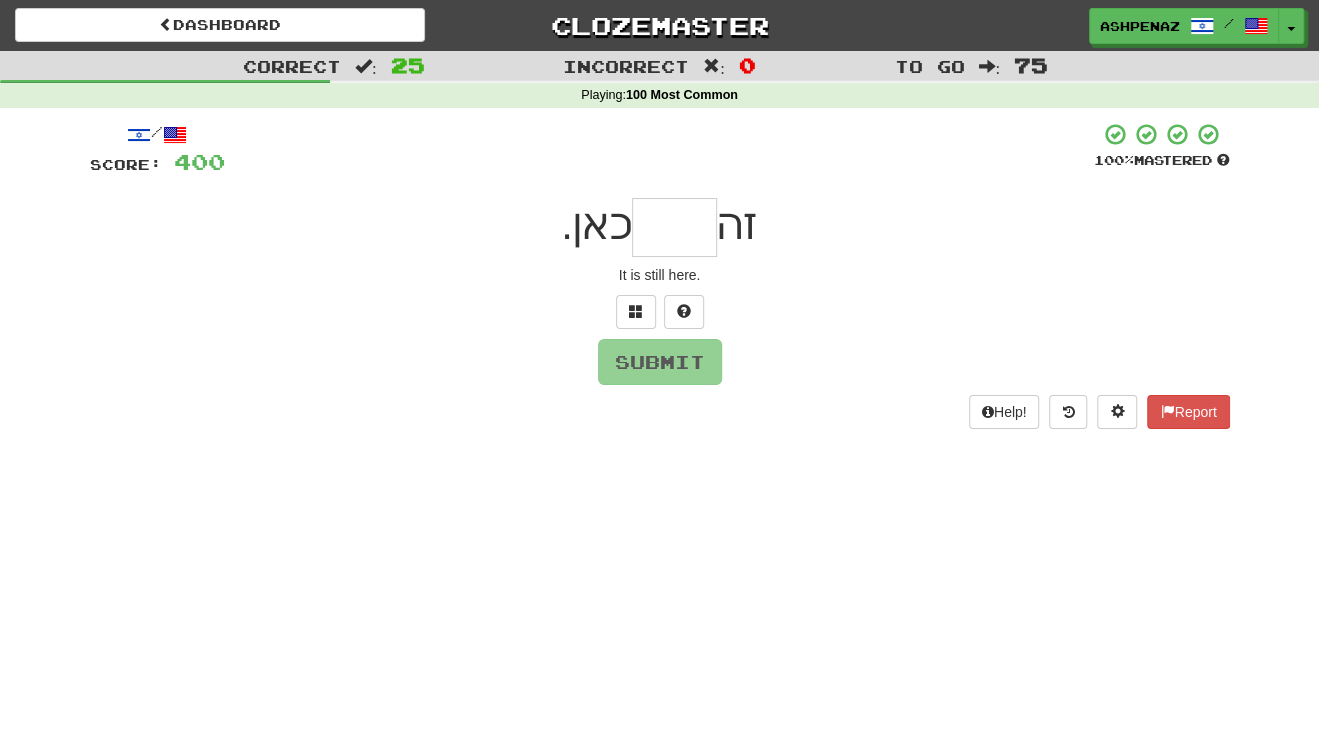 click at bounding box center (674, 227) 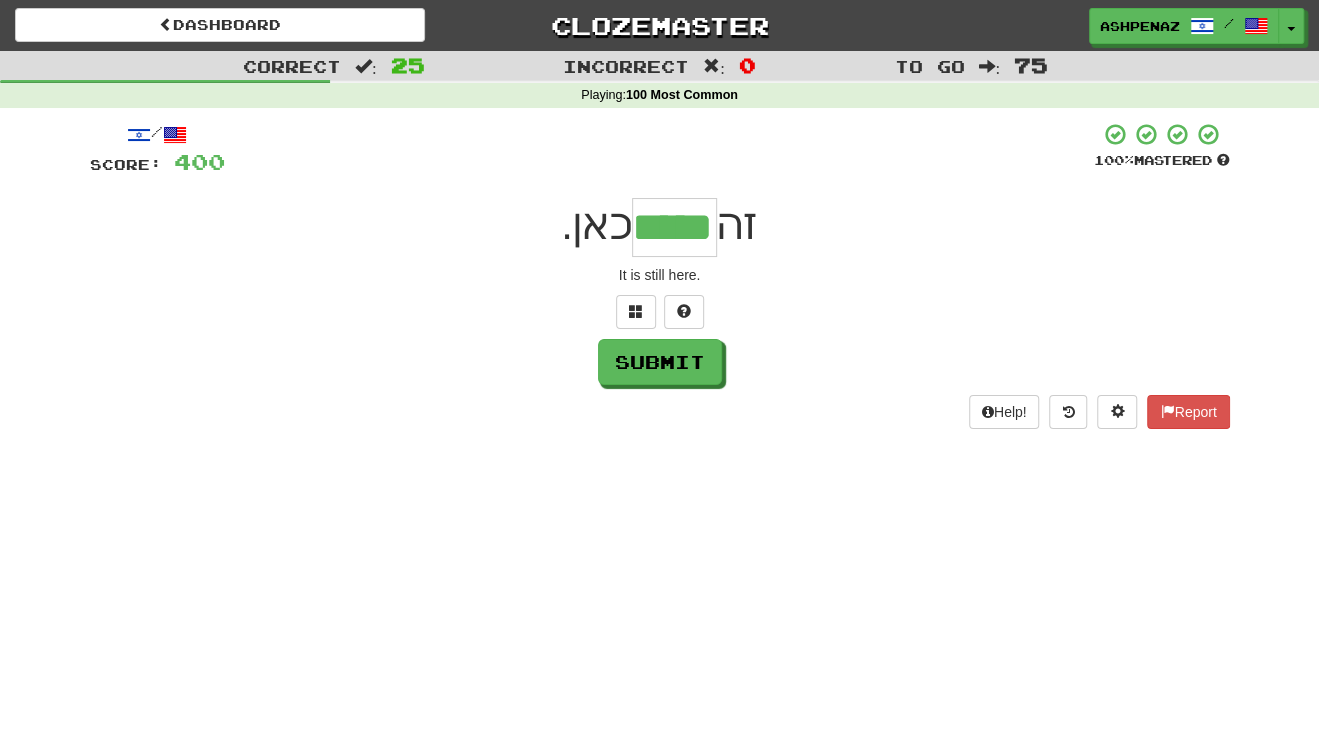 type on "*****" 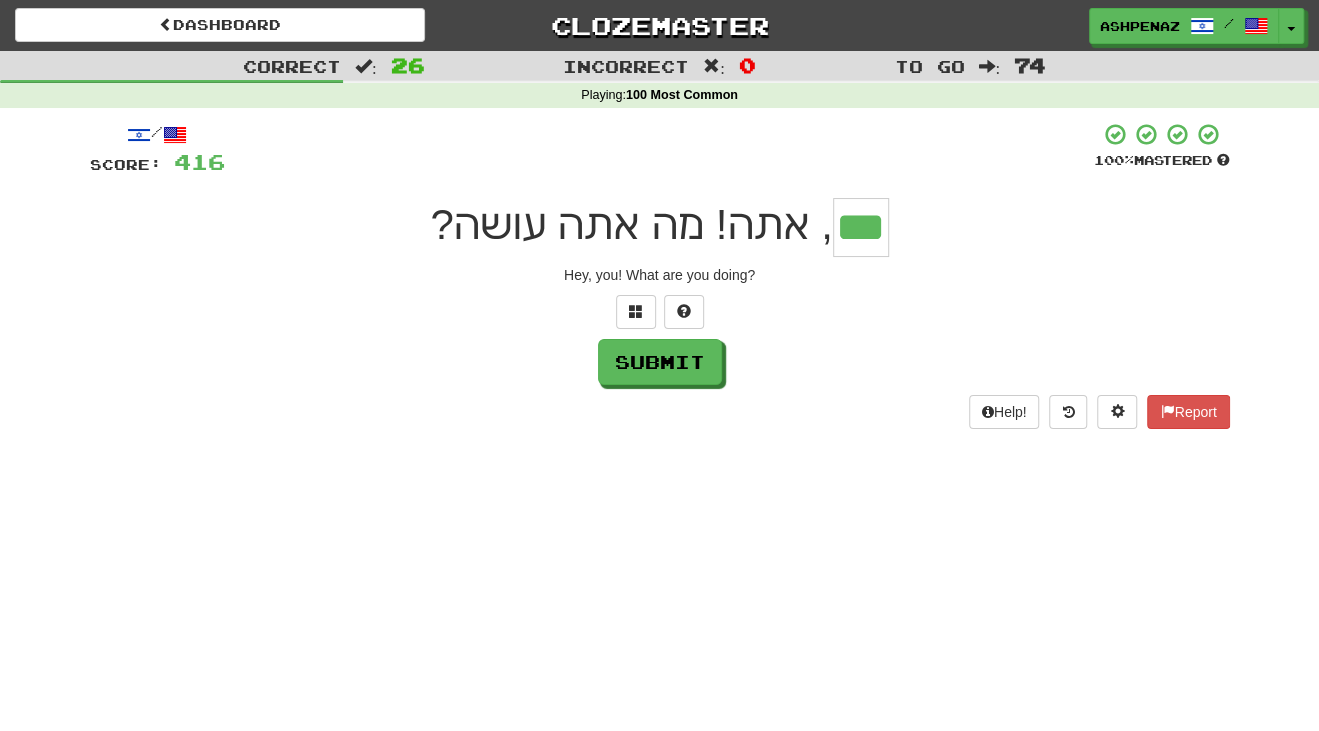 type on "***" 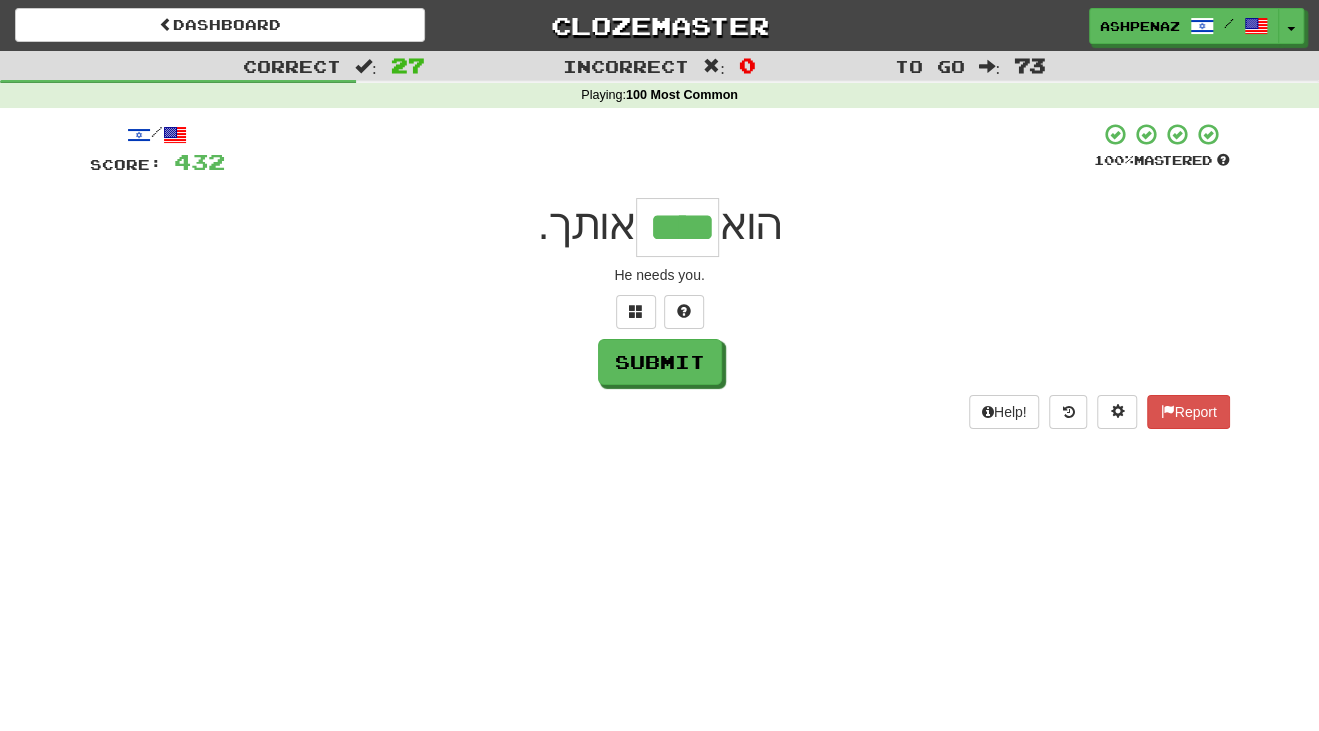 type on "****" 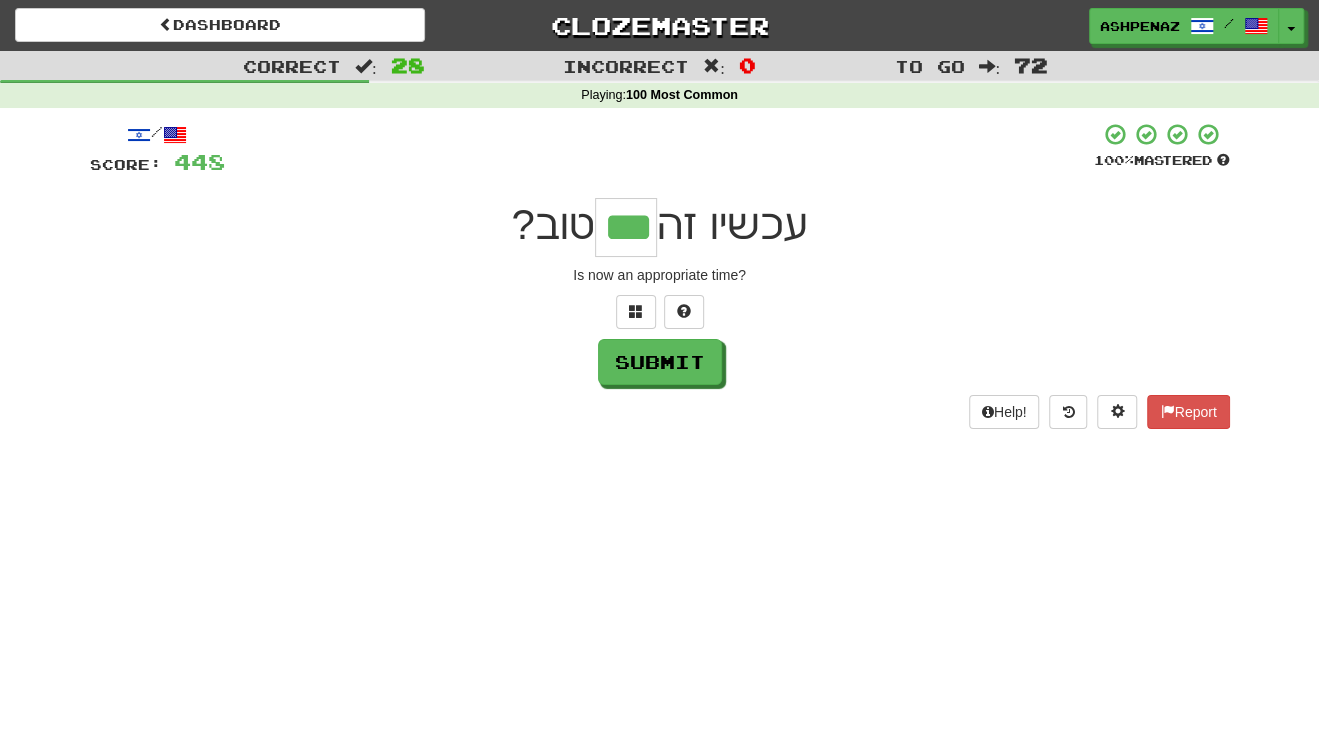 type on "***" 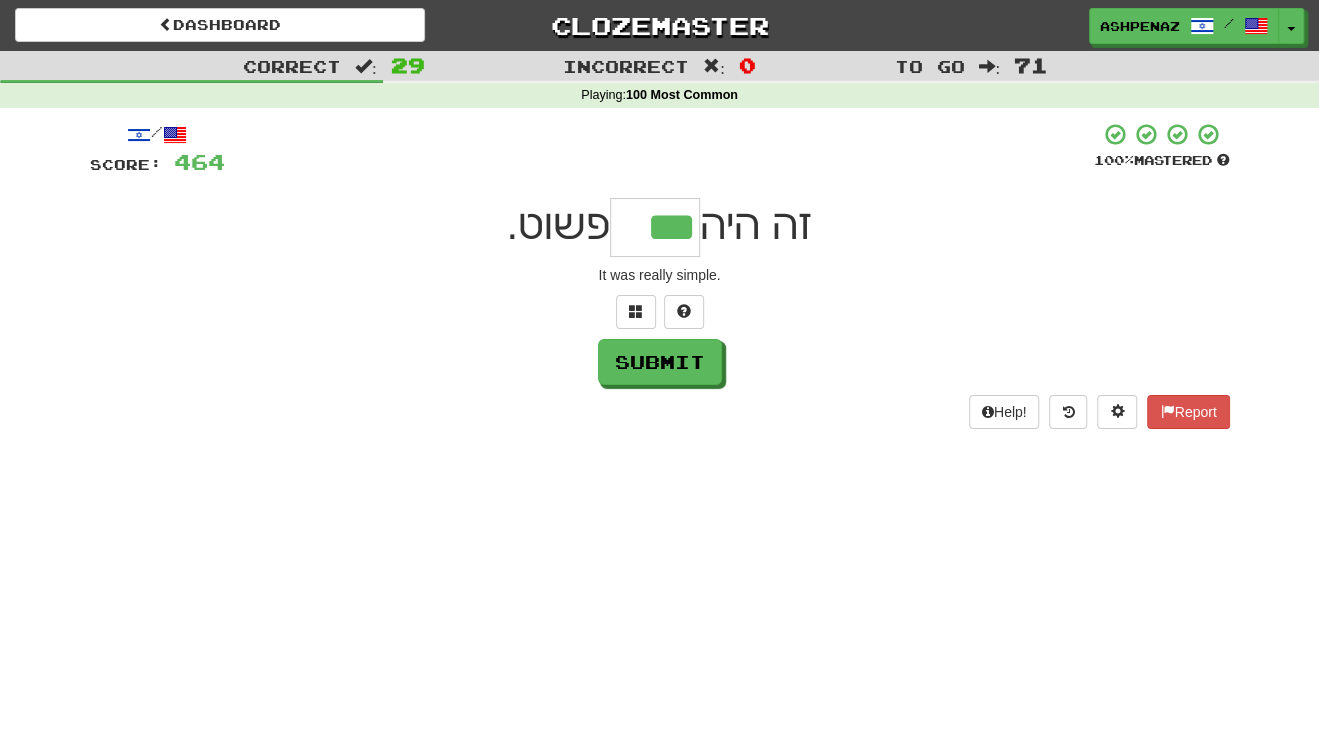 type on "***" 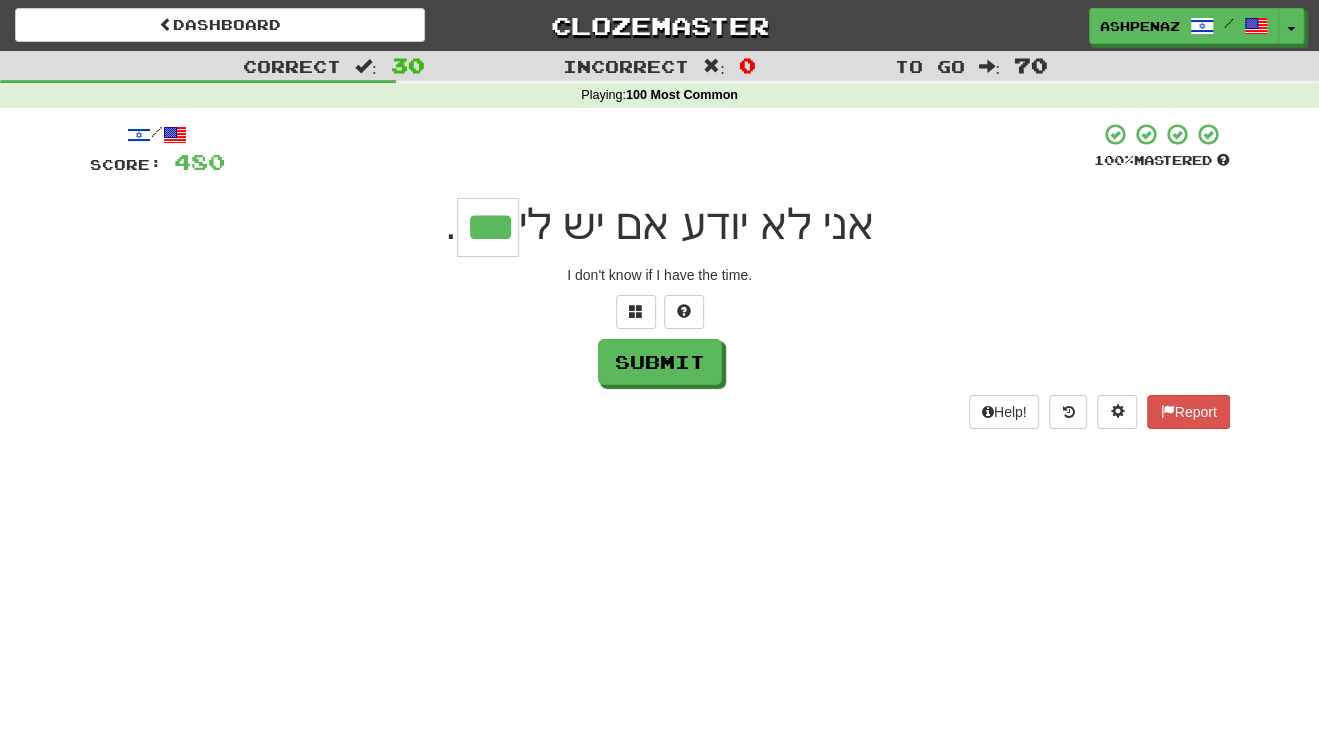 type on "***" 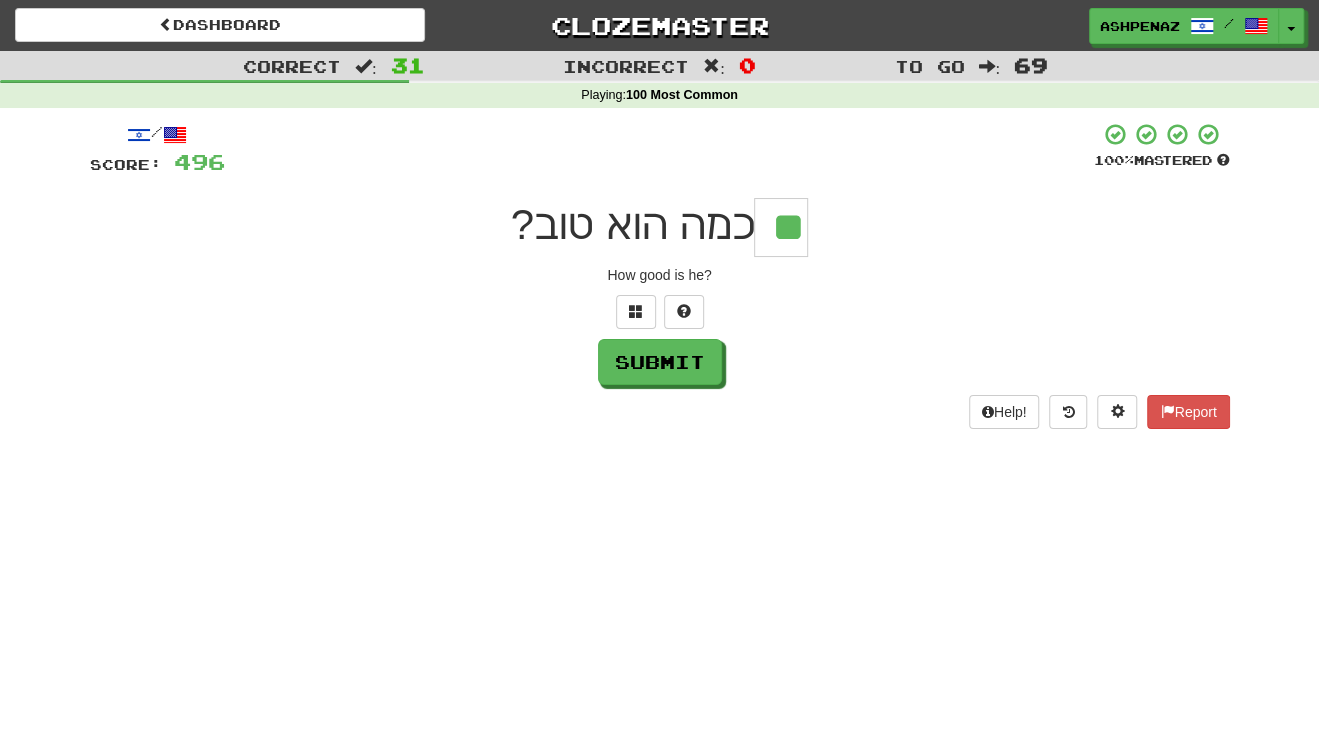 type on "**" 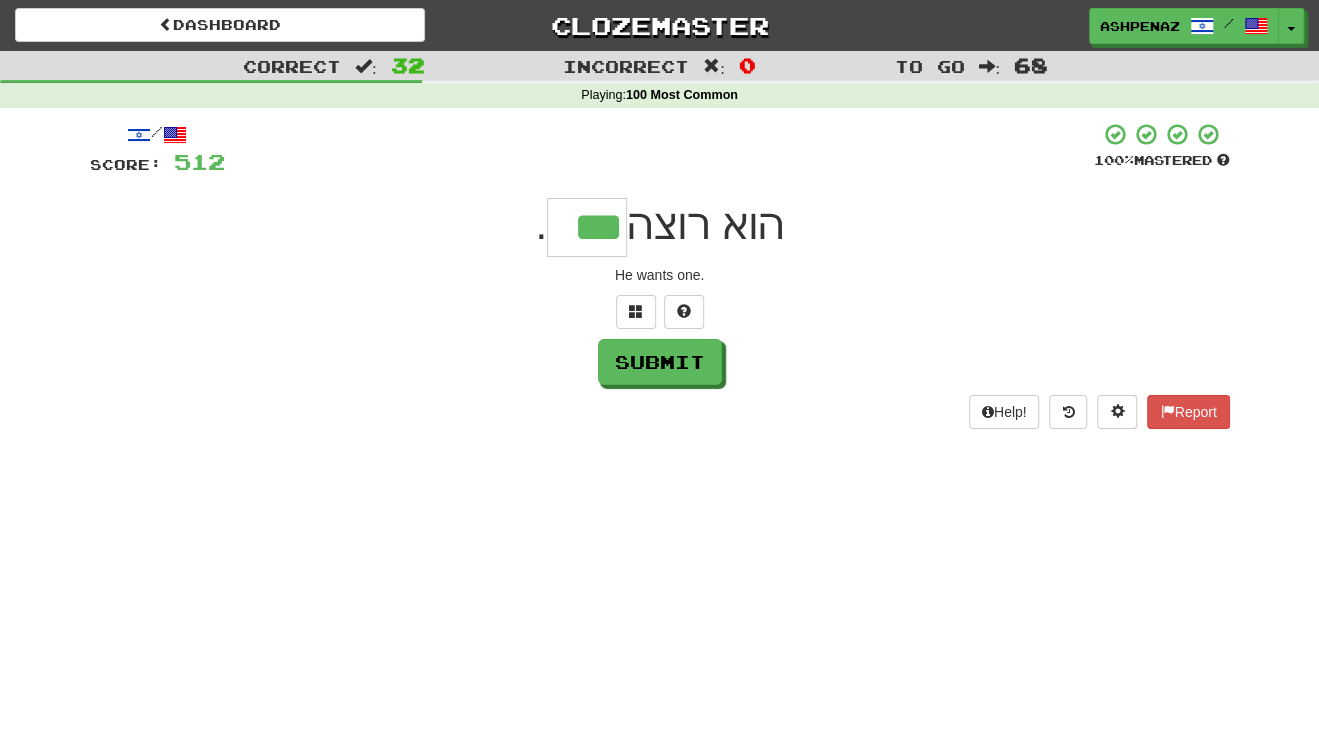 type on "***" 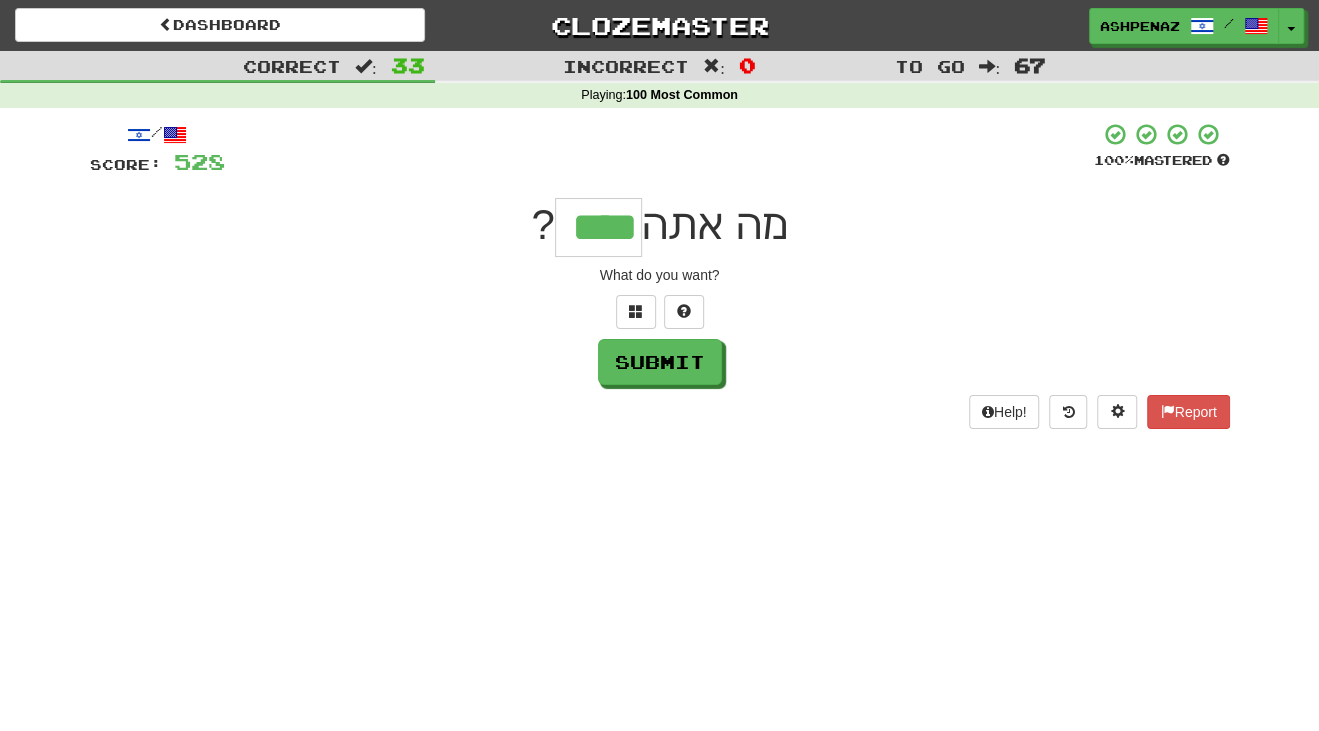 type on "****" 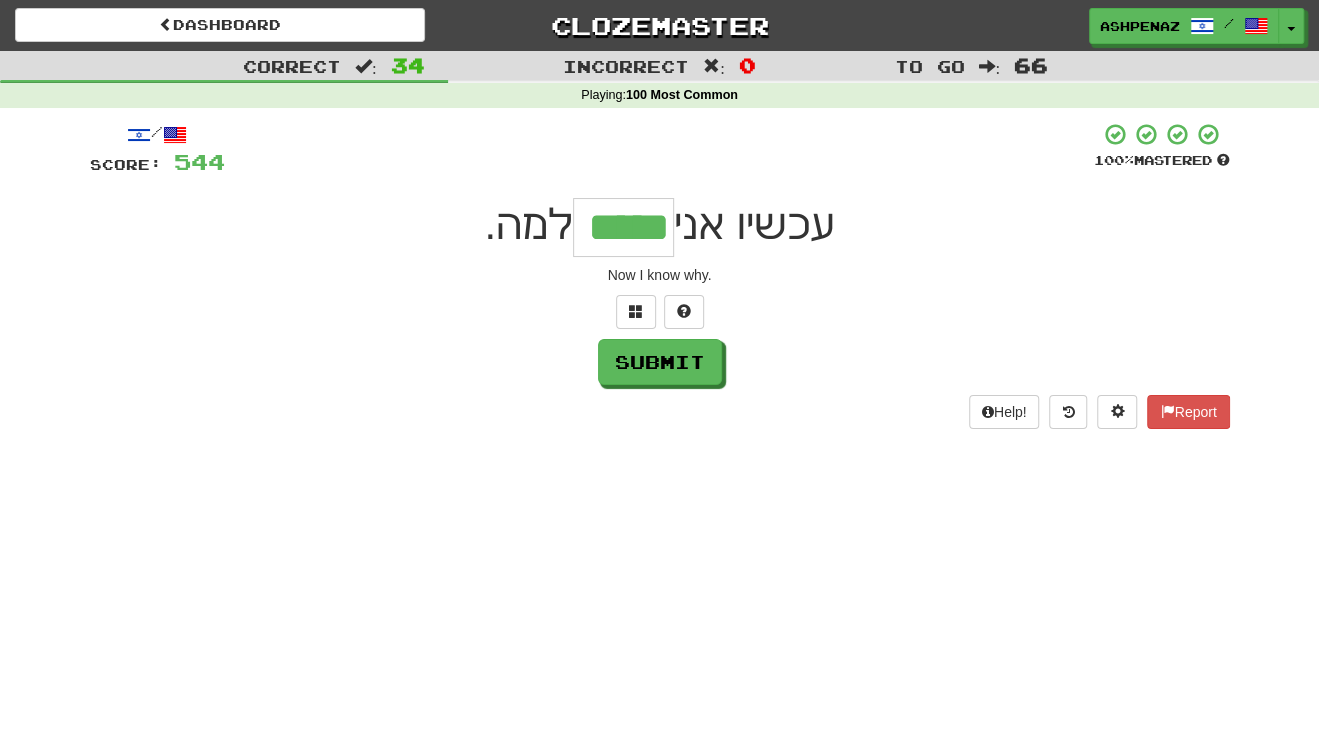 type on "*****" 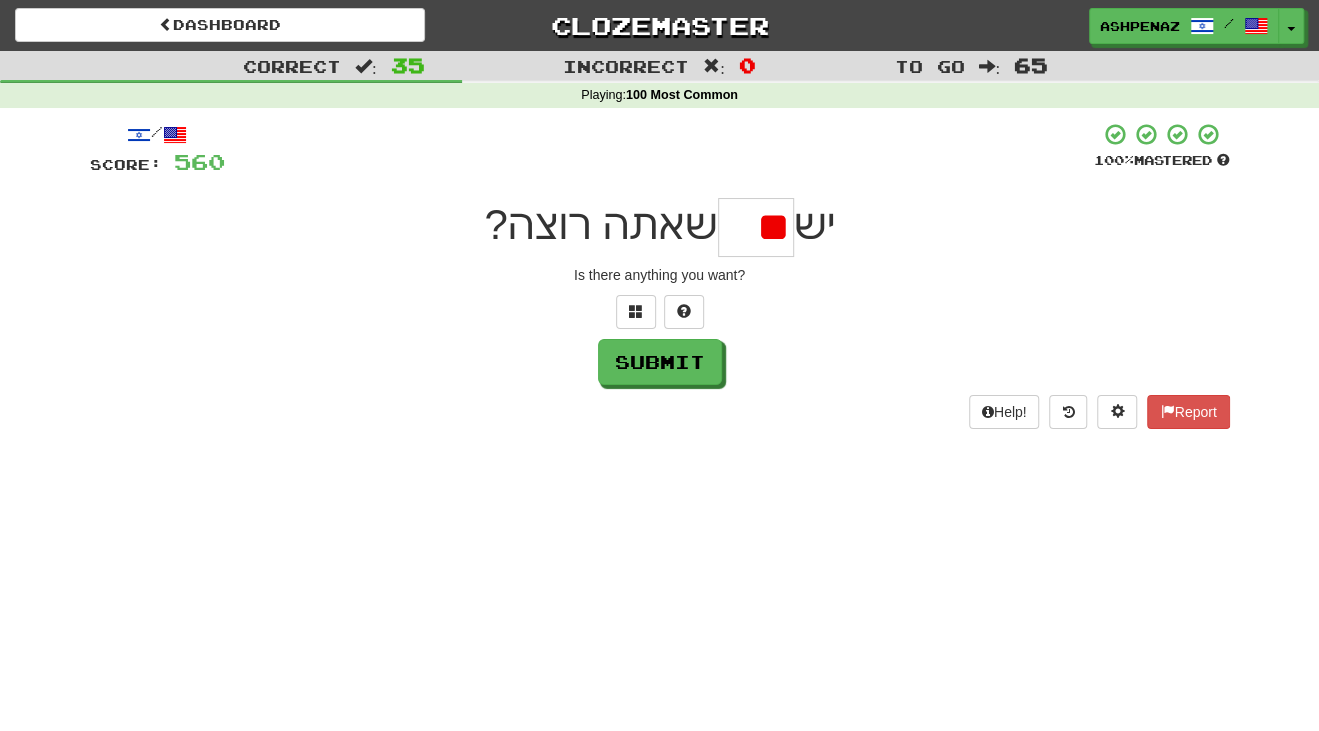 type on "*" 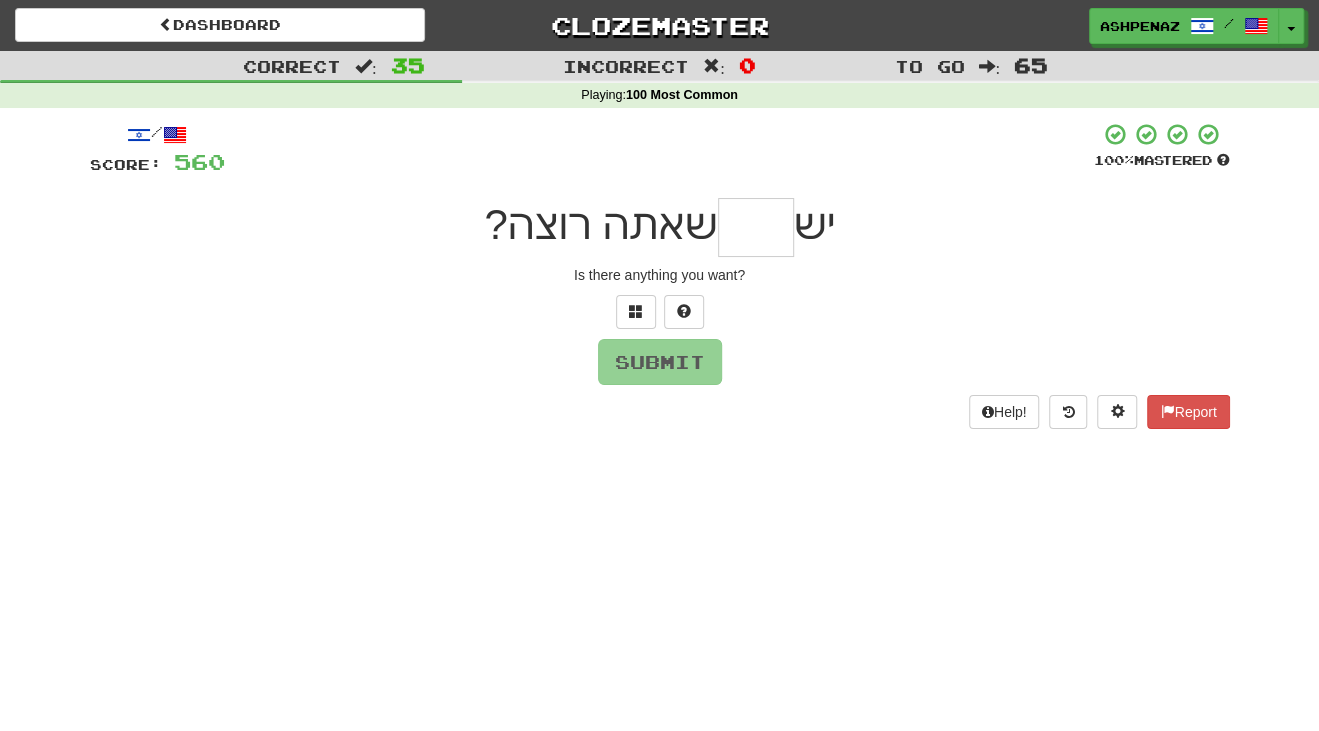 type on "*" 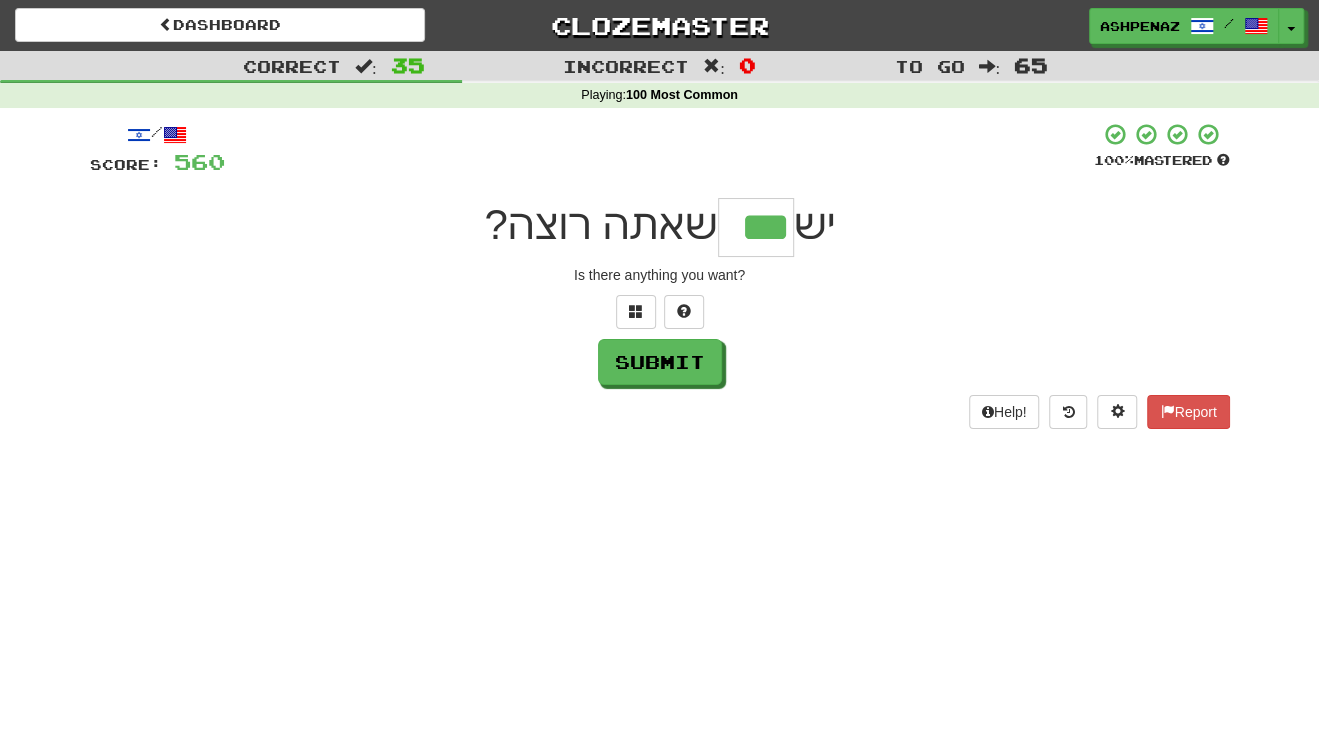 type on "***" 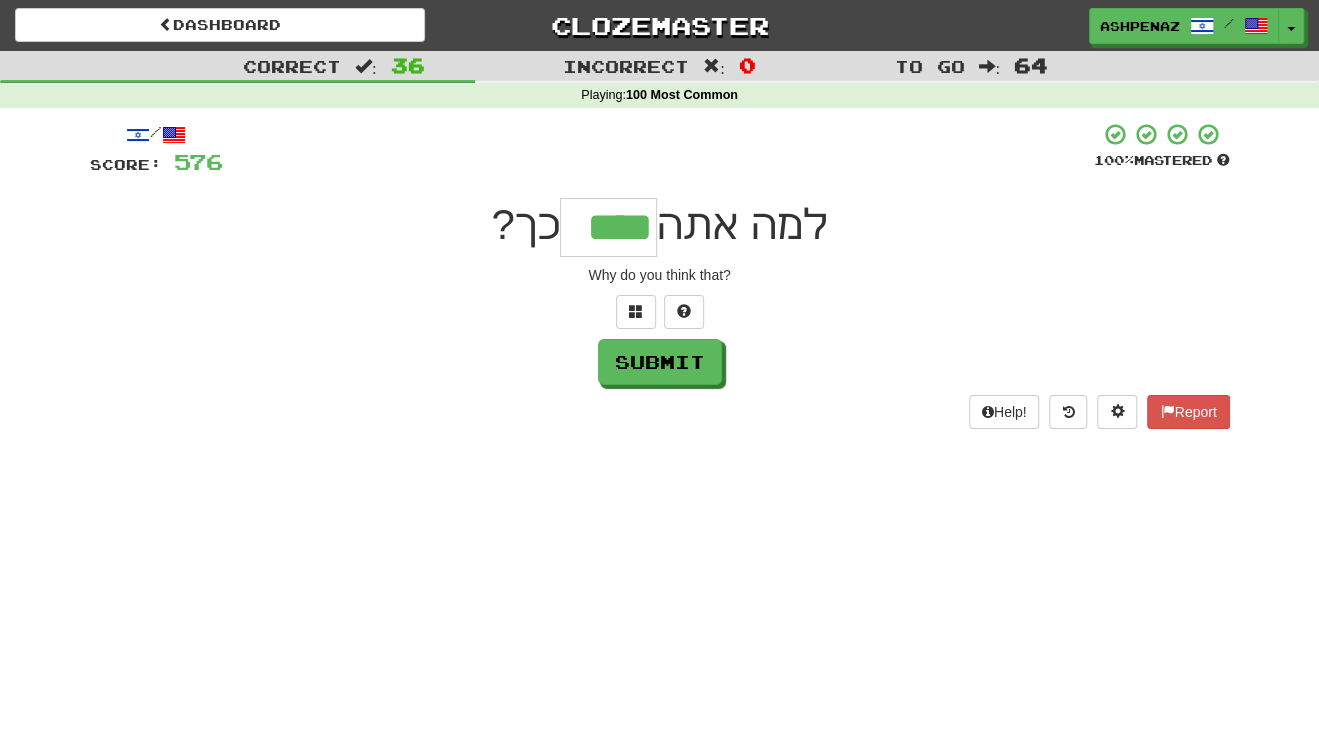 type on "****" 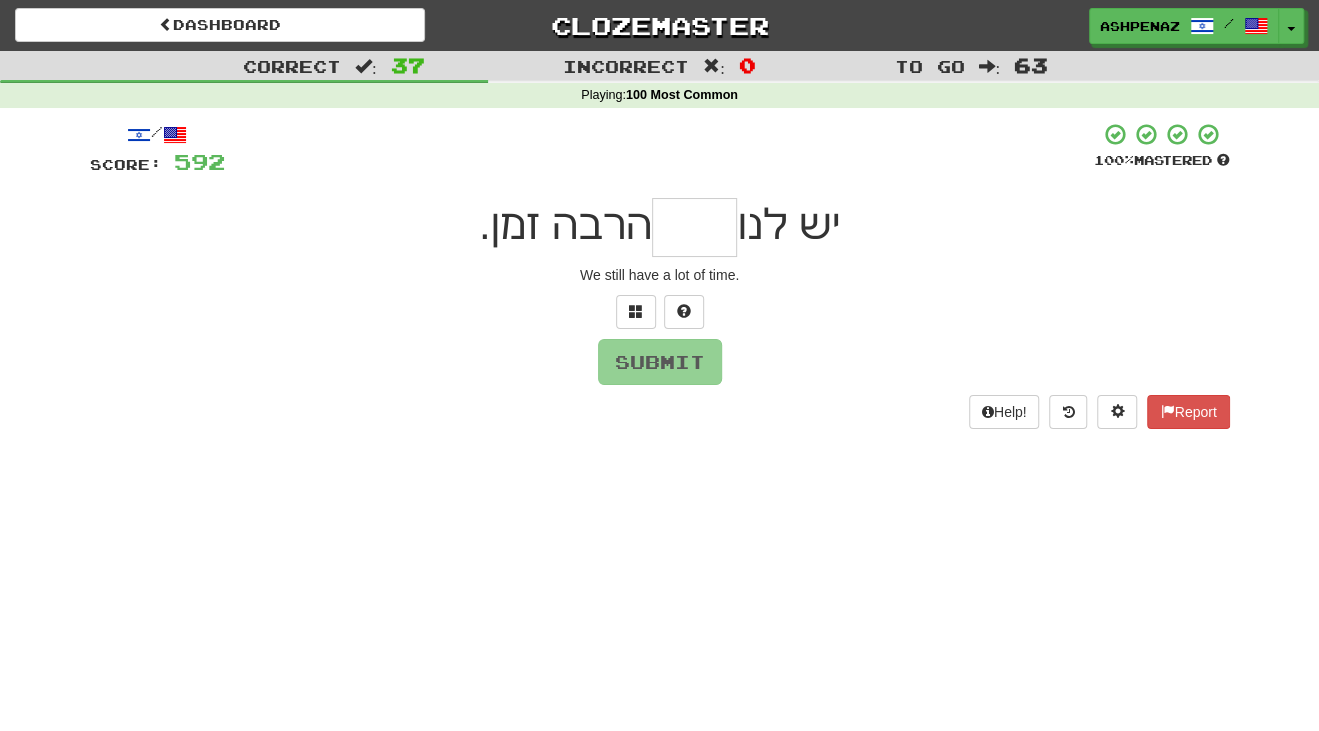 type on "*" 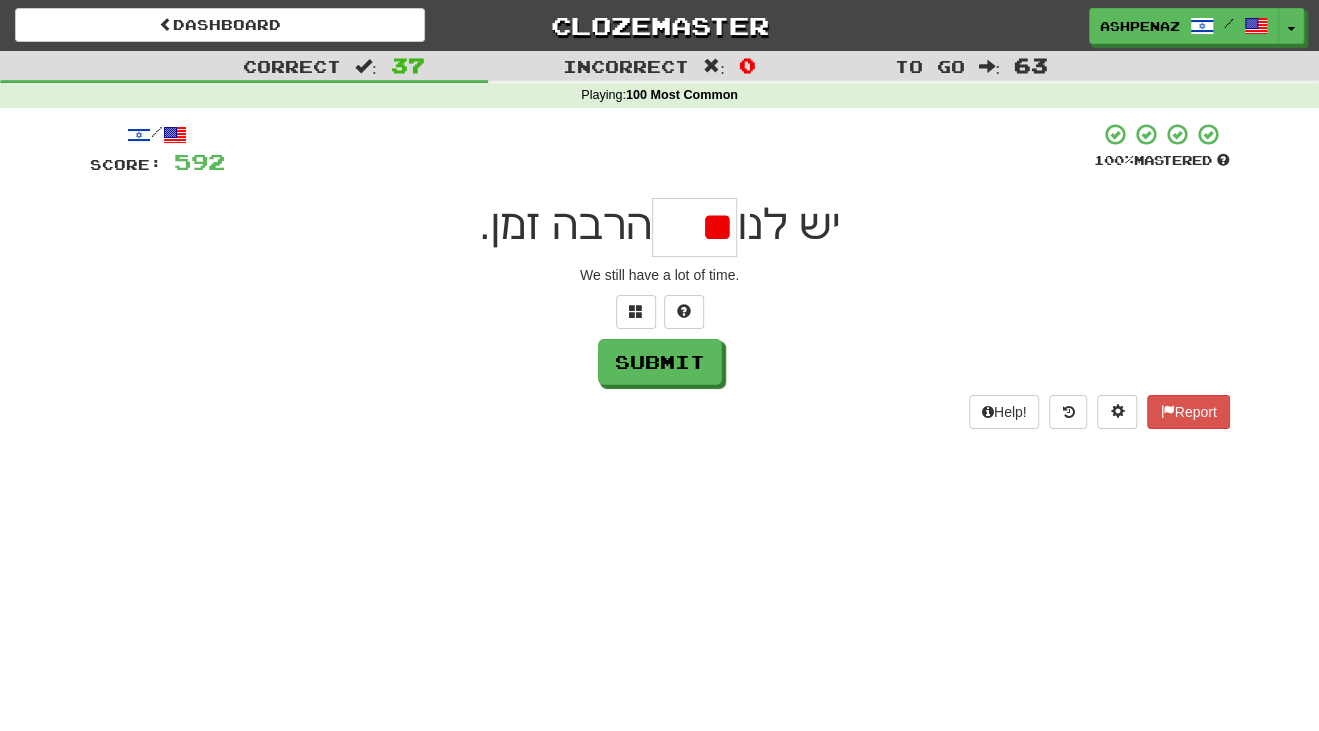 type on "*" 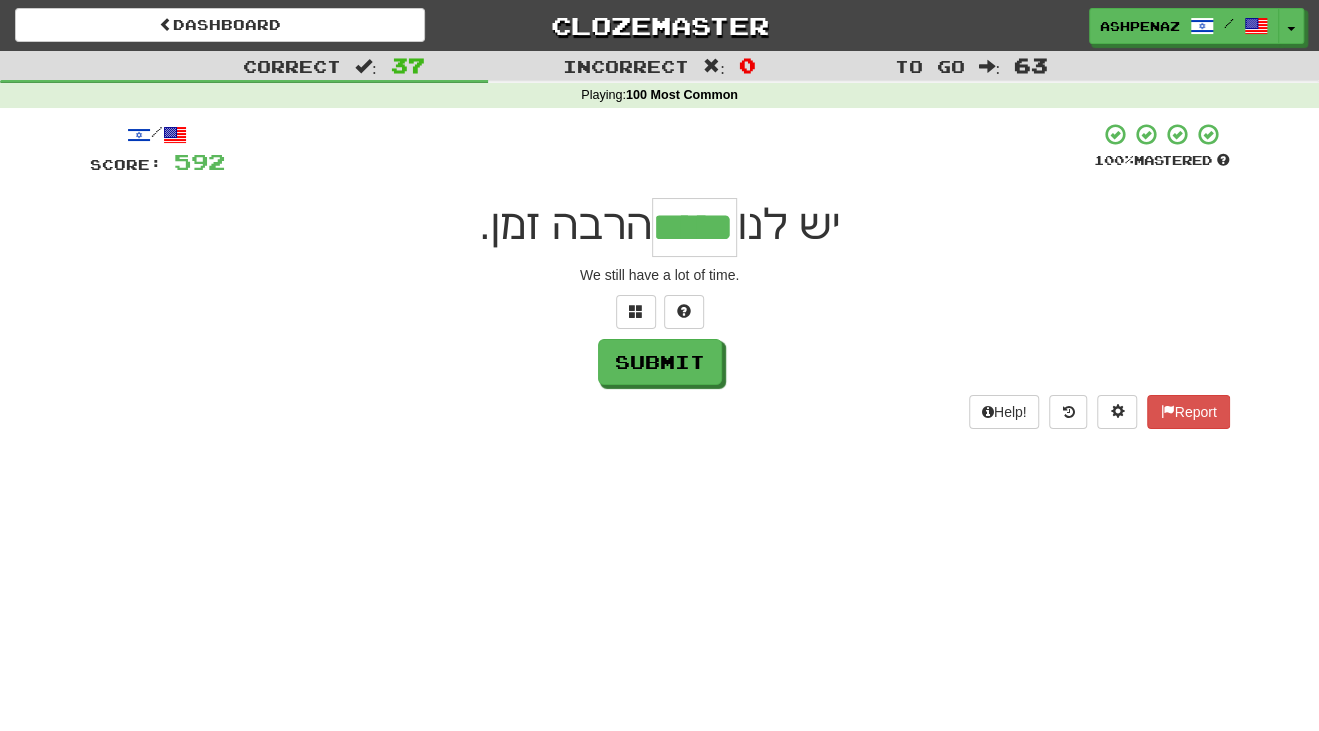 type on "*****" 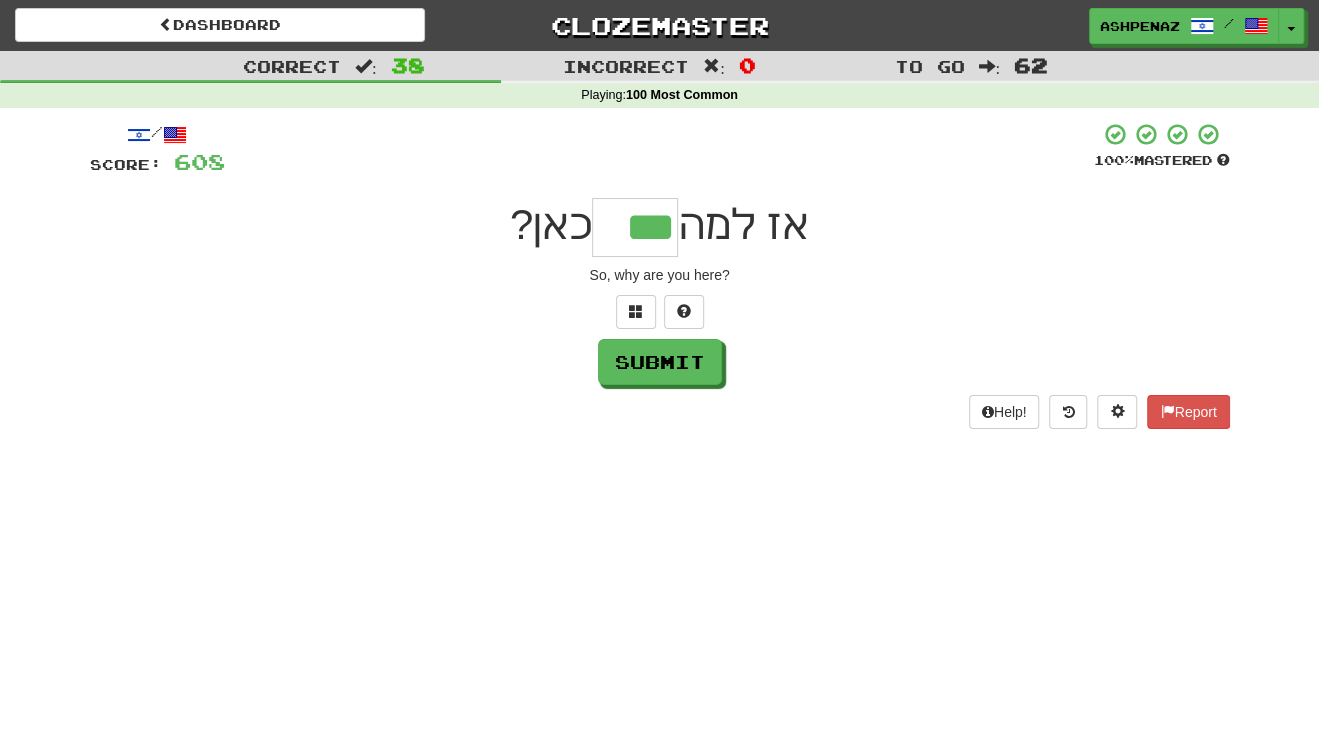 type on "***" 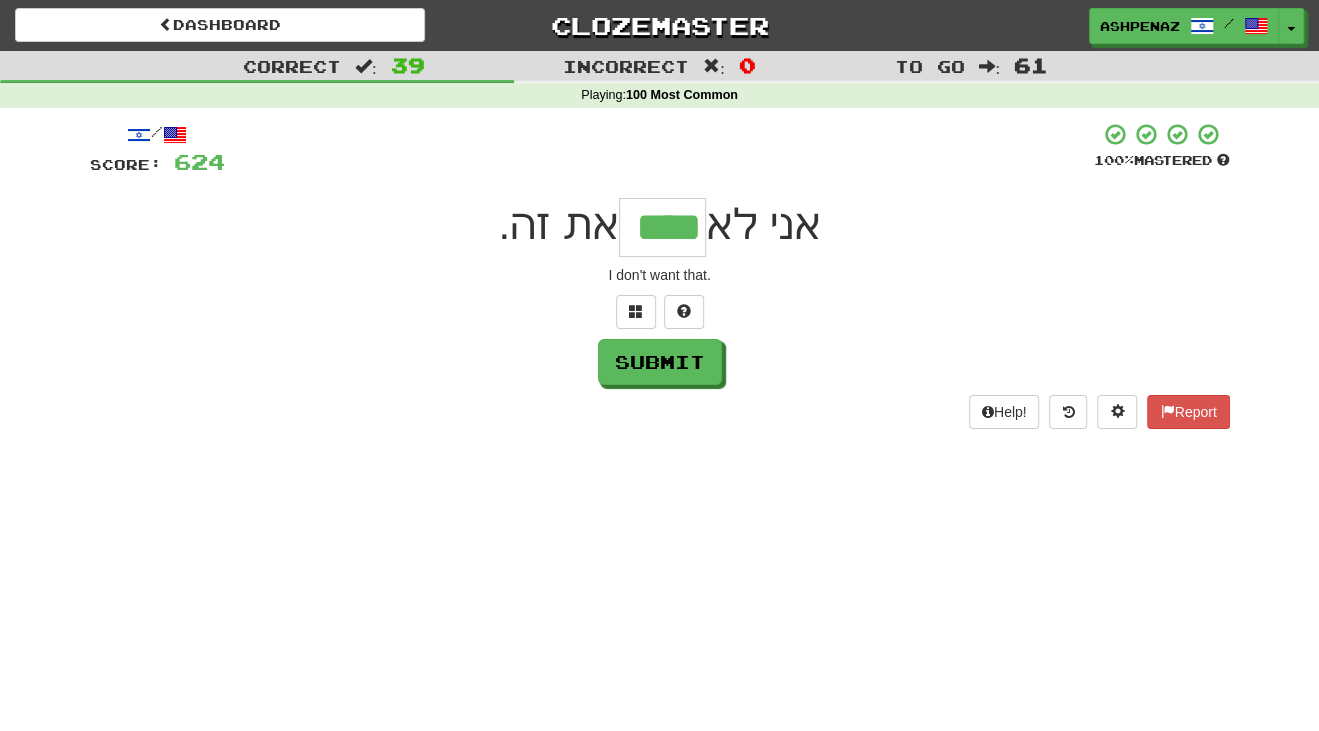 type on "****" 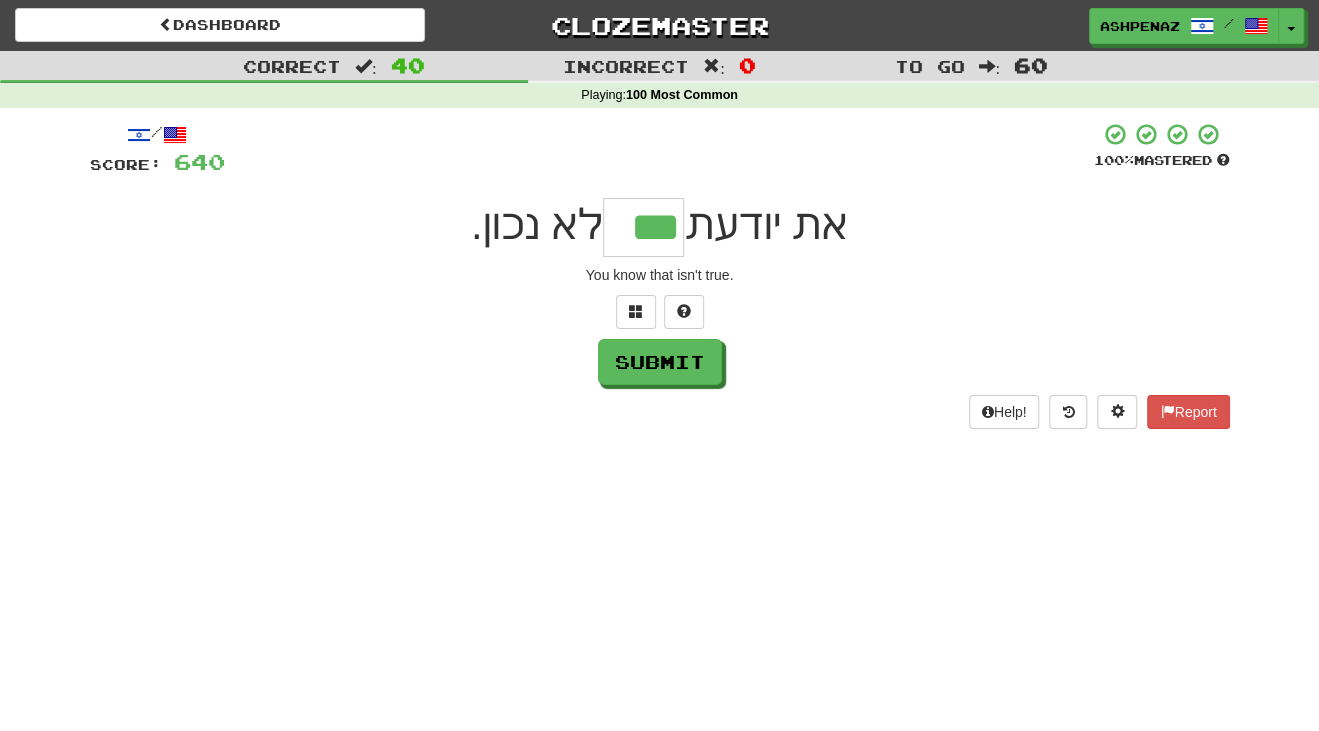 type on "***" 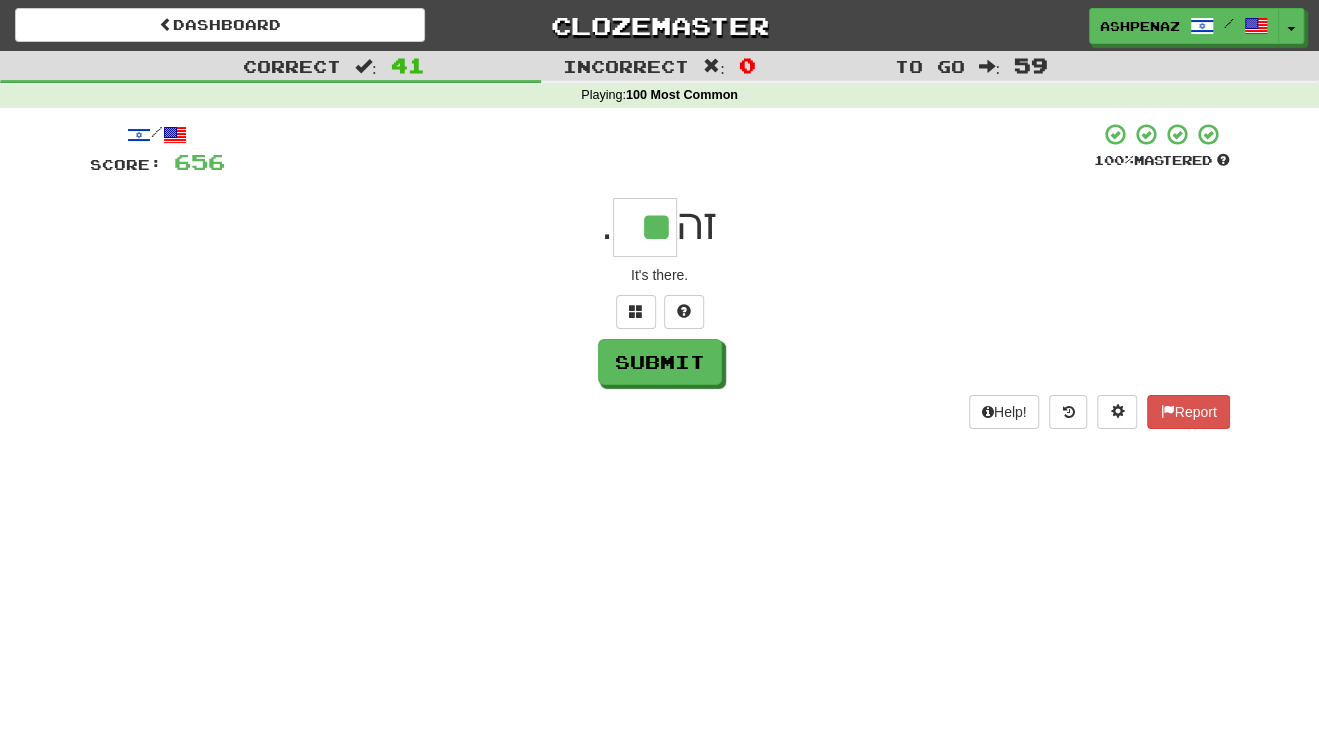 type on "**" 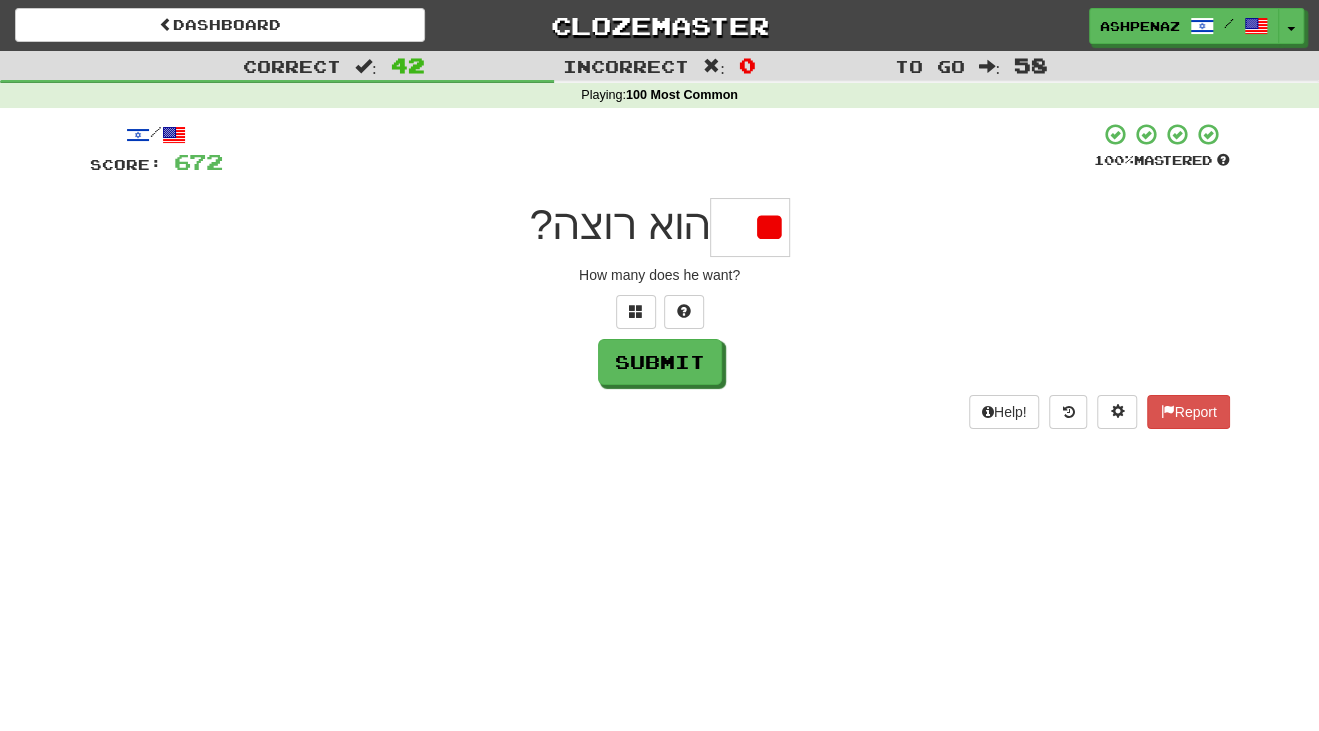 type on "*" 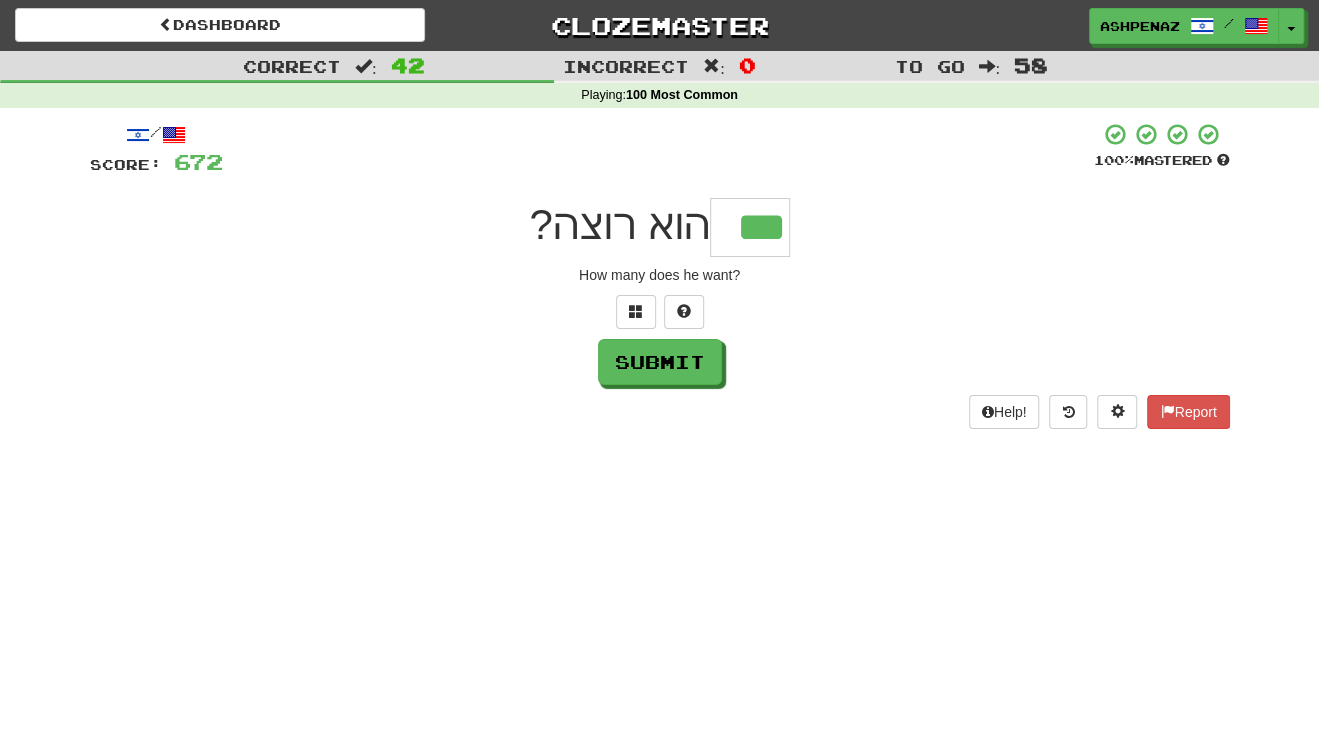 type on "***" 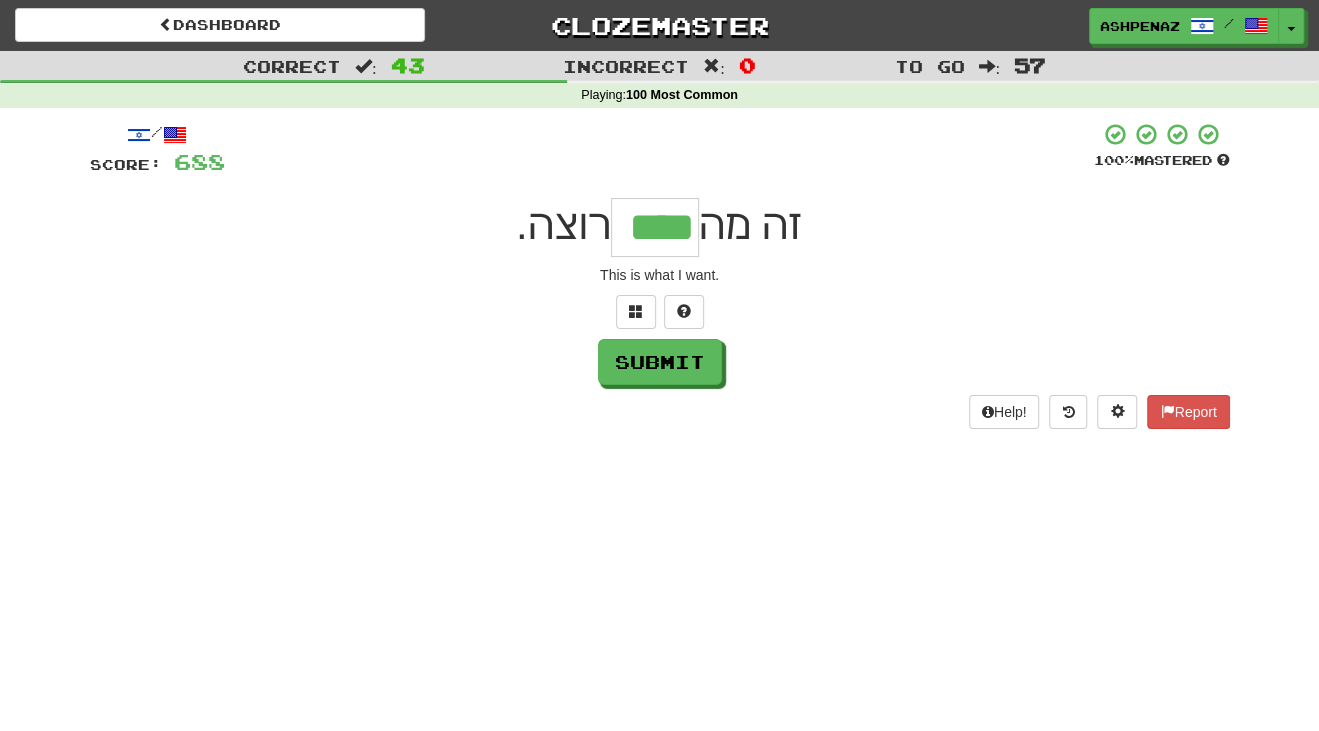 type on "****" 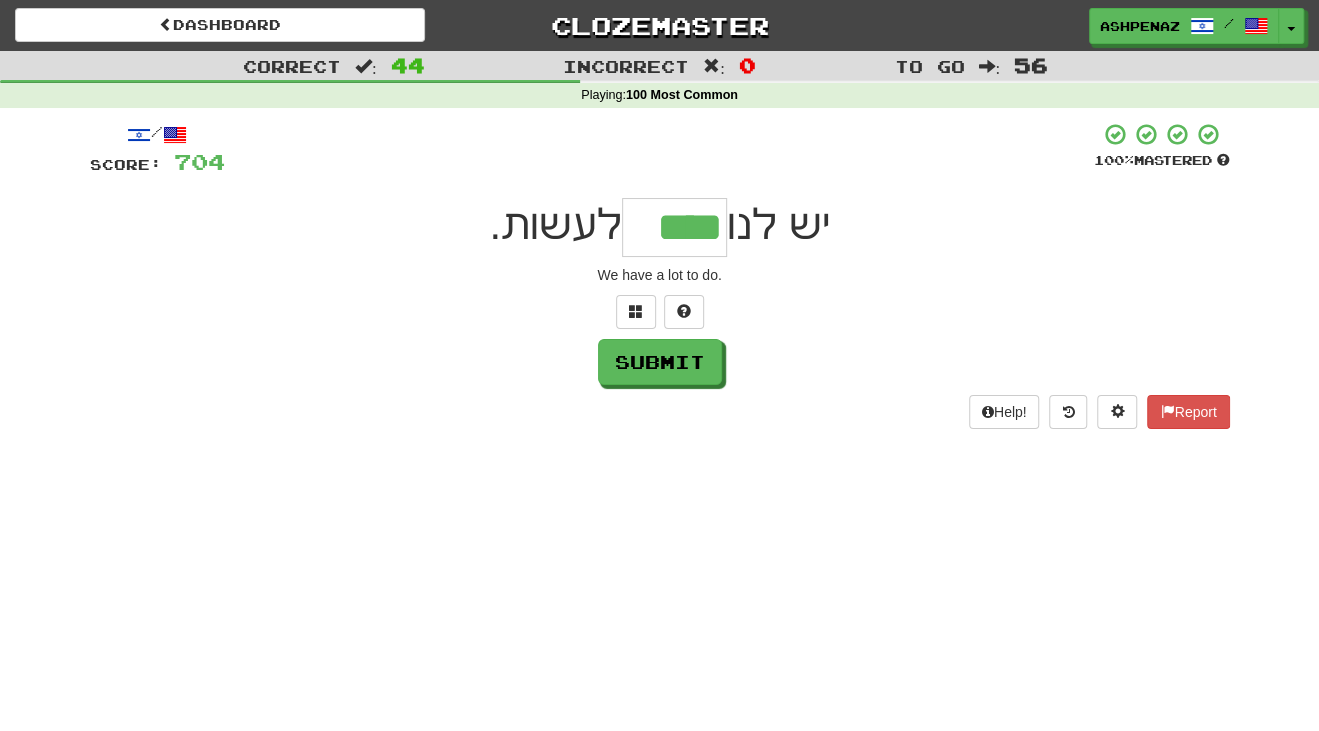 type on "****" 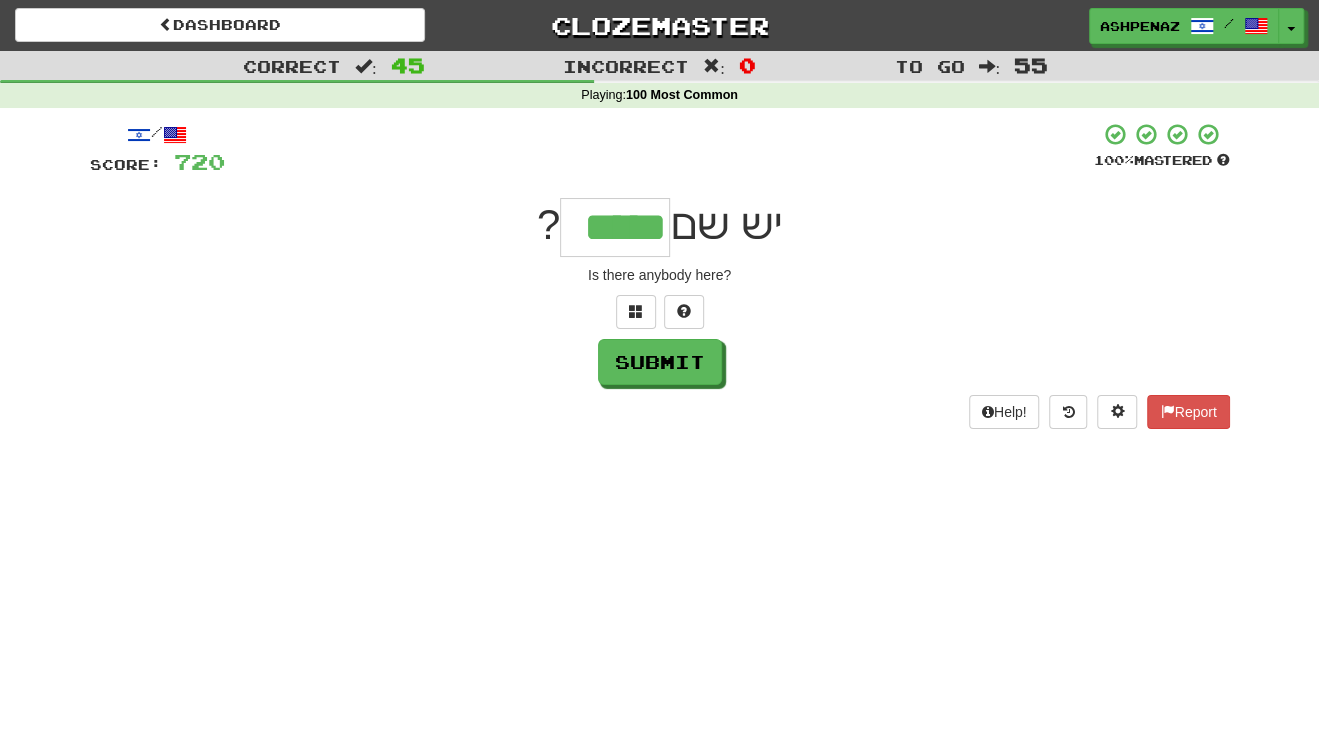 type on "*****" 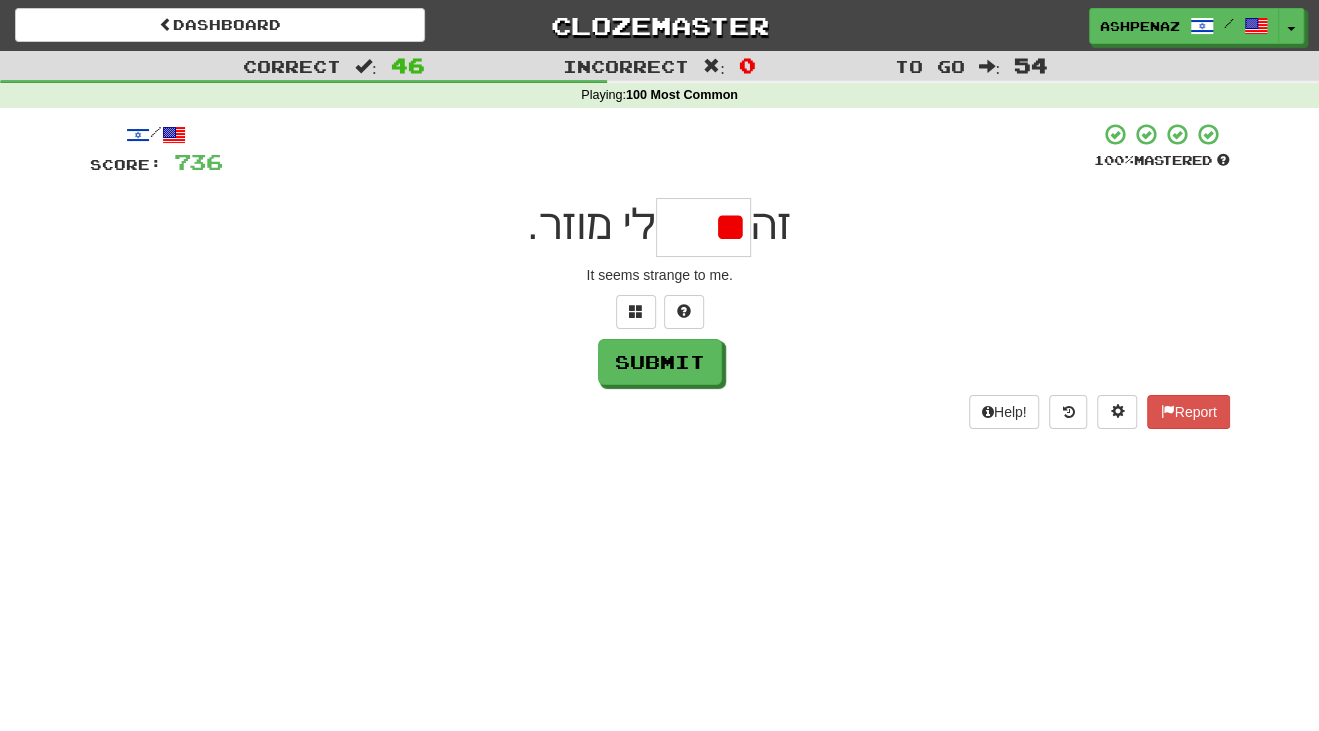 type on "*" 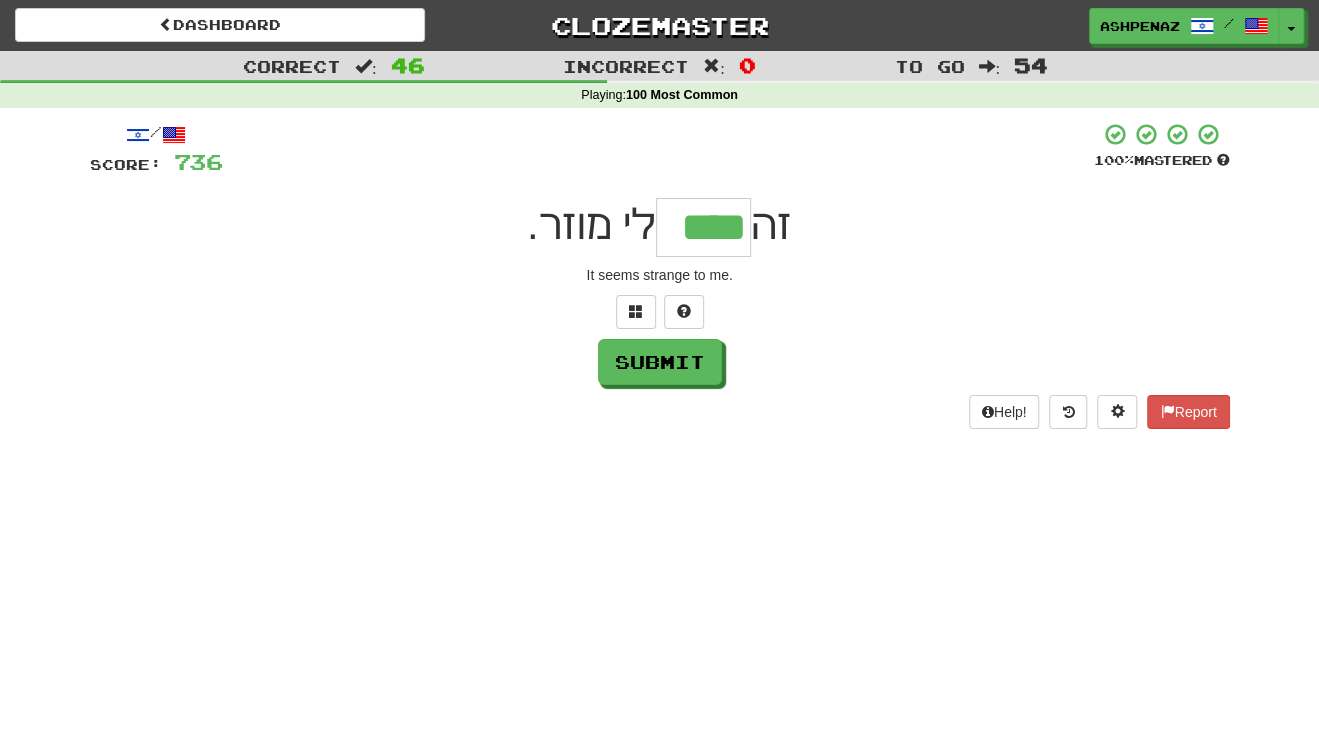 type on "****" 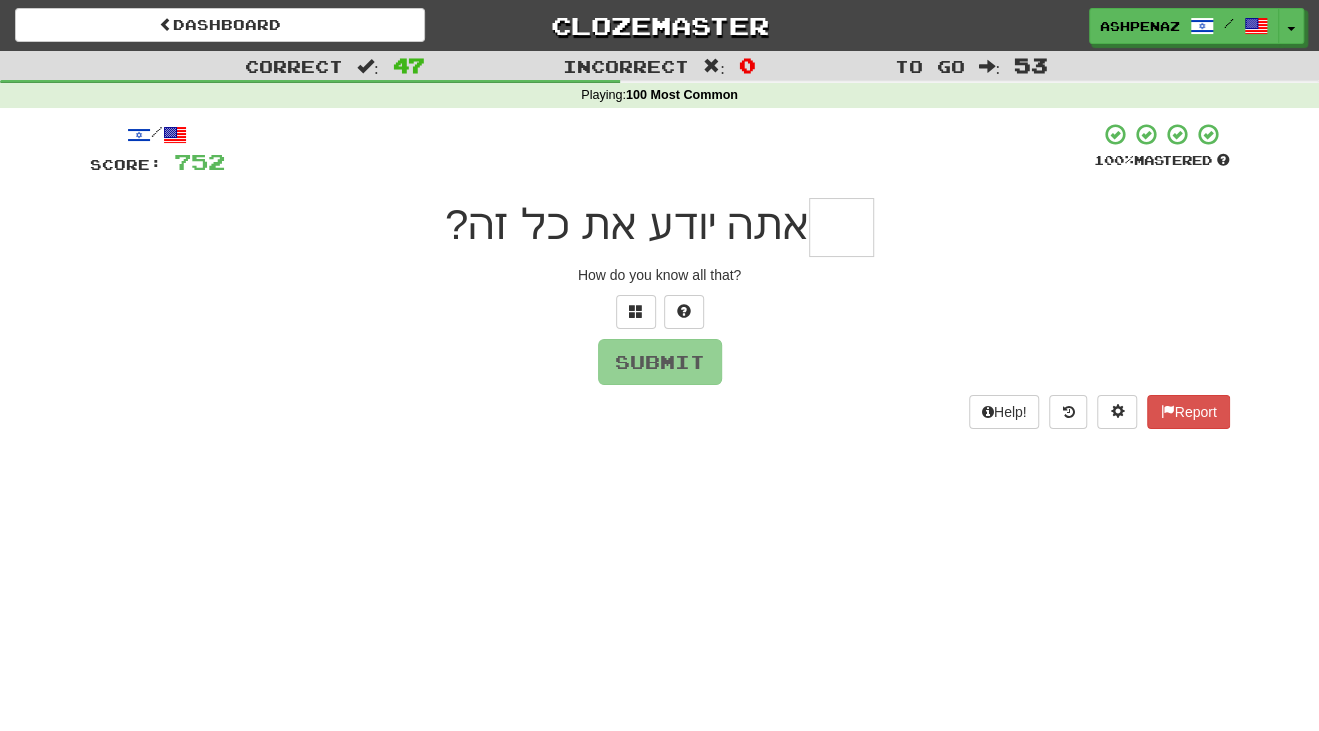 type on "*" 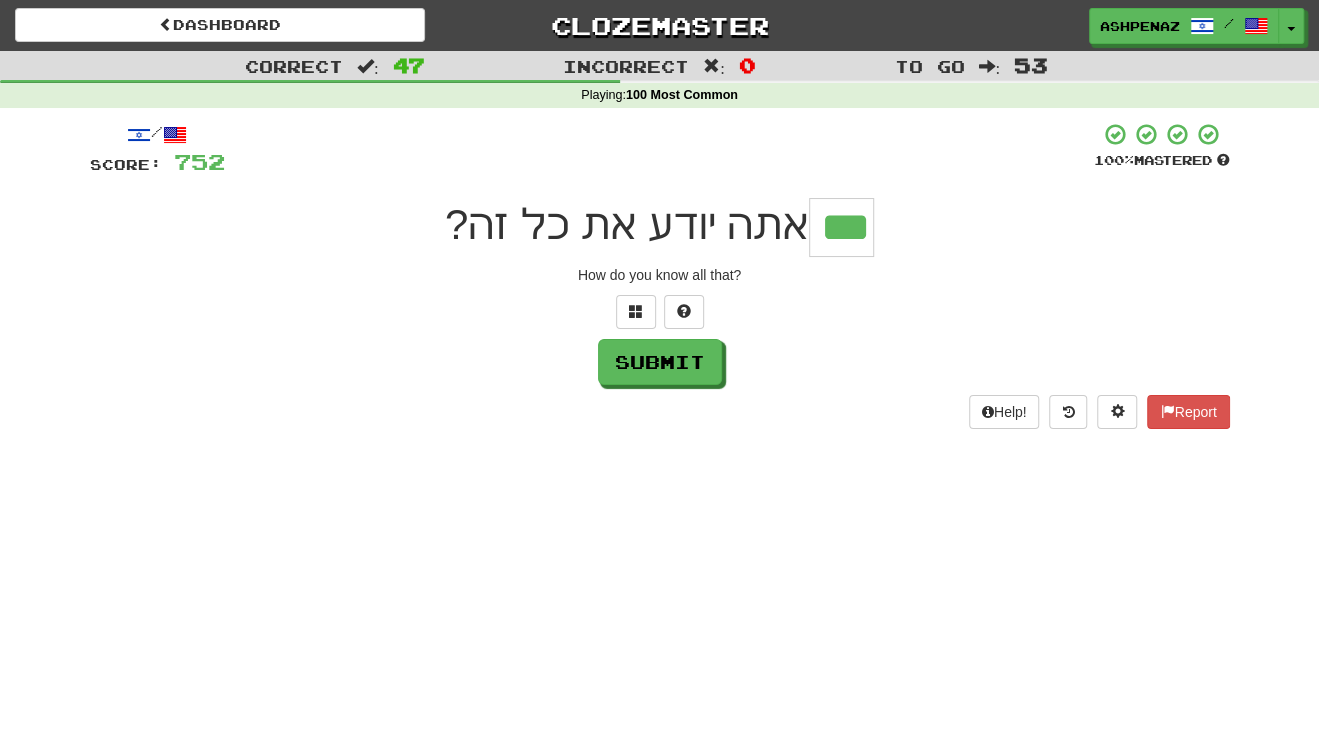 type on "***" 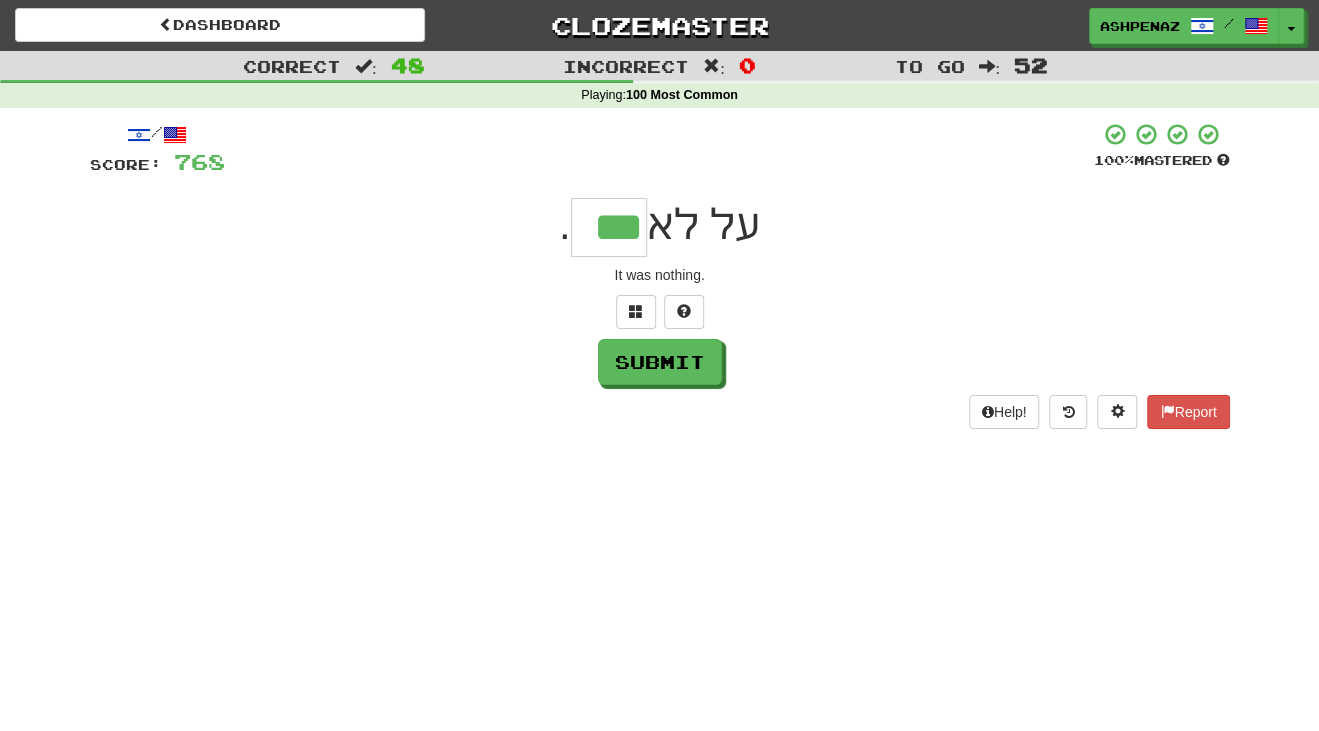 type on "***" 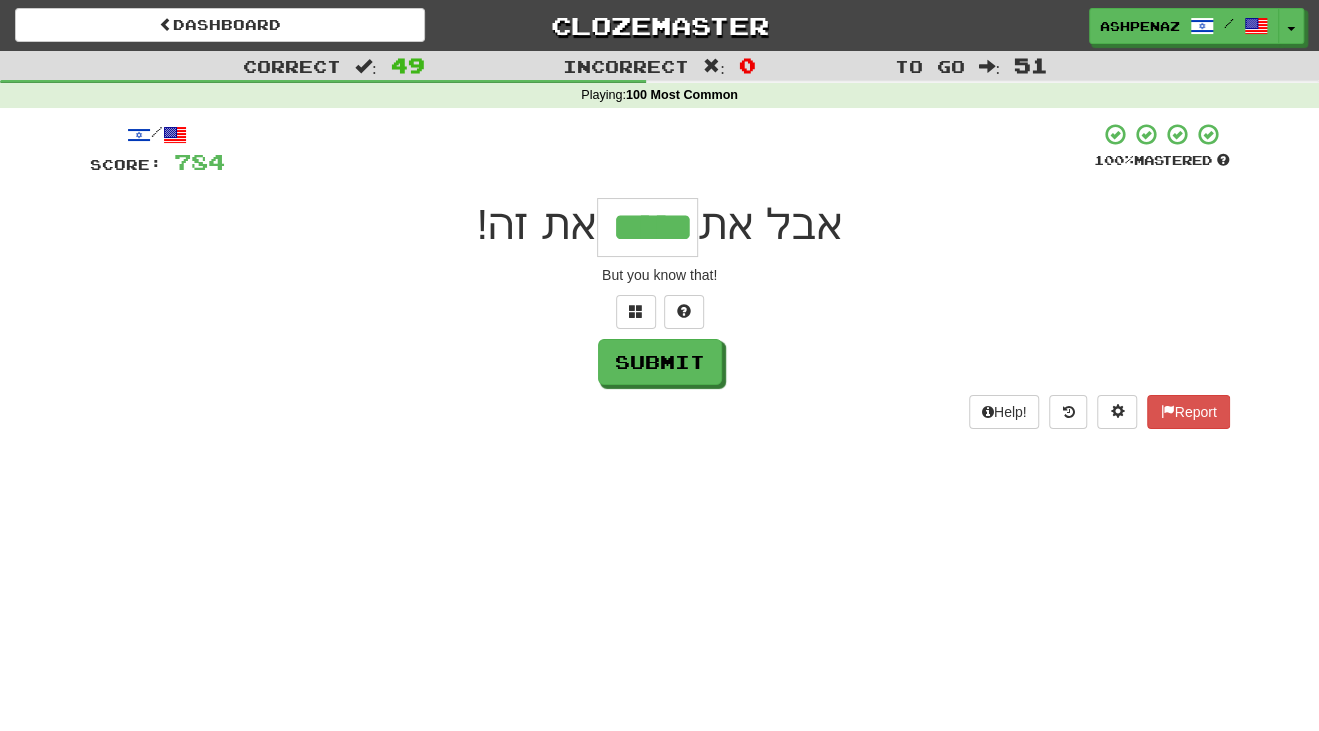type on "*****" 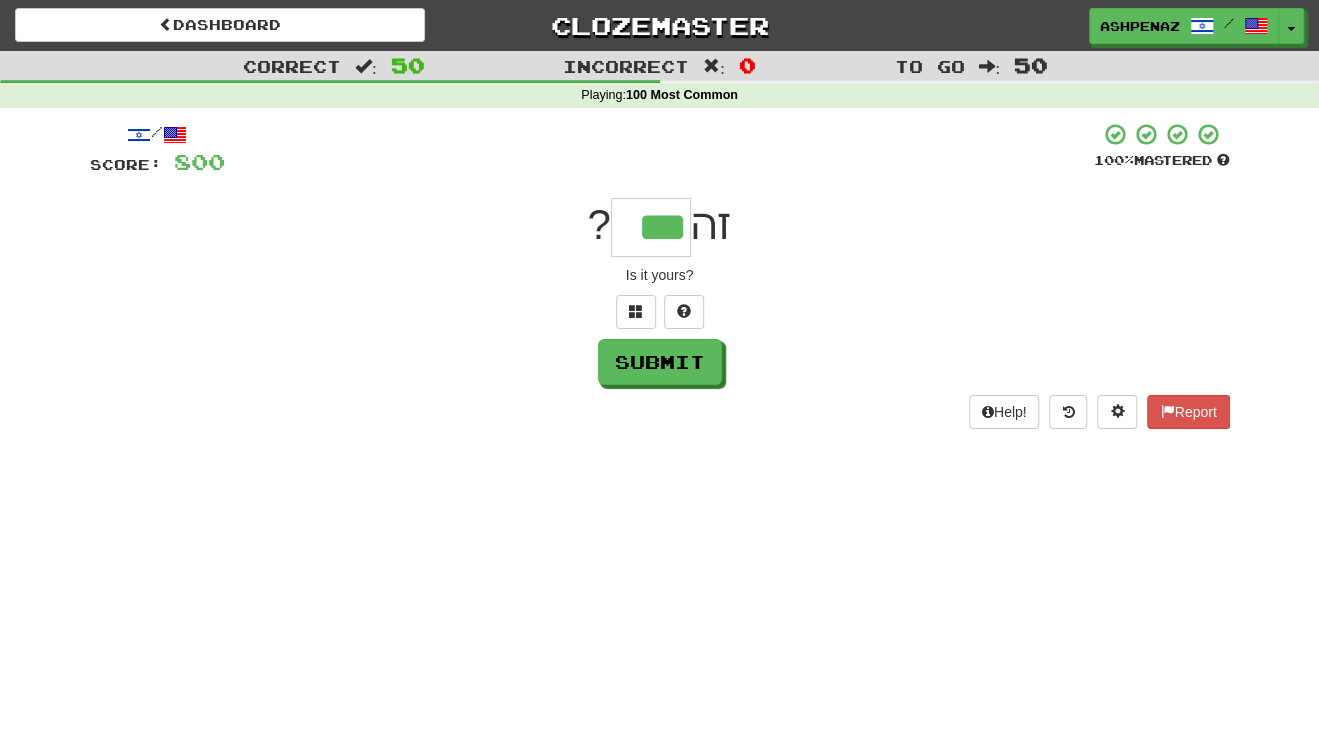 type on "***" 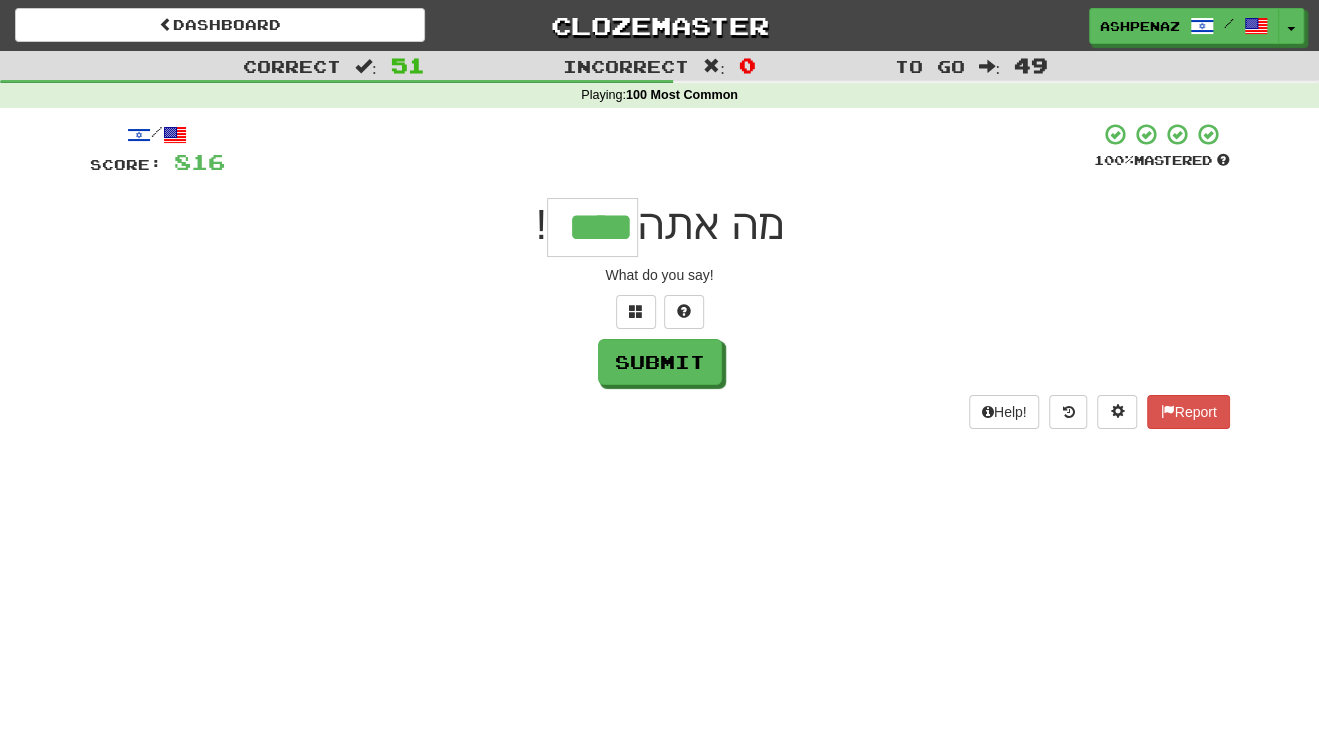 type on "****" 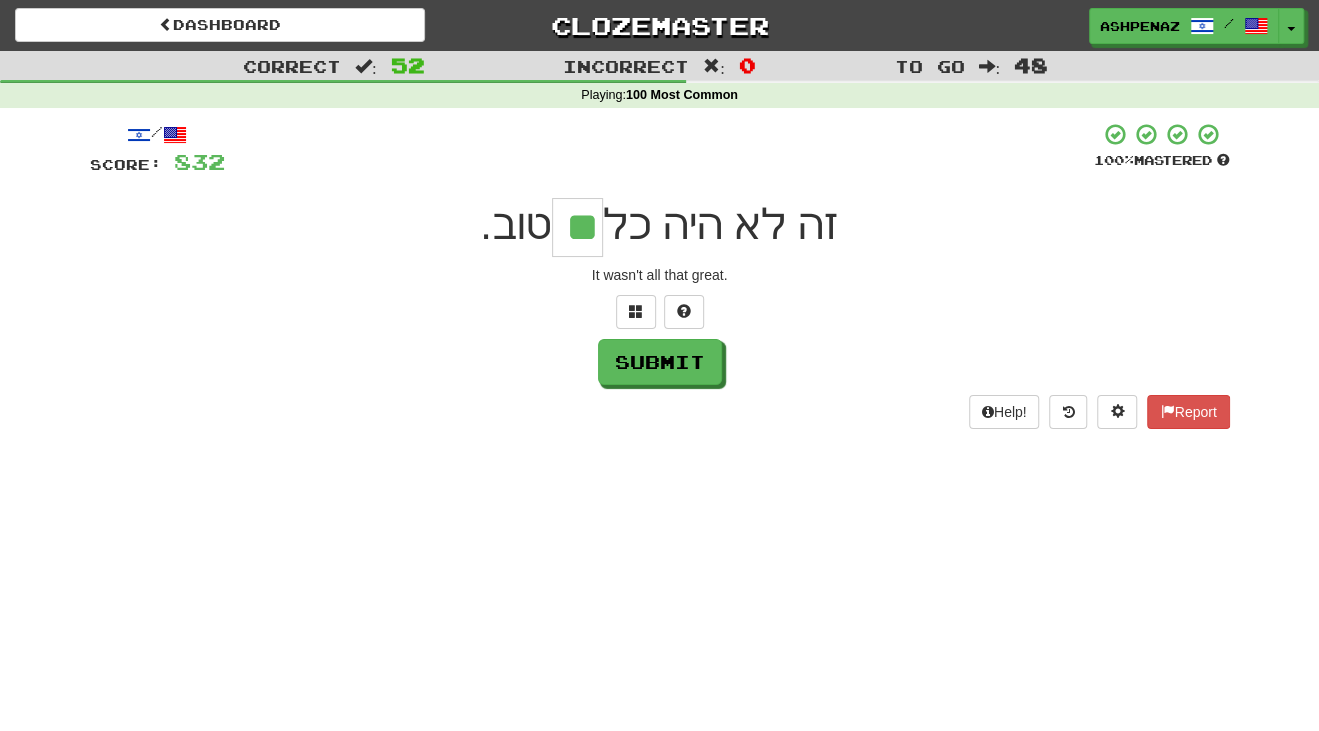 type on "**" 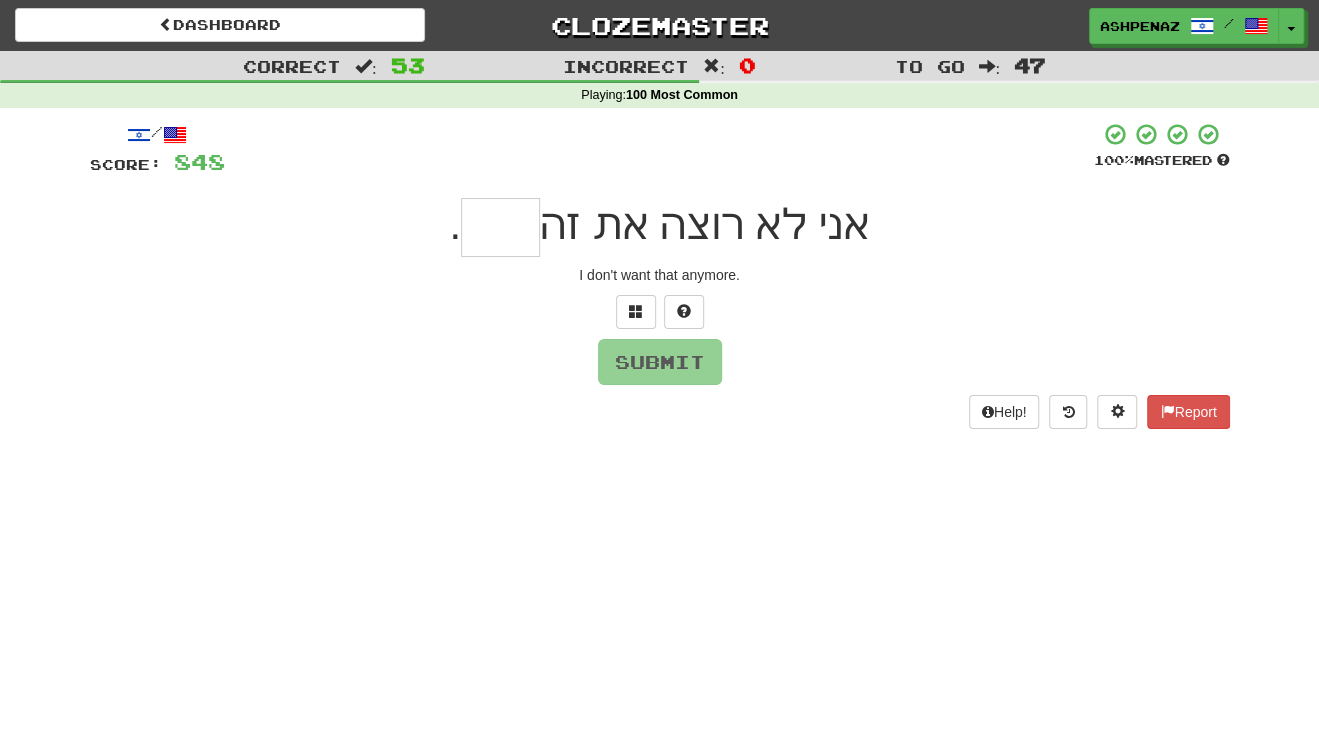 type on "*" 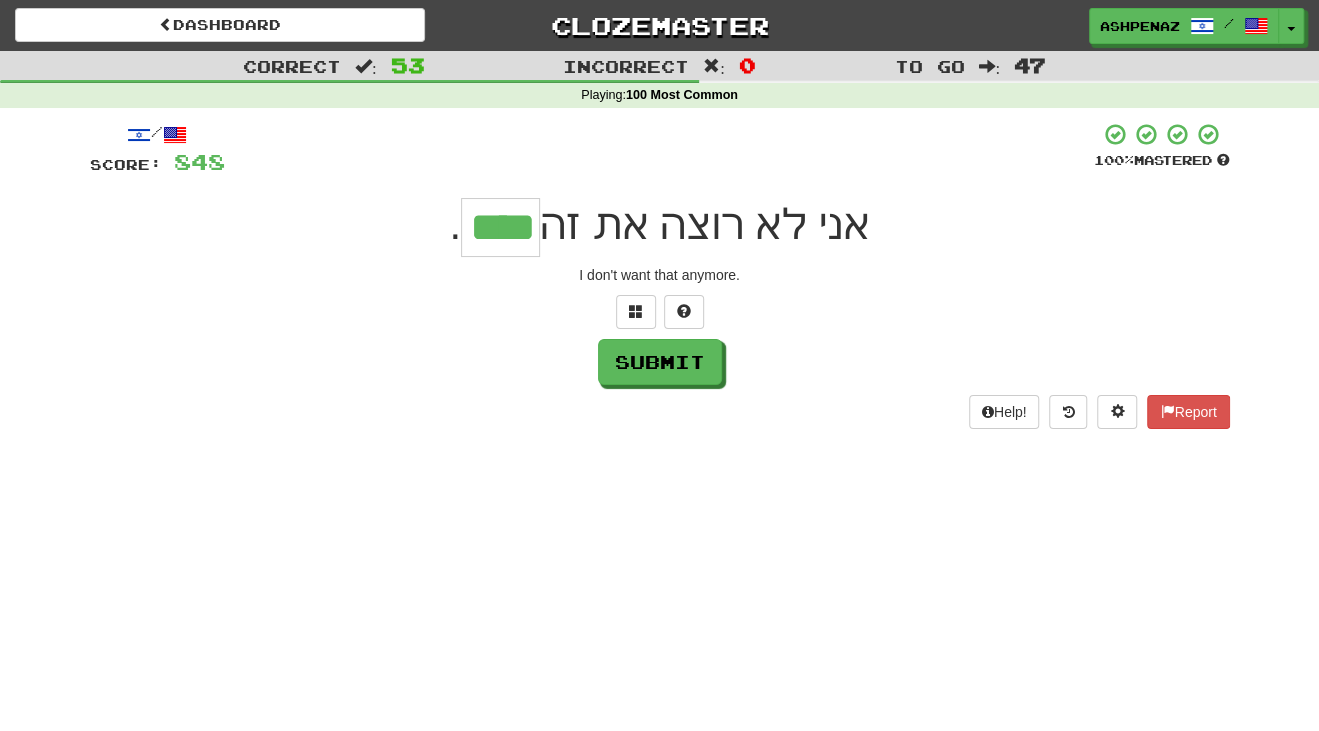 type on "****" 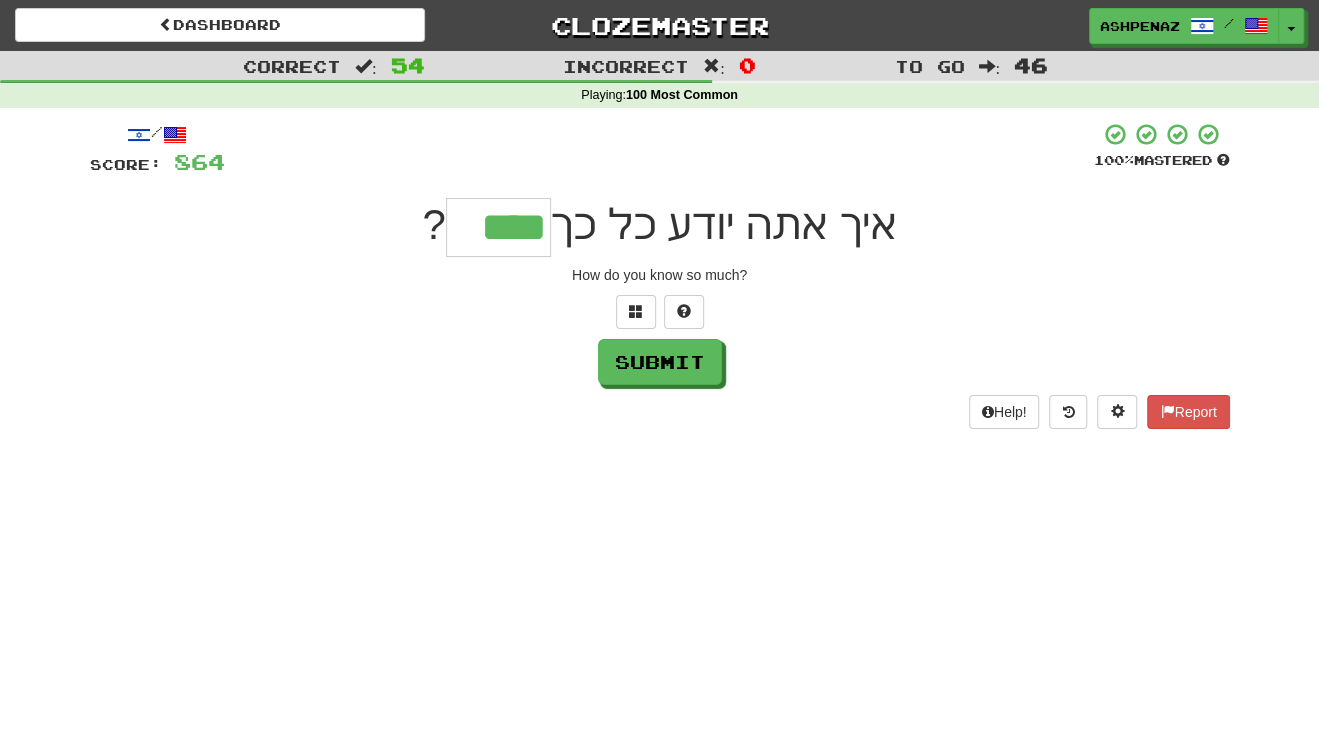 type on "****" 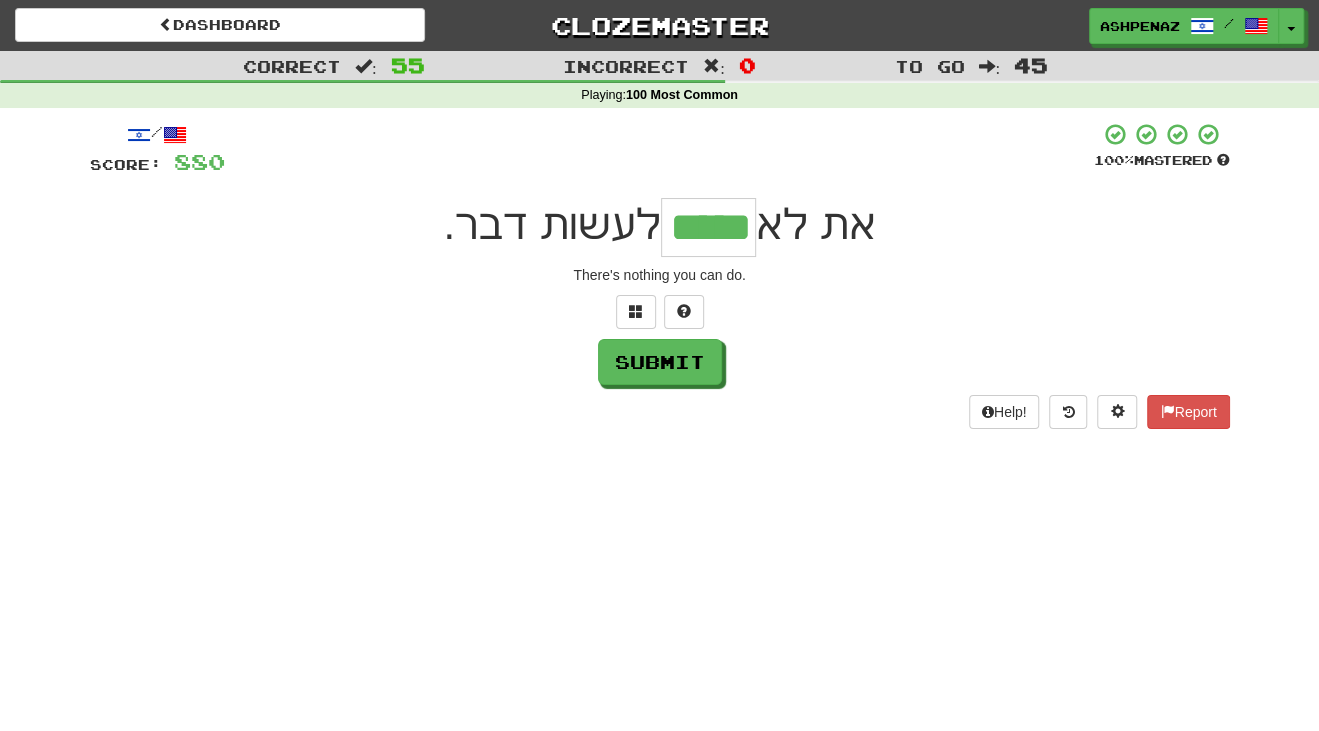 type on "*****" 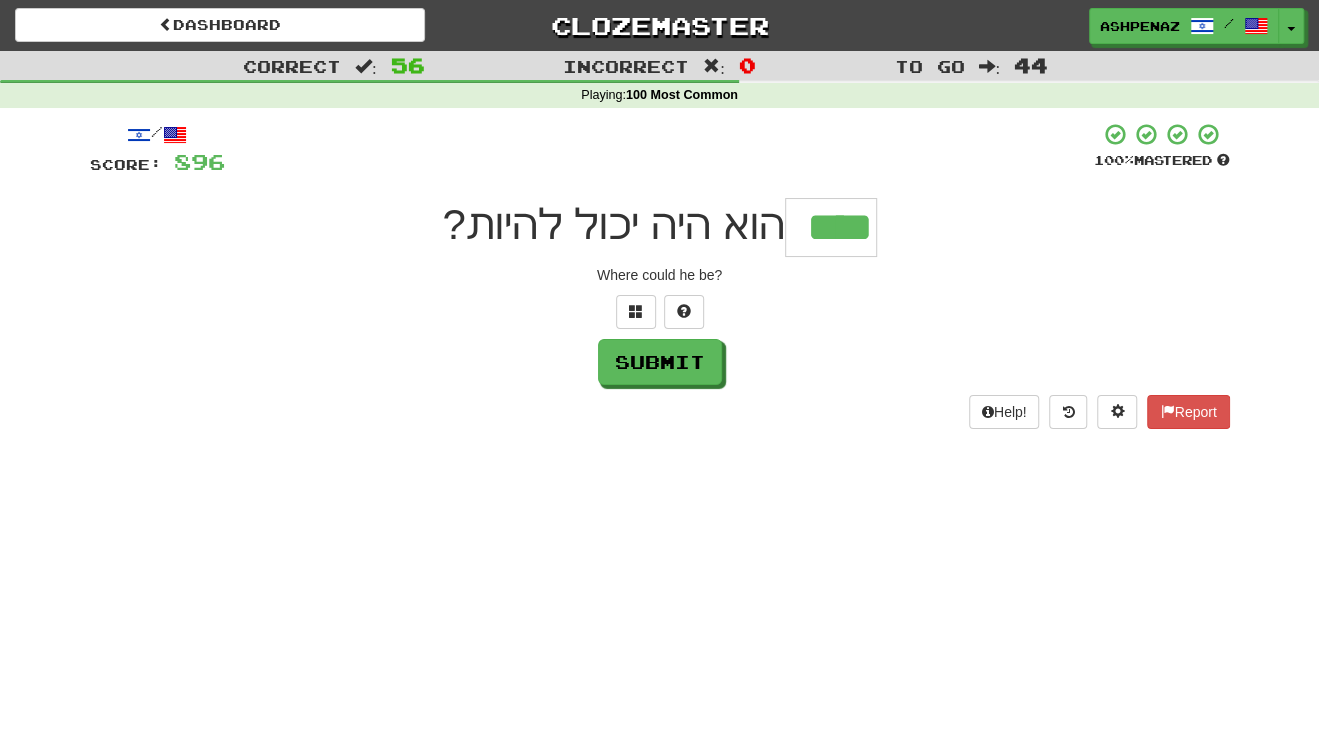 type on "****" 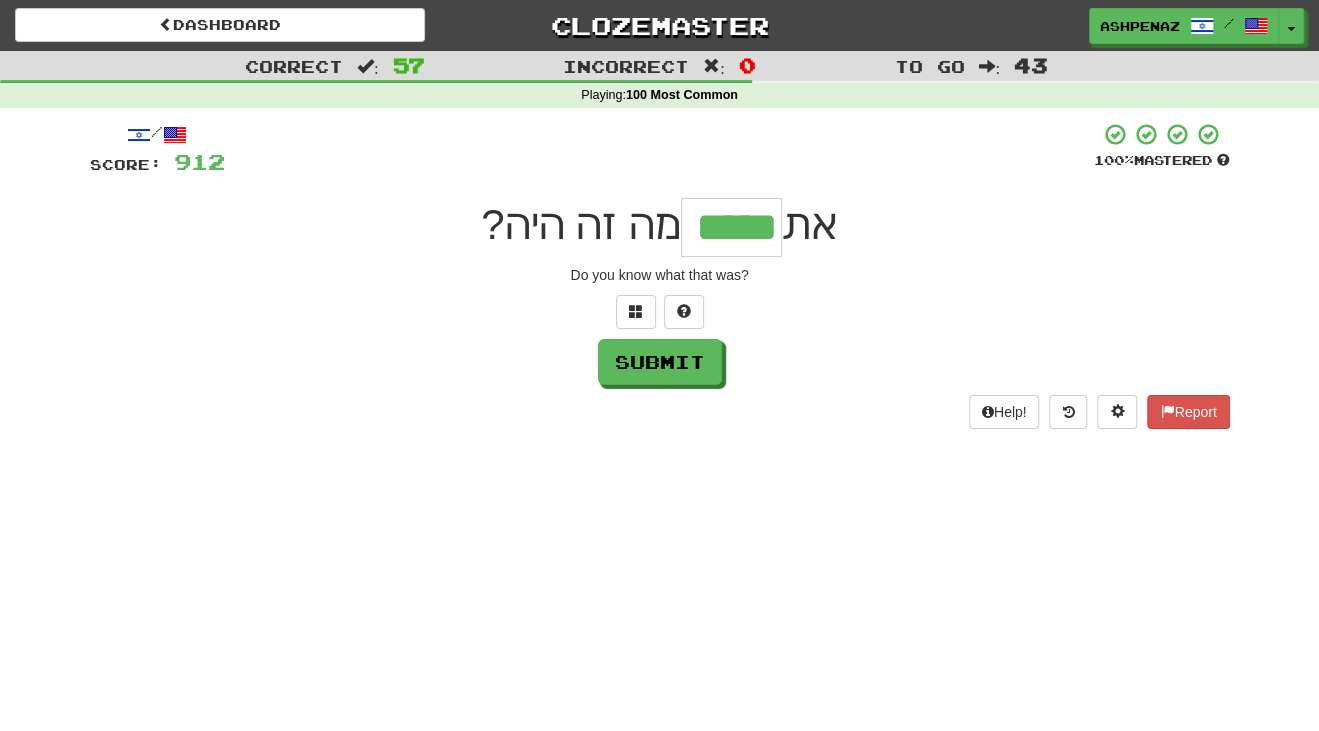 type on "*****" 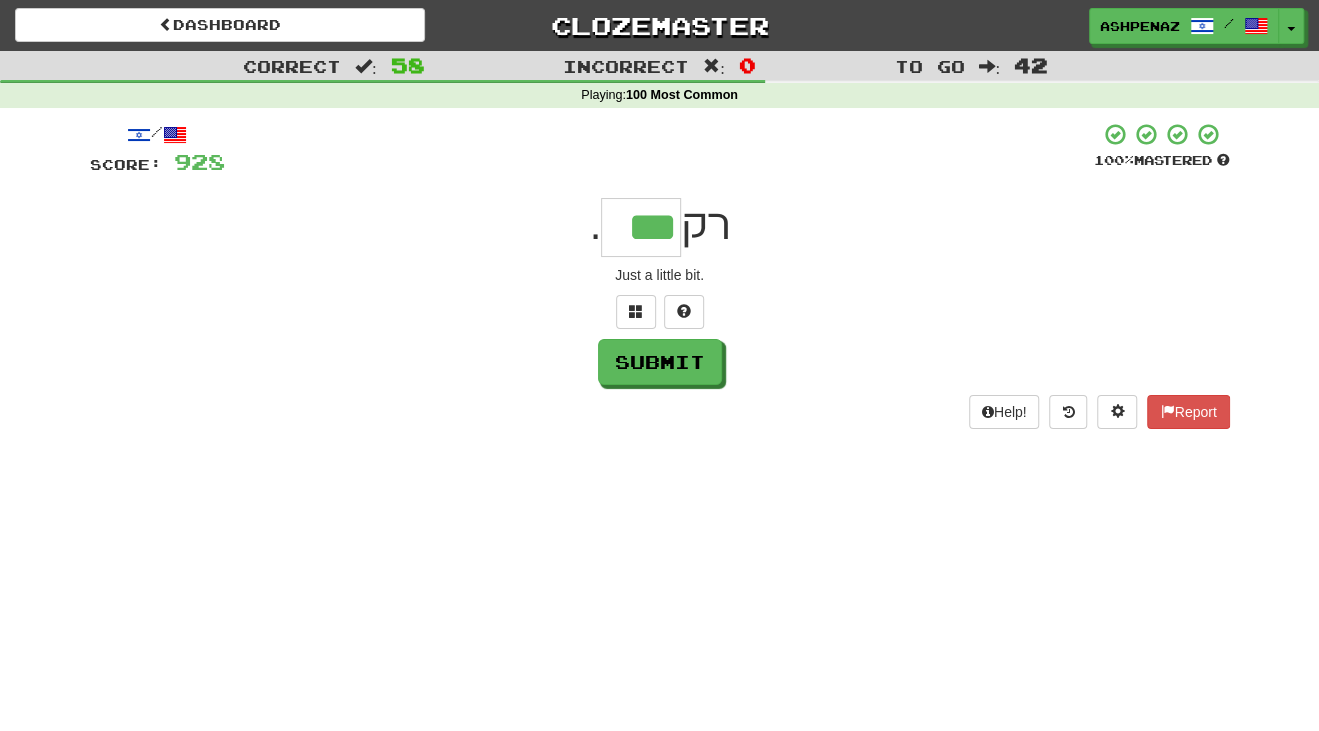 type on "***" 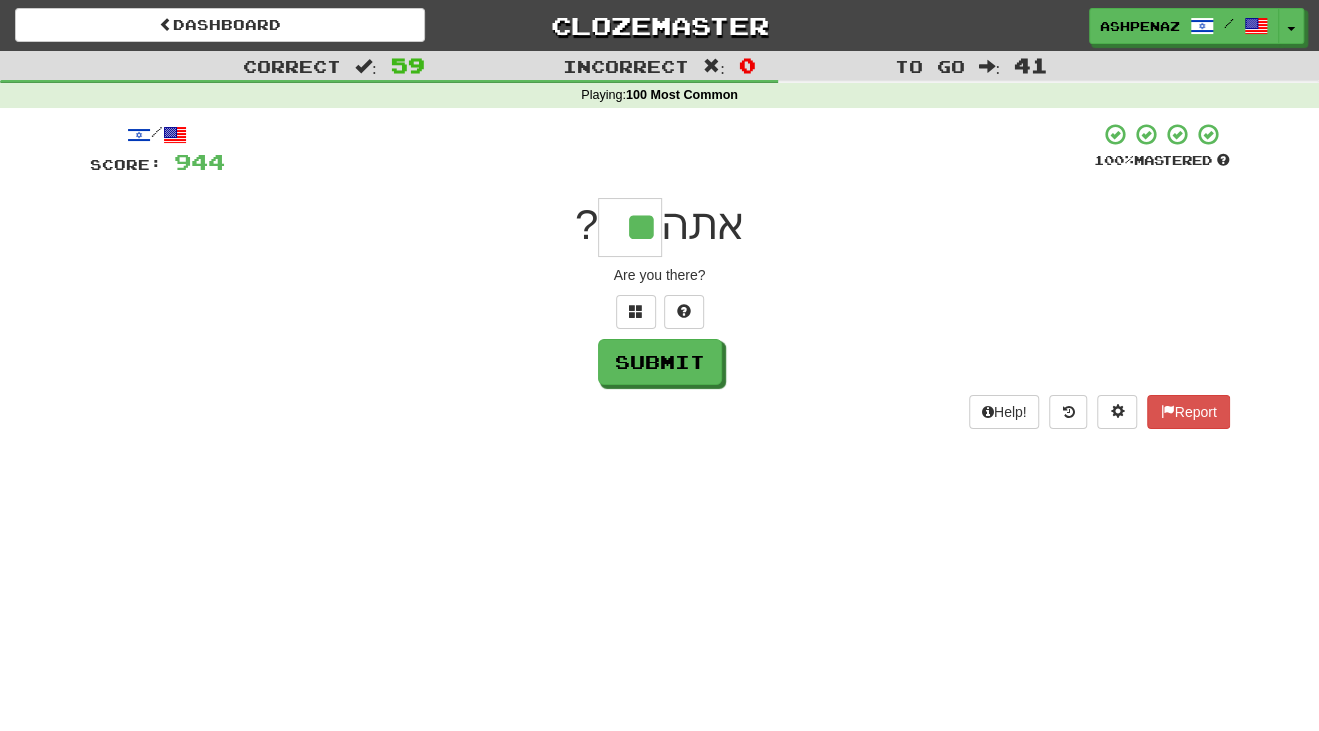 type on "**" 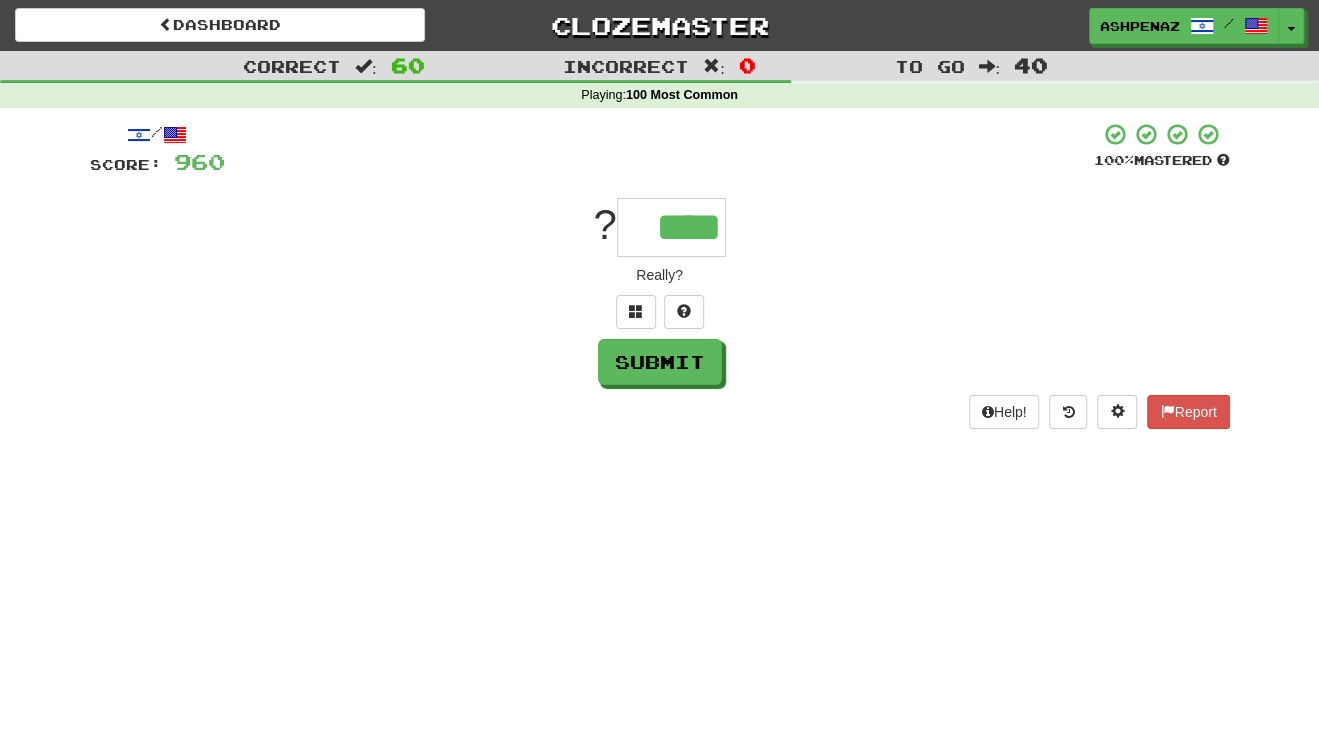 type on "****" 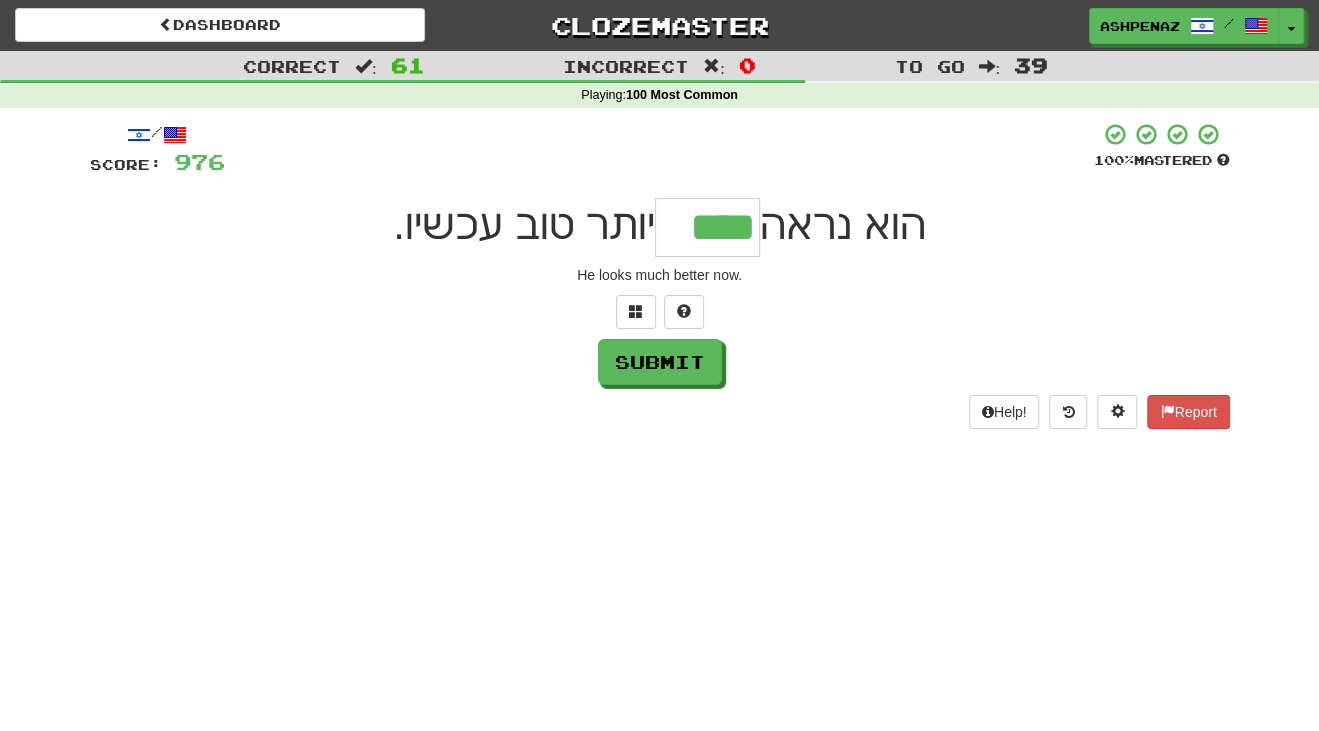 type on "****" 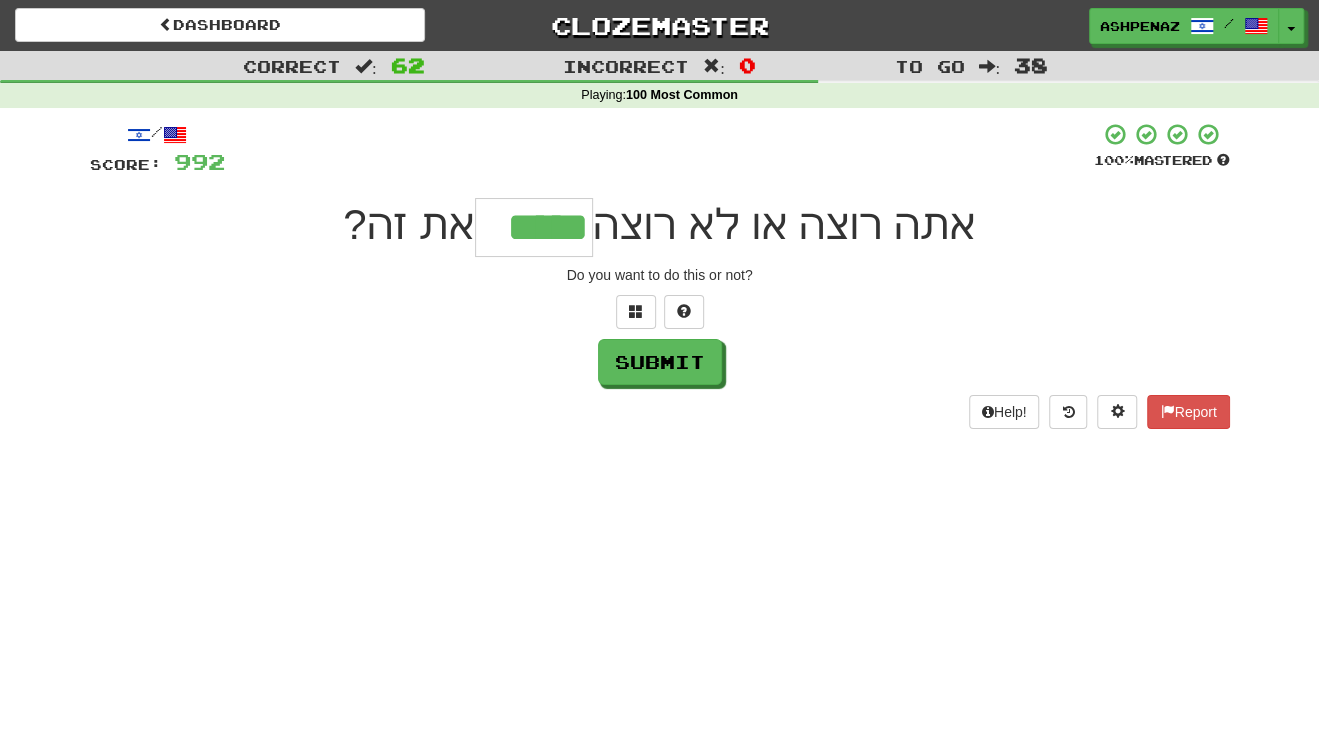 type on "*****" 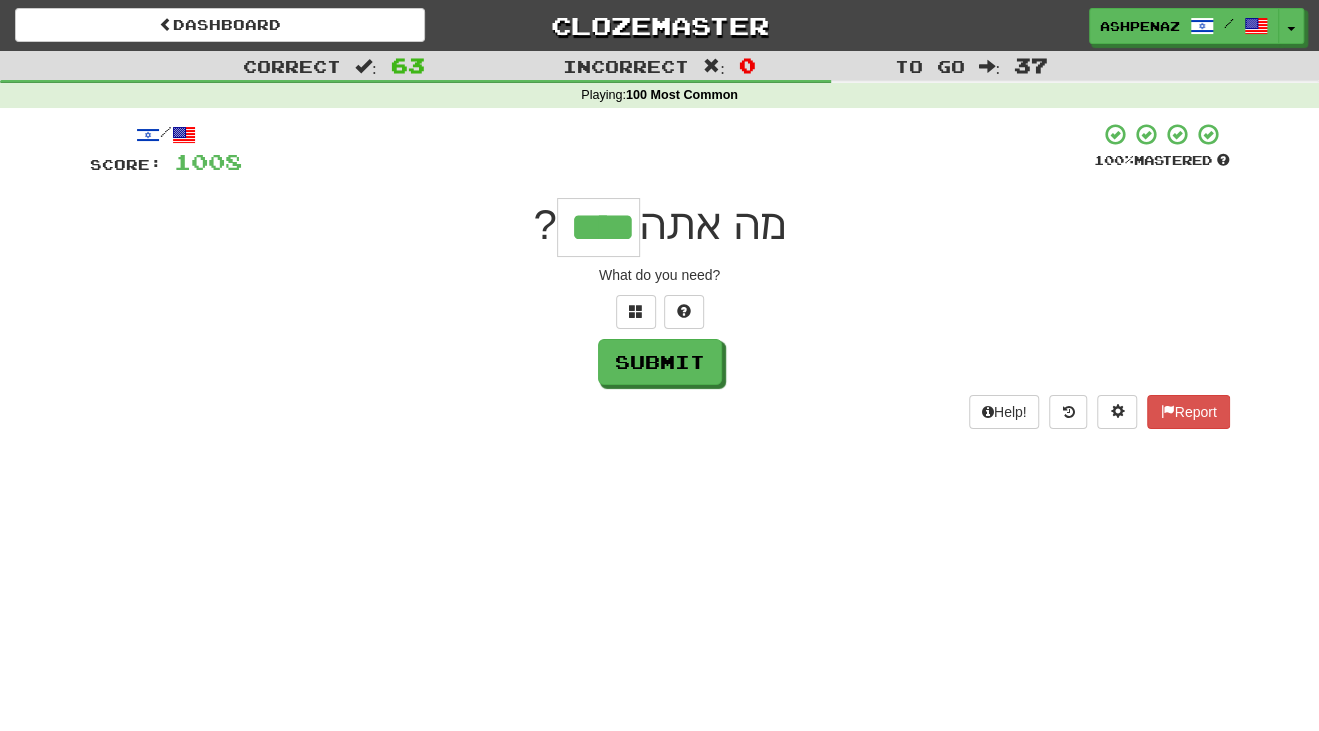 type on "****" 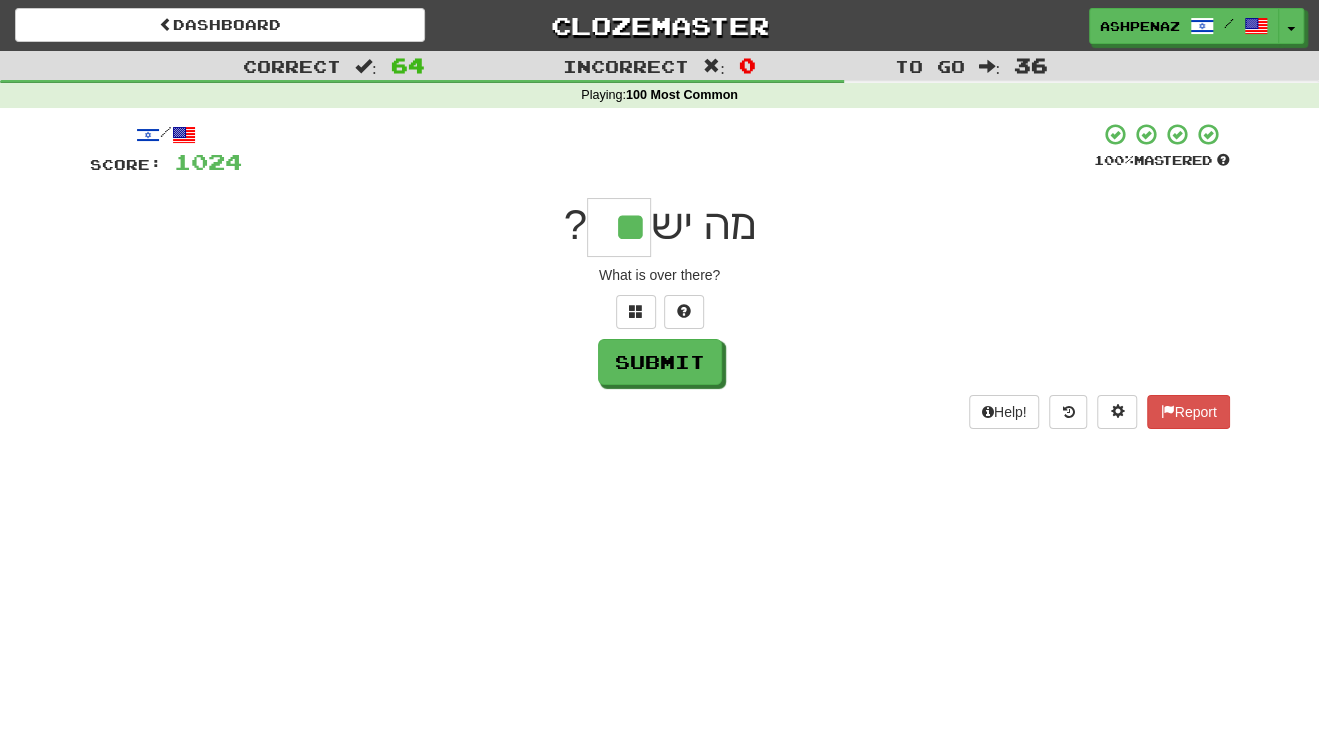 type on "**" 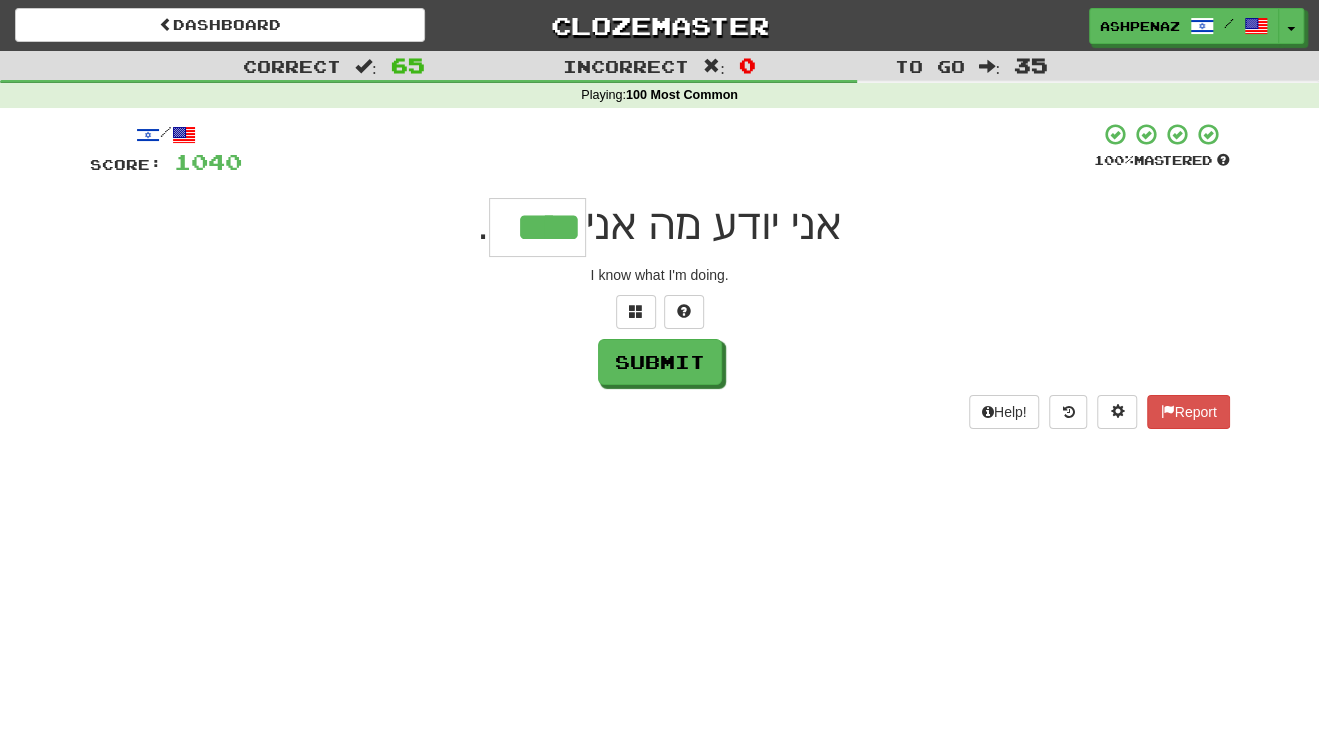 type on "****" 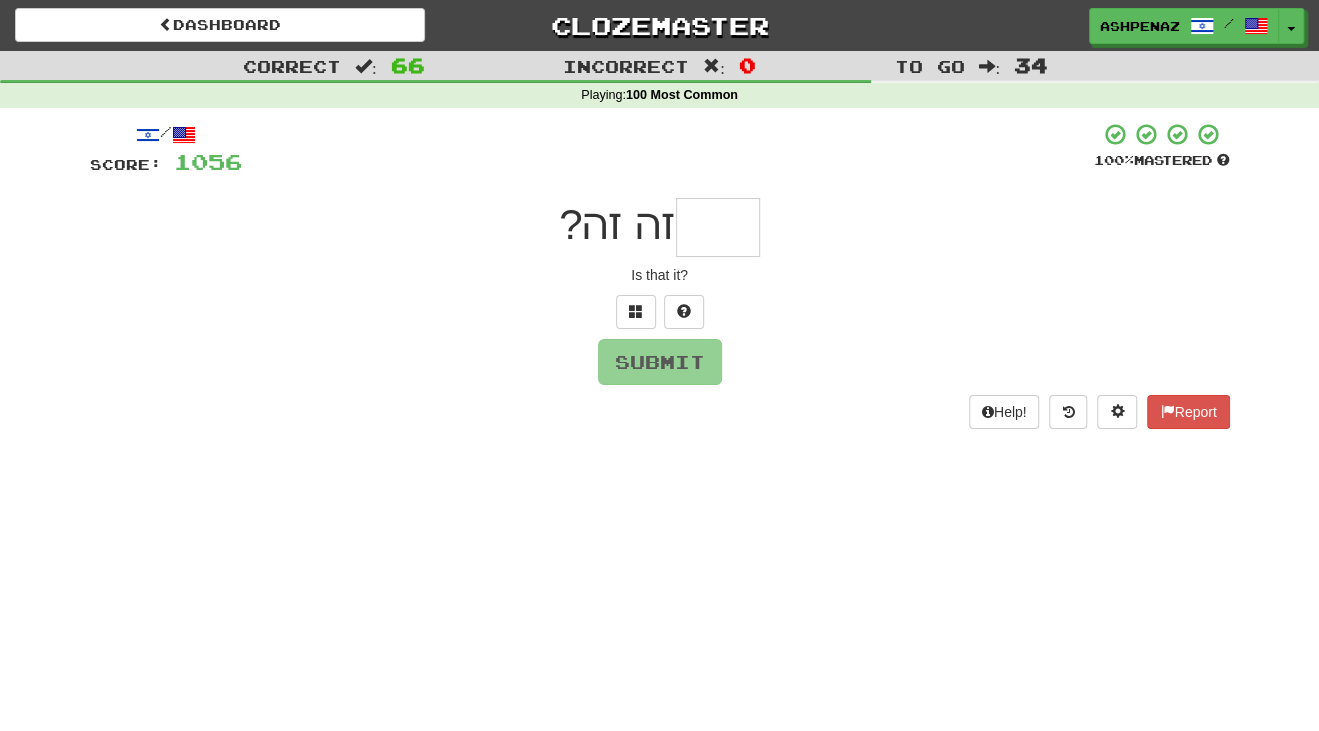 type on "*" 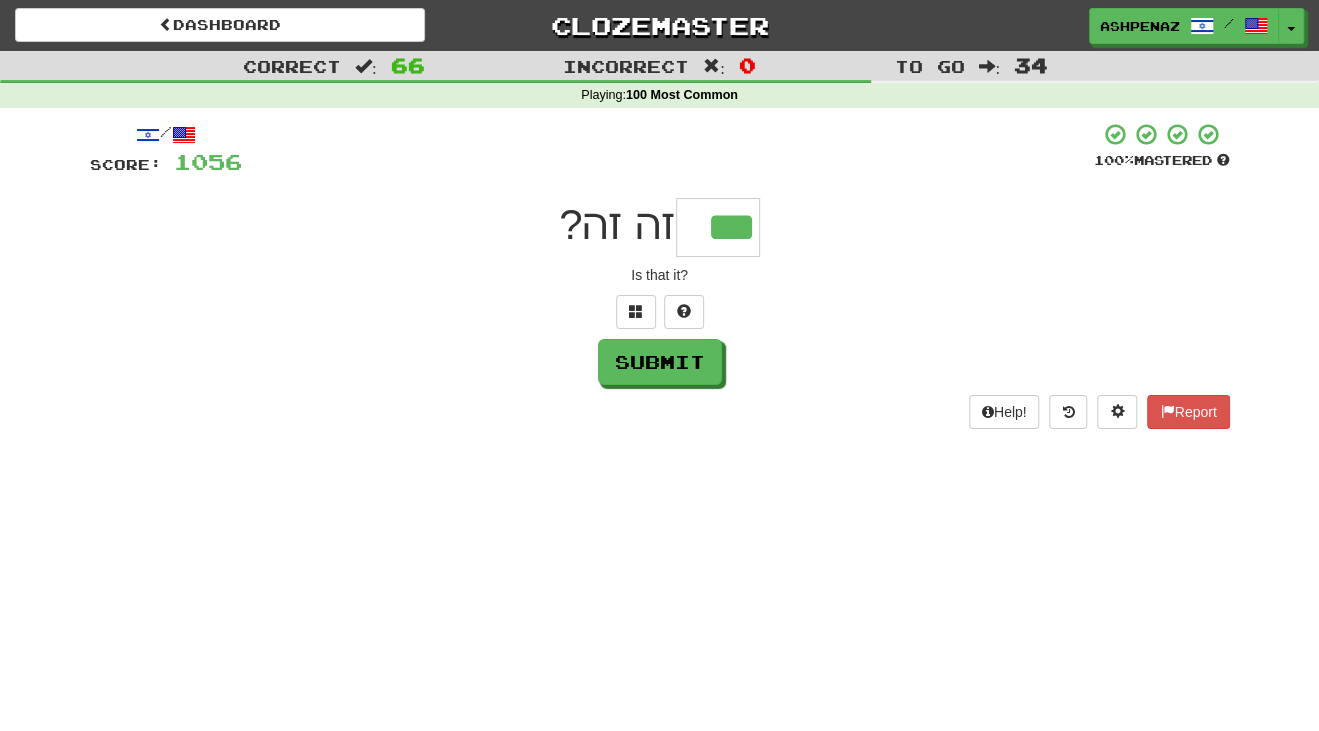 type on "***" 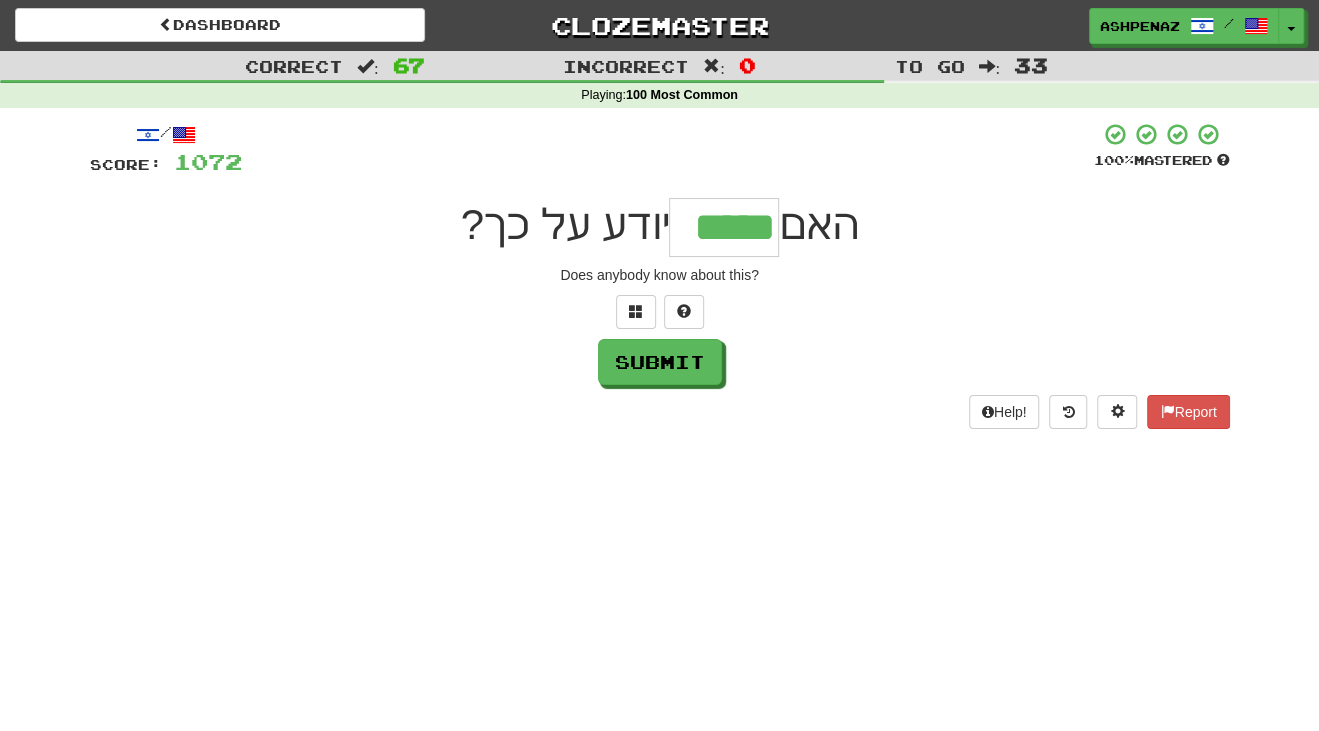 type on "*****" 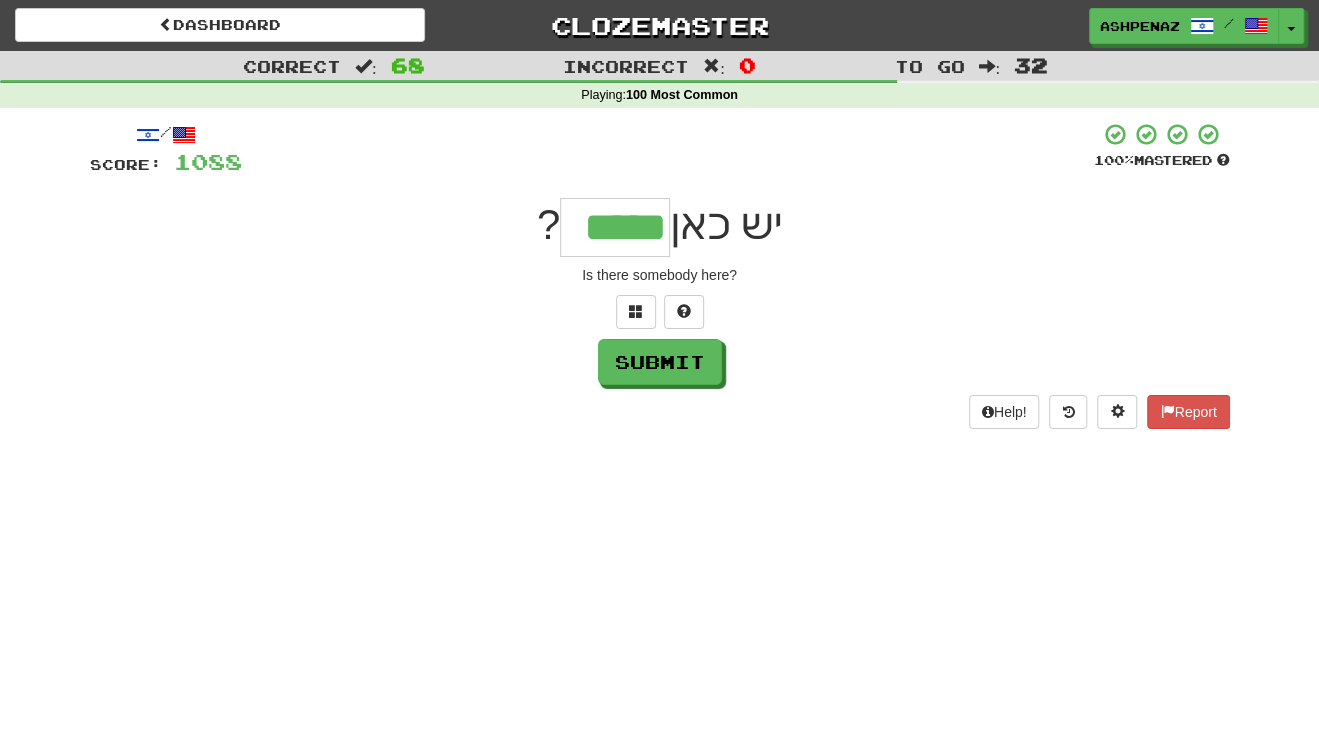type on "*****" 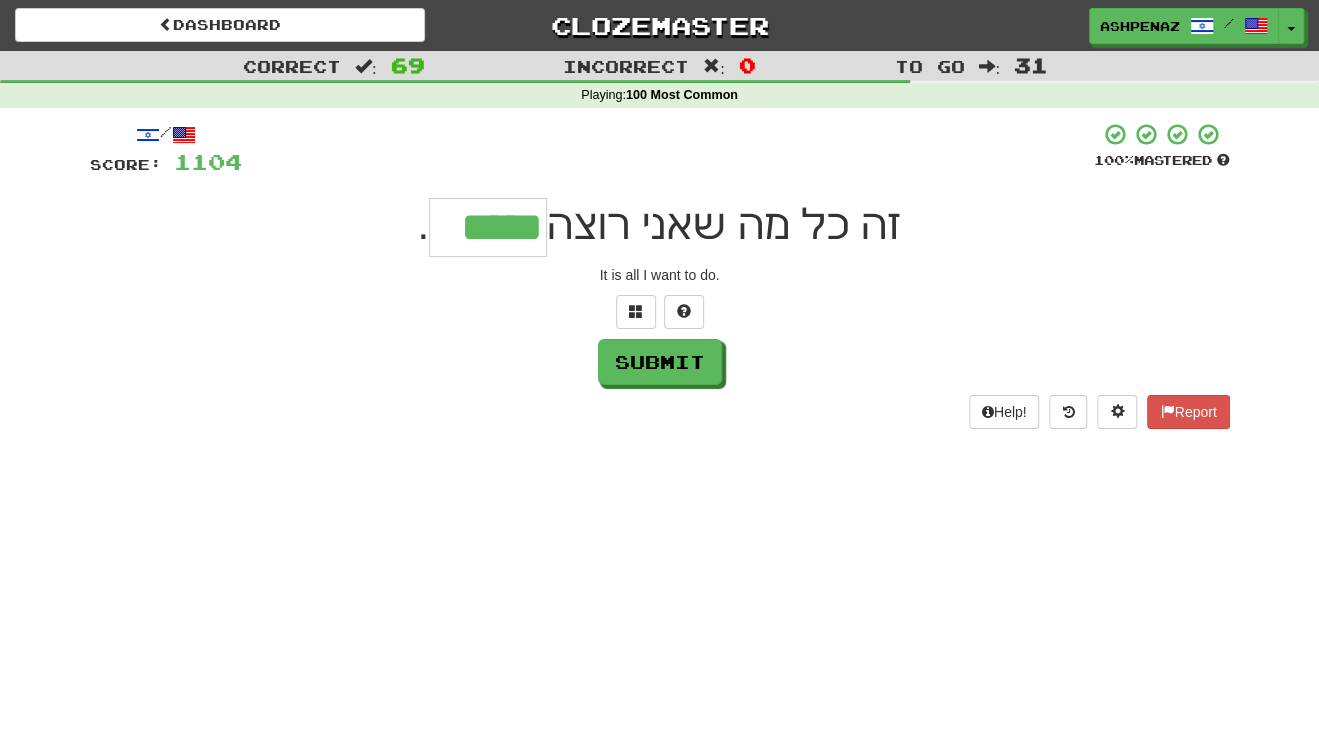 type on "*****" 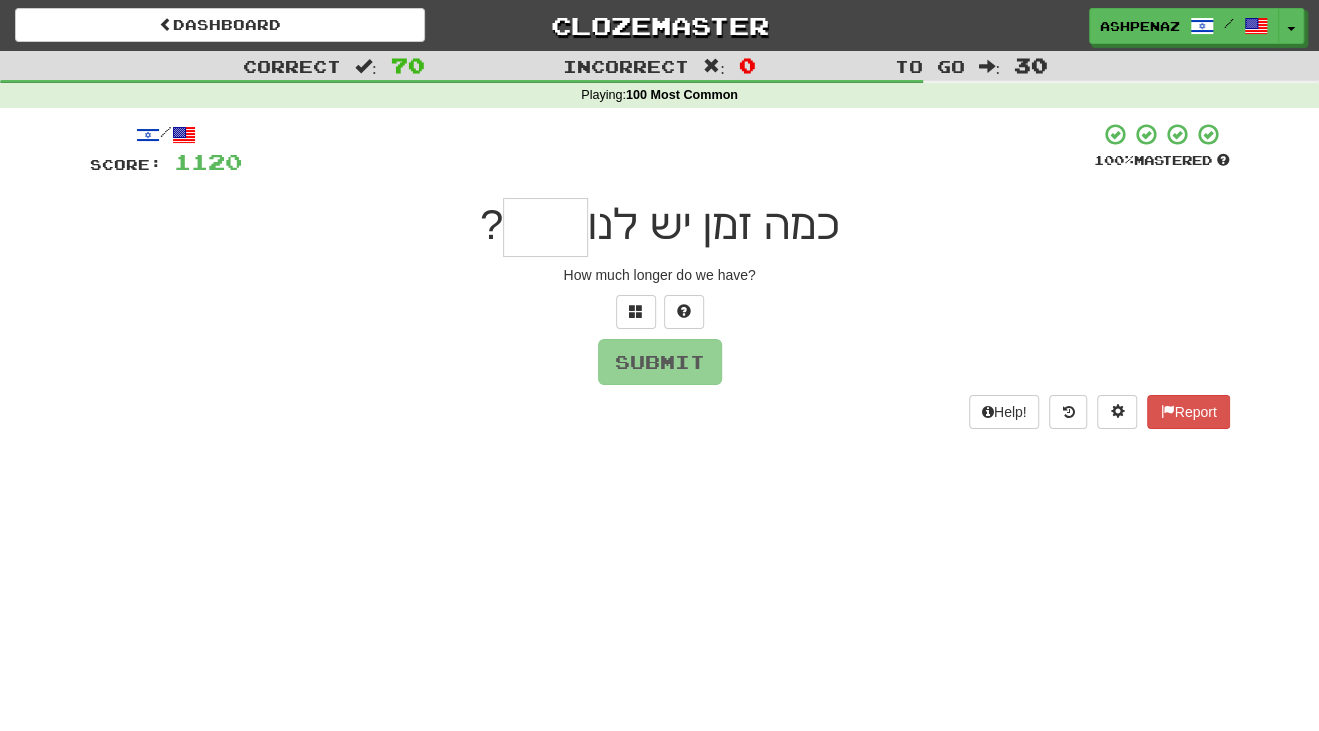 type on "*" 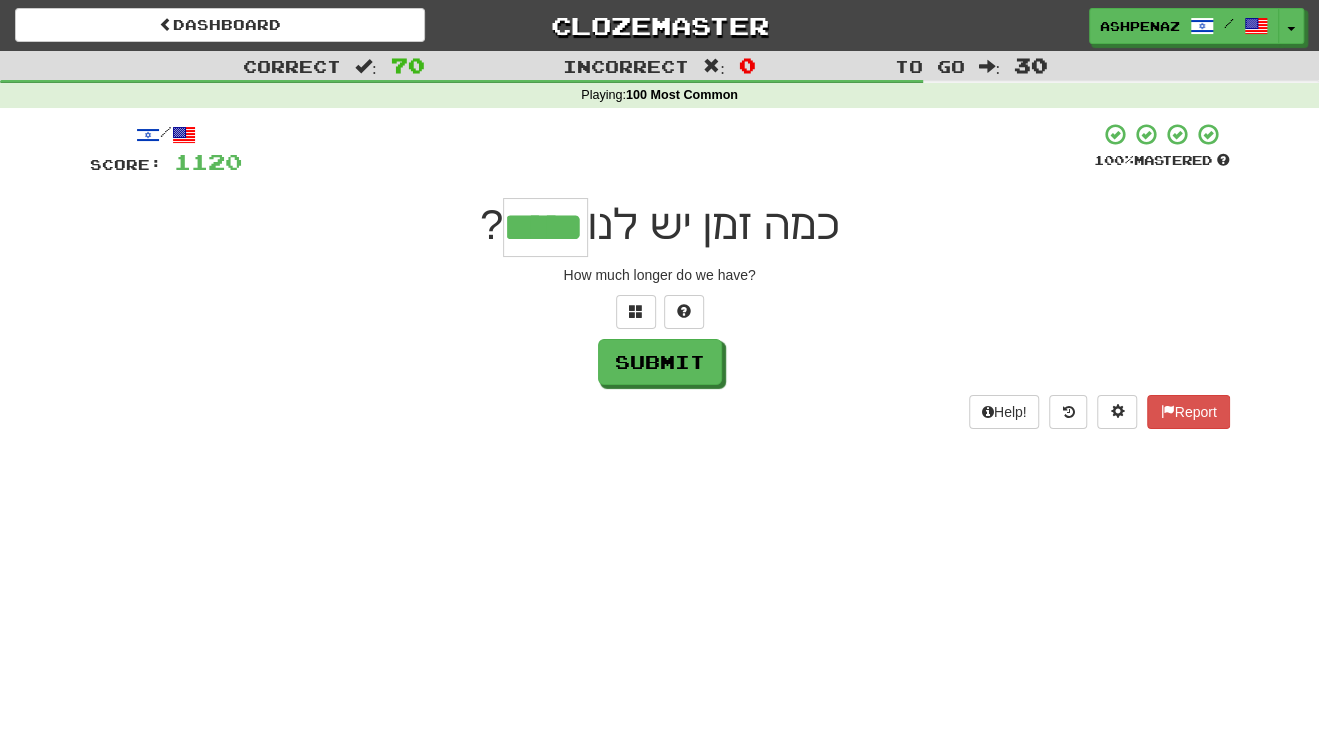 type on "*****" 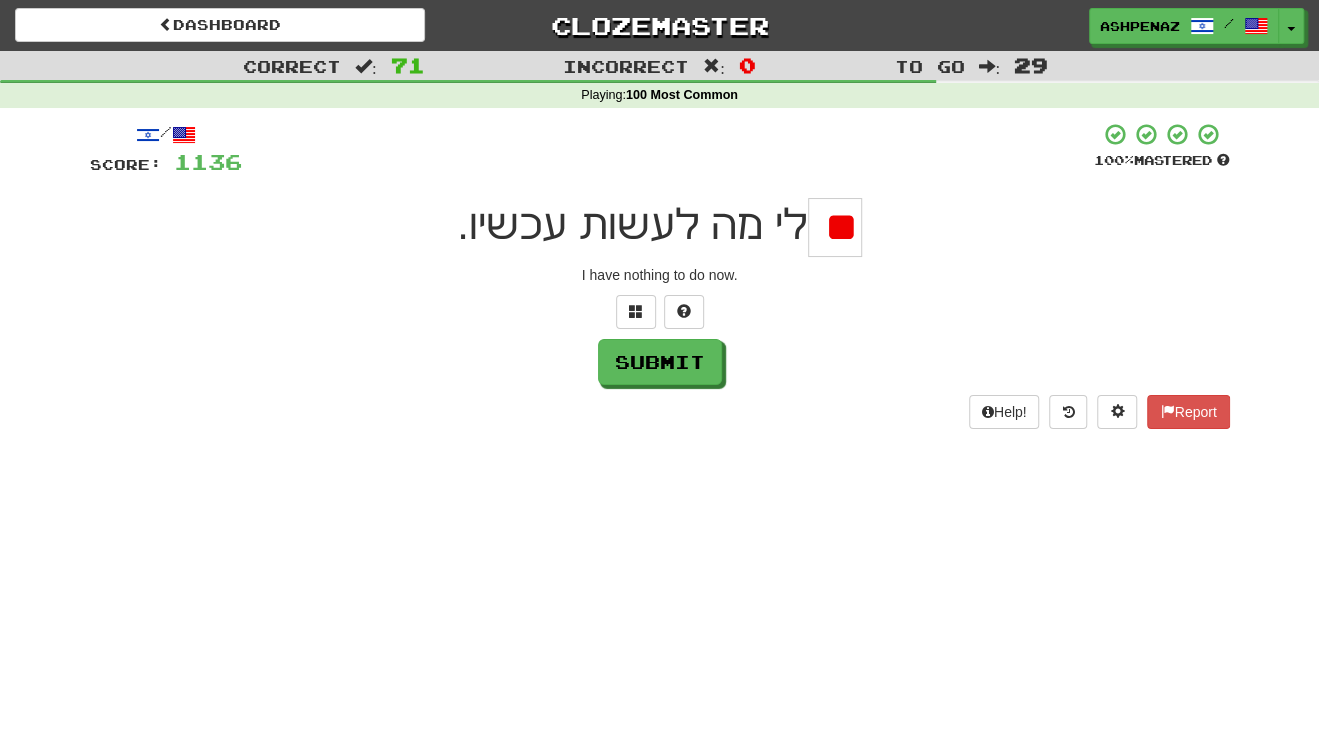 type on "*" 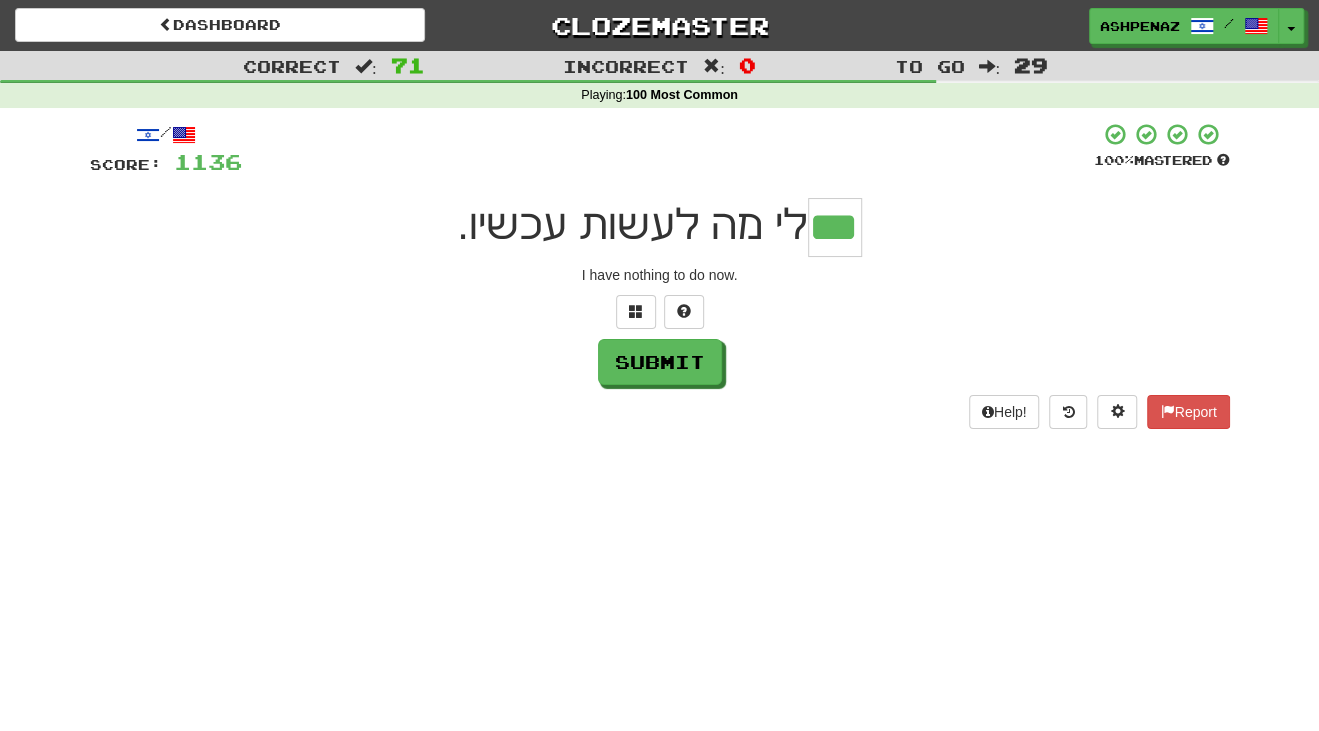 type on "***" 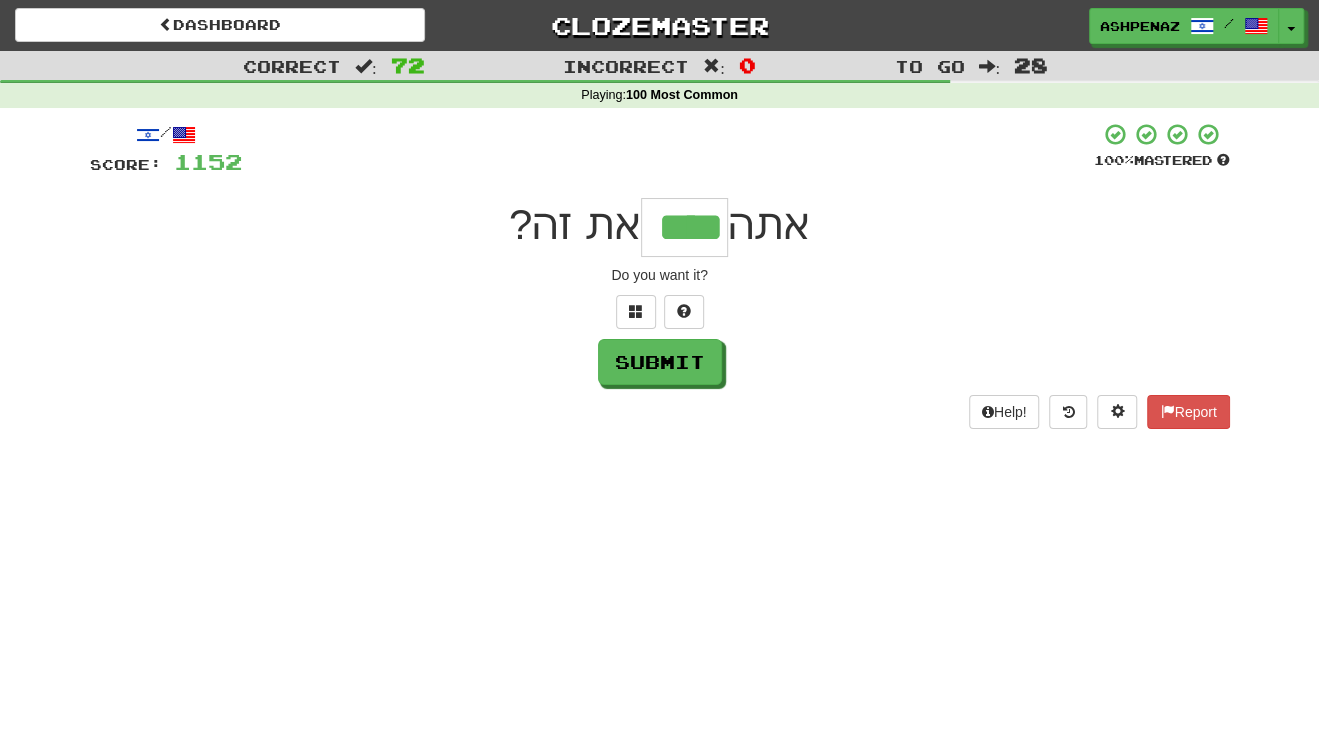 type on "****" 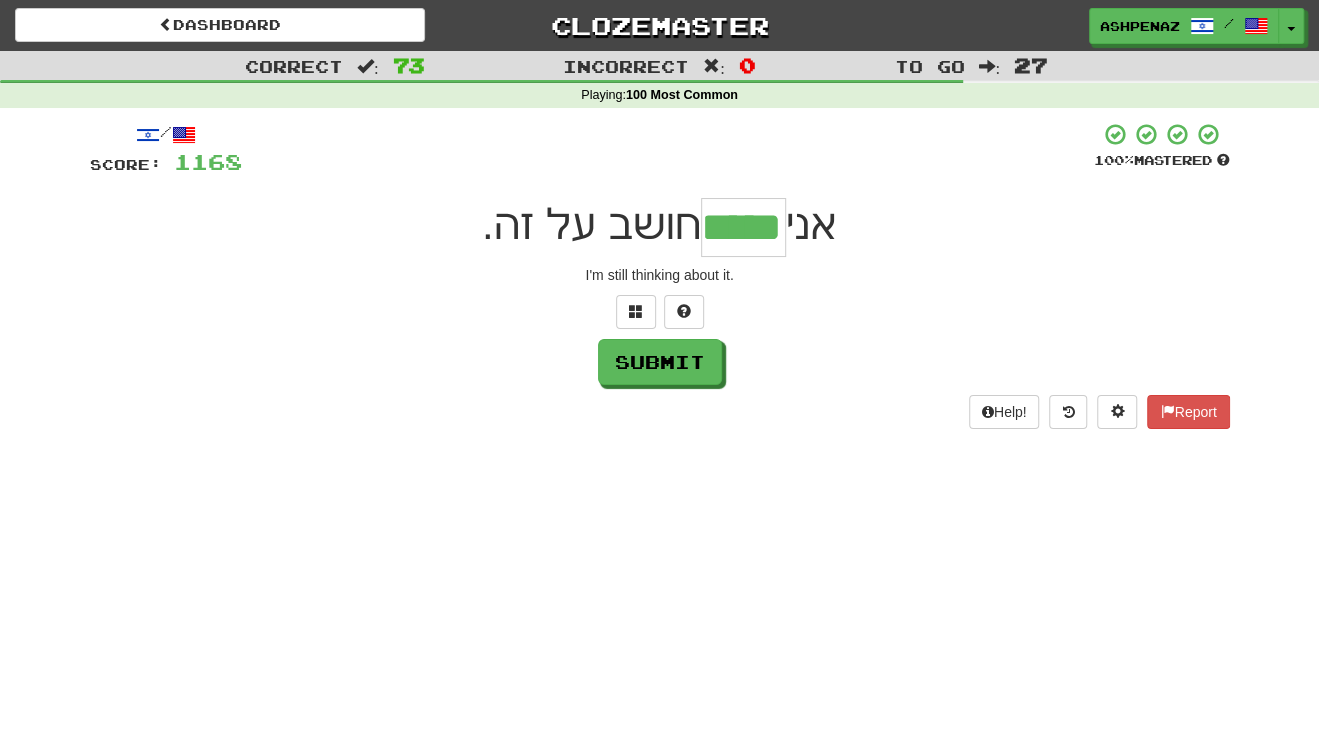 type on "*****" 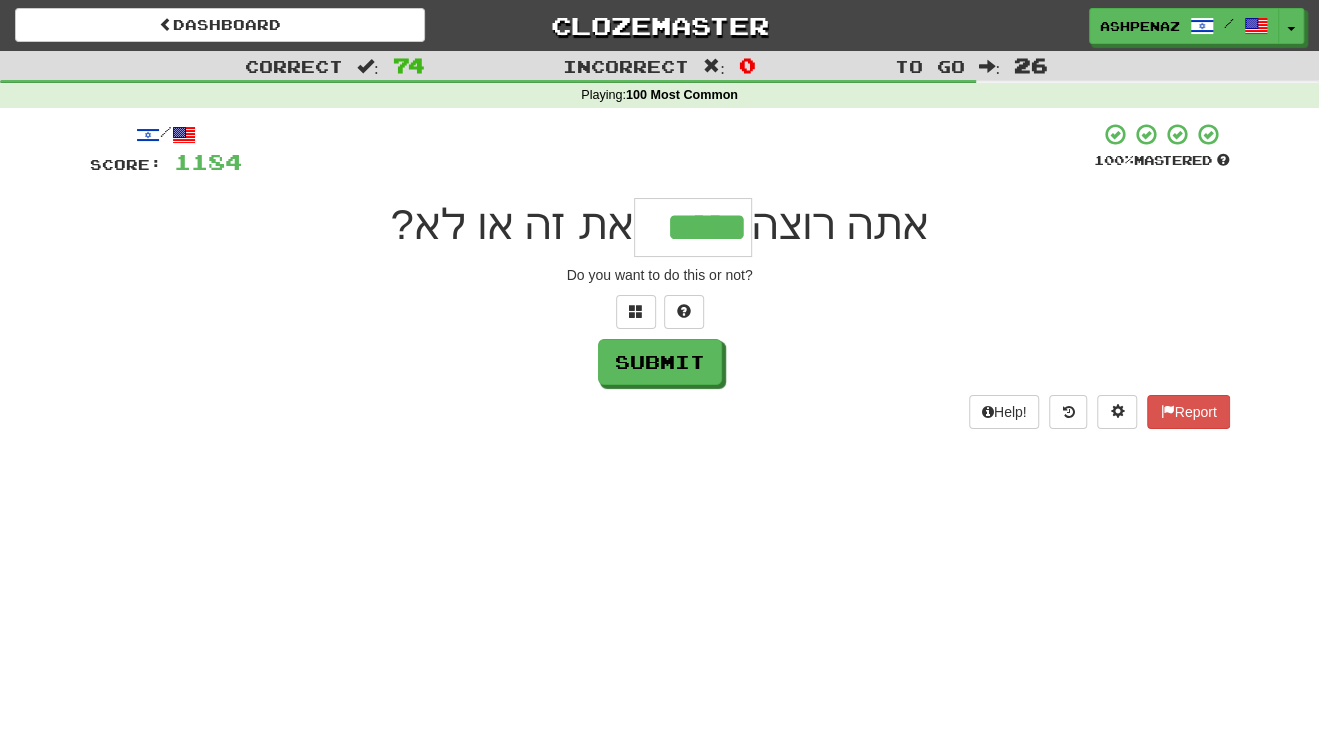 type on "*****" 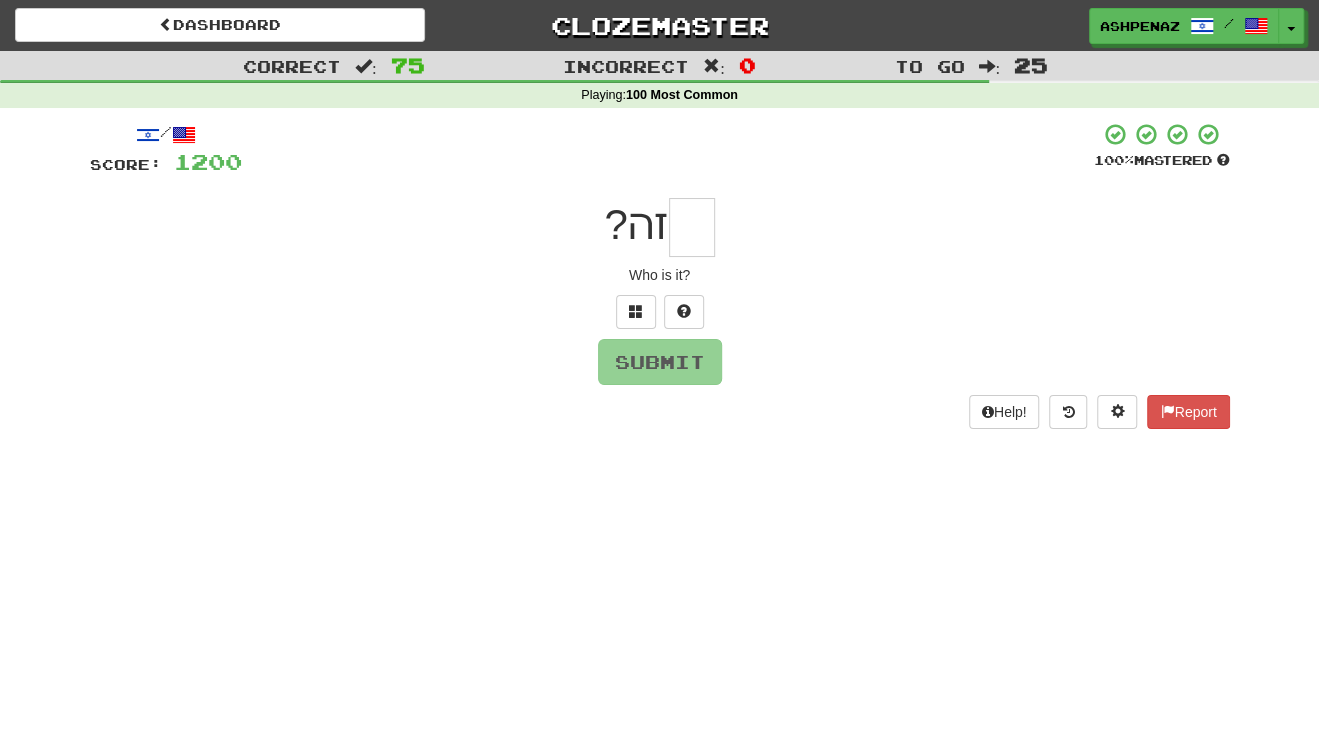 type on "*" 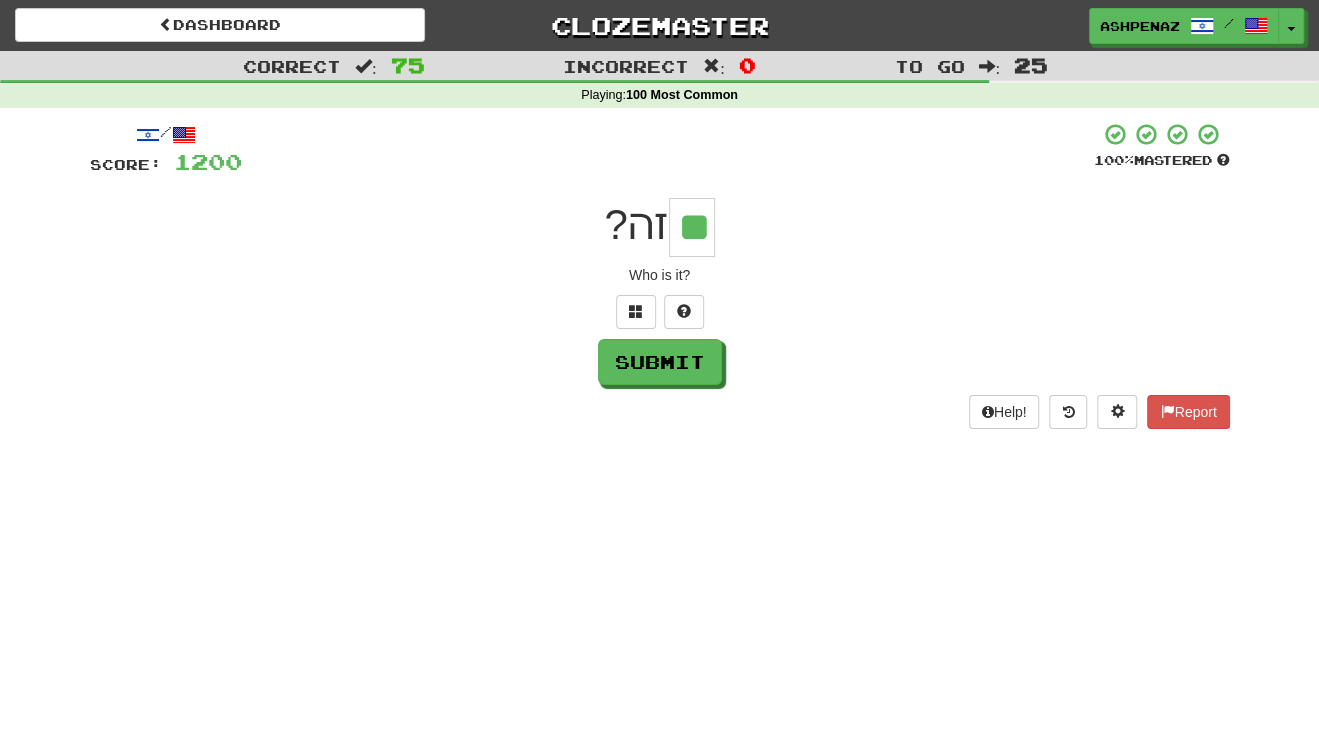 type on "**" 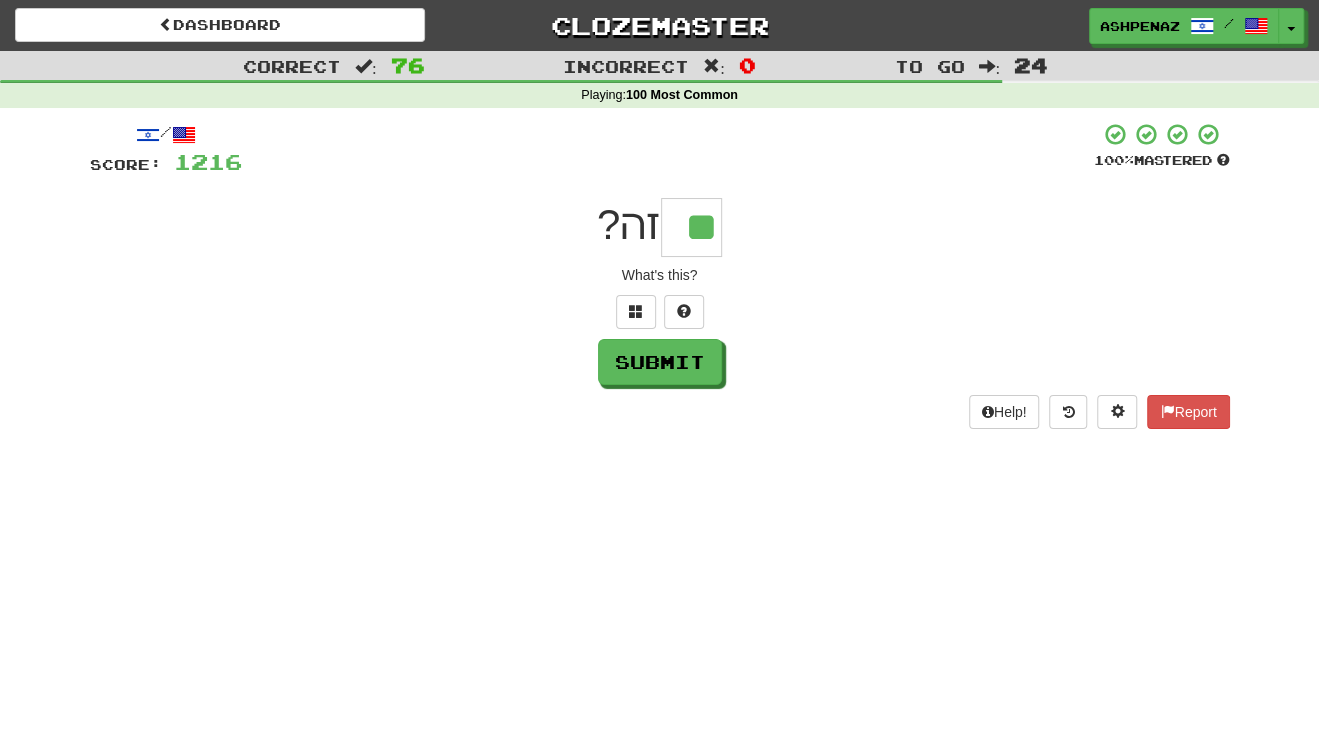 type on "**" 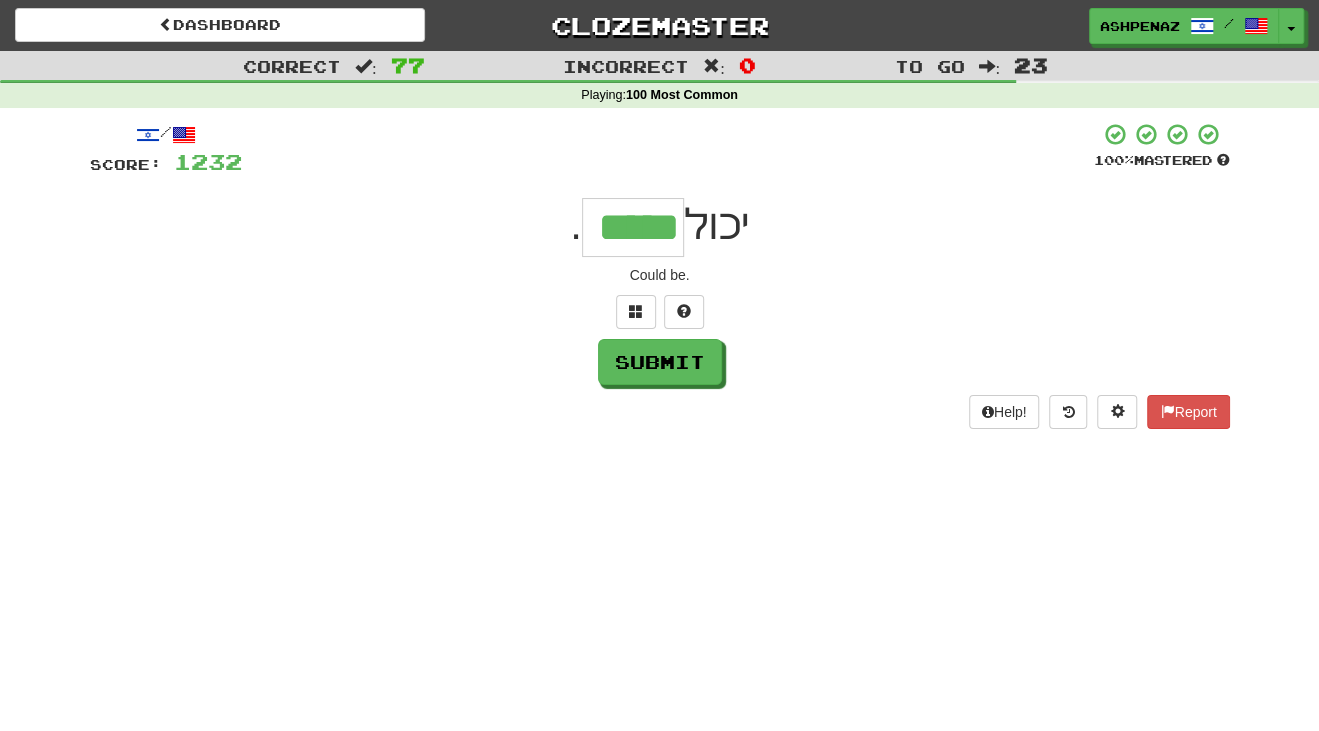 type on "*****" 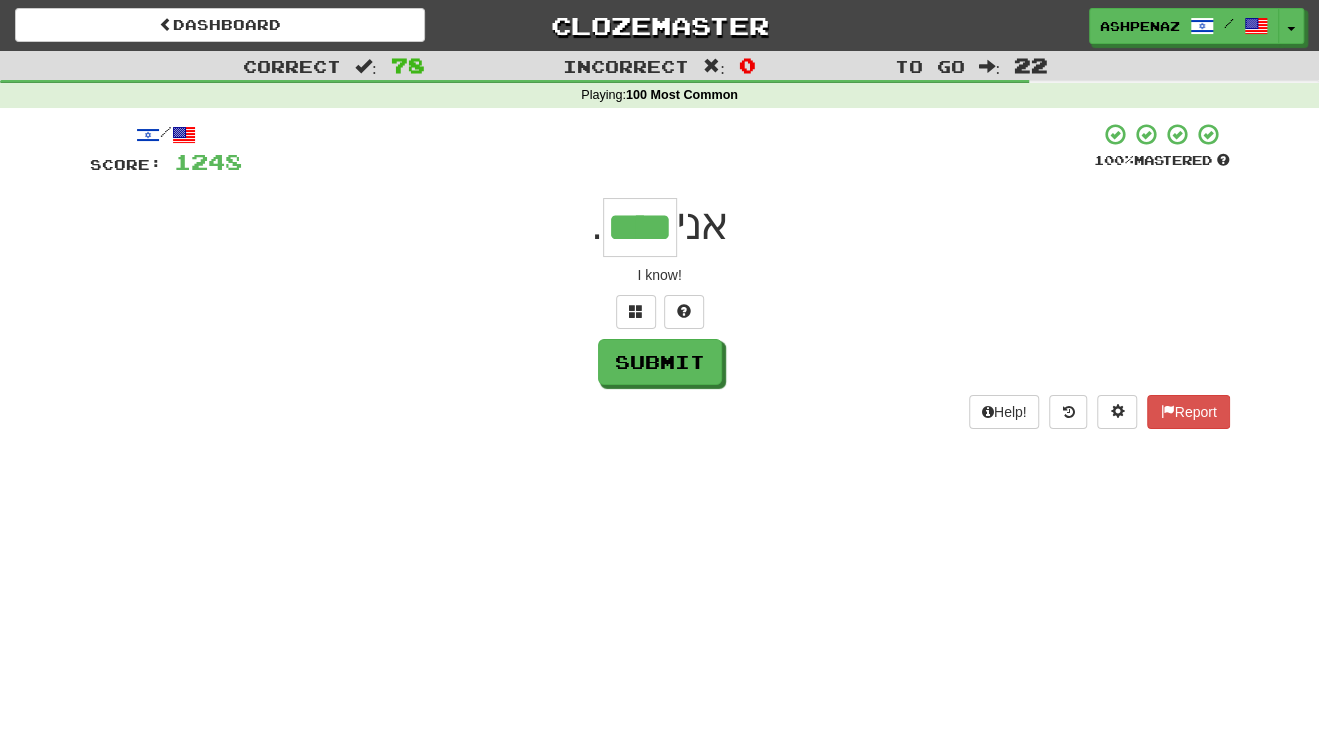 type on "****" 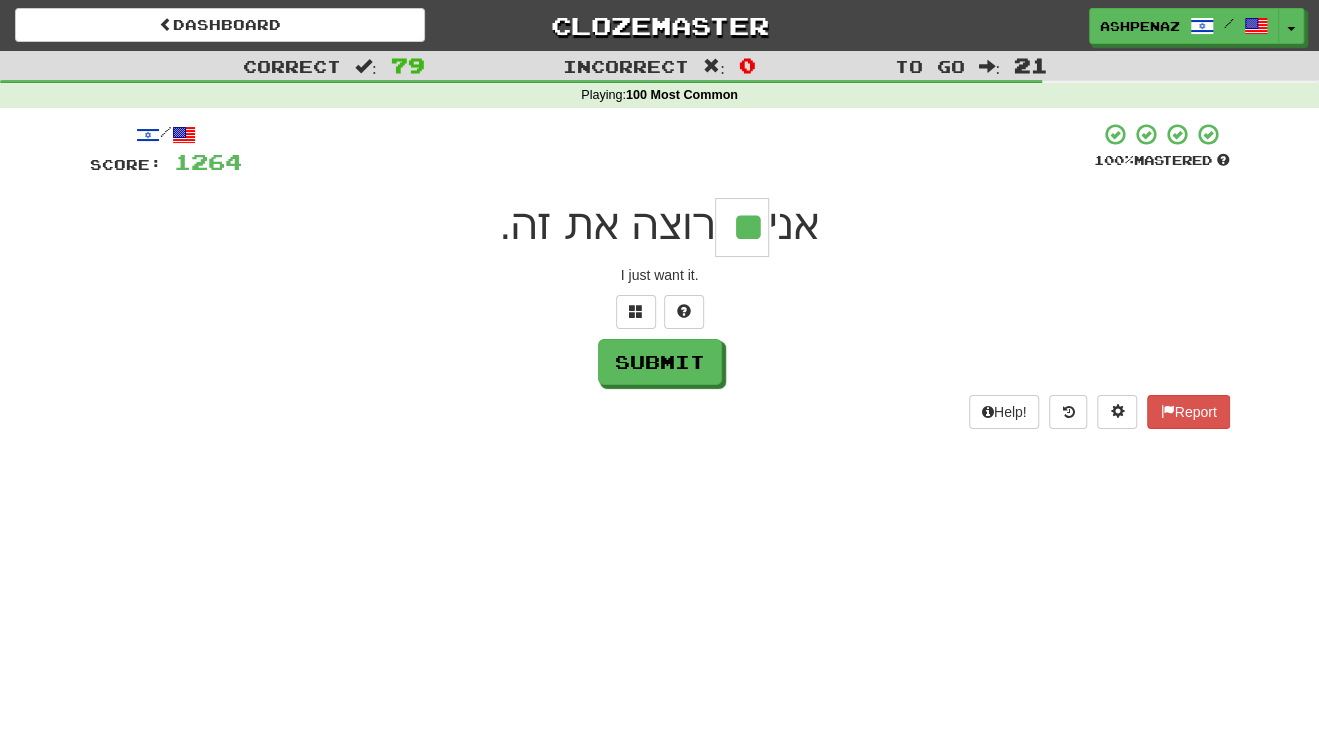 type on "**" 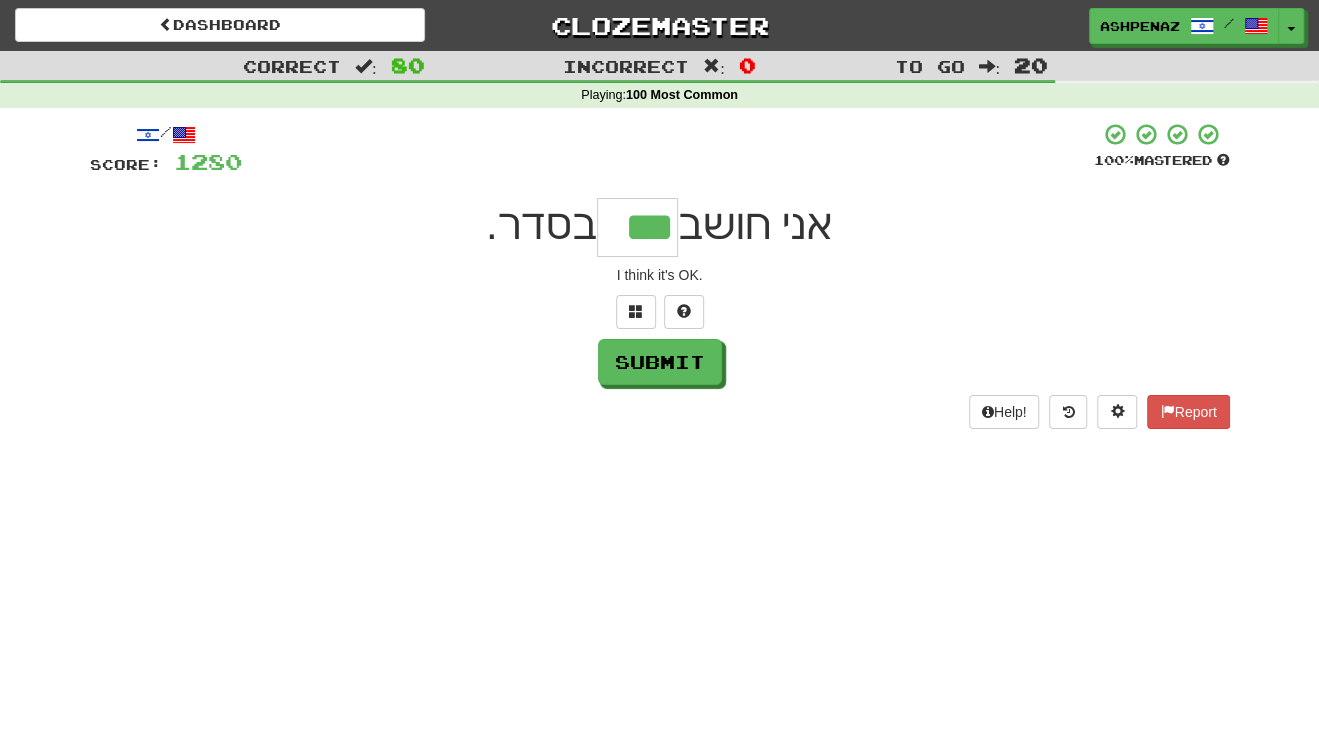 type on "***" 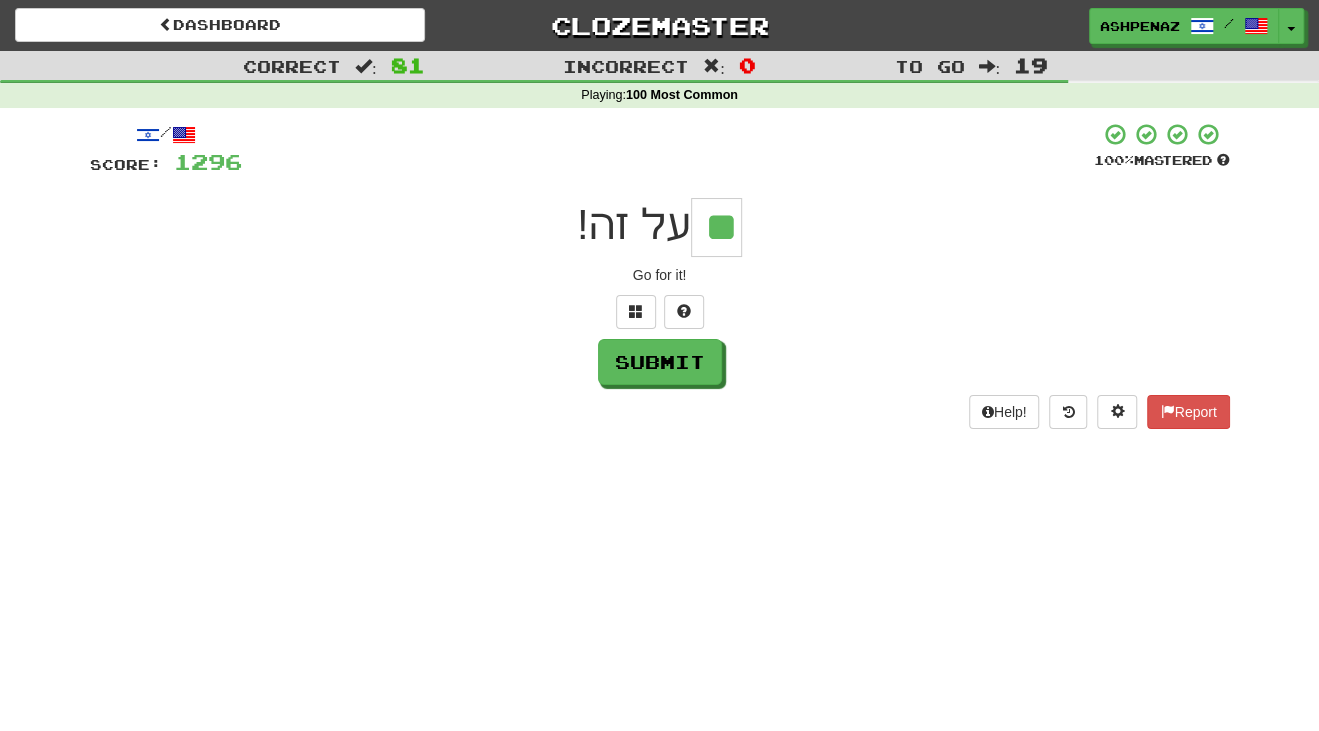 type on "**" 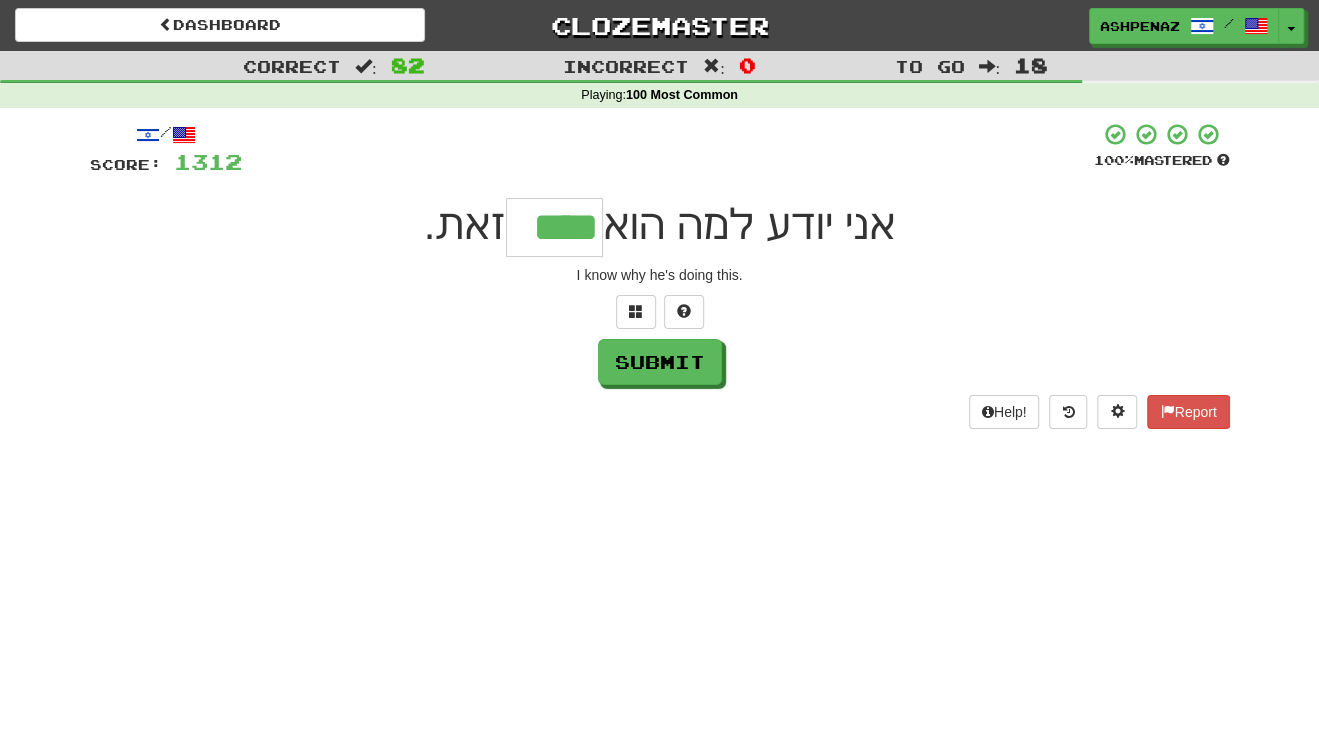 type on "****" 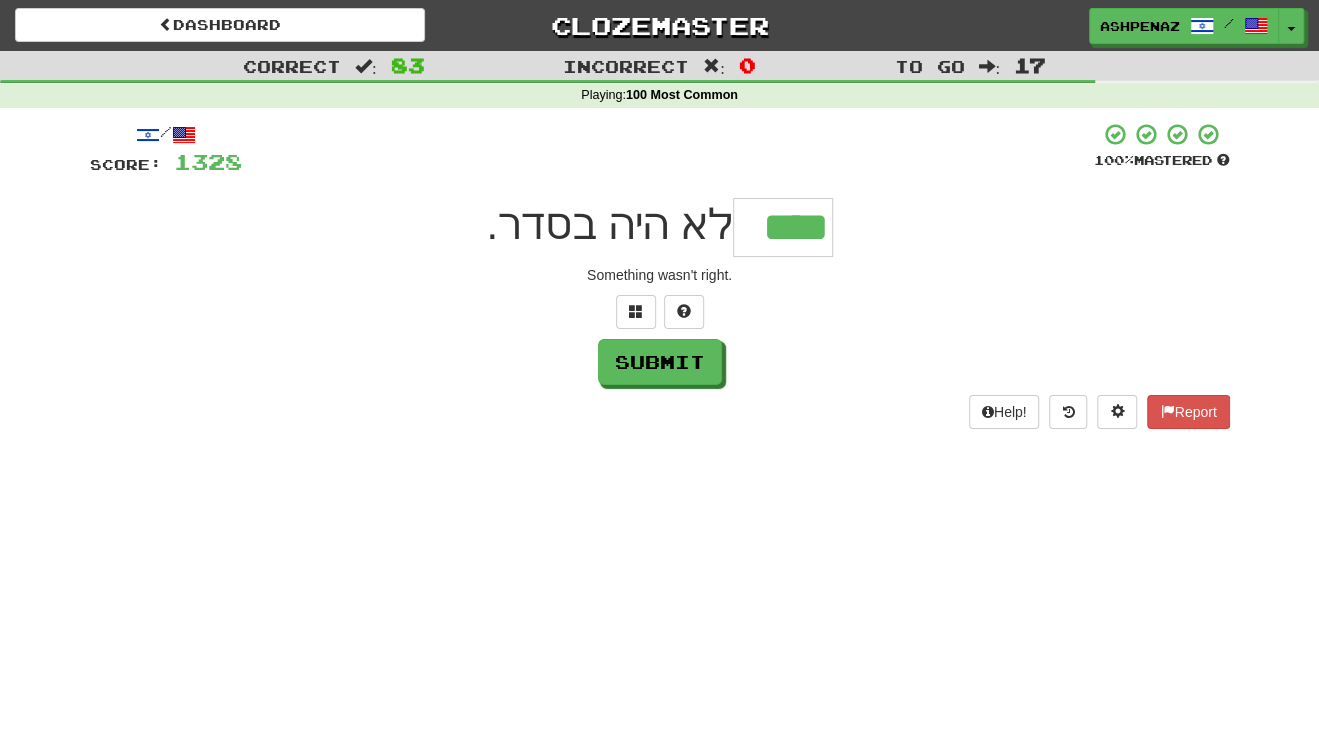 type on "****" 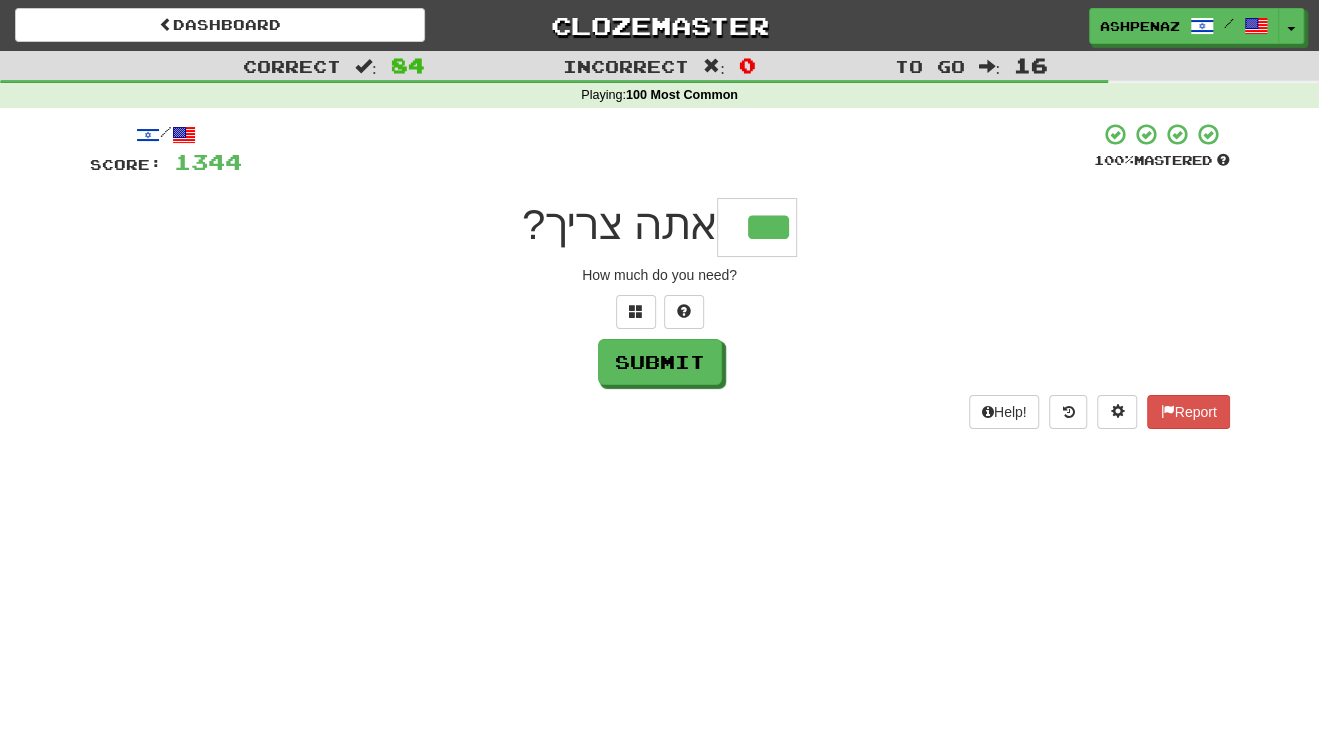 type on "***" 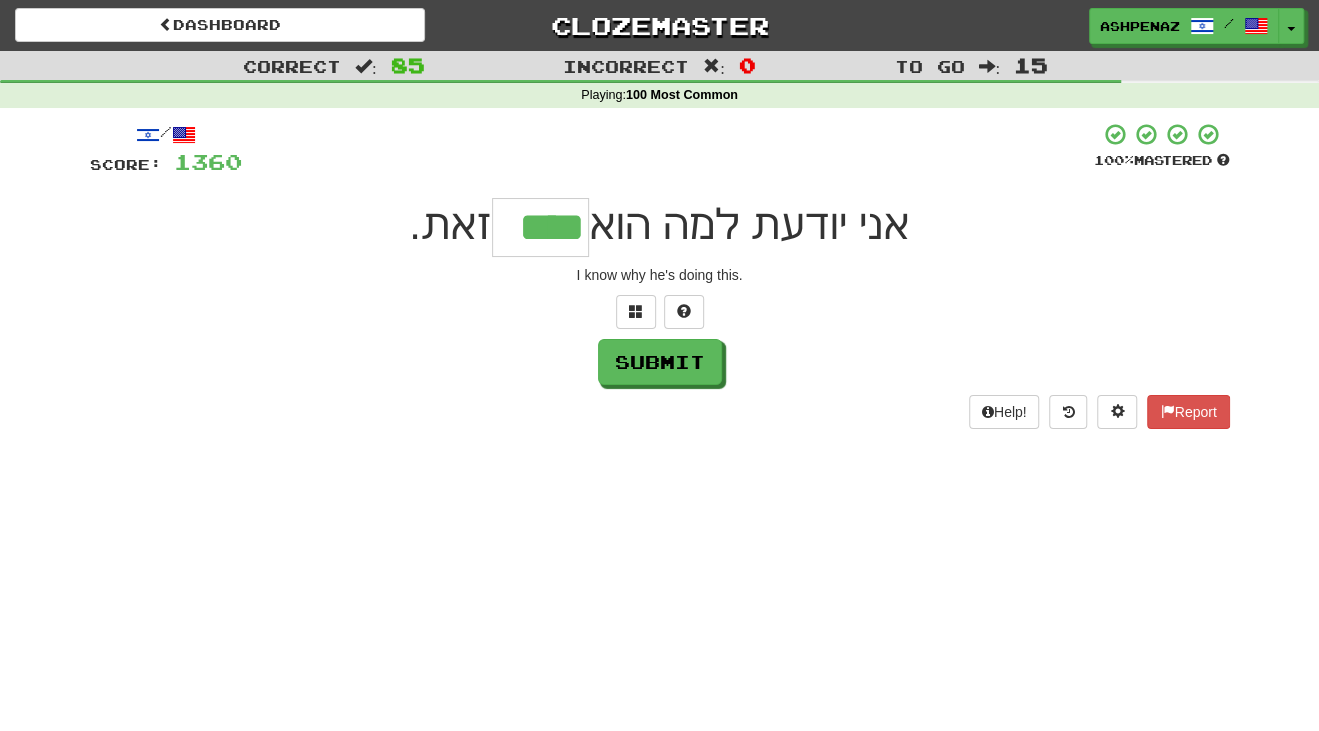 type on "****" 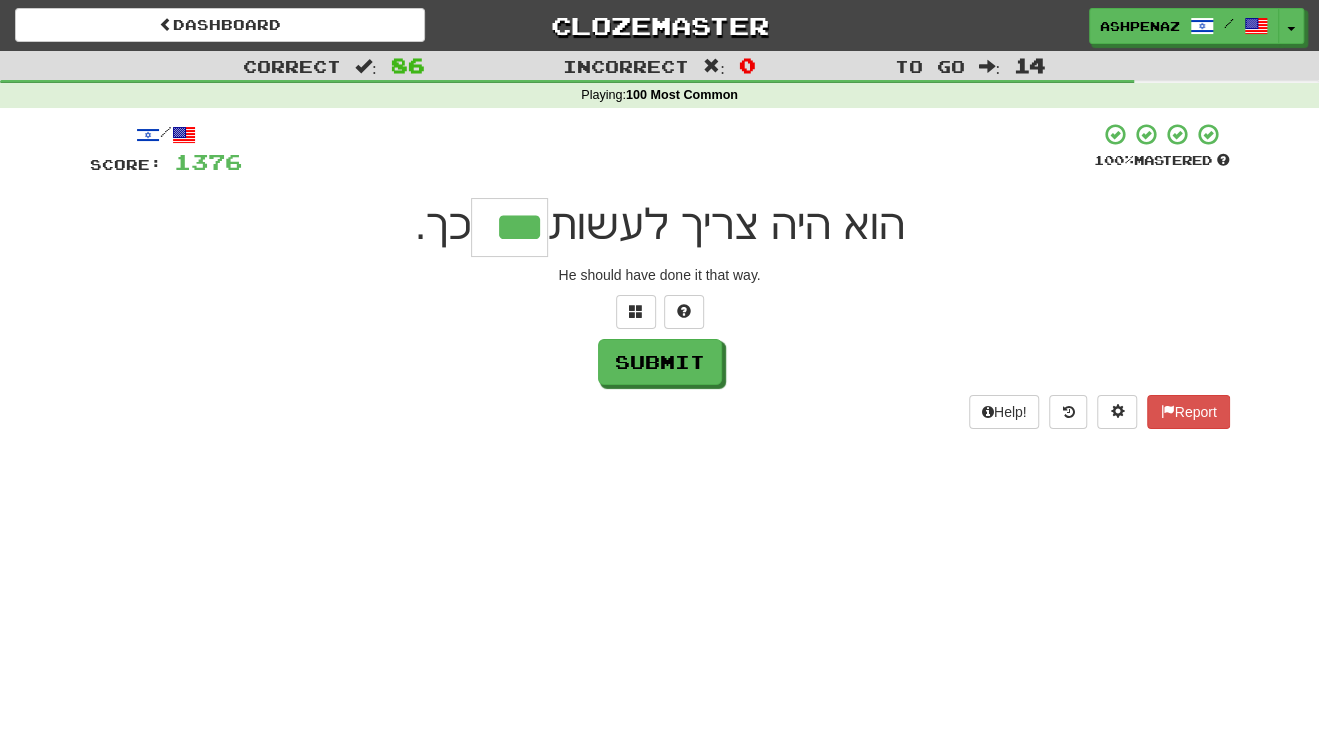type on "***" 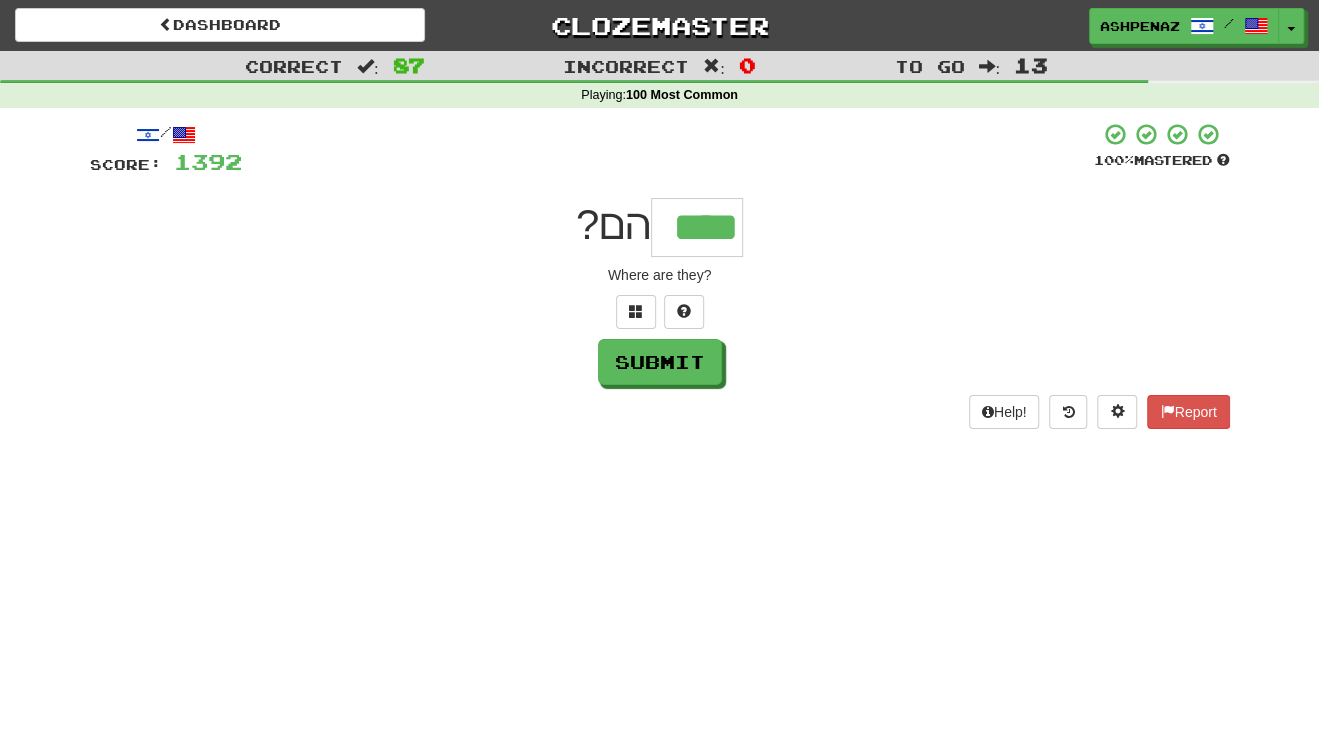 type on "****" 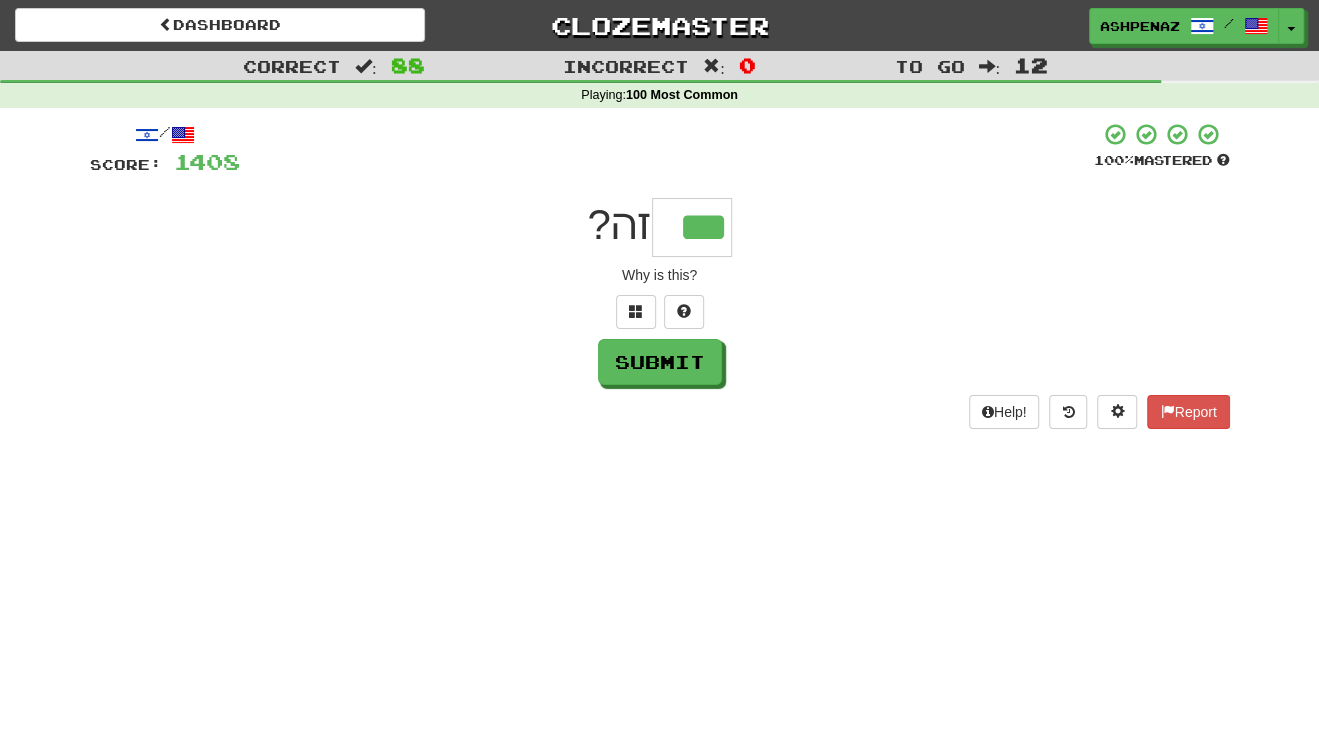 type on "***" 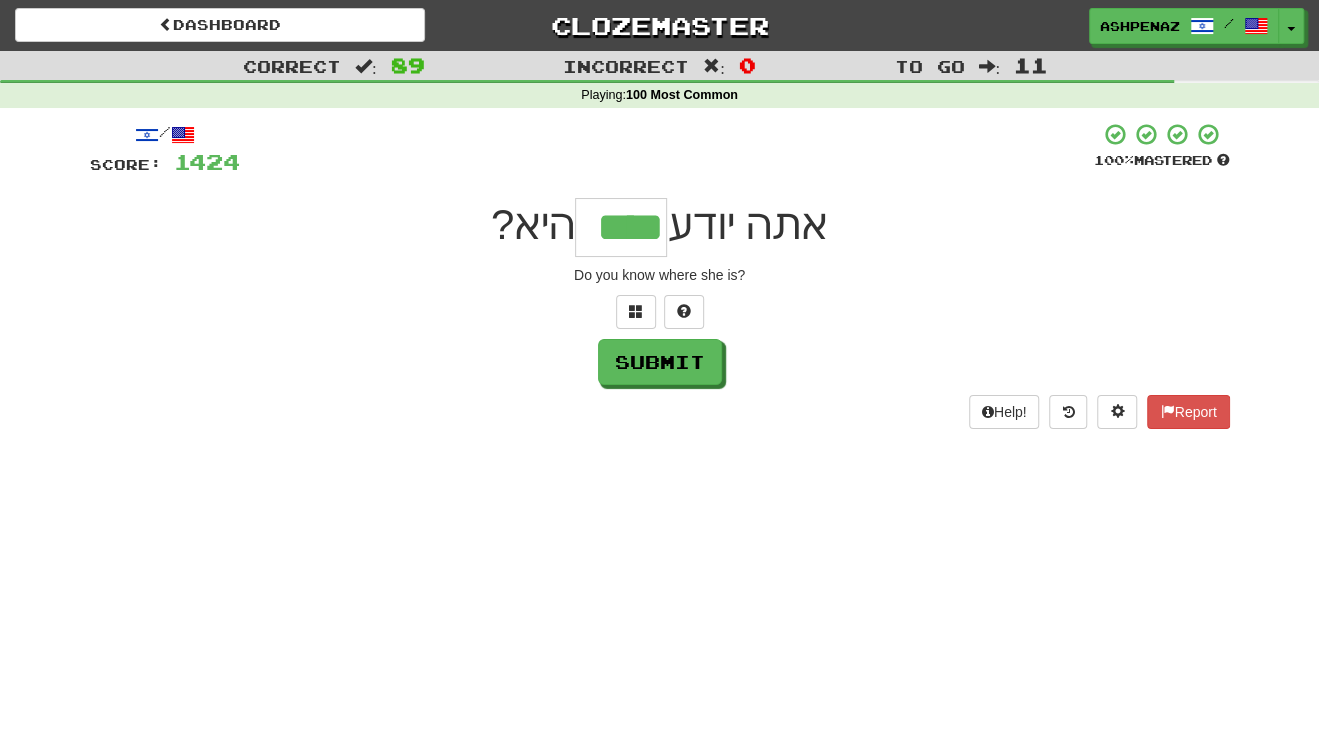 type on "****" 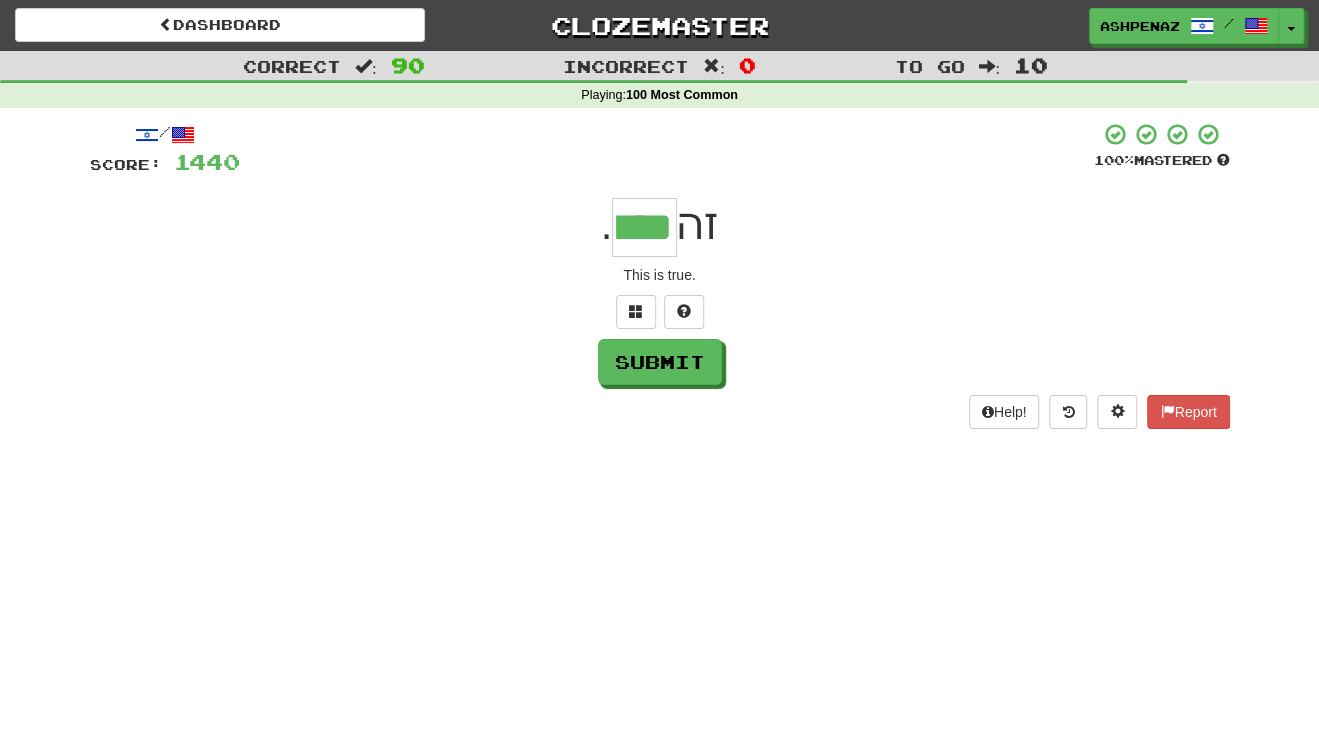 type on "****" 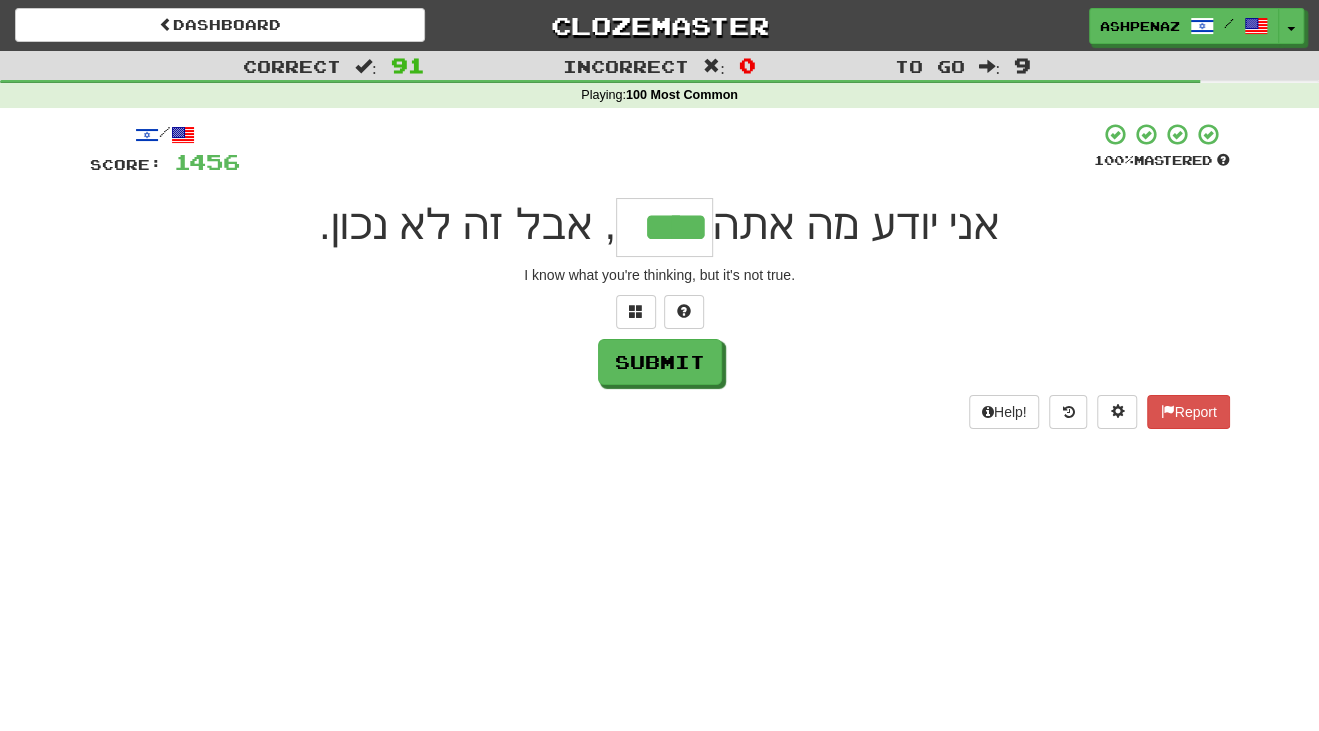 type on "****" 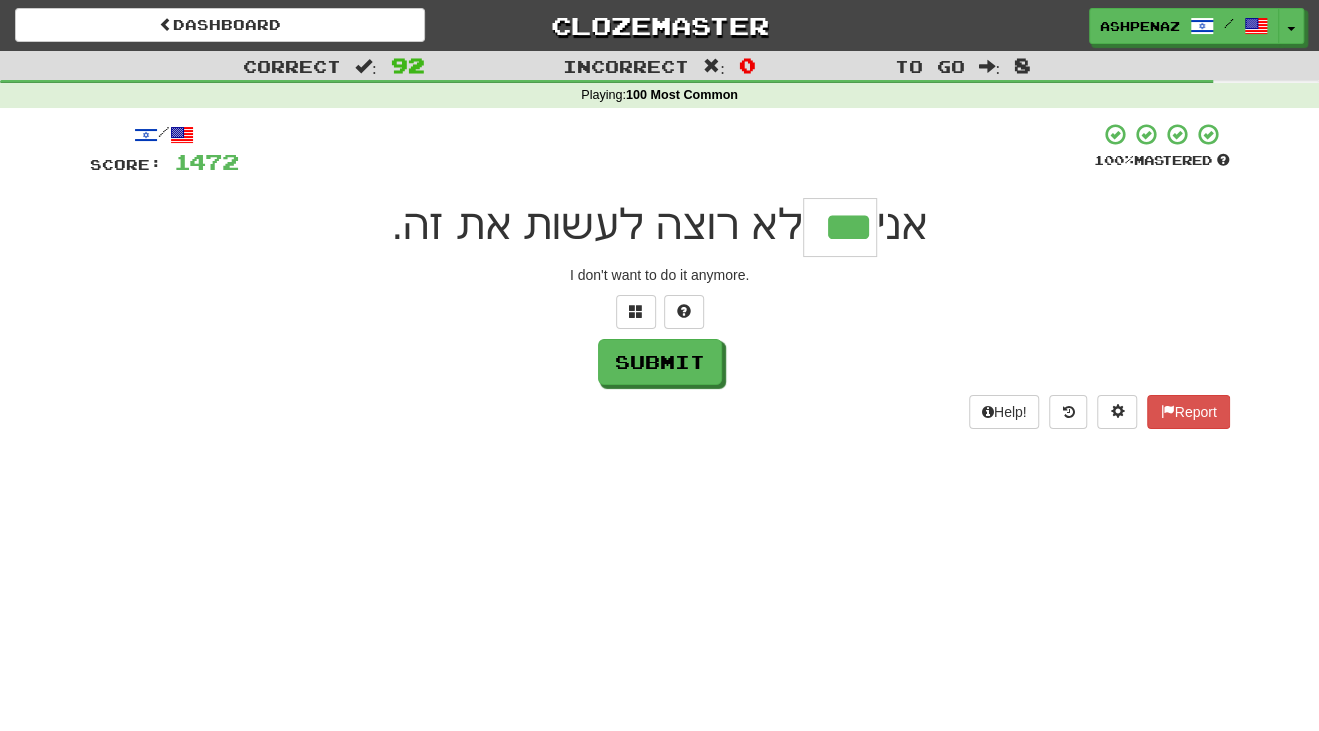 type on "***" 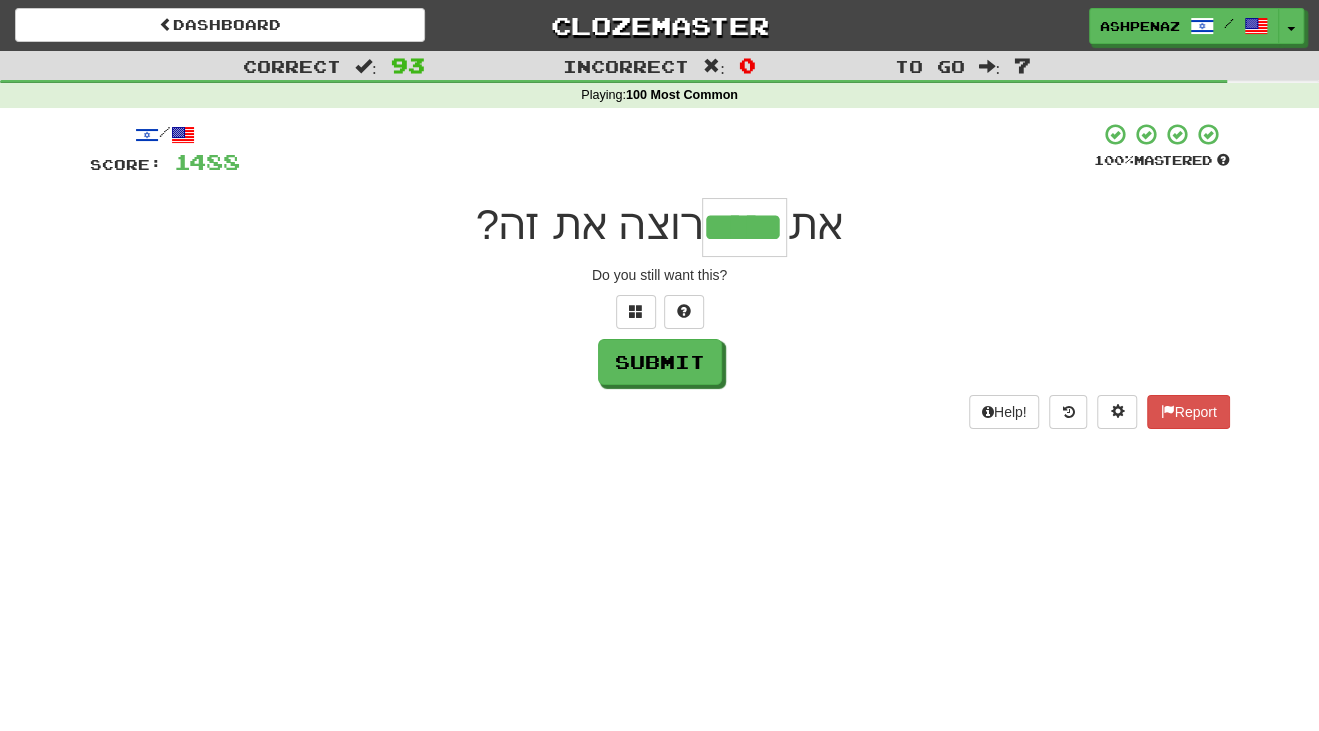 type on "*****" 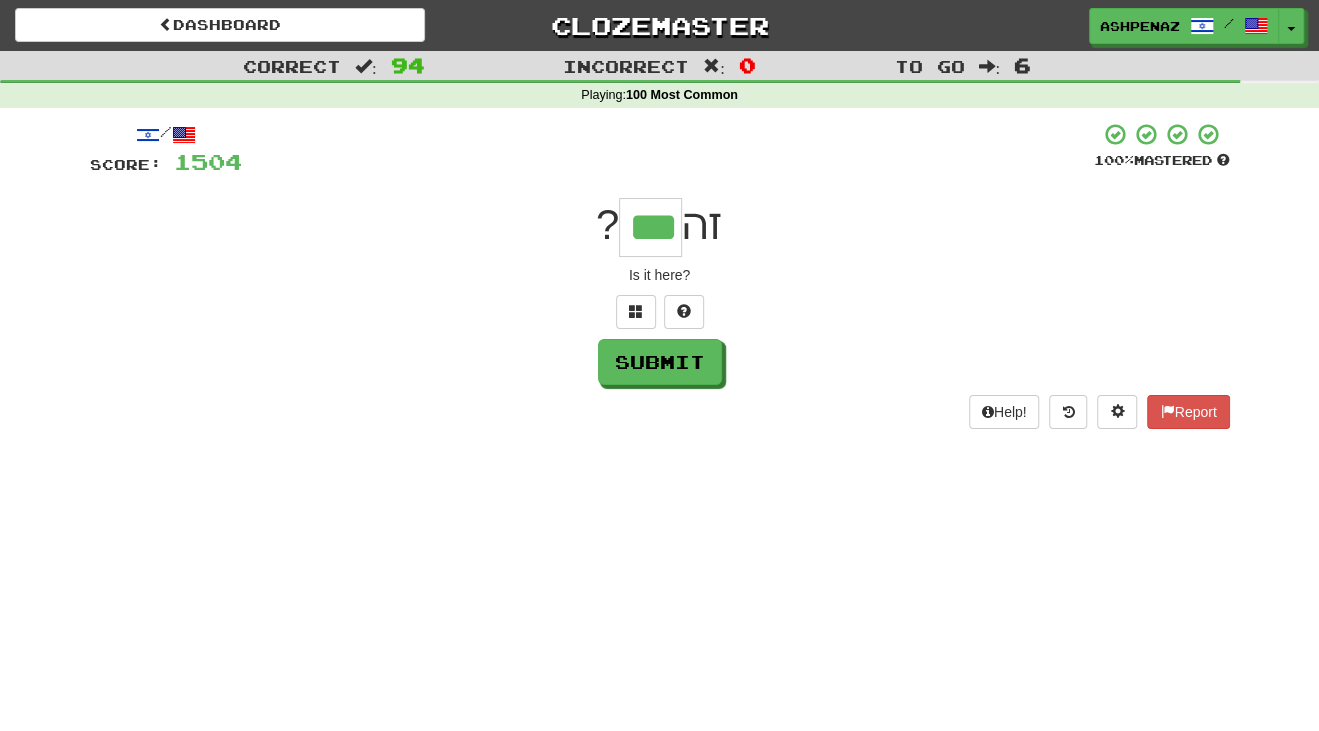type on "***" 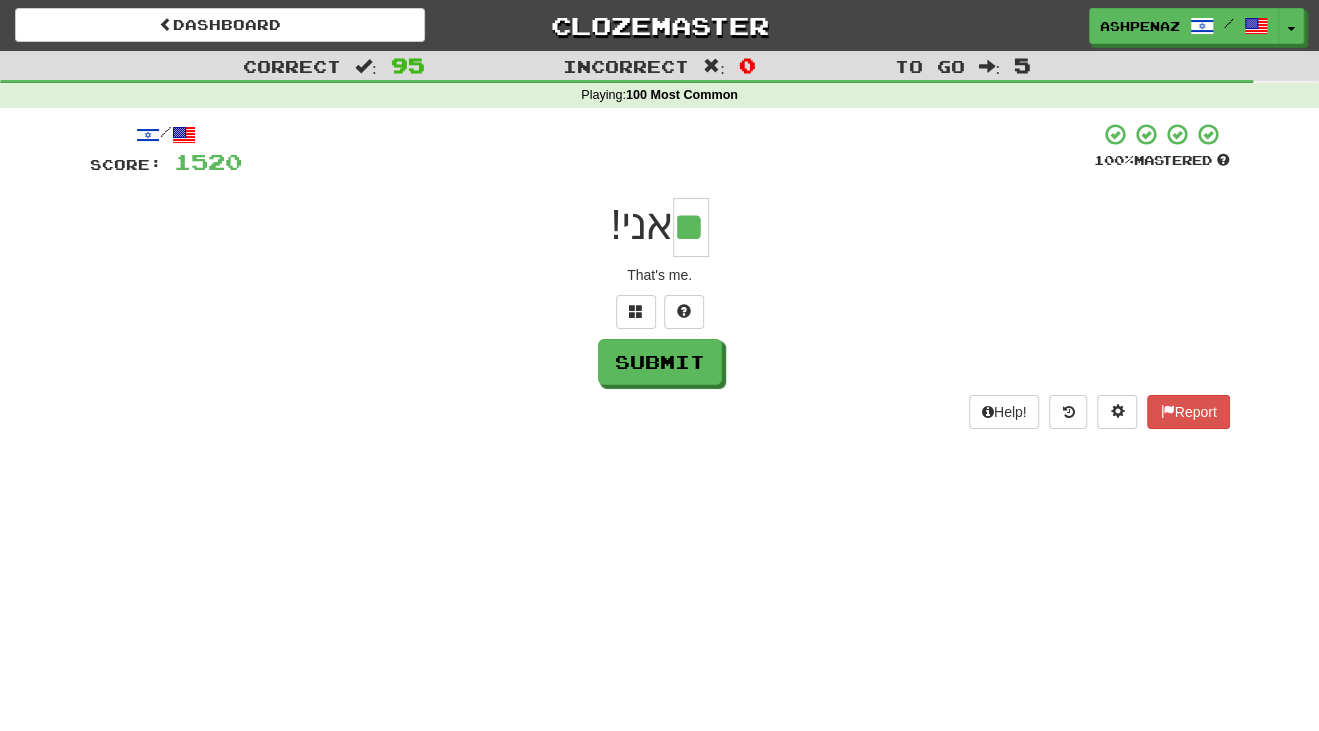 type on "**" 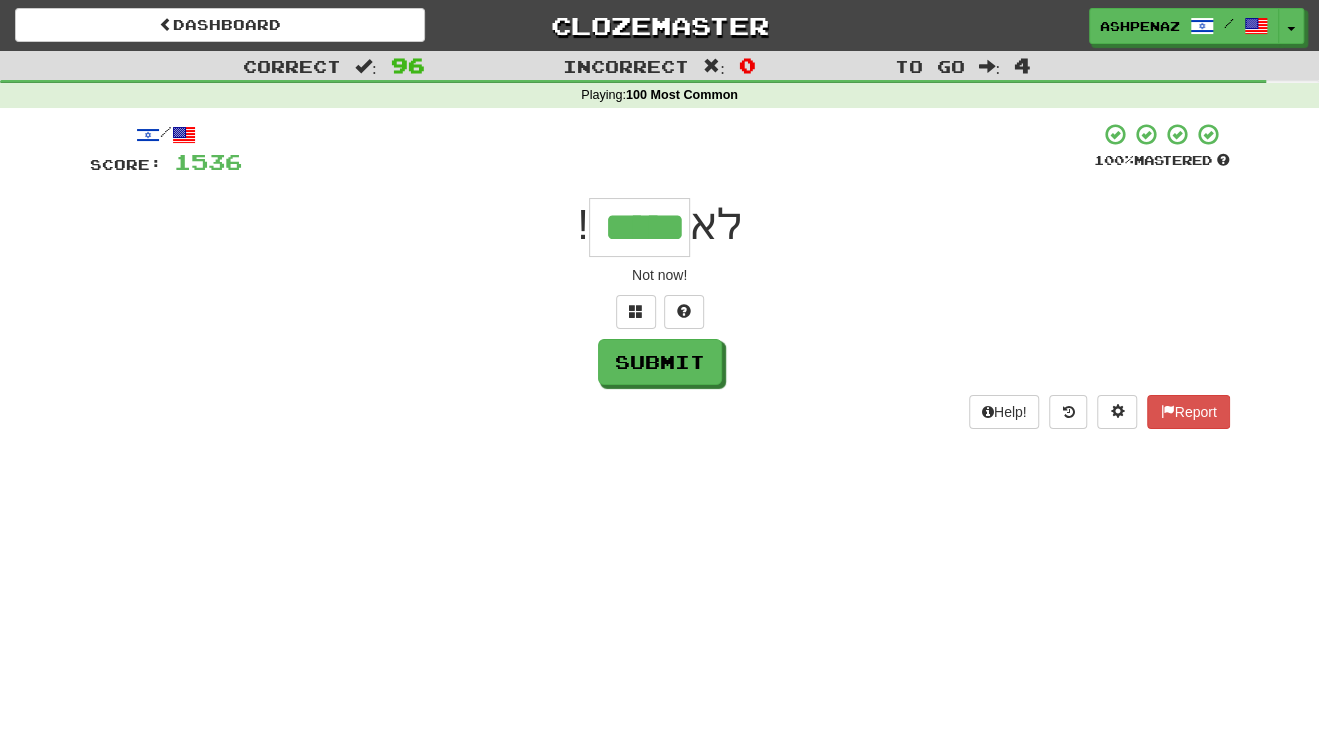 type on "*****" 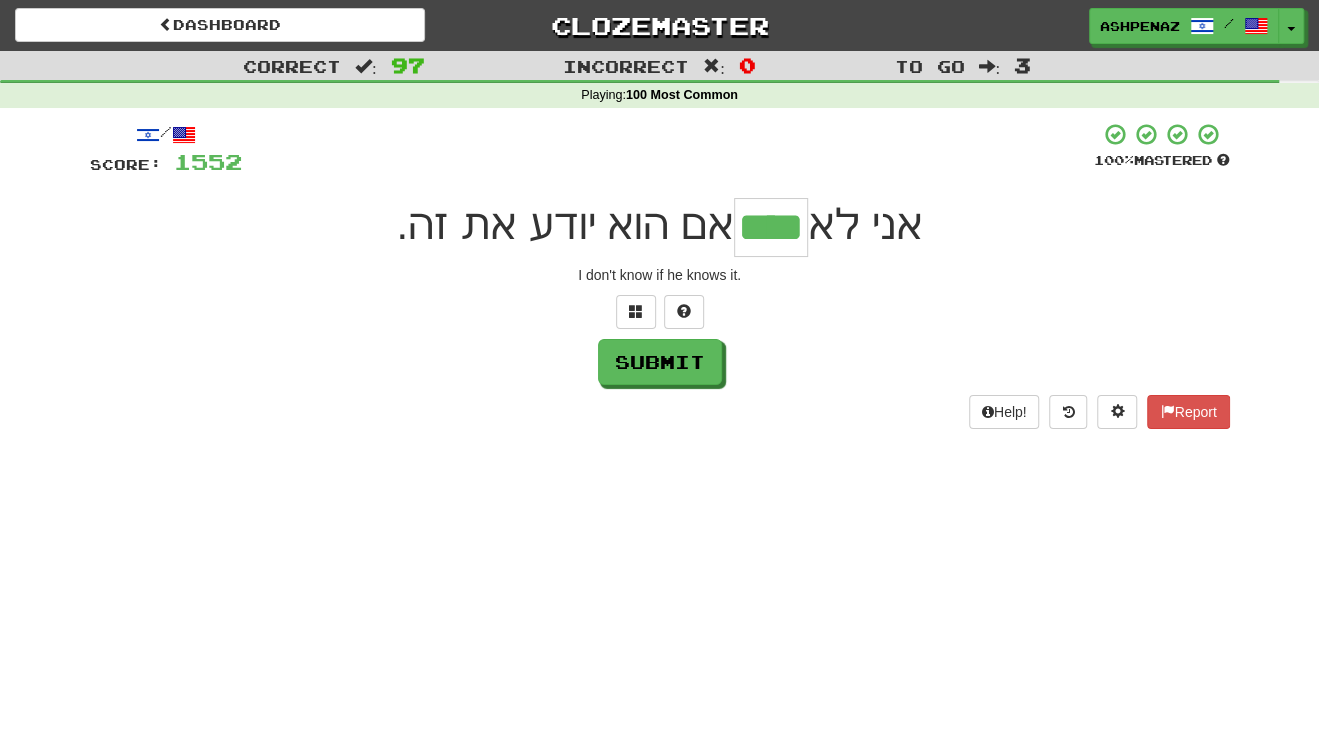 type on "****" 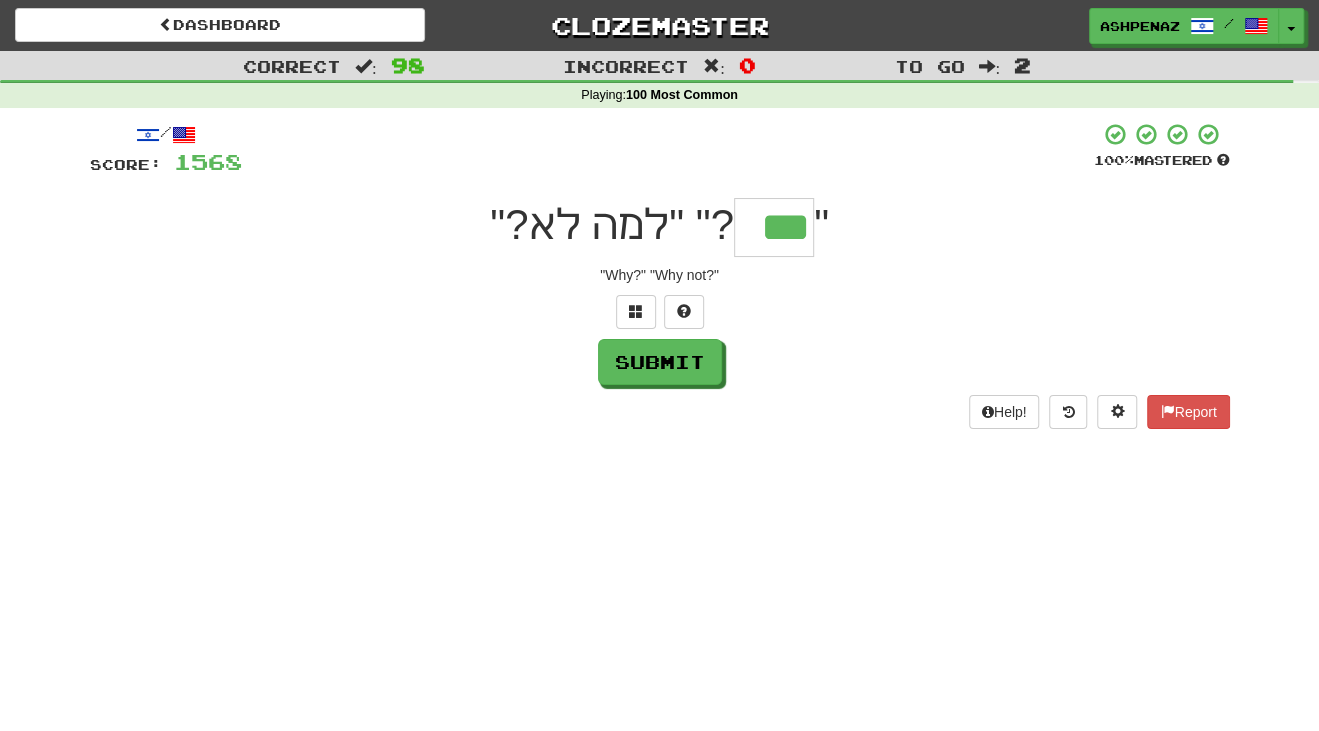 type on "***" 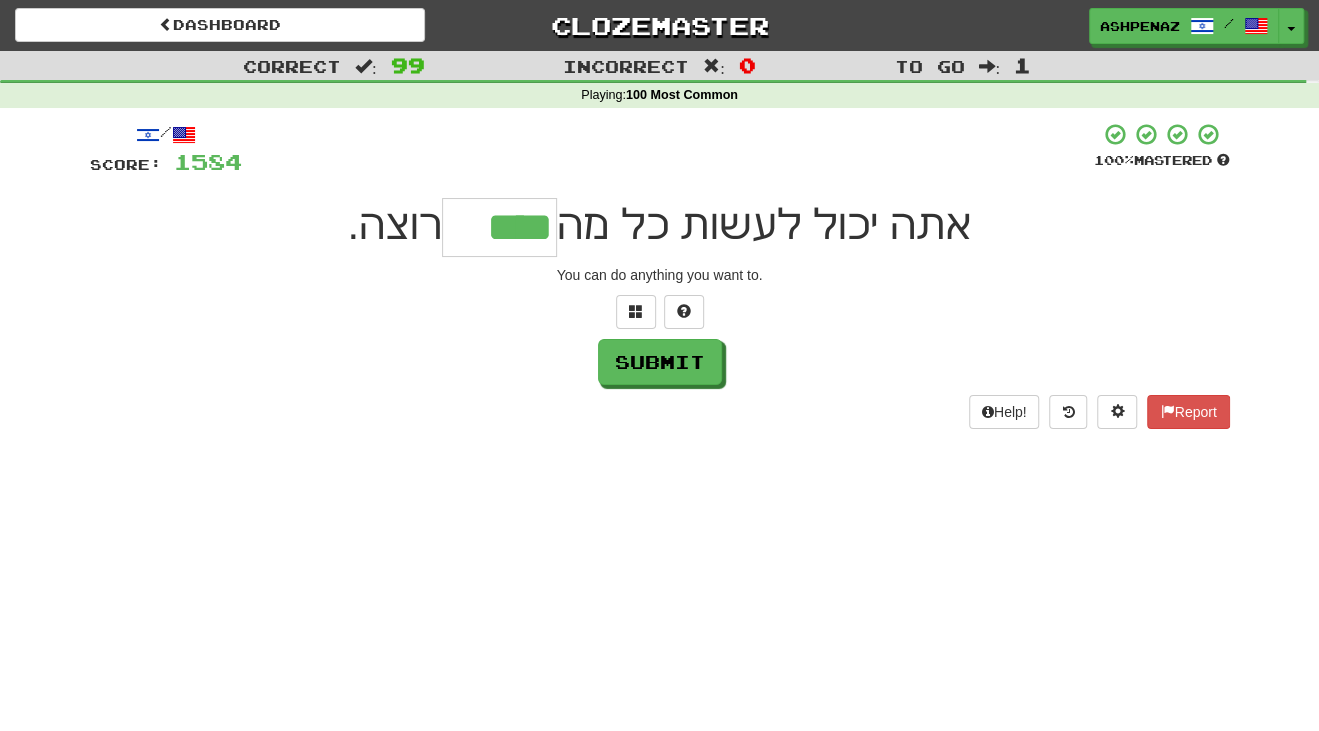 type on "****" 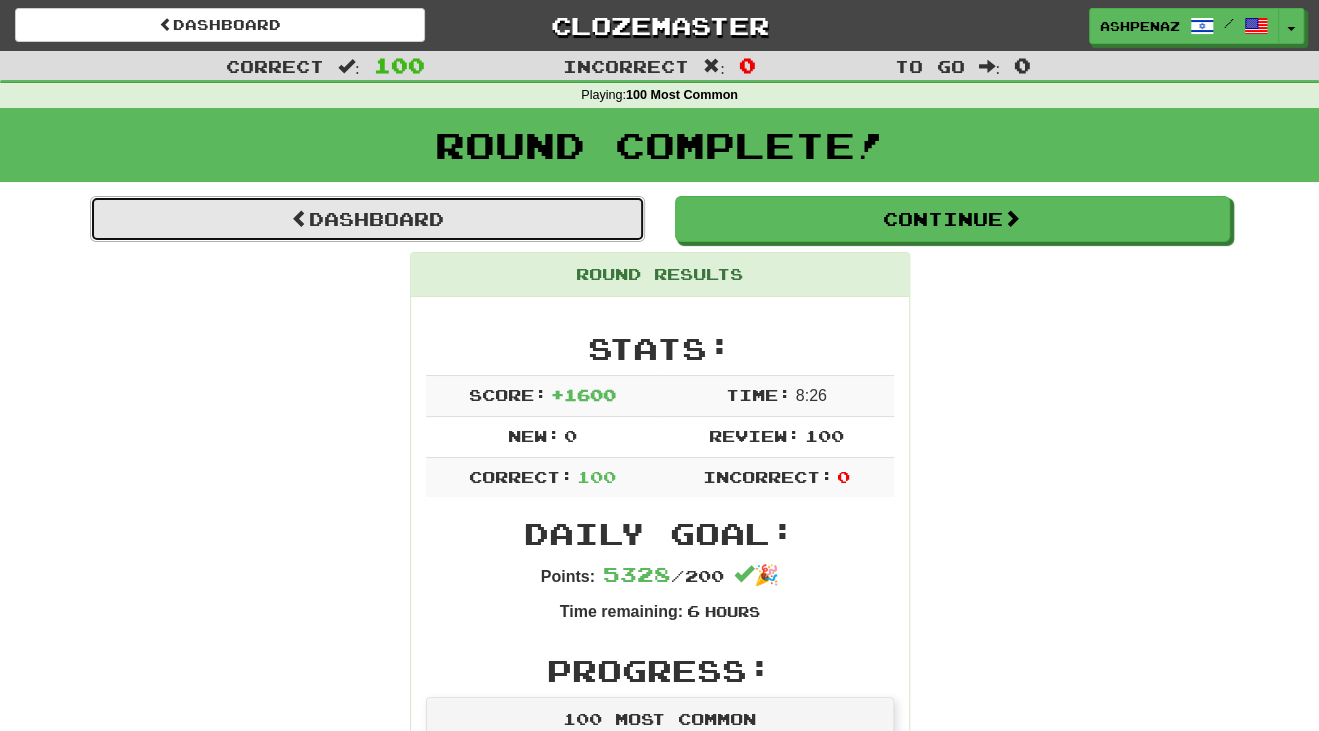 click on "Dashboard" at bounding box center [367, 219] 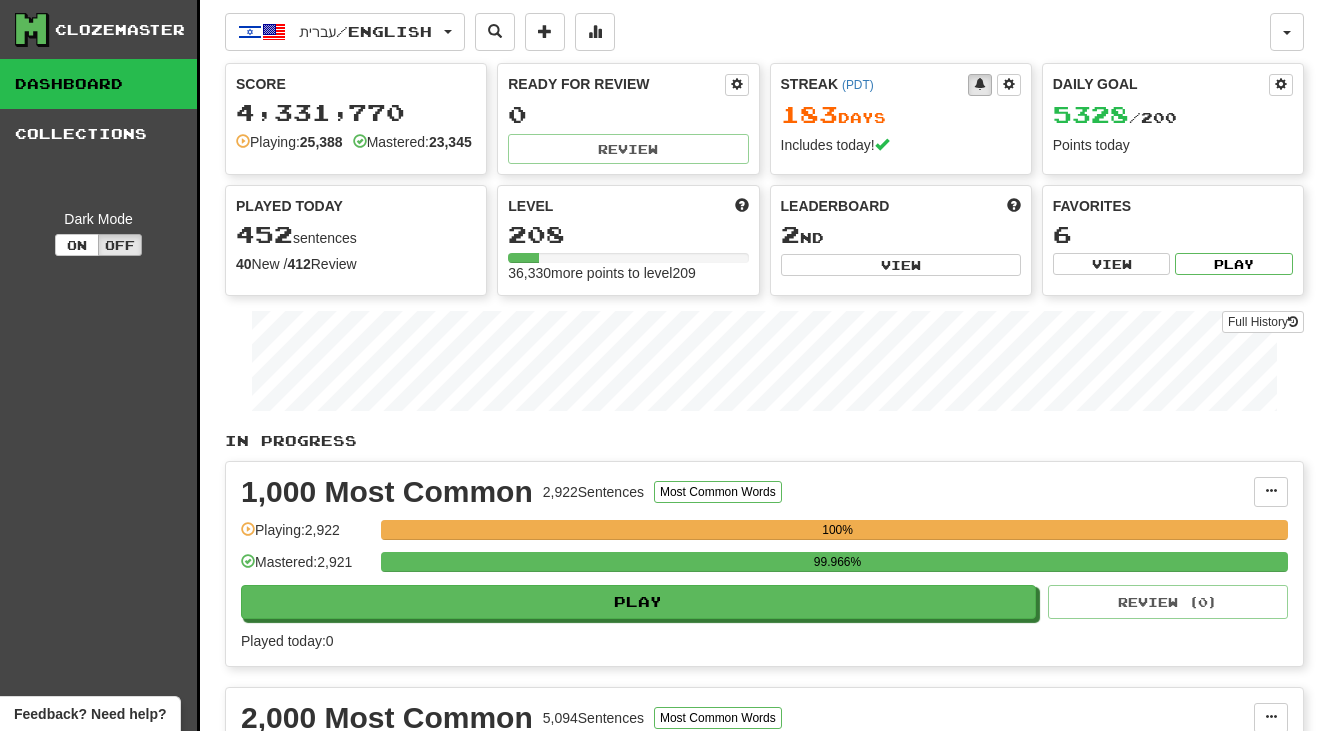 scroll, scrollTop: 0, scrollLeft: 0, axis: both 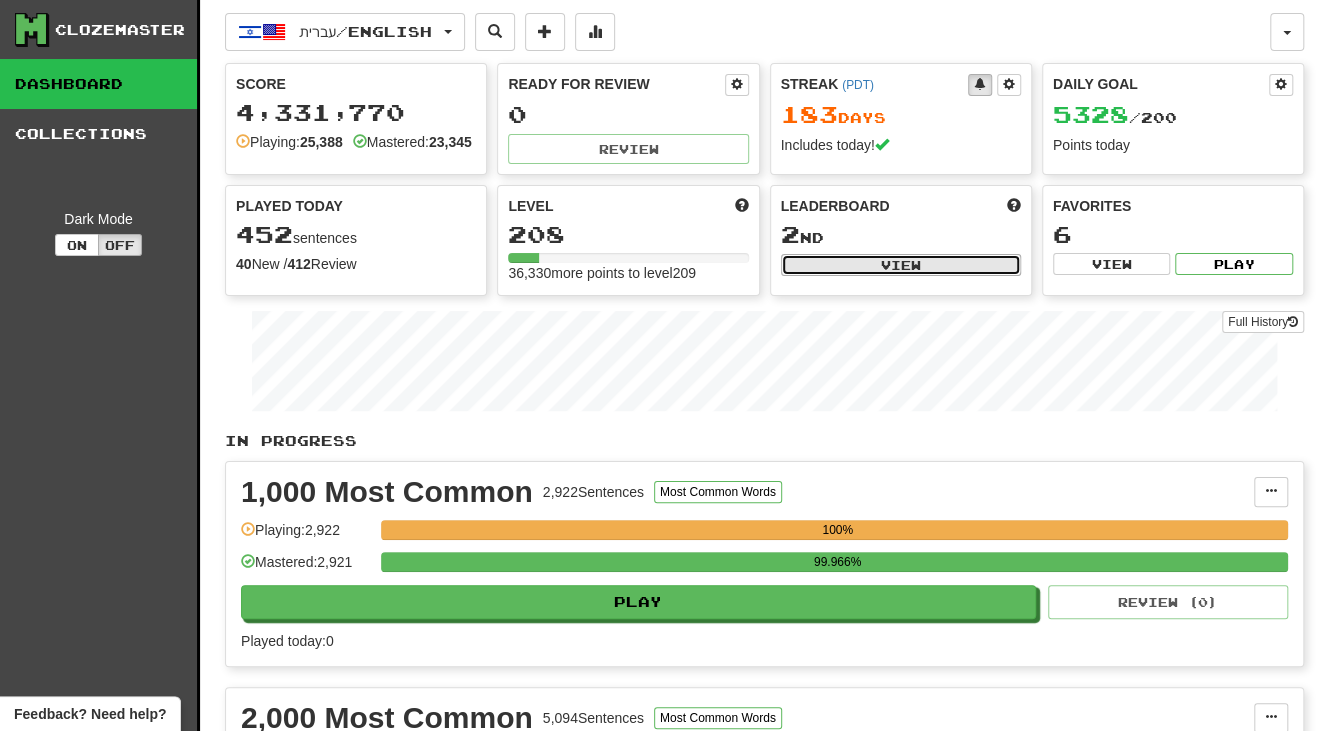 click on "View" at bounding box center [901, 265] 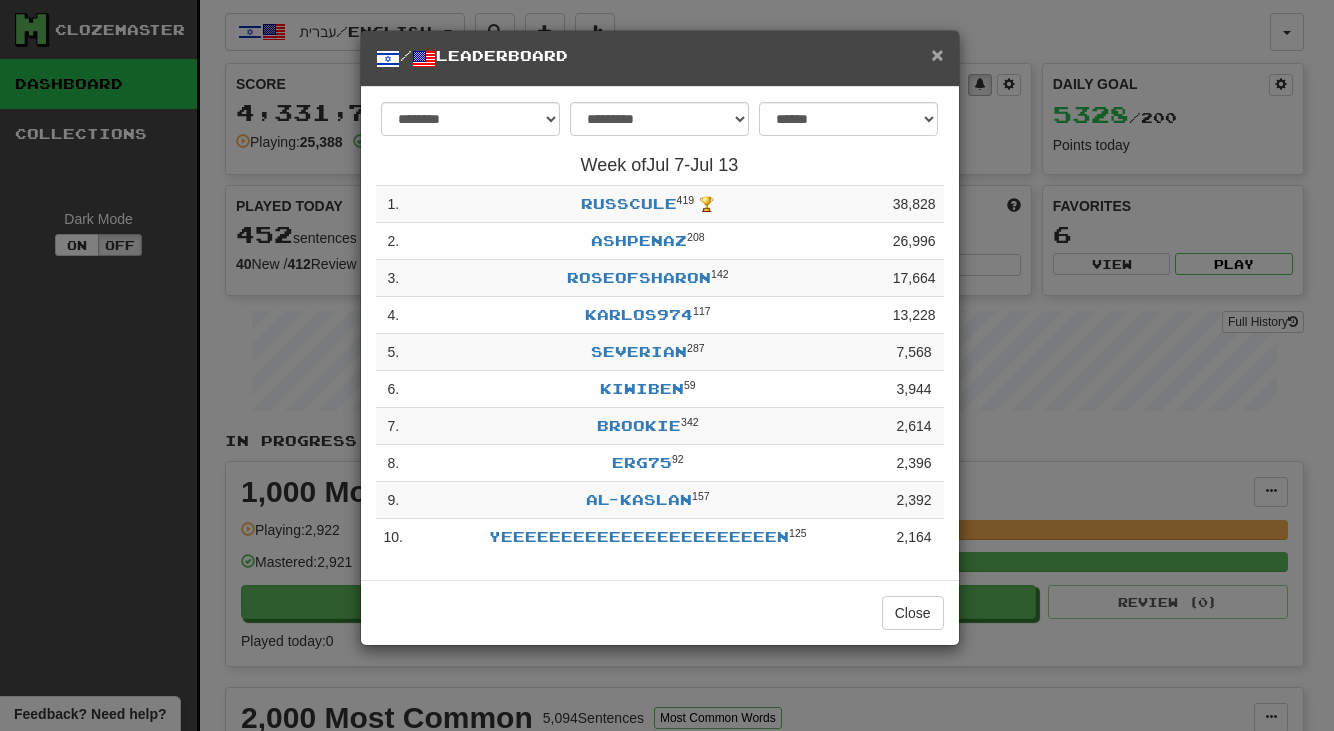 click on "×" at bounding box center [937, 54] 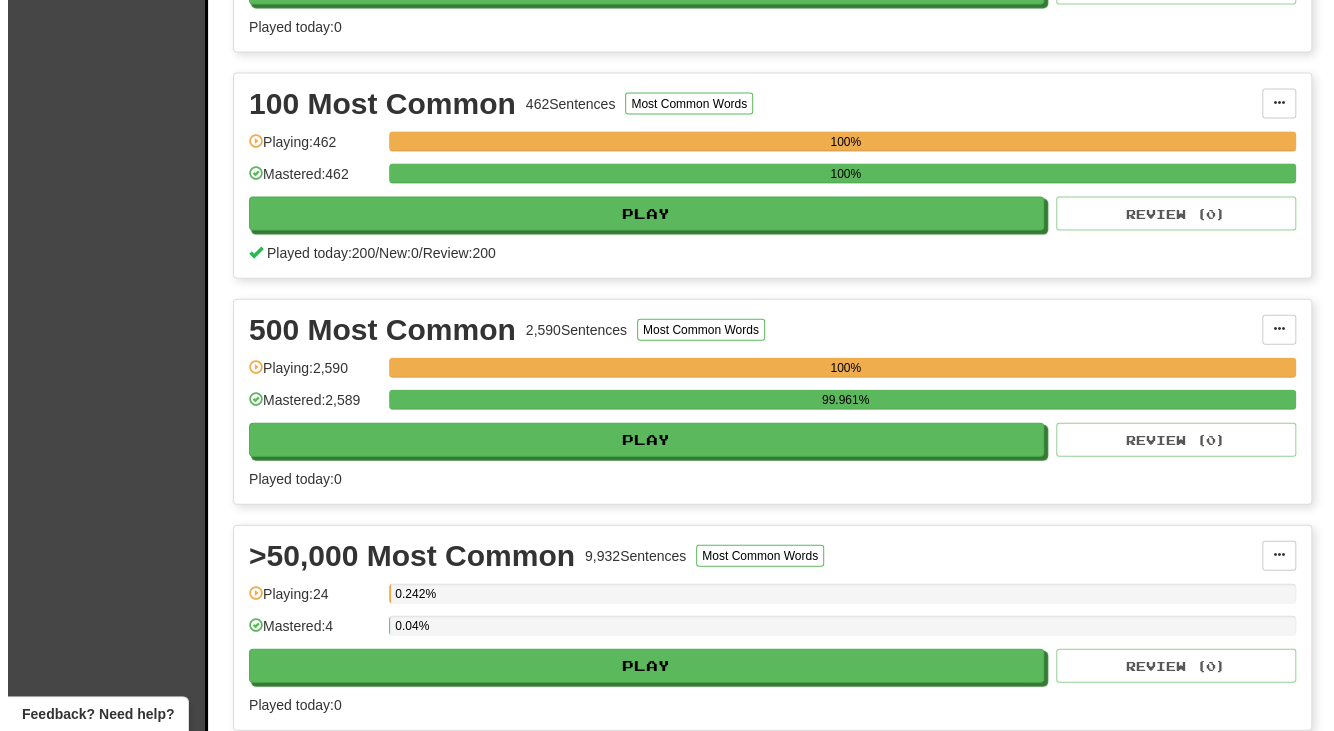 scroll, scrollTop: 2200, scrollLeft: 0, axis: vertical 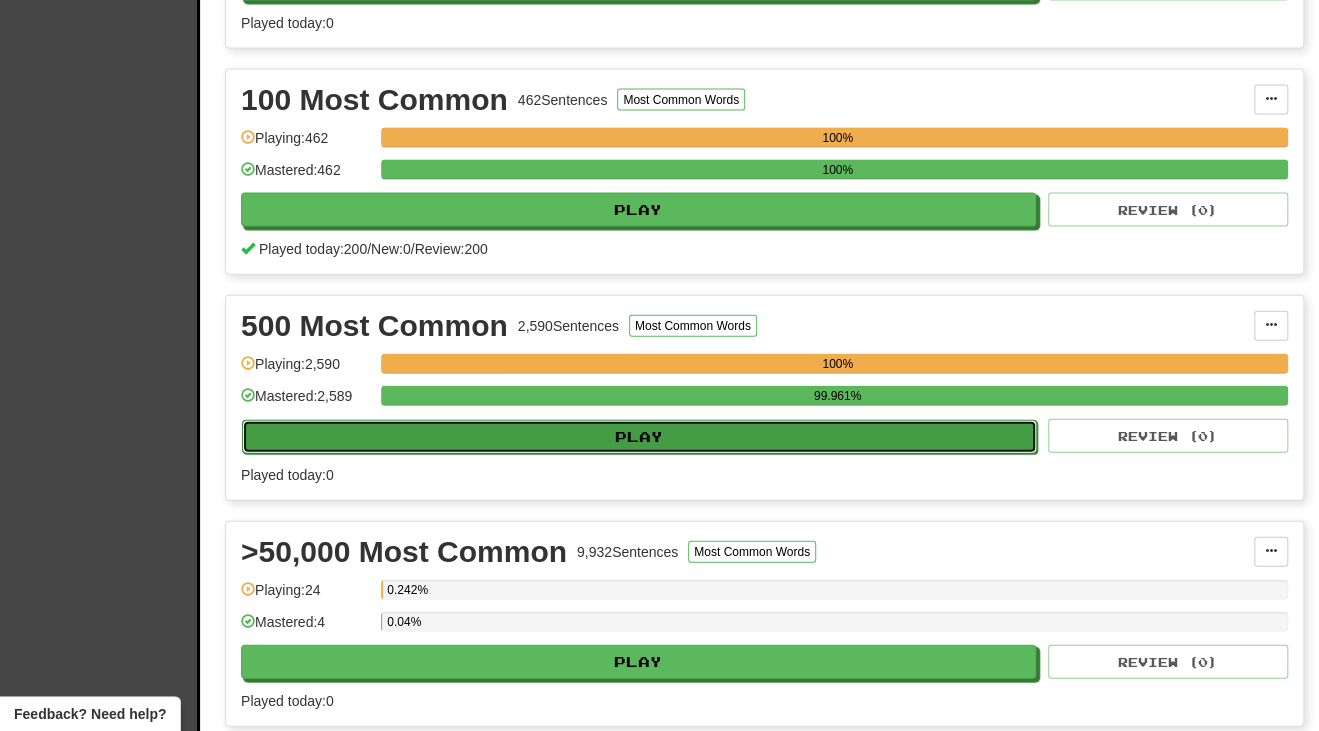click on "Play" at bounding box center [639, 437] 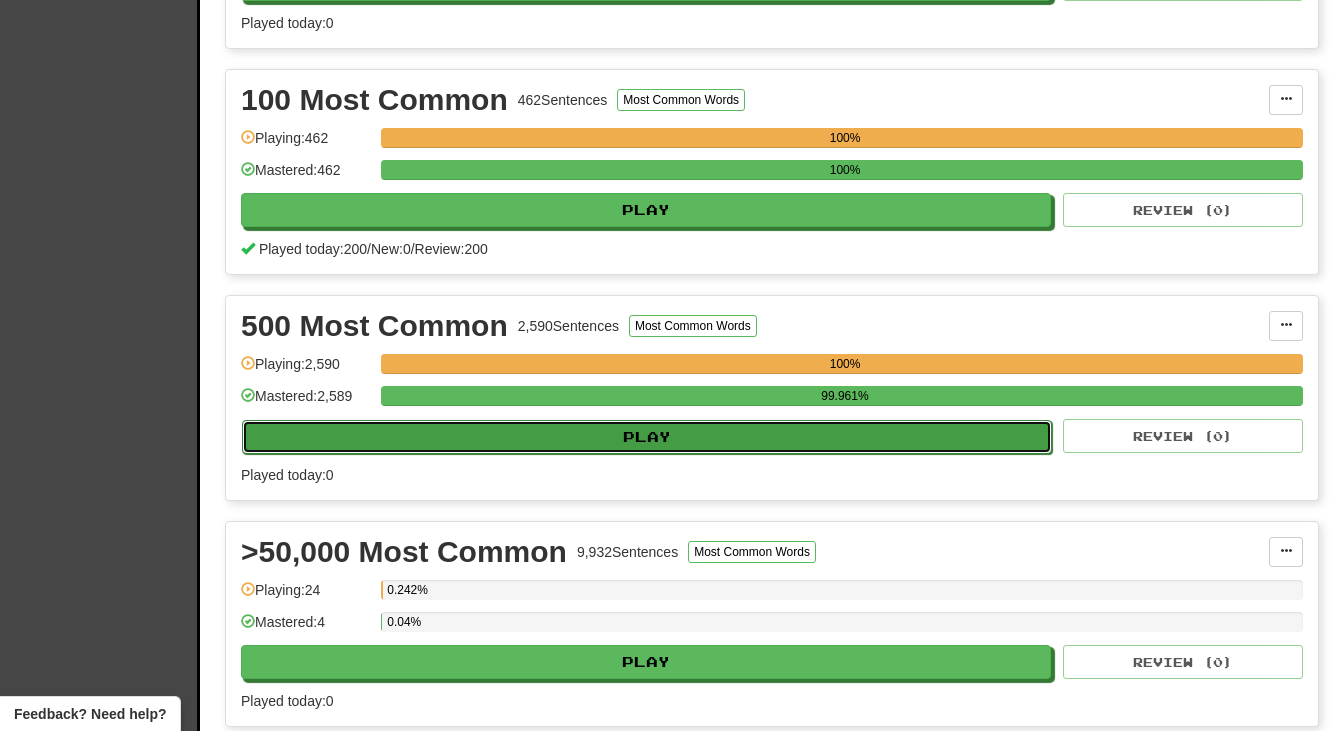 select on "***" 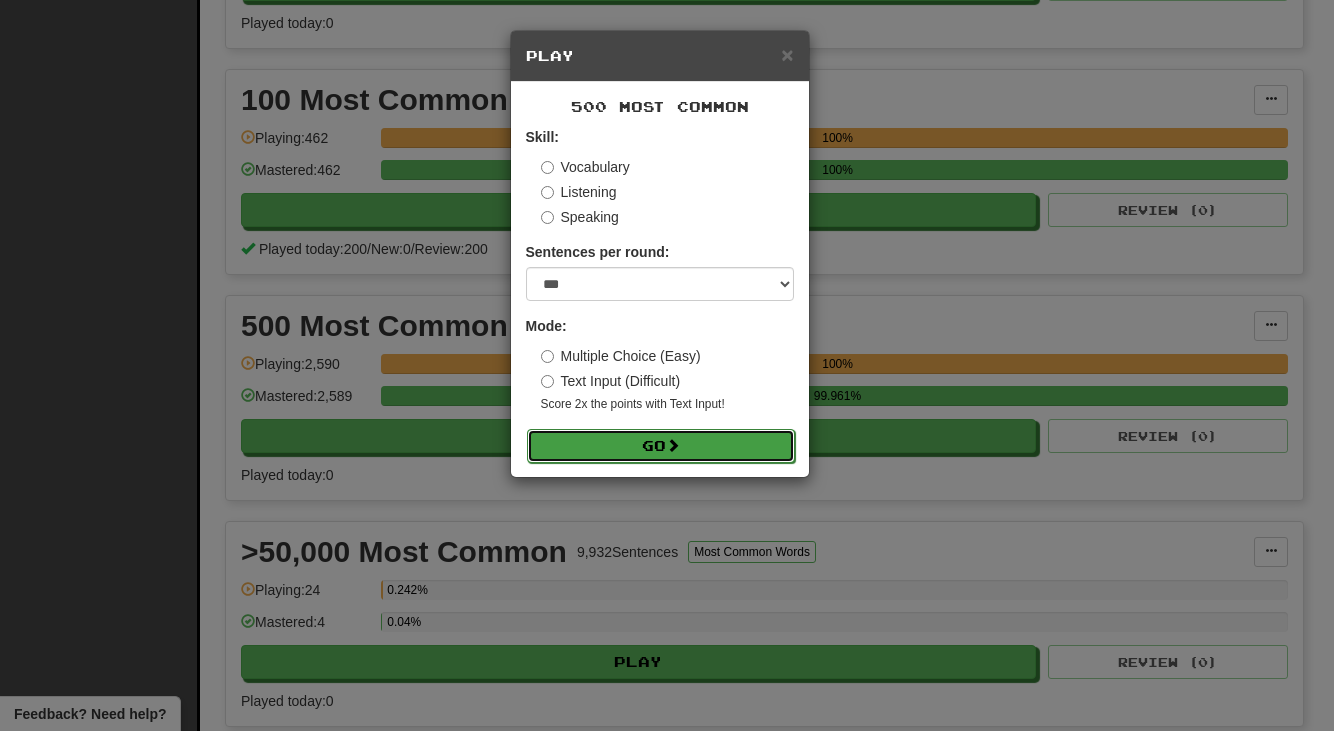 click on "Go" at bounding box center (661, 446) 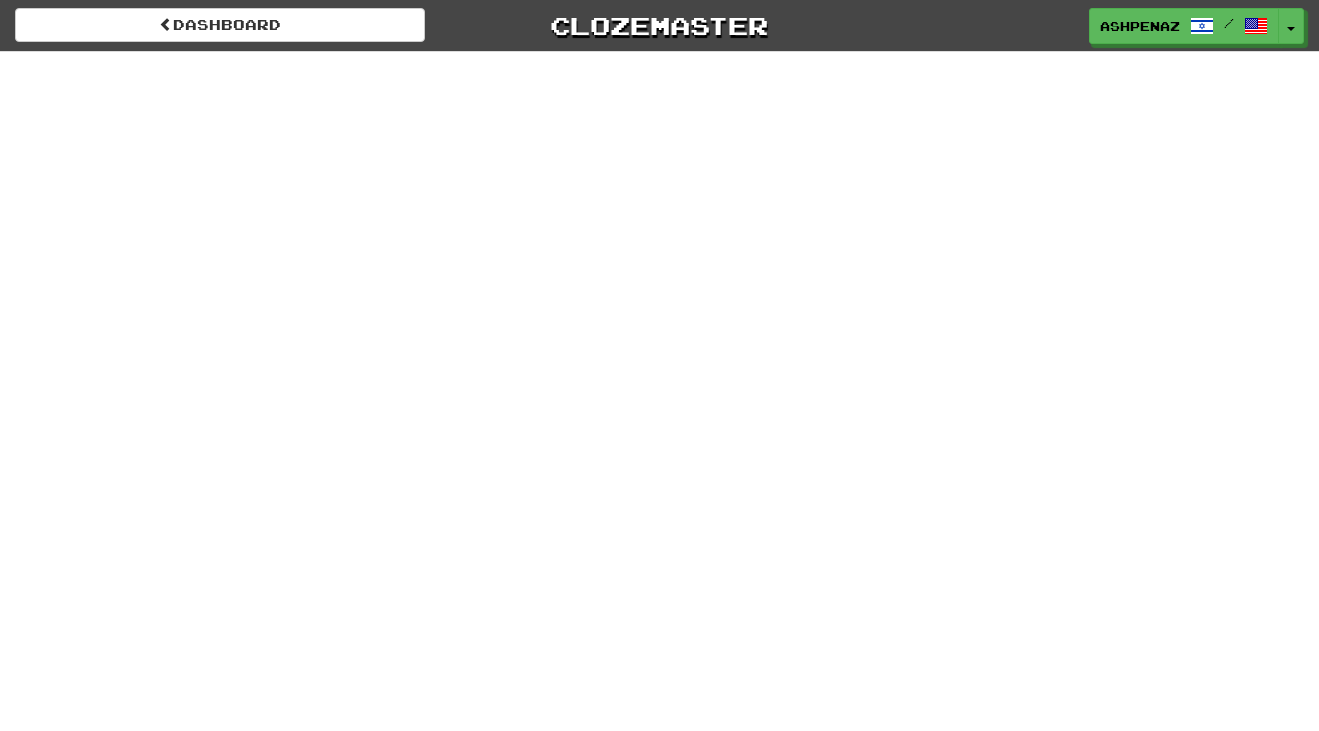 scroll, scrollTop: 0, scrollLeft: 0, axis: both 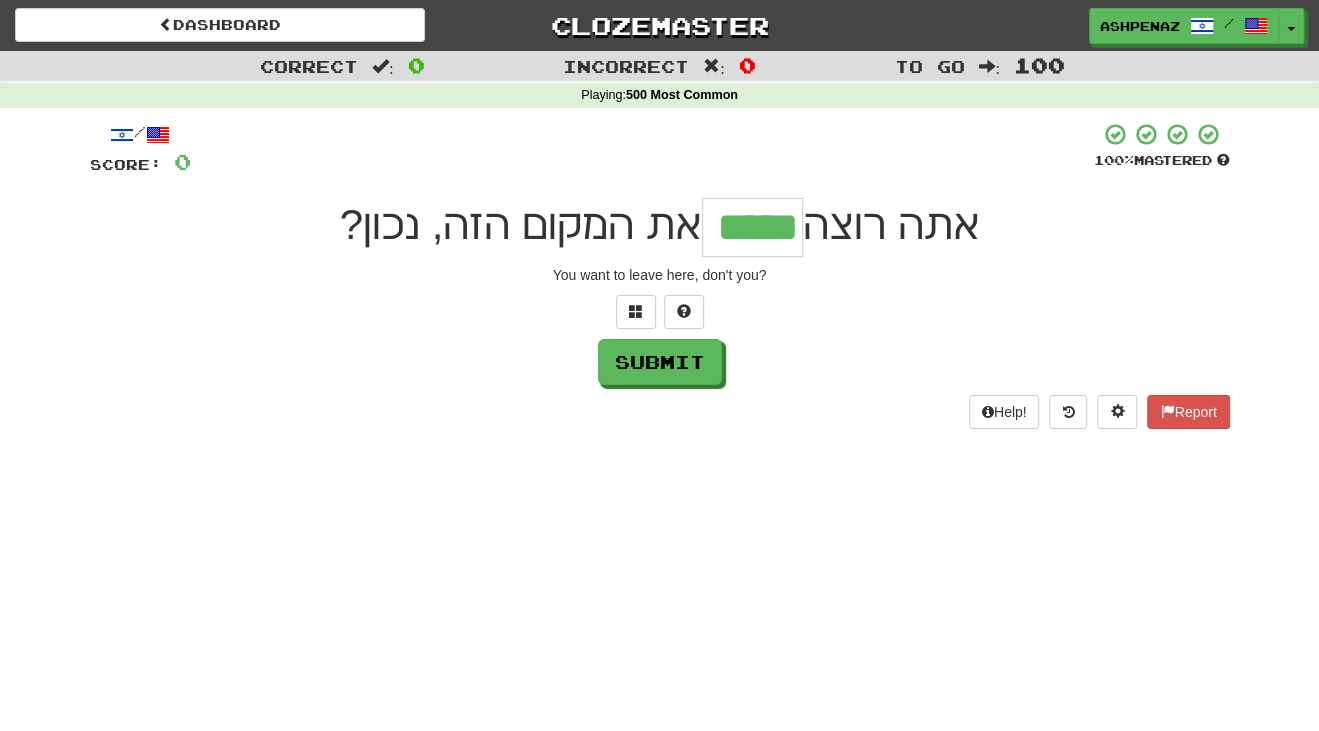 type on "*****" 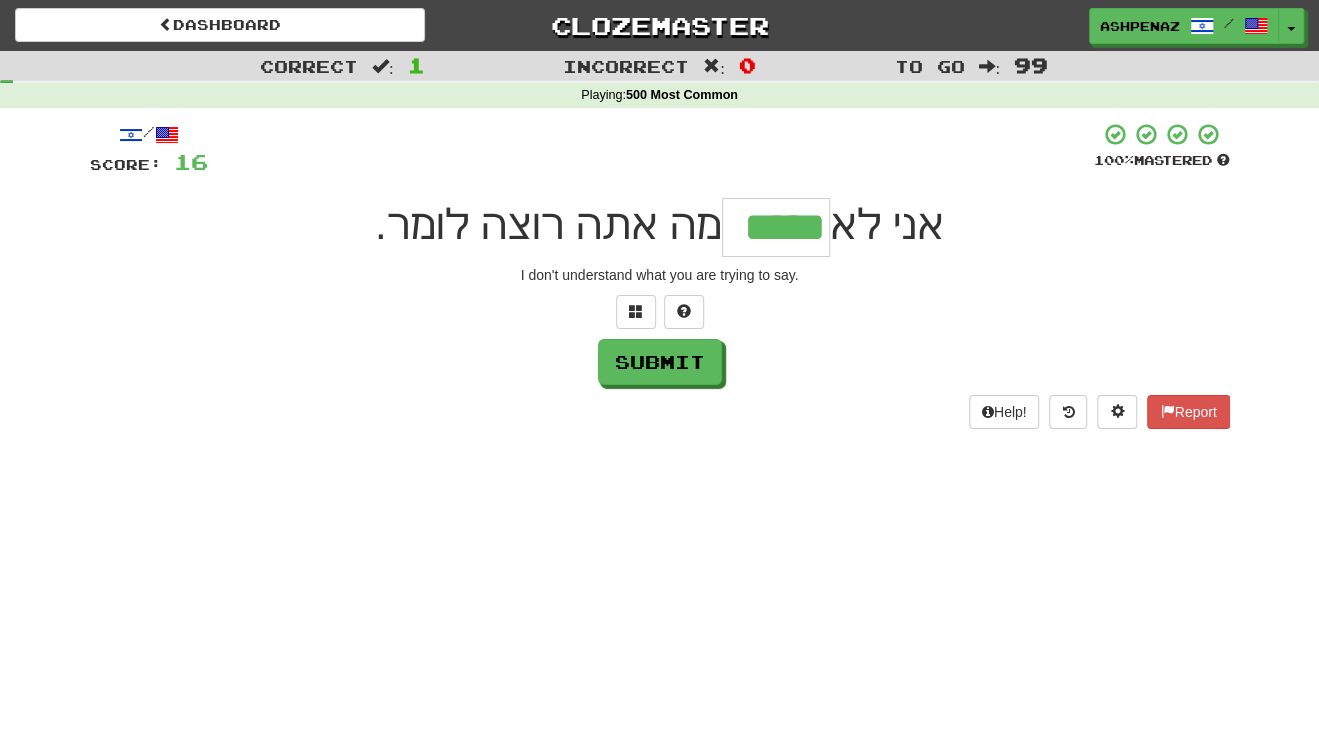 type on "*****" 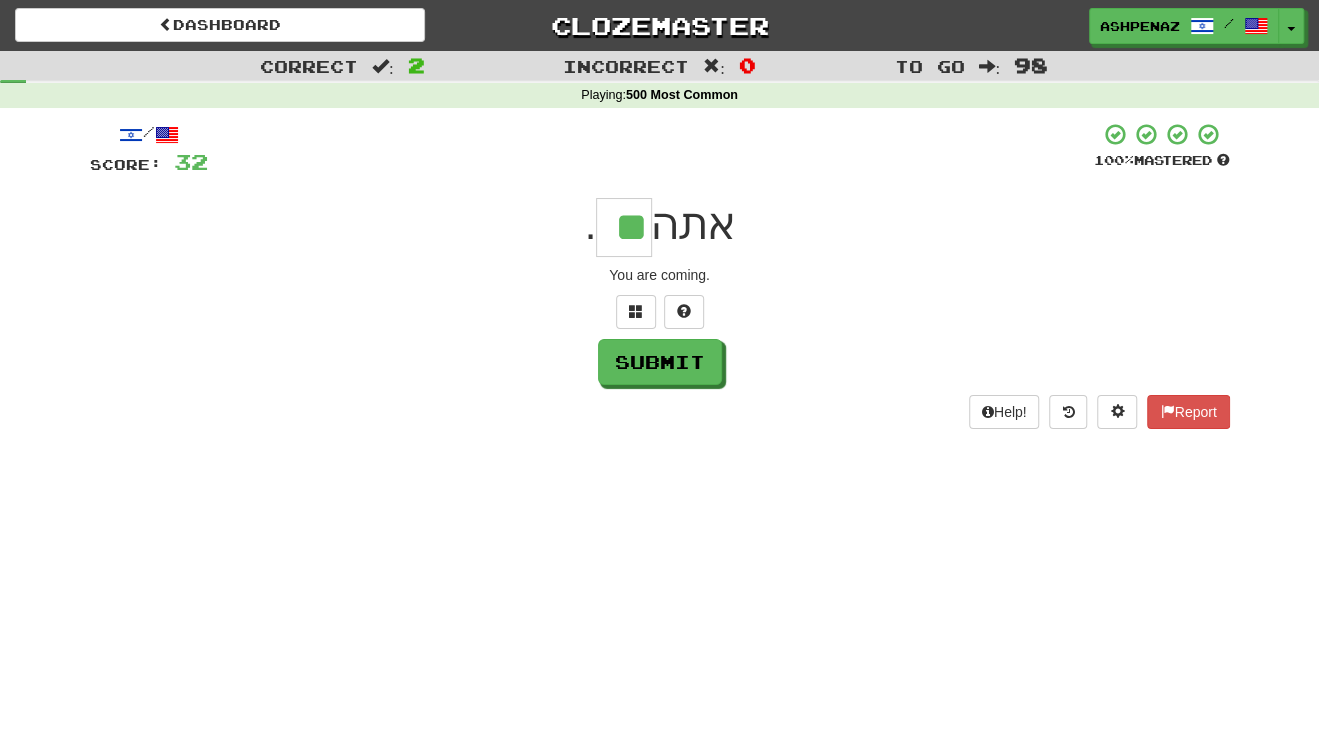 type on "**" 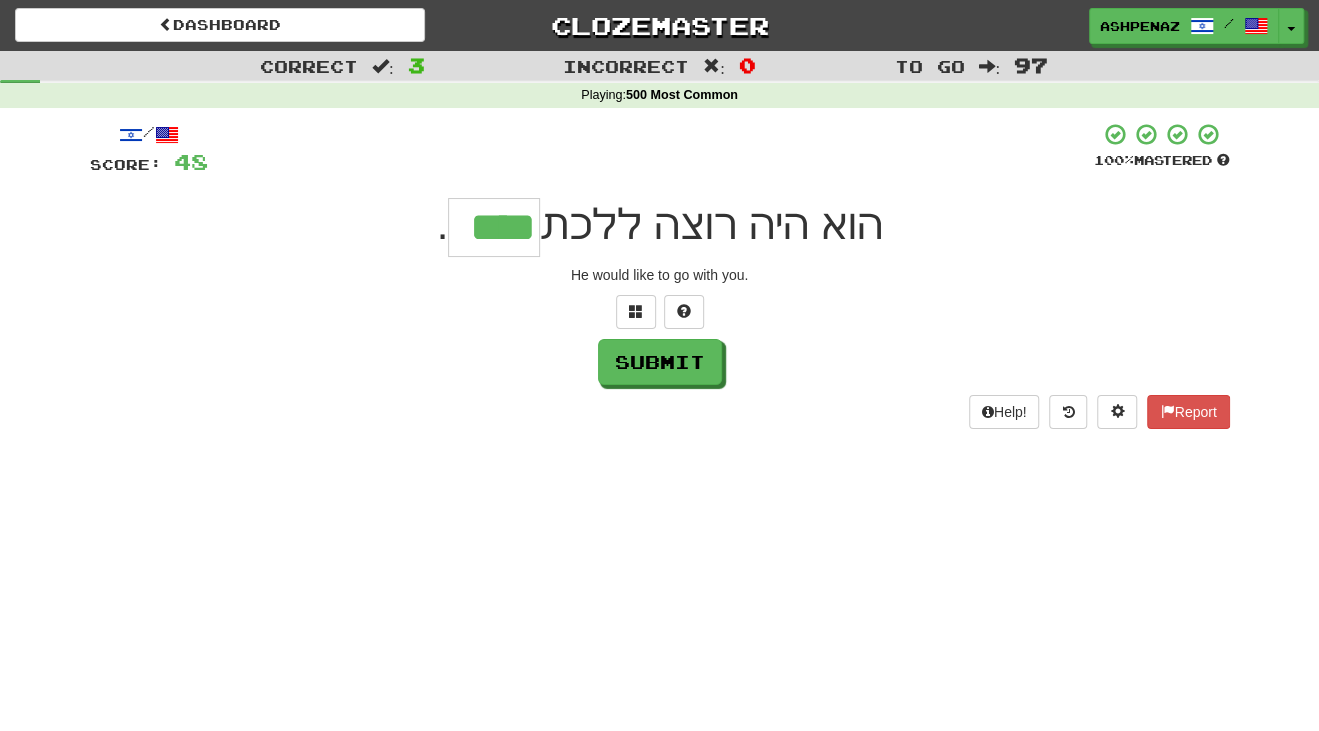 type on "****" 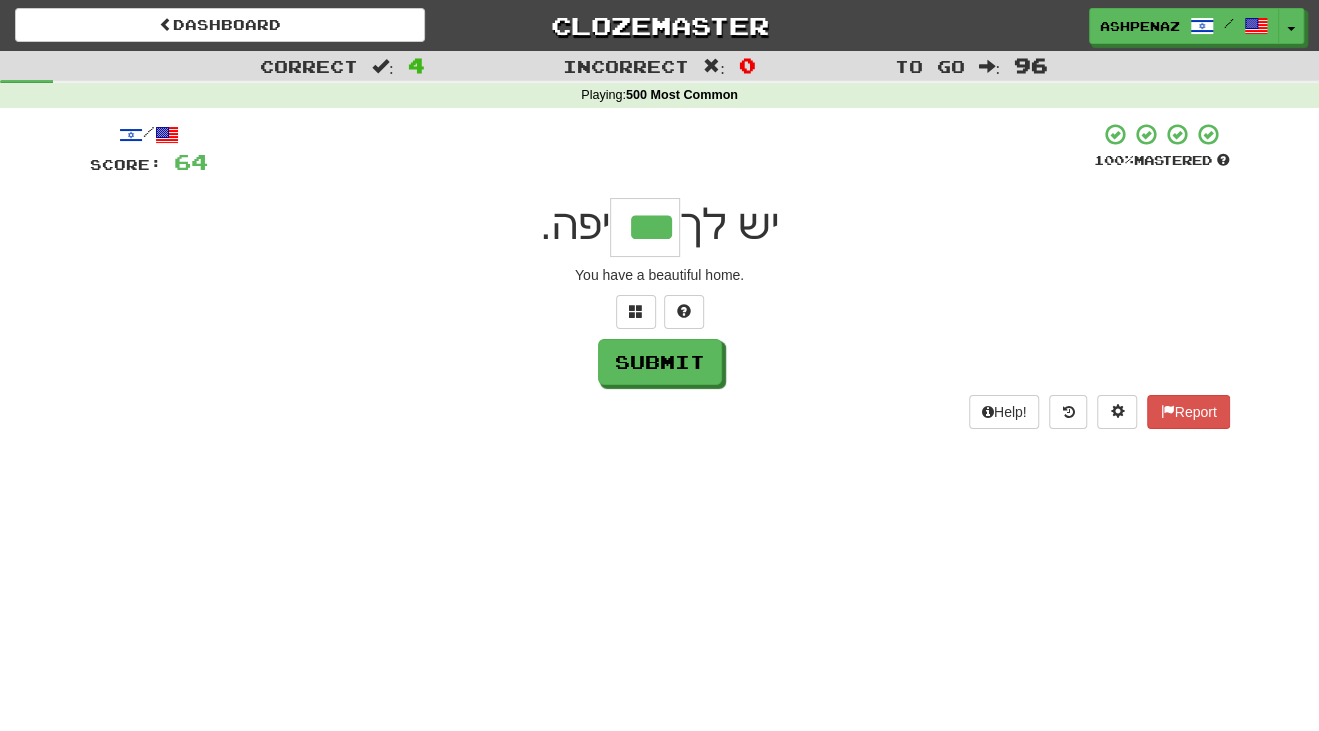 type on "***" 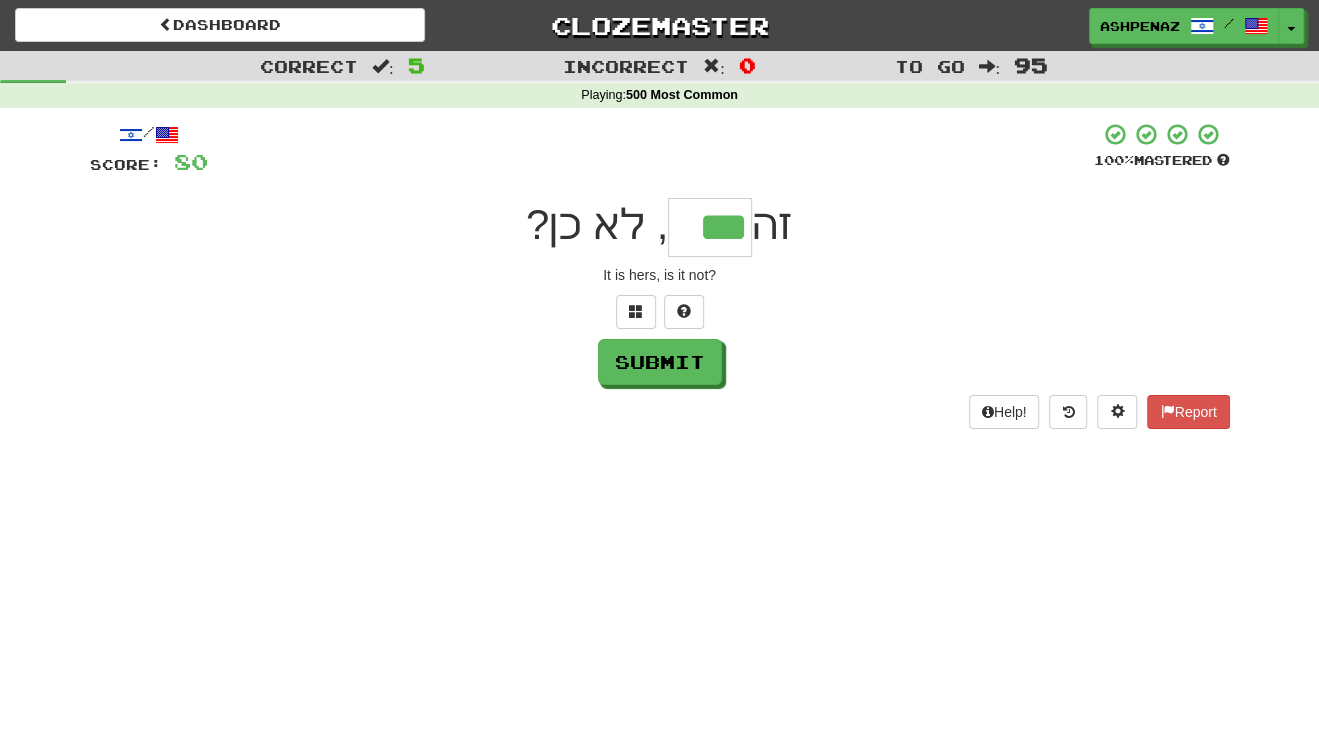 type on "***" 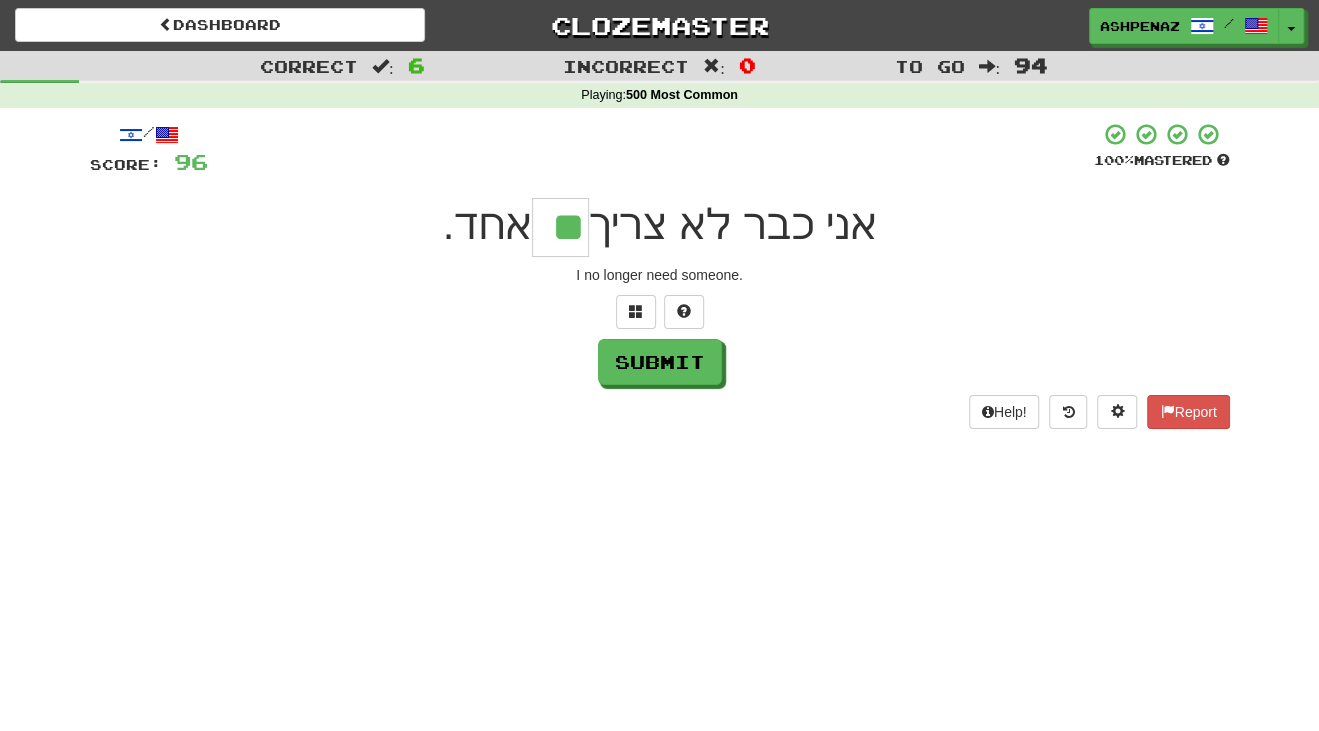 type on "**" 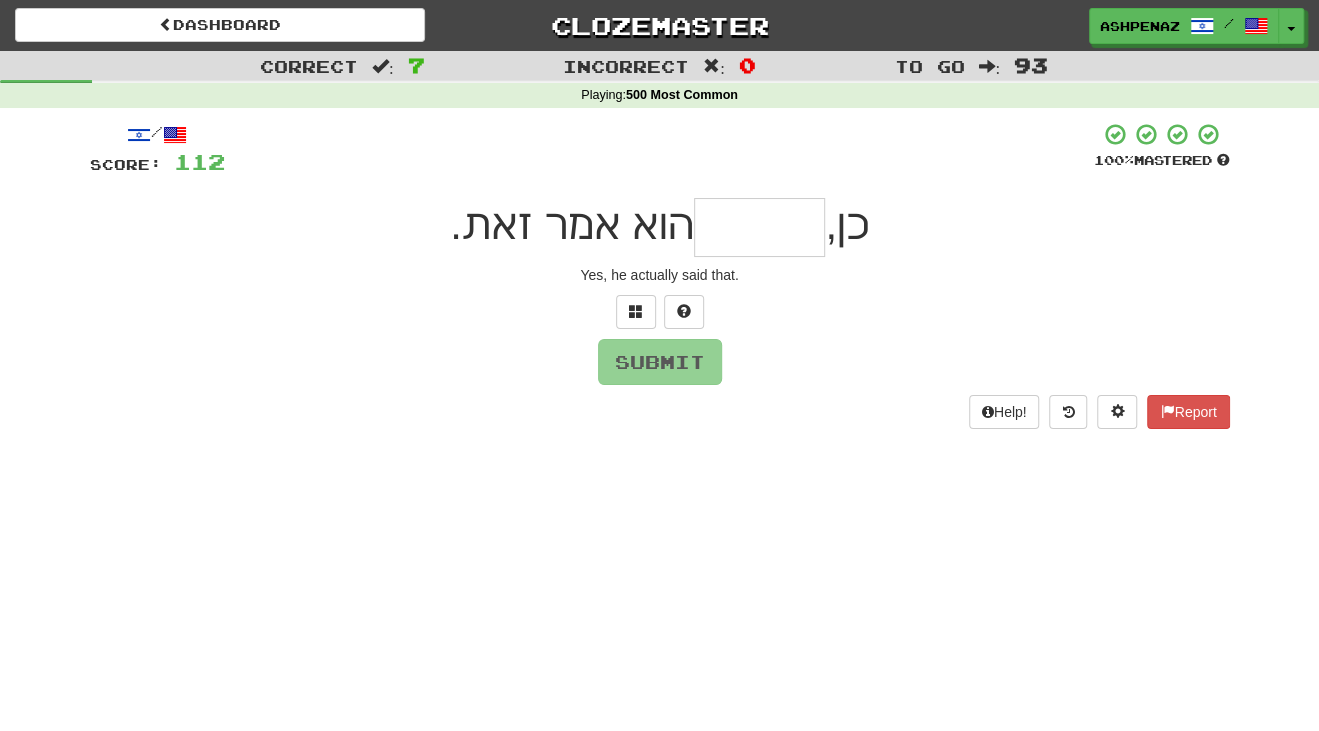 type on "*" 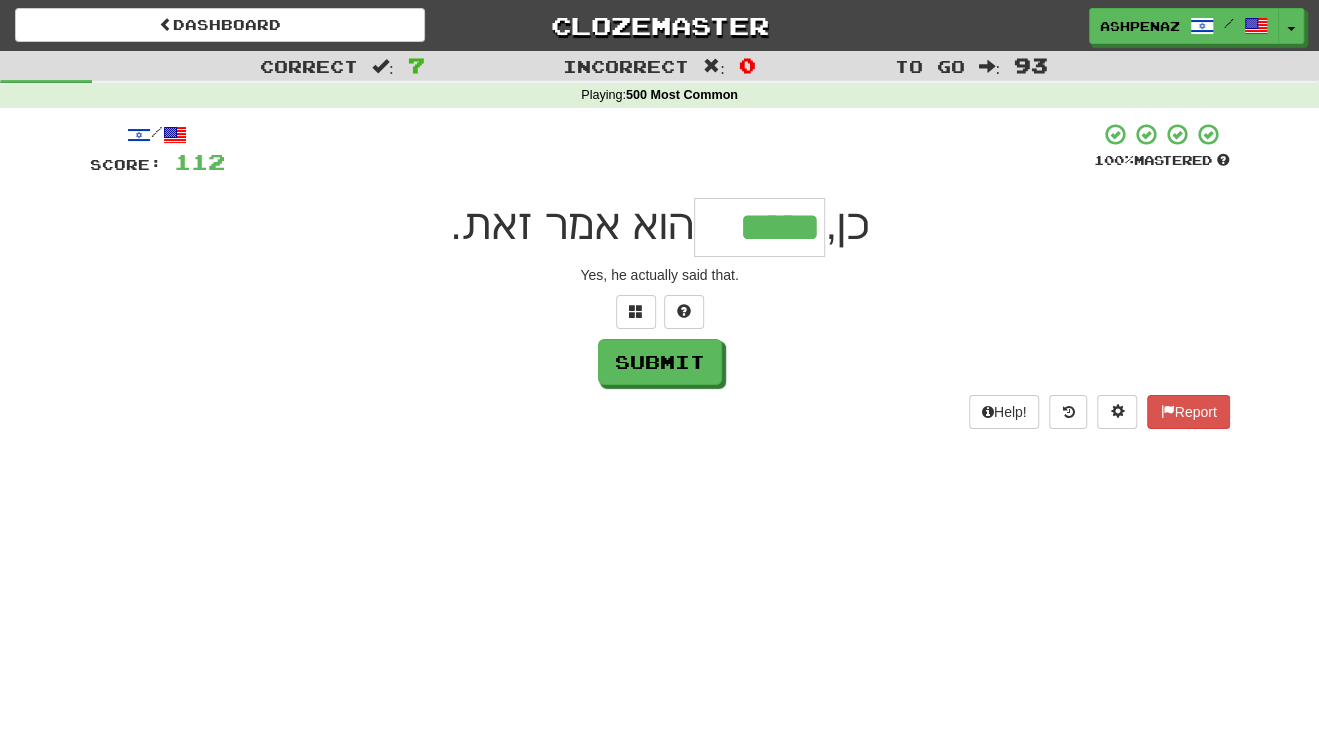 type on "*****" 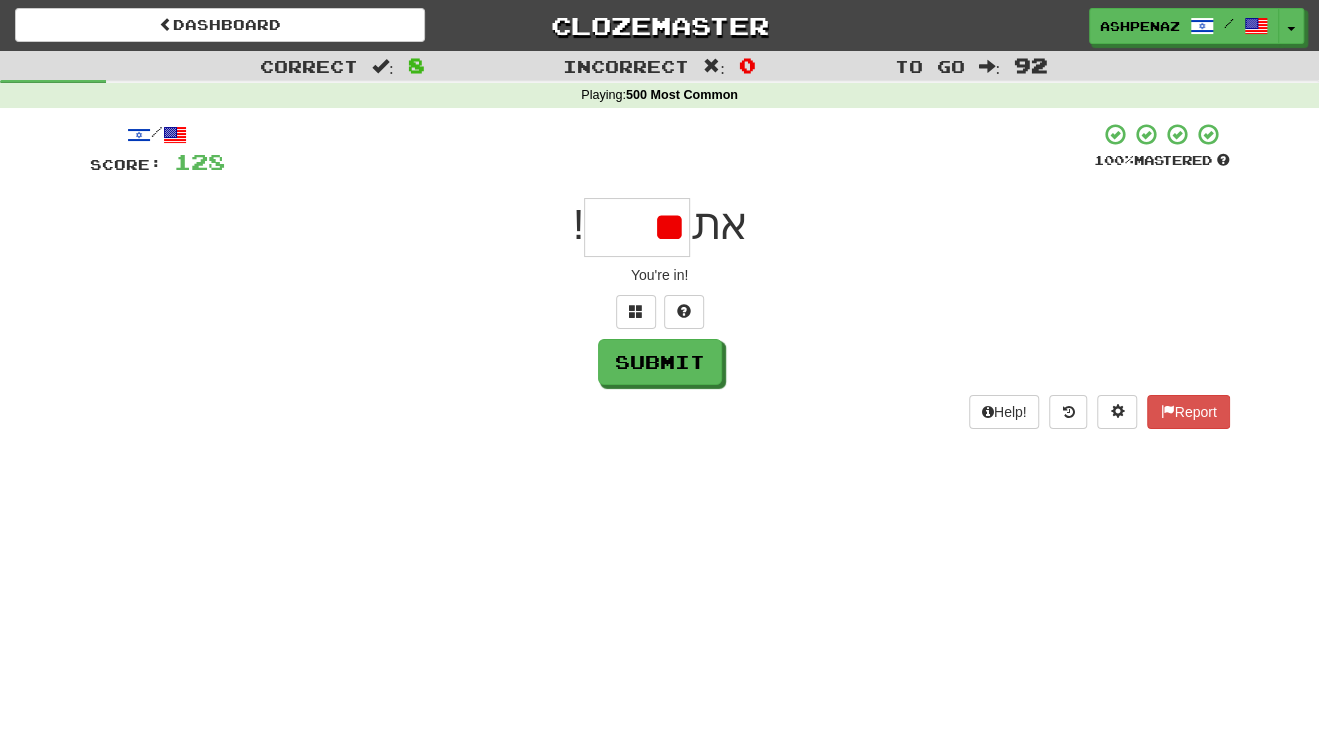 type on "*" 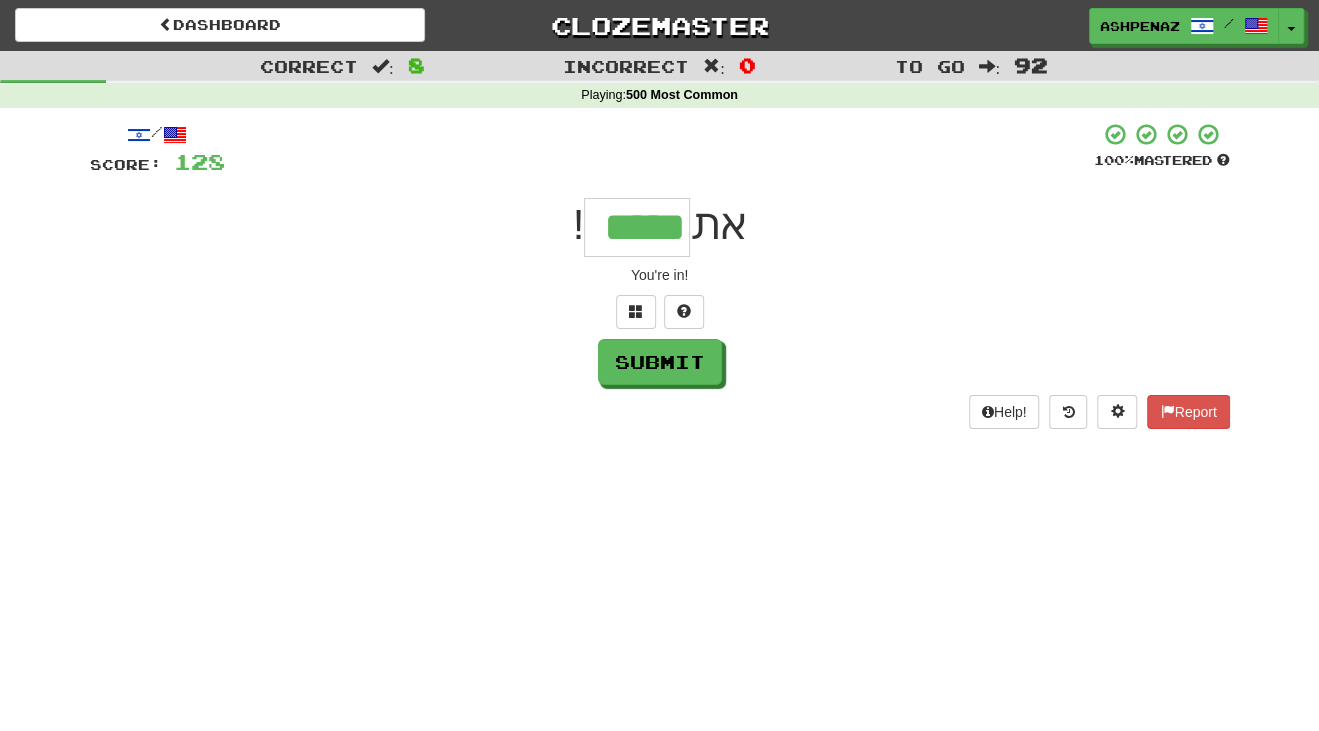 type on "*****" 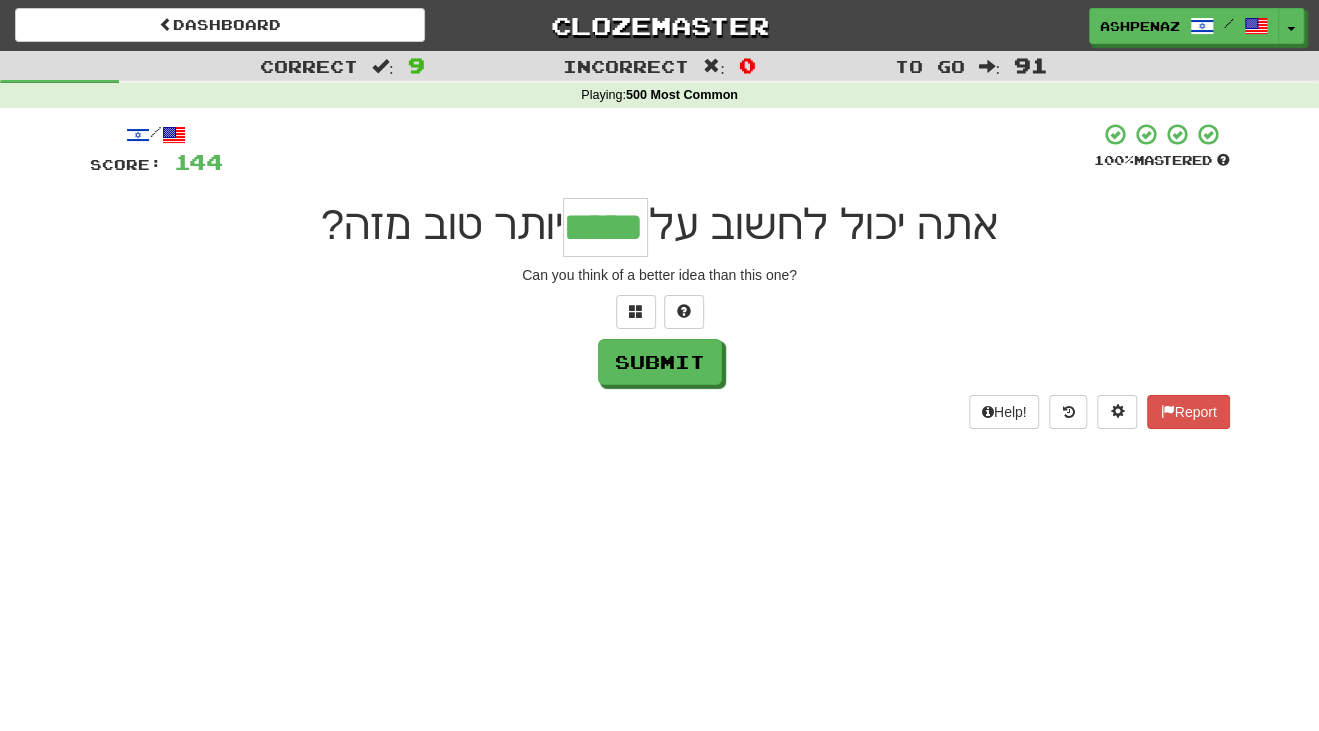 type on "*****" 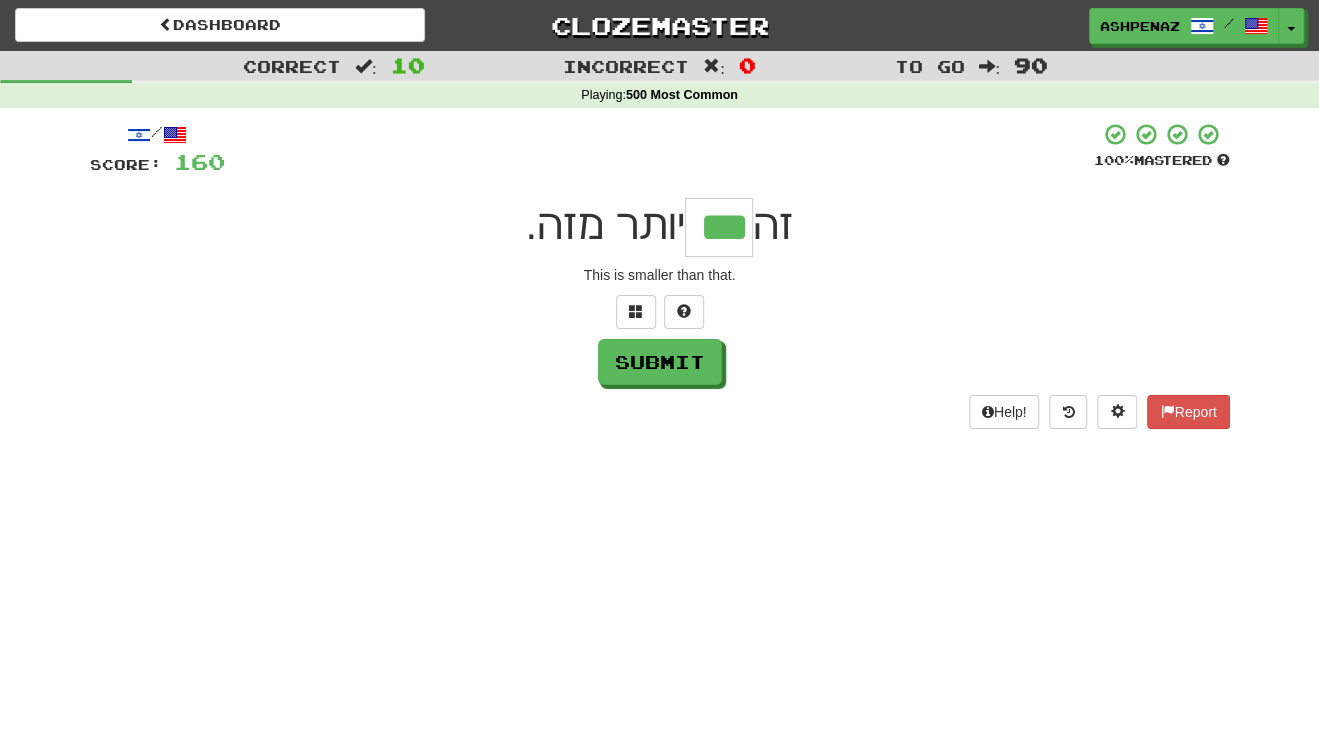 type on "***" 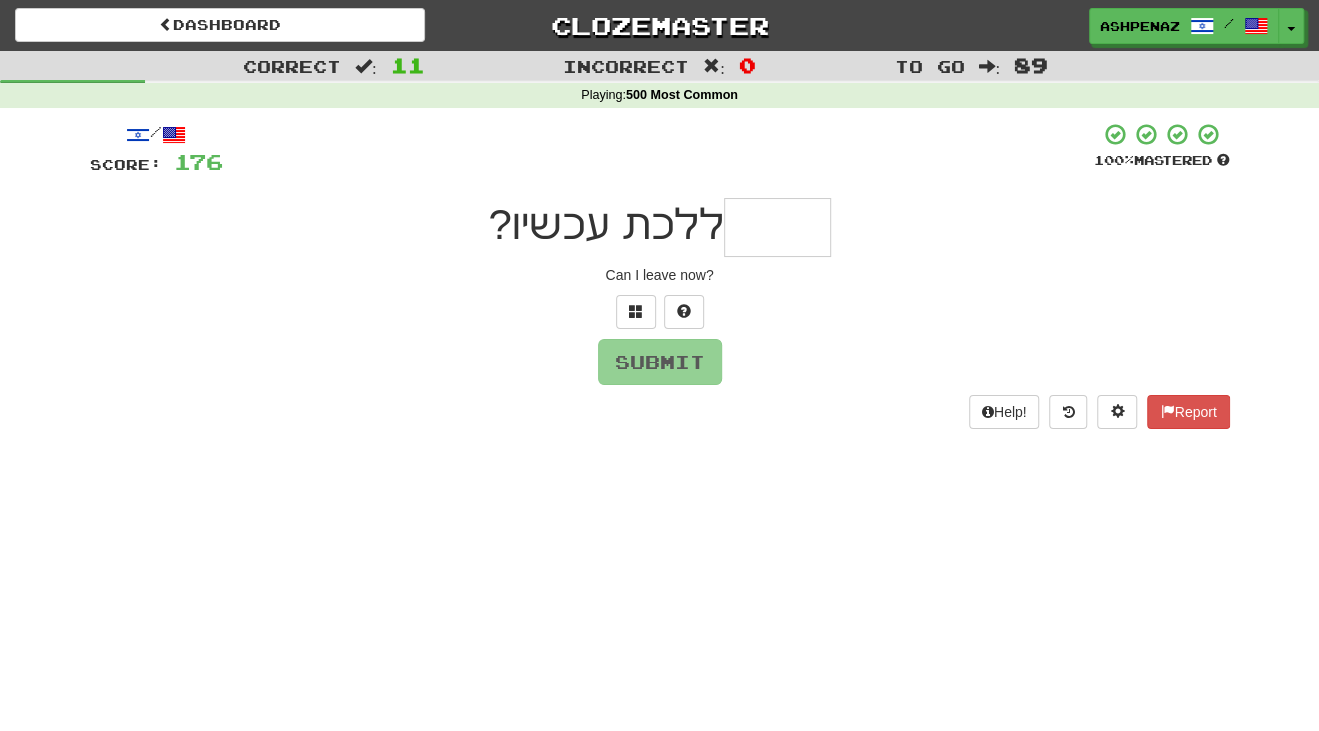 type on "*" 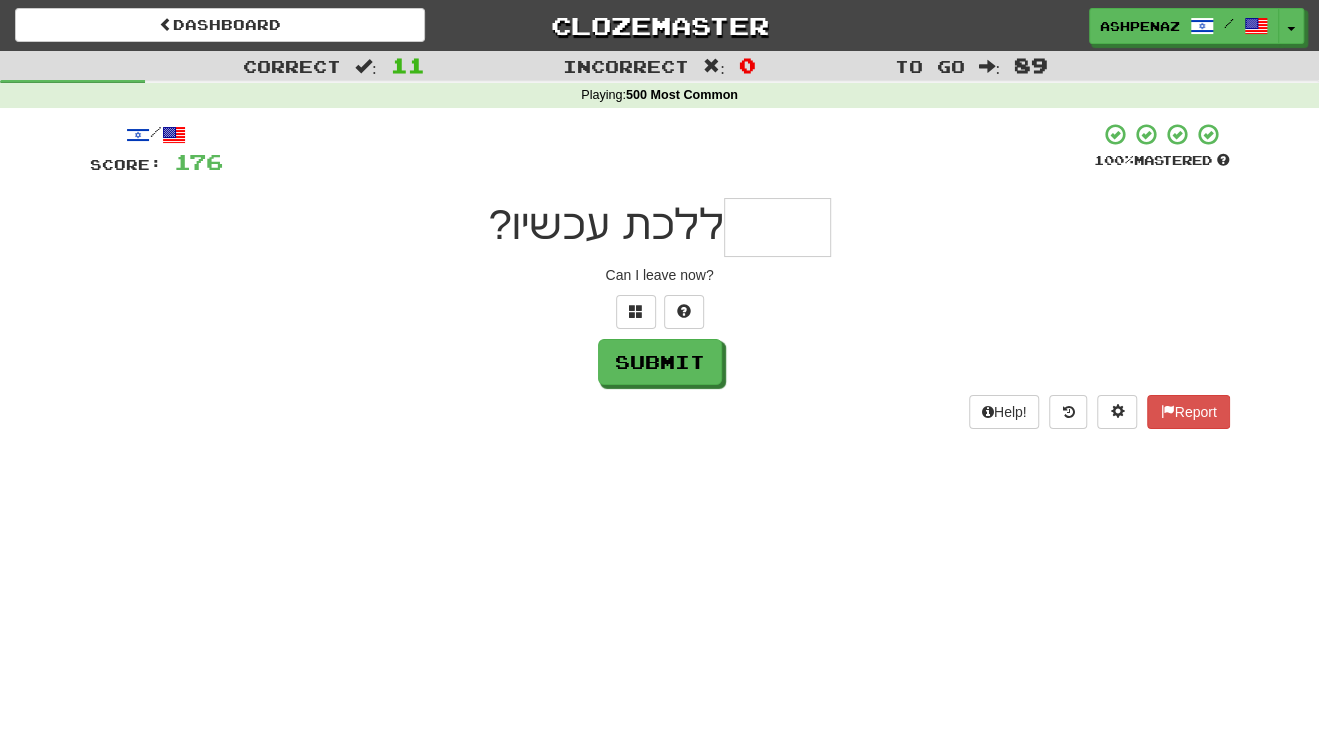 type on "*" 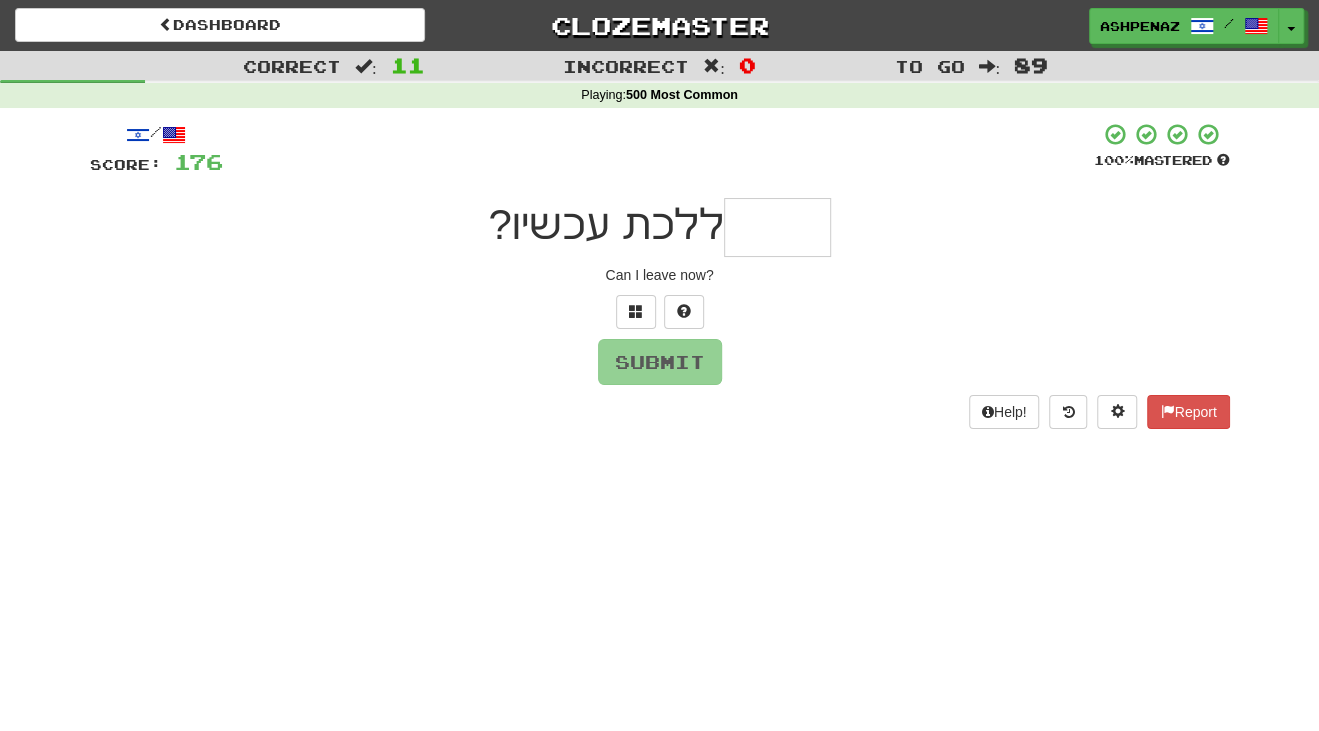 type on "*" 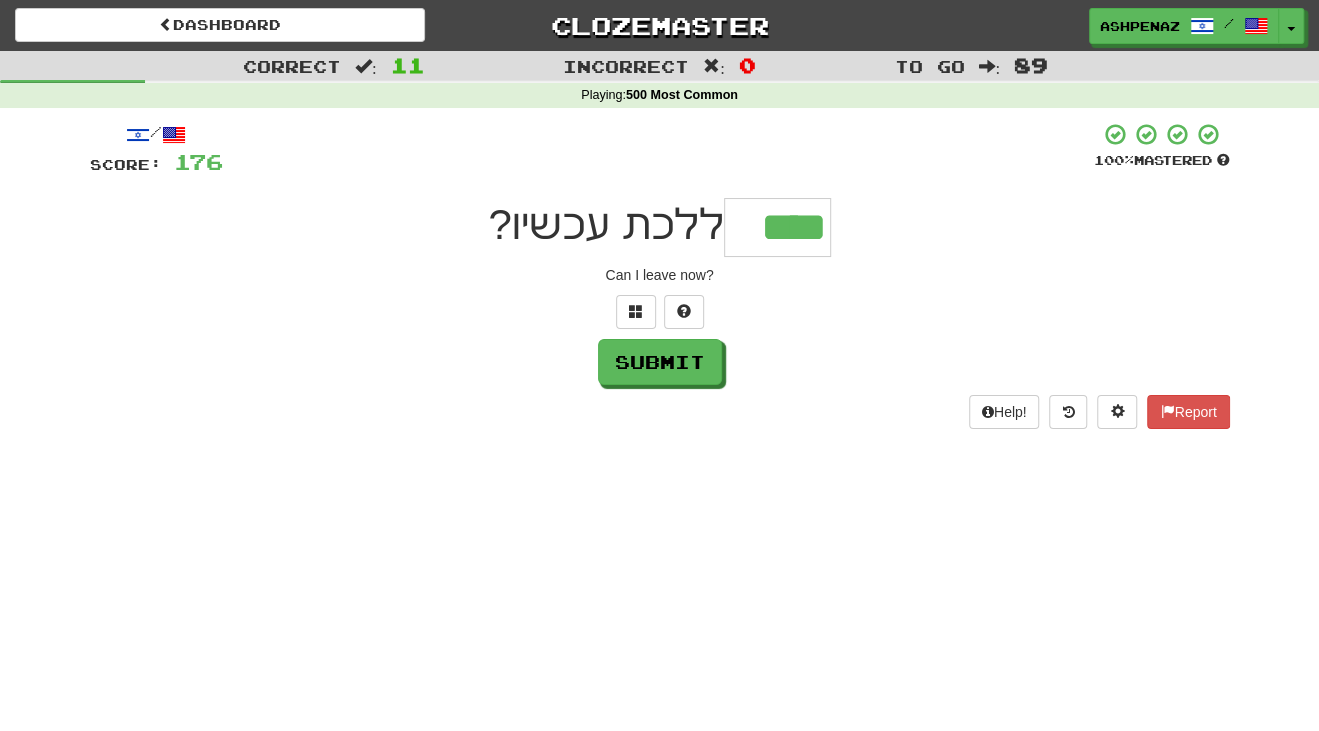 type on "****" 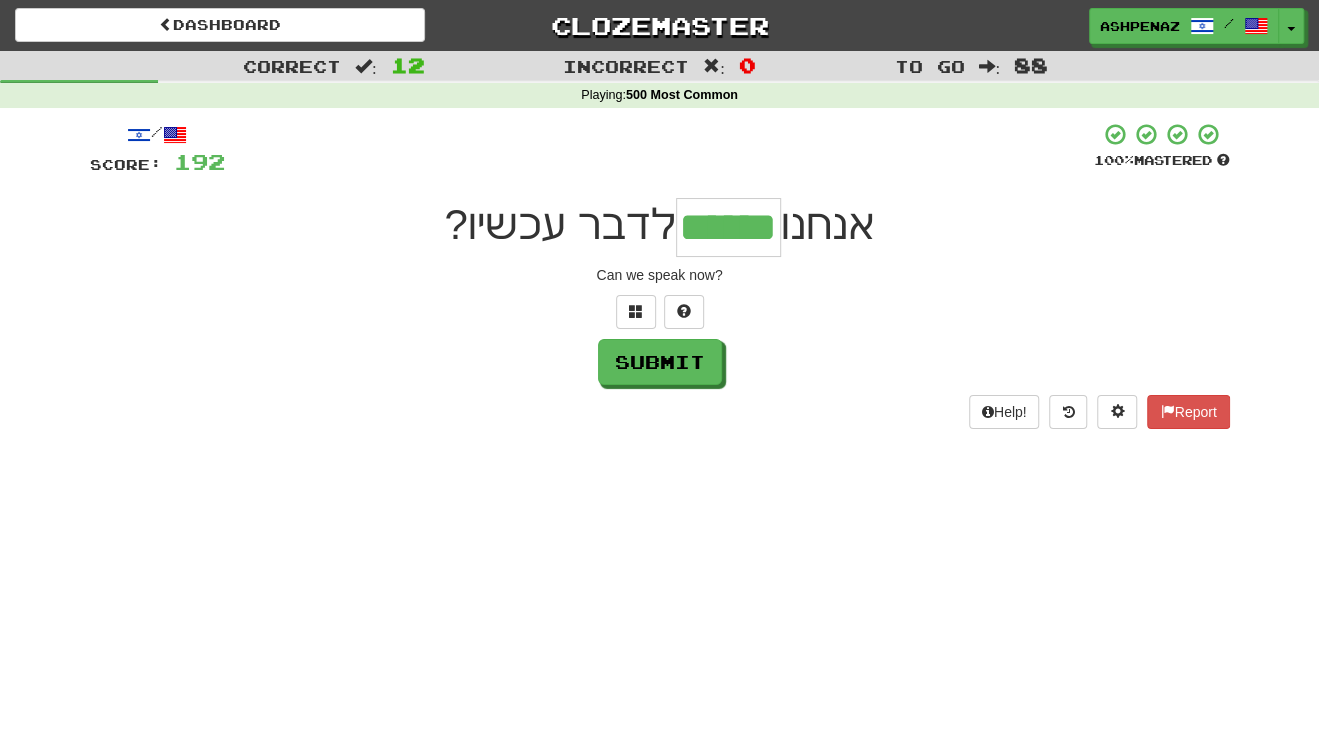 type on "******" 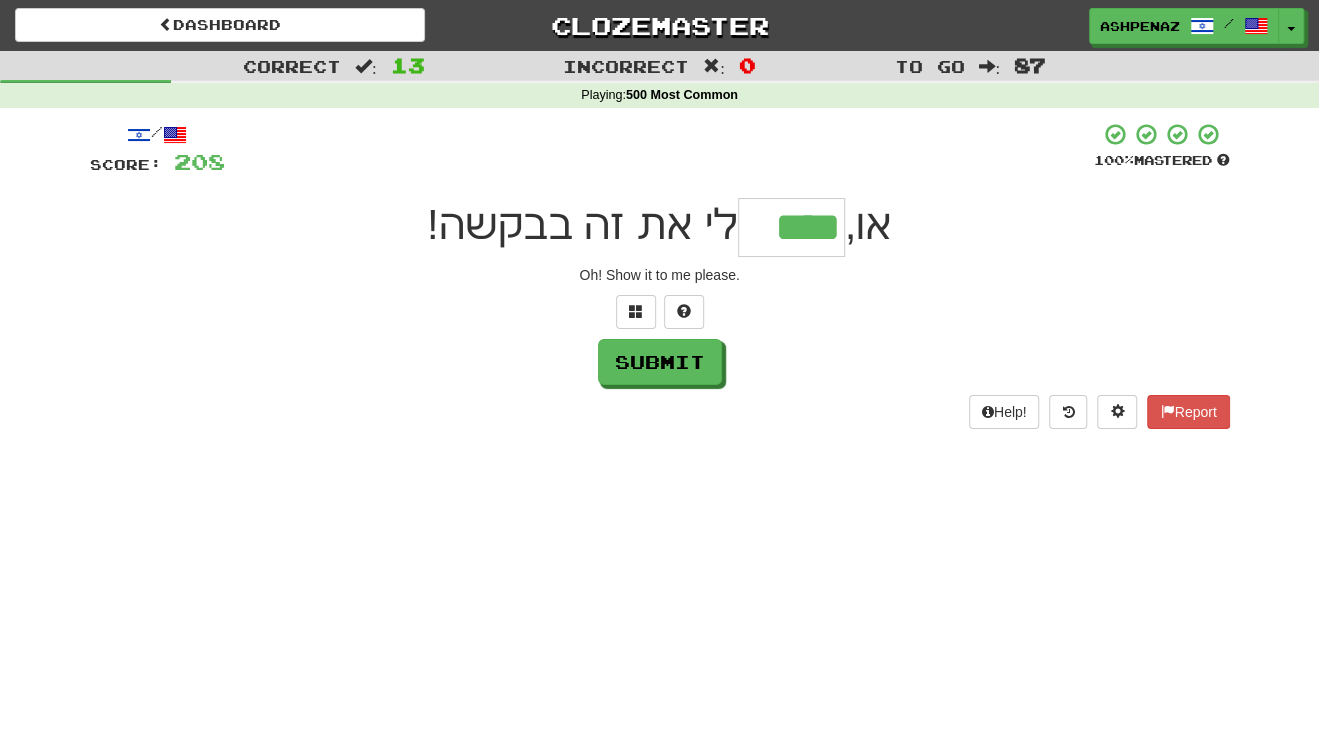 type on "****" 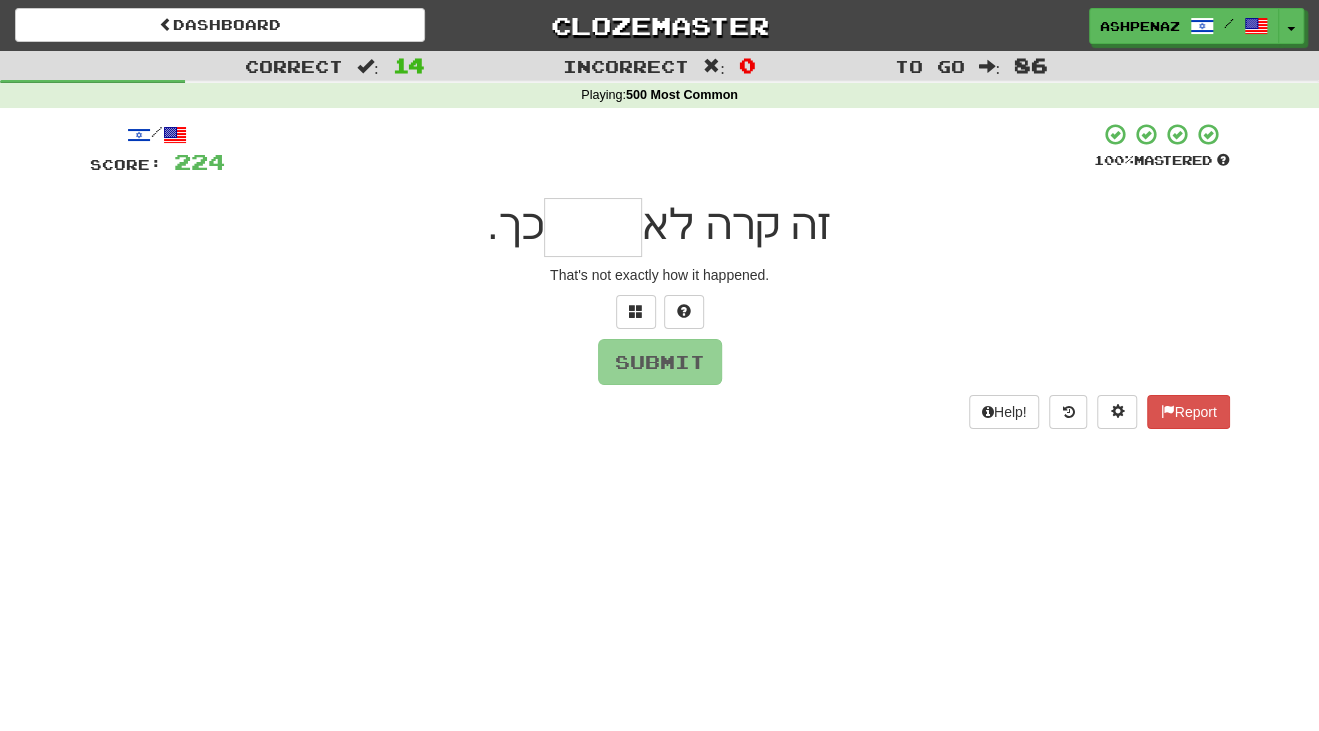 click at bounding box center [593, 227] 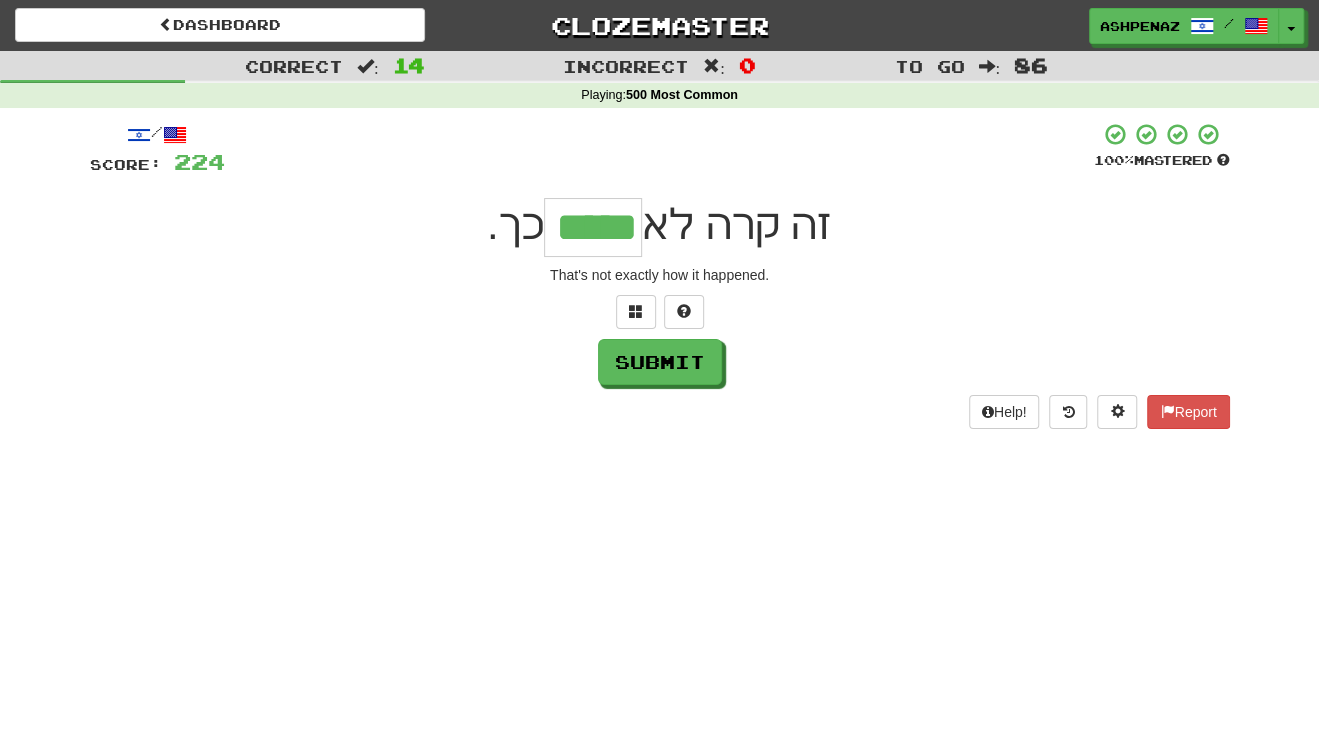 type on "*****" 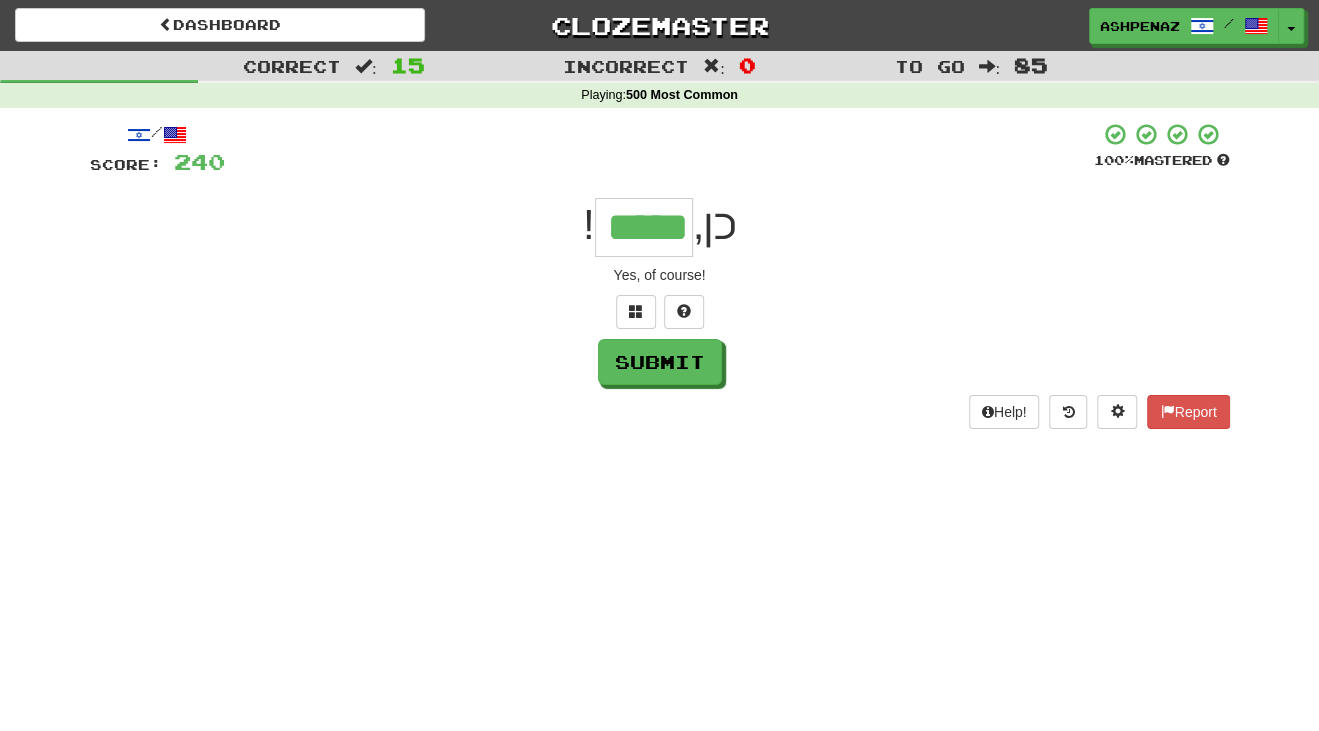 type on "*****" 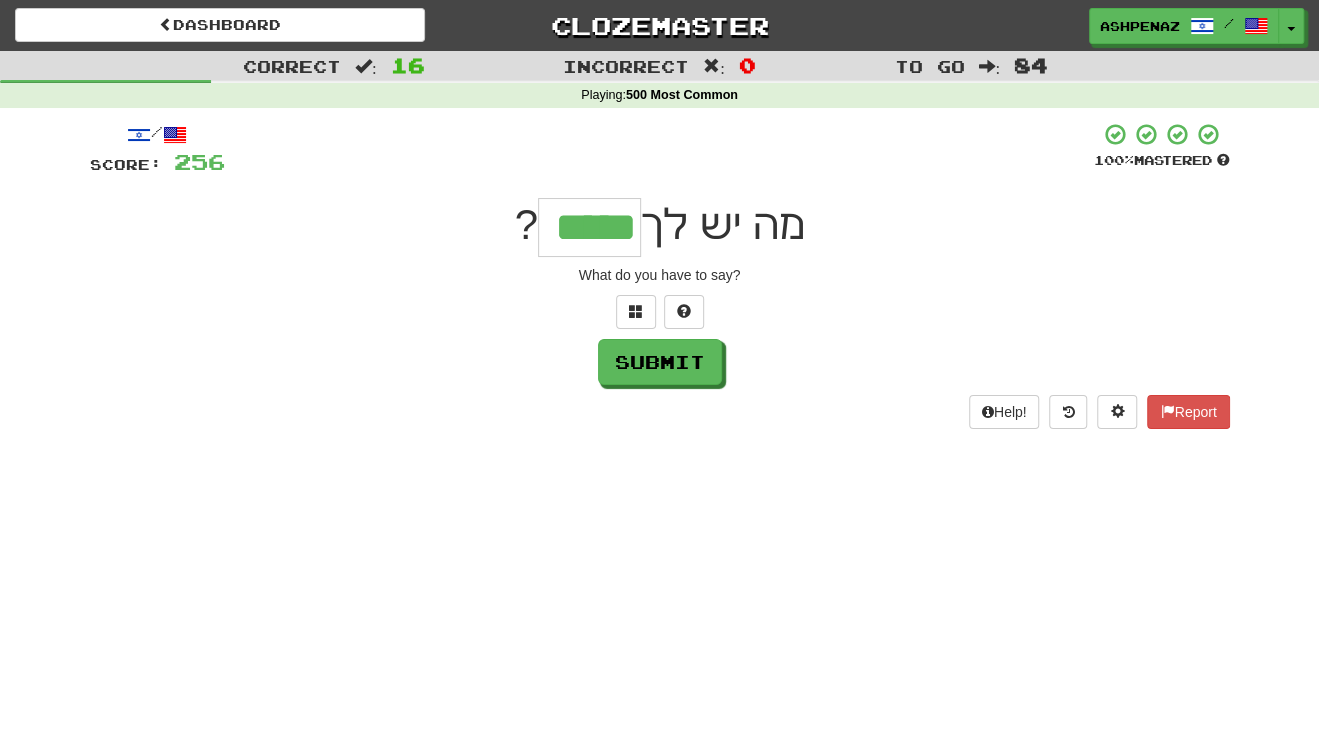 type on "*****" 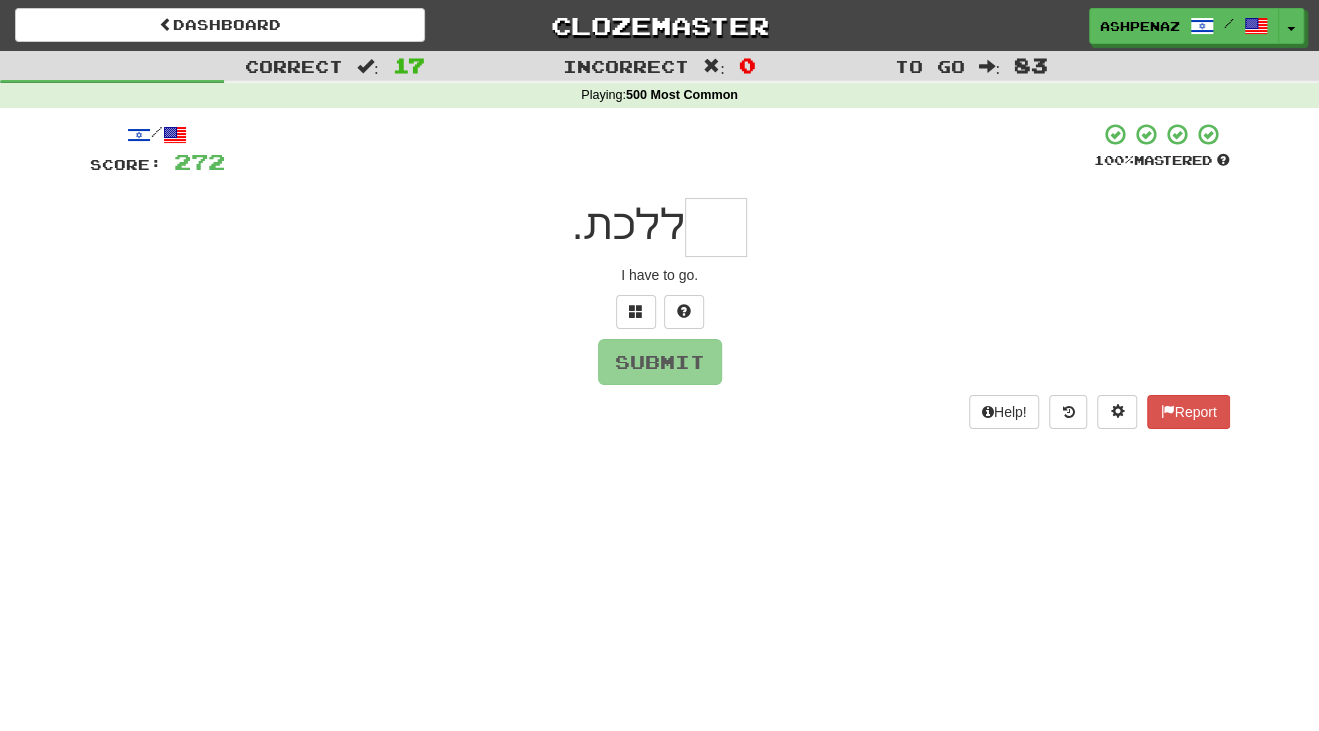 type on "*" 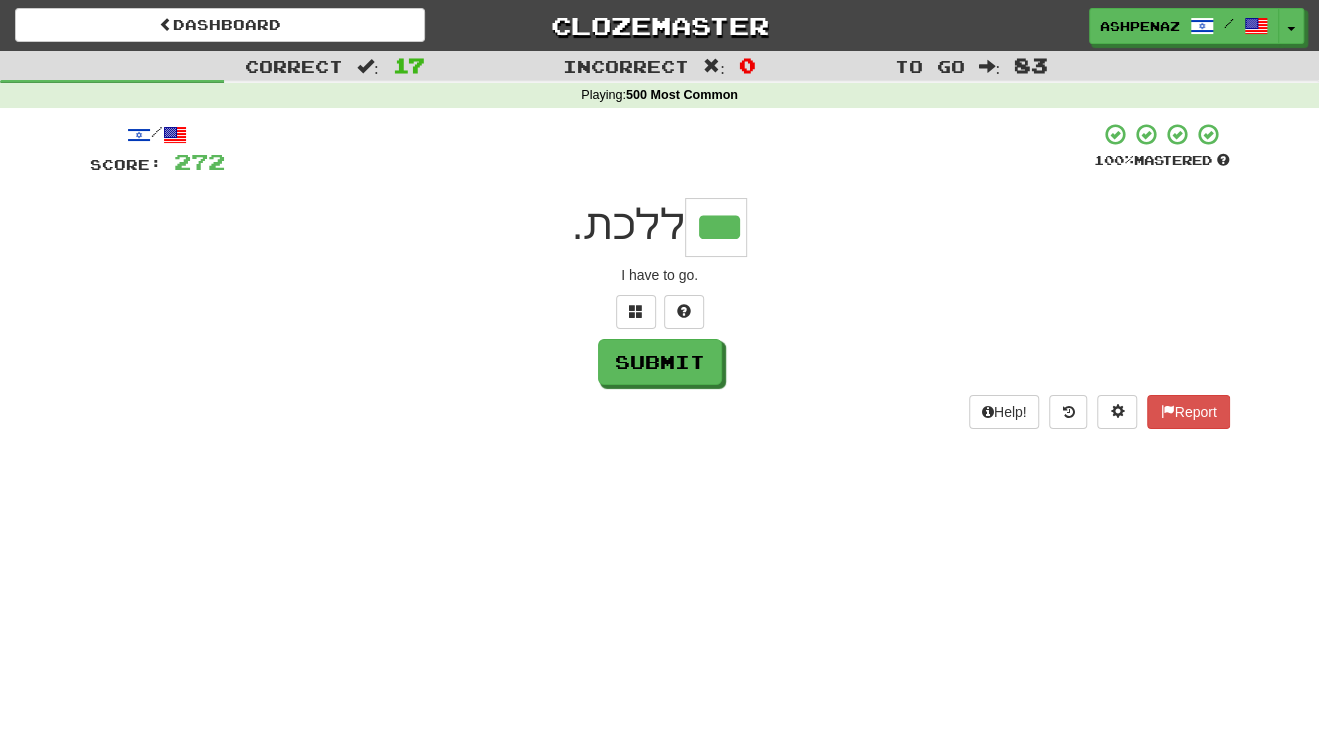 type on "***" 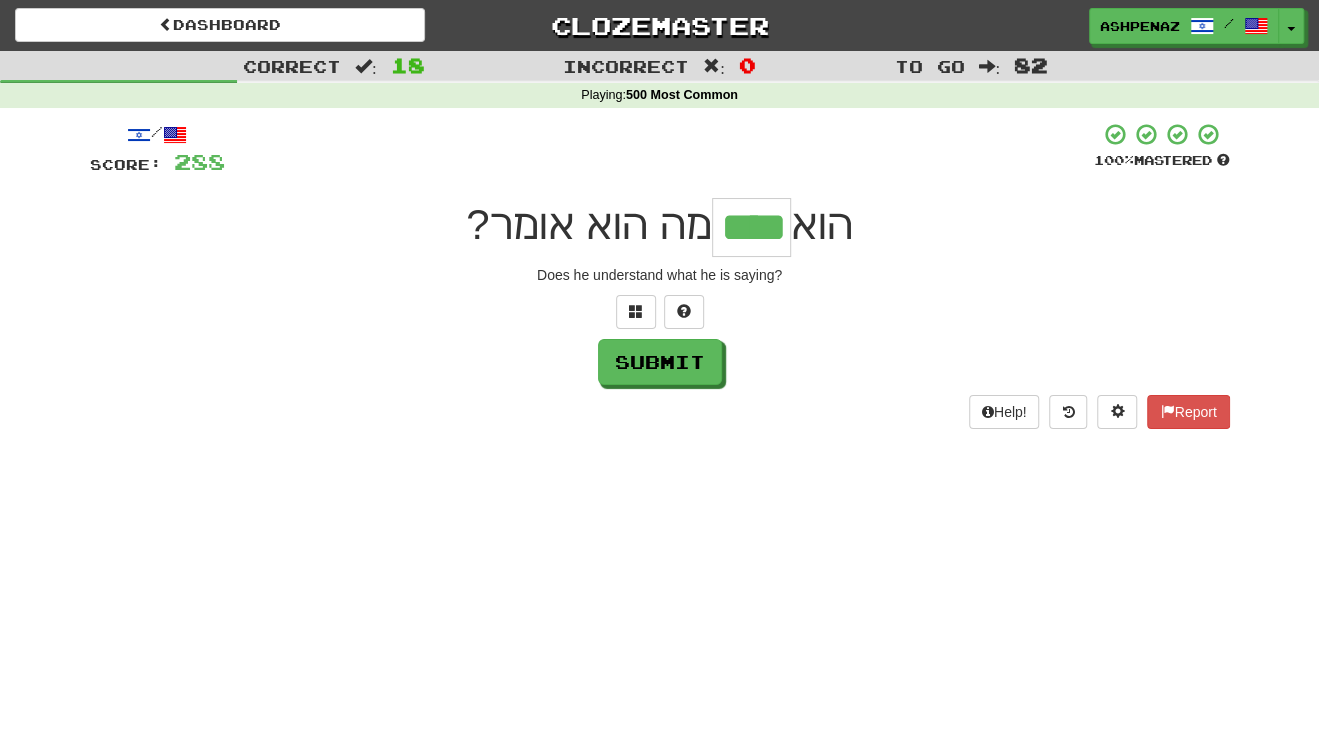 type on "****" 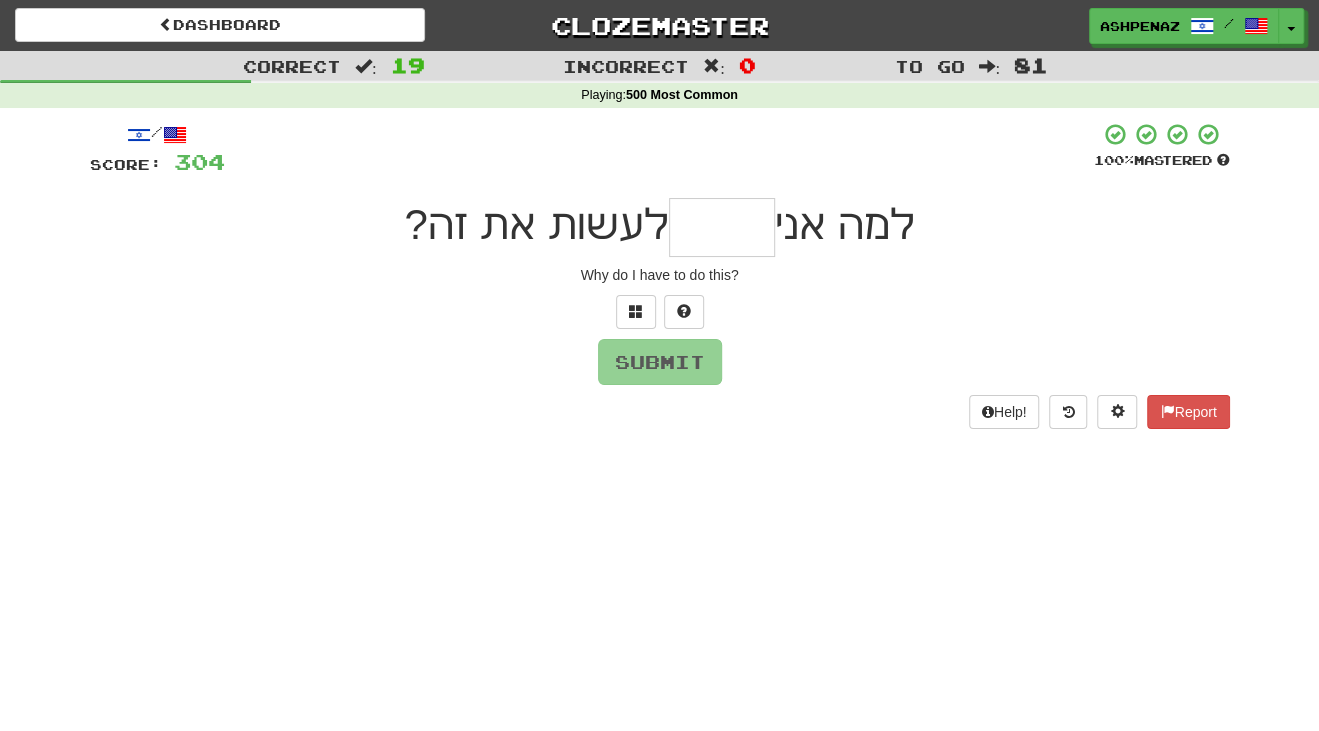 type on "*" 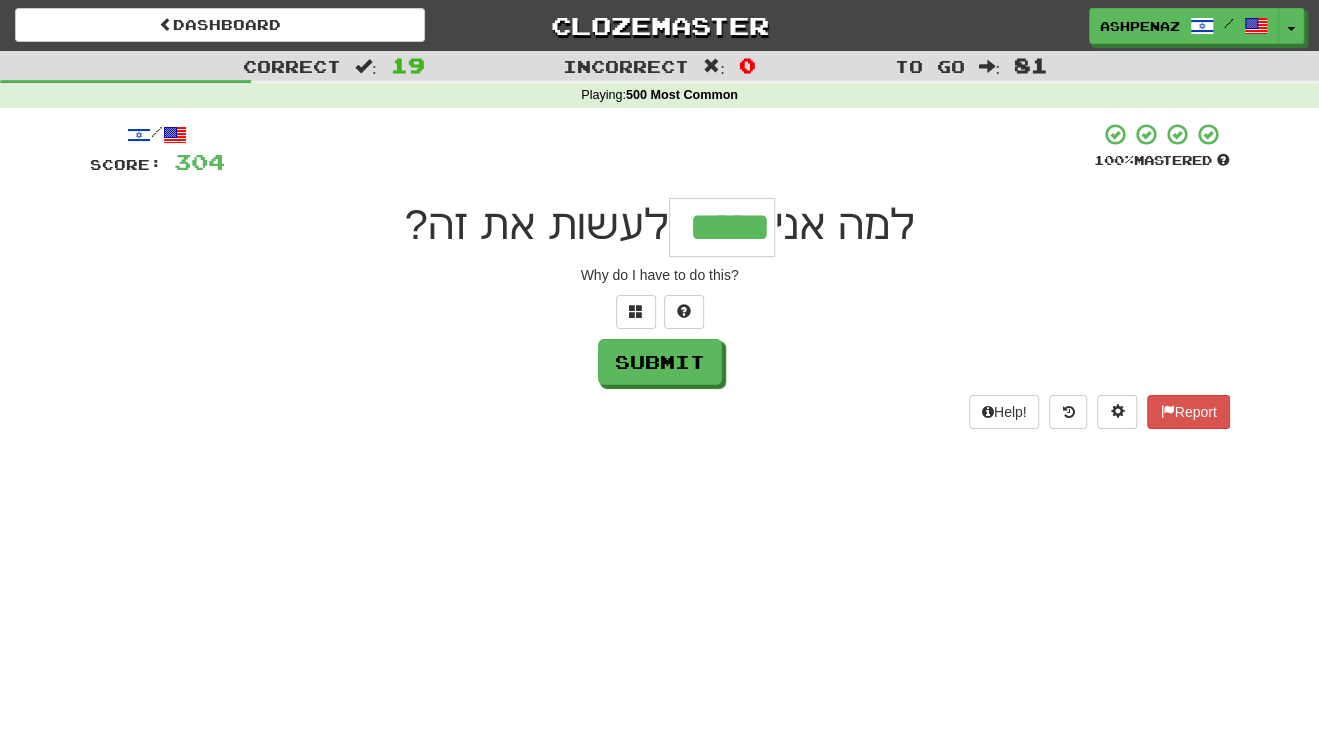 type on "*****" 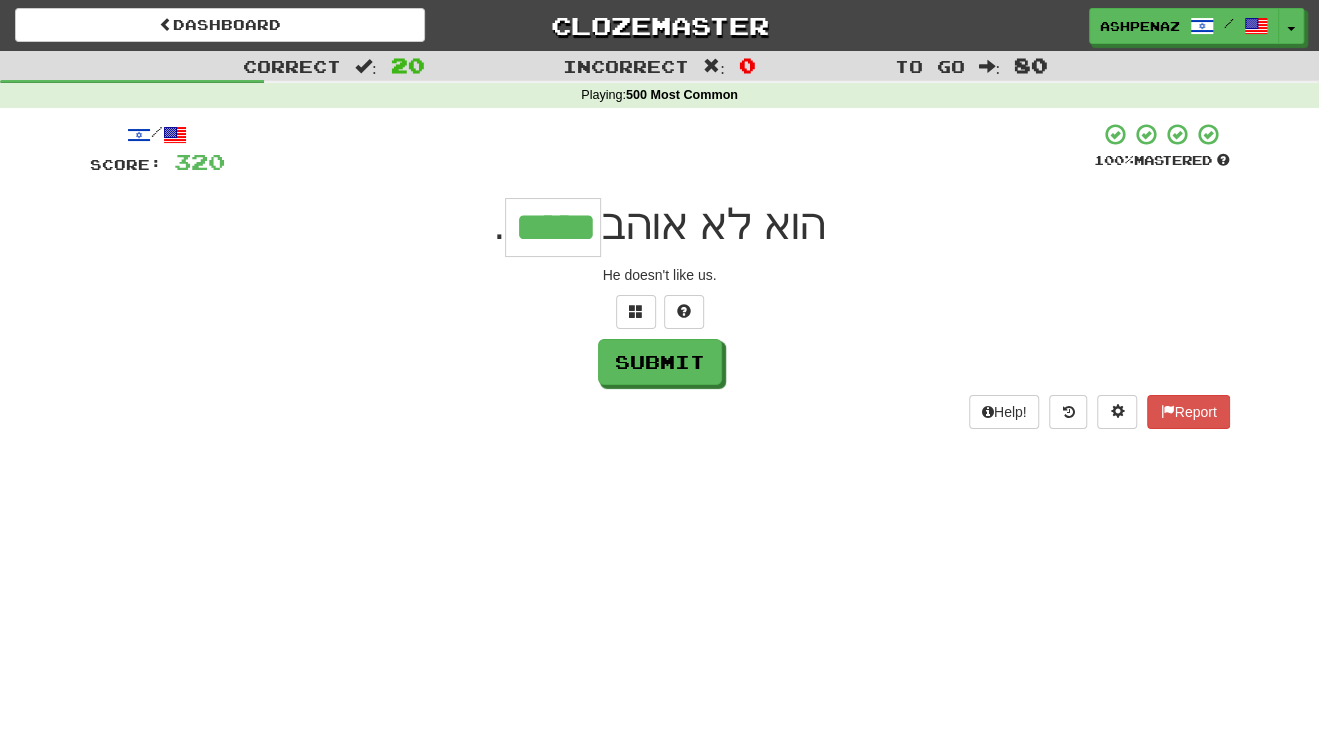 type on "*****" 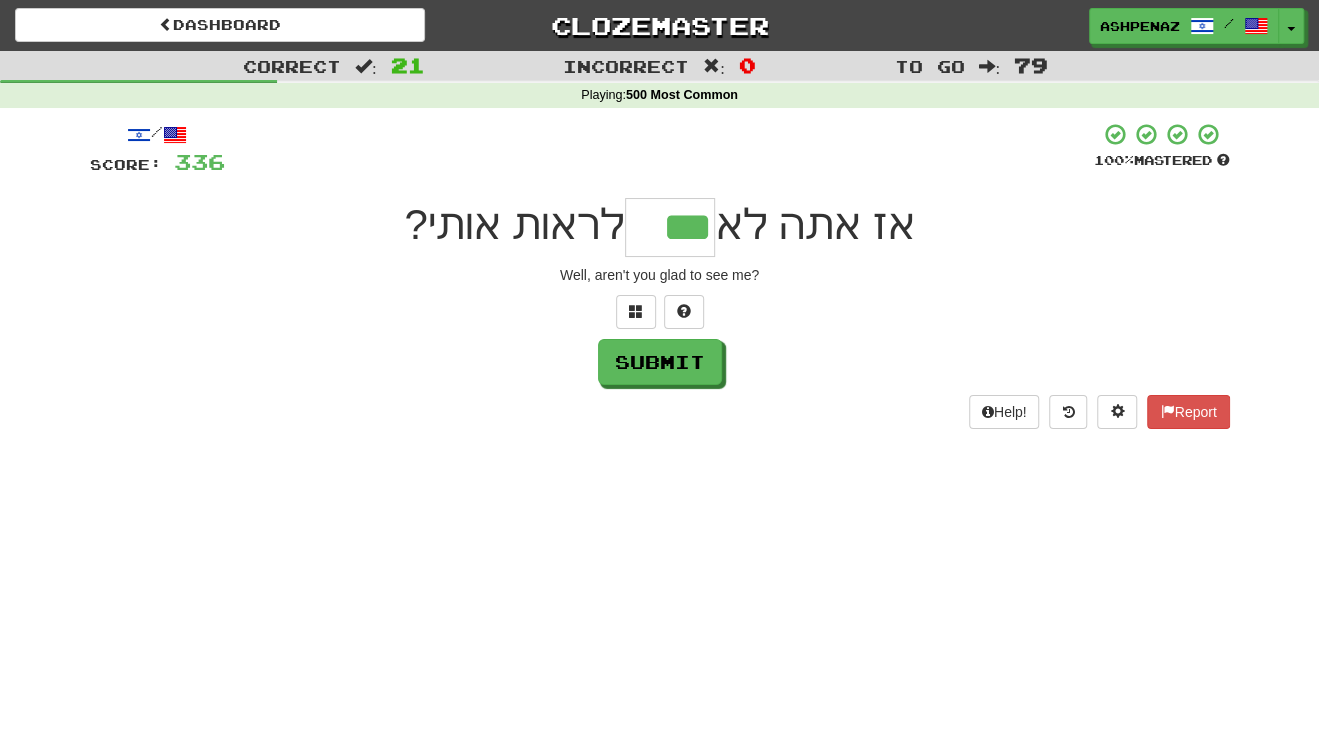 type on "***" 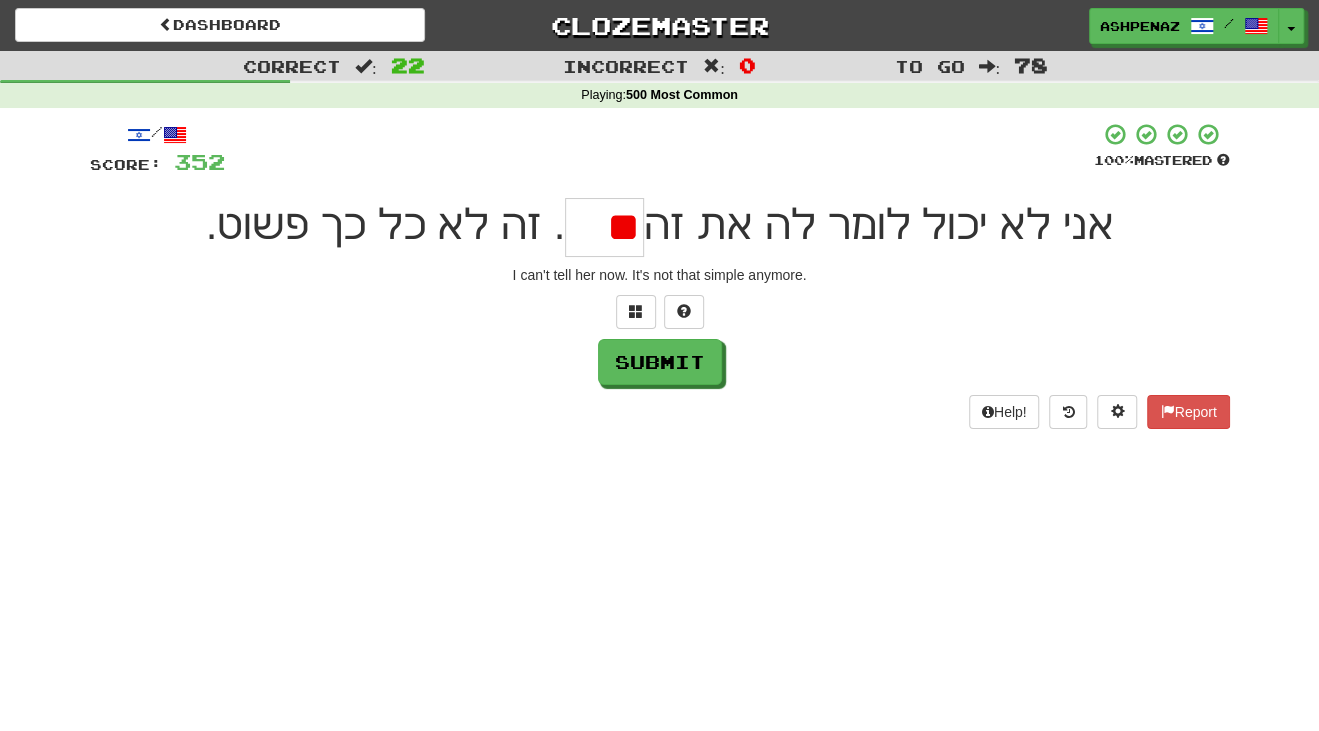 type on "*" 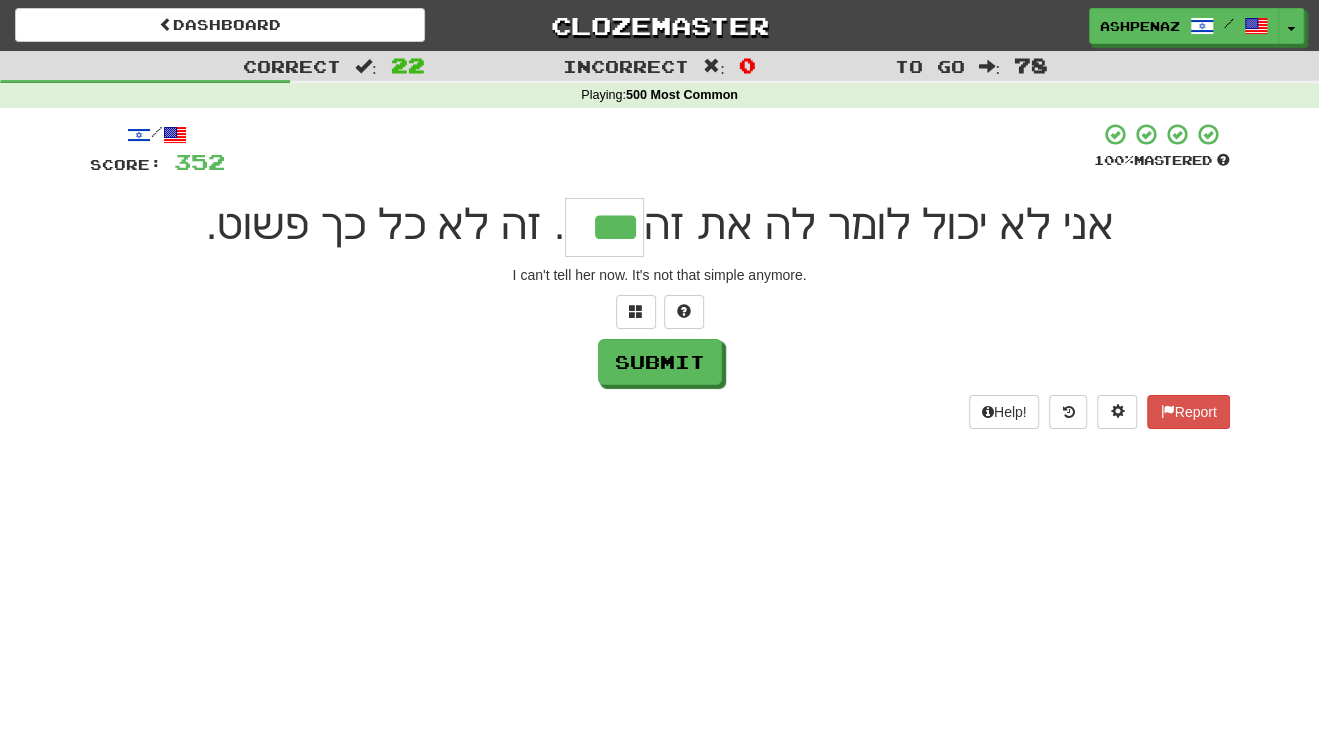 type on "***" 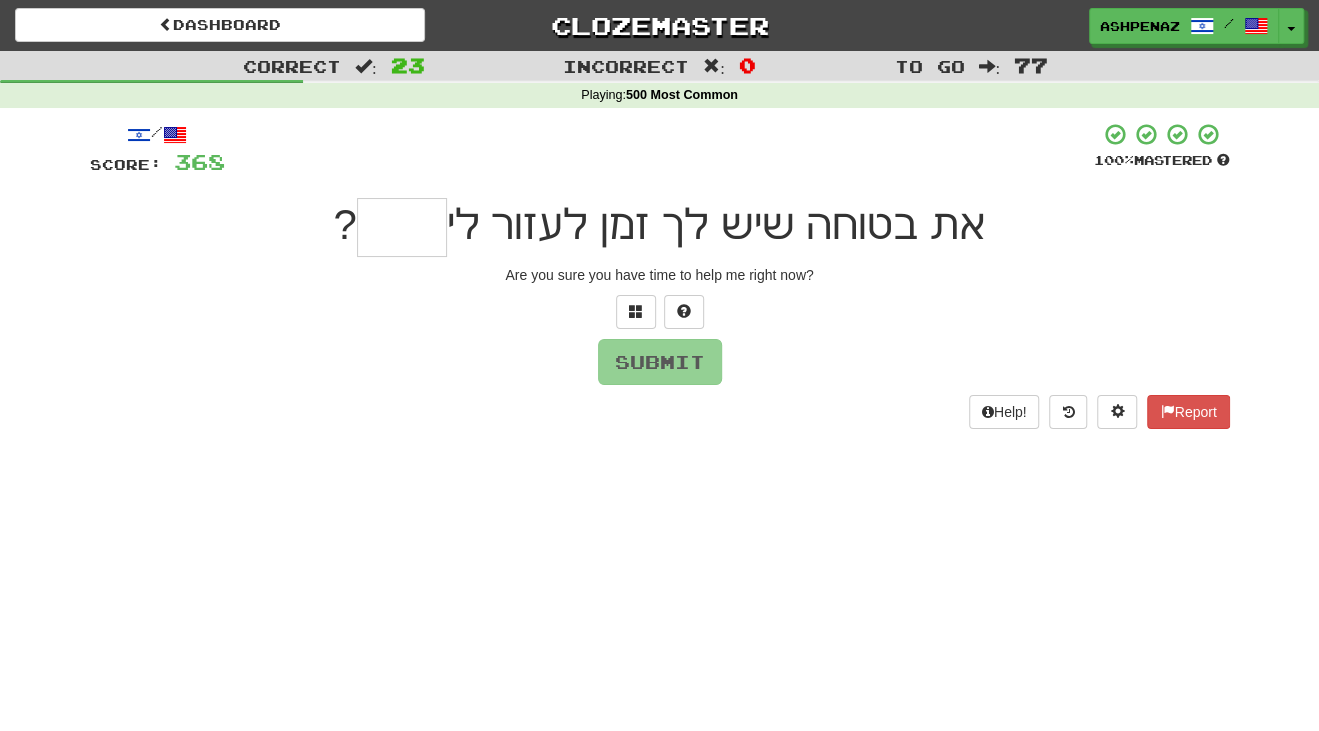 type on "*" 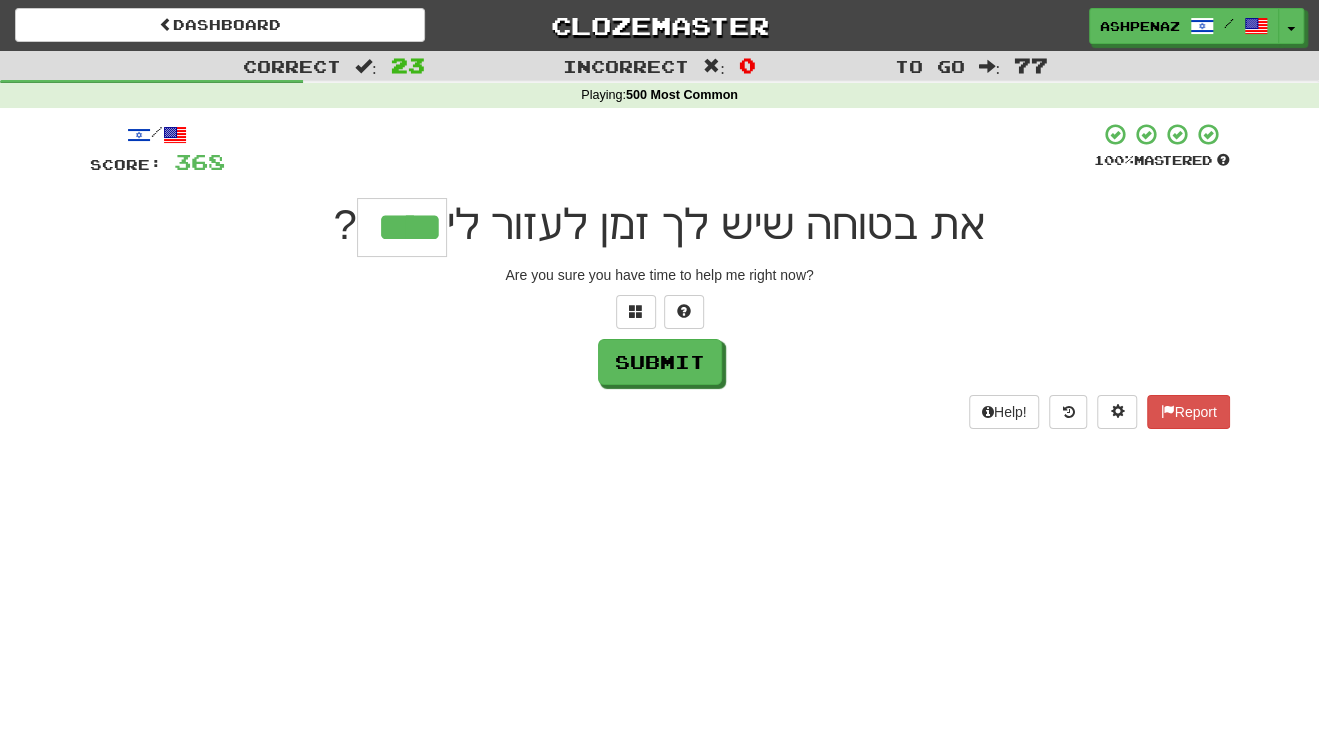 type on "****" 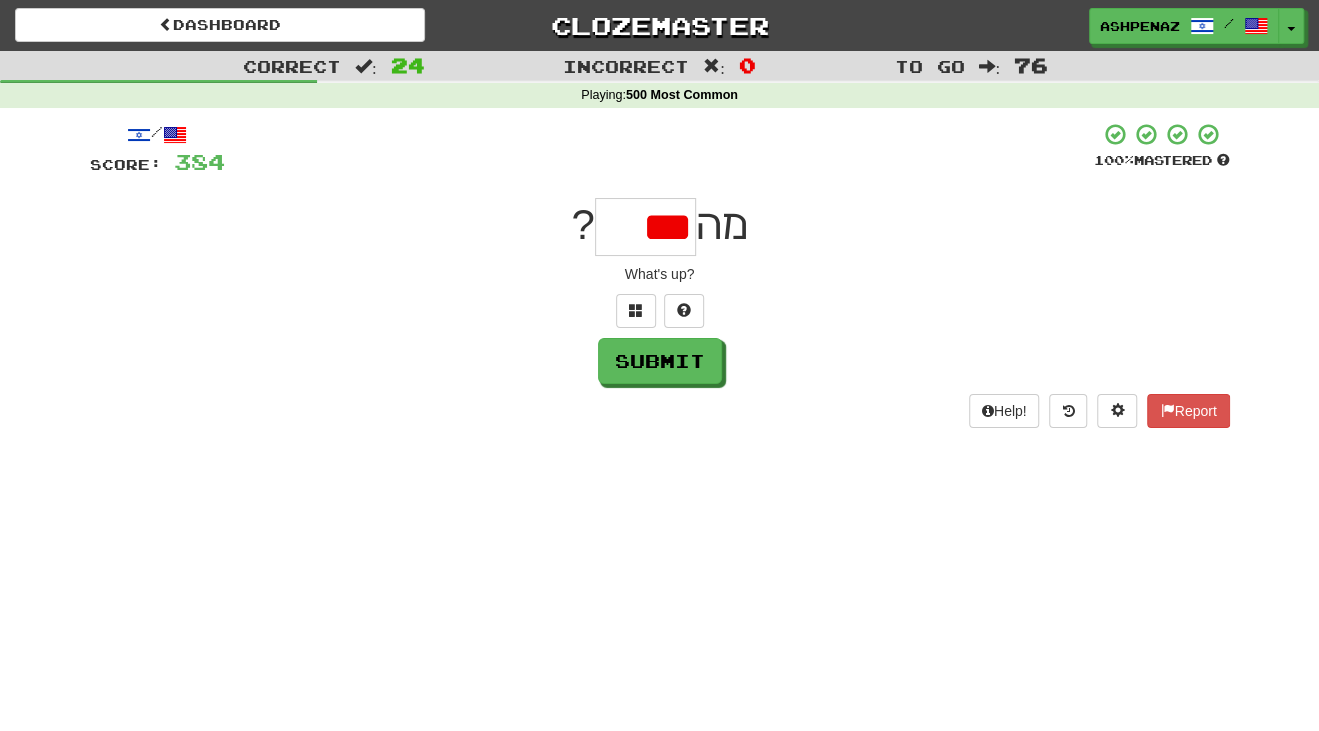 scroll, scrollTop: 0, scrollLeft: 0, axis: both 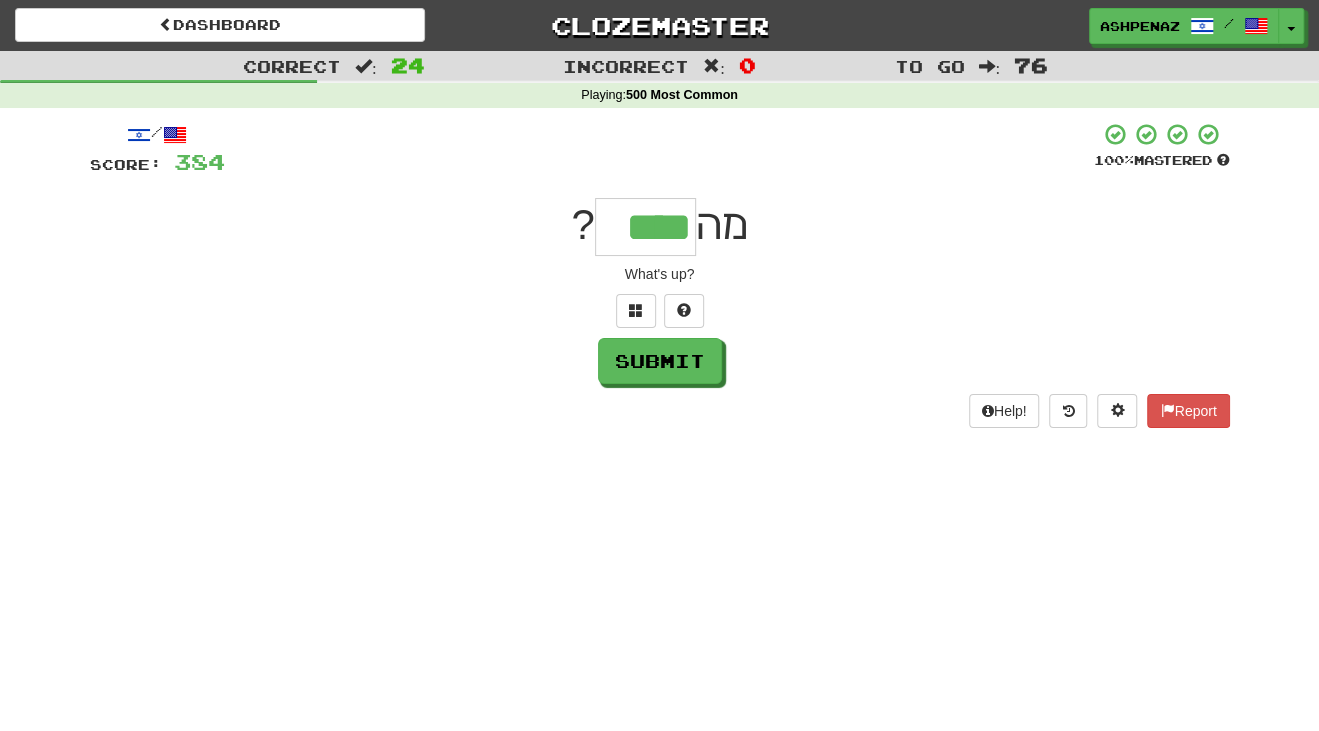 type on "****" 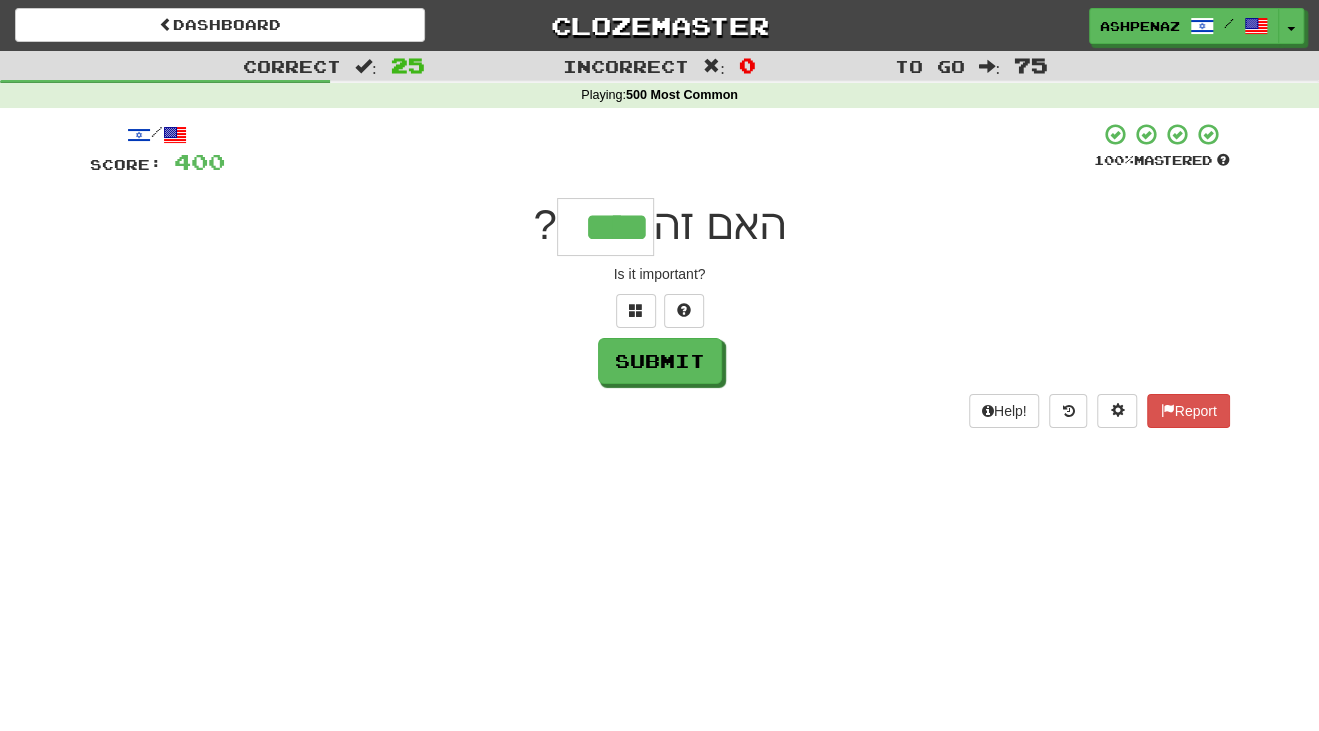 type on "****" 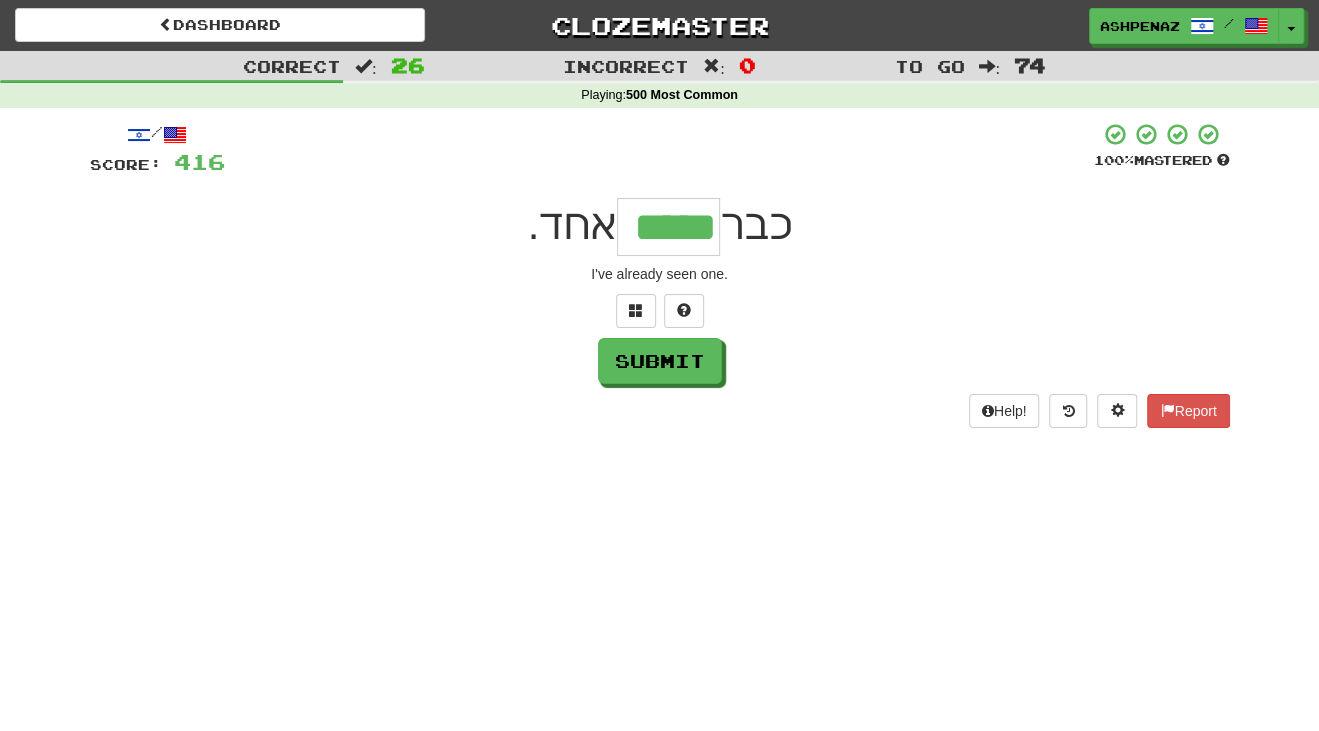 type on "*****" 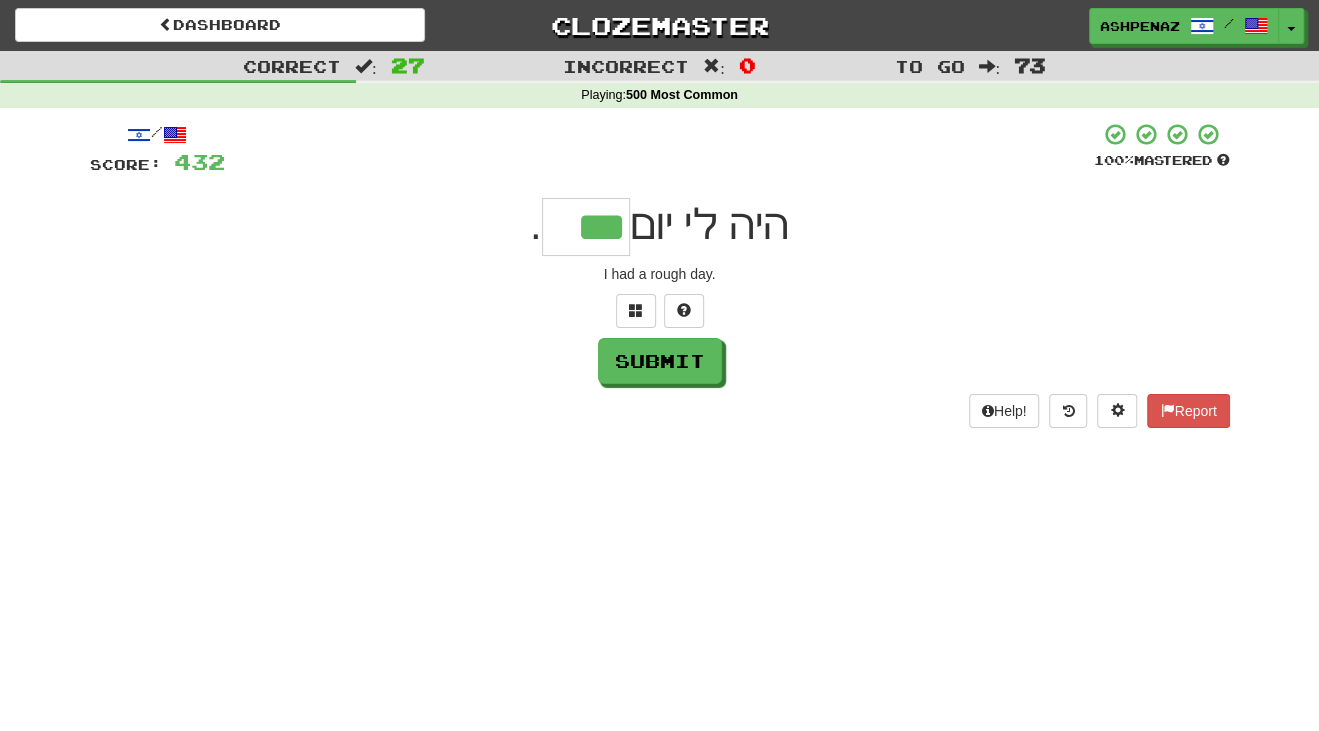 type on "***" 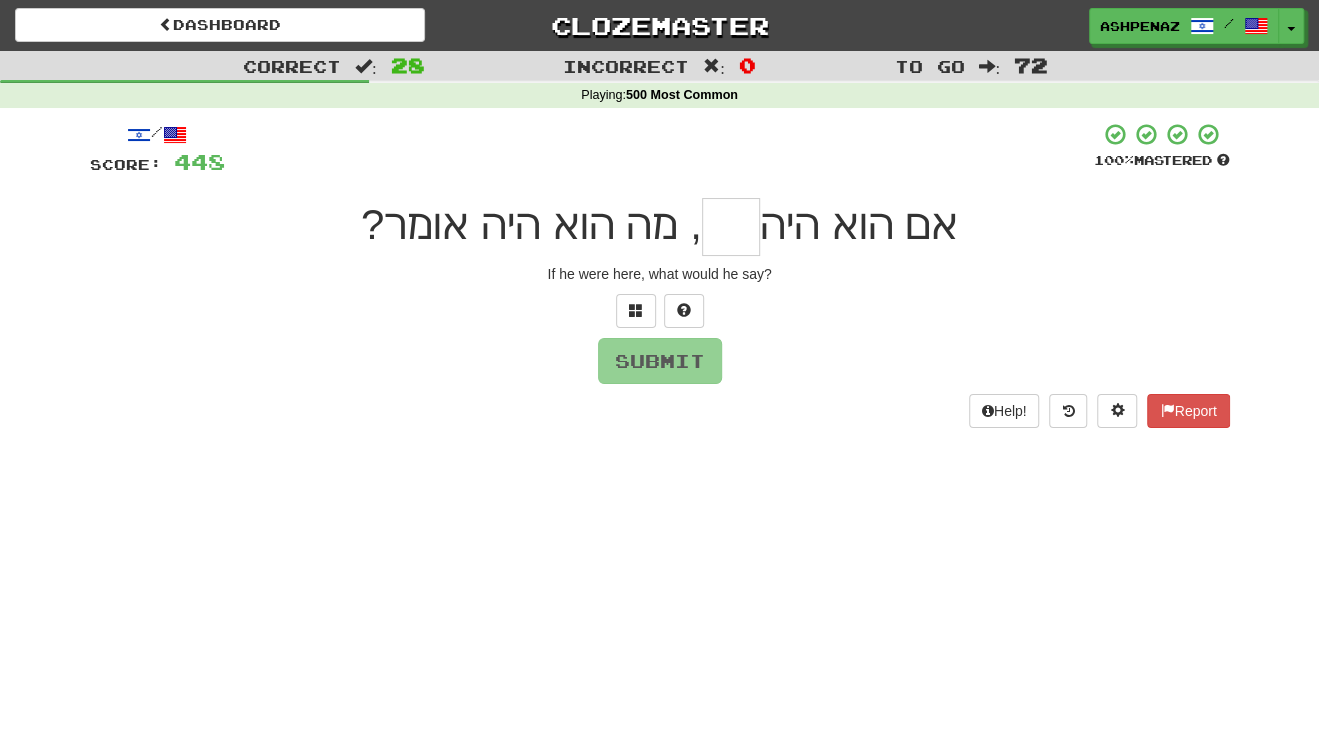 type on "*" 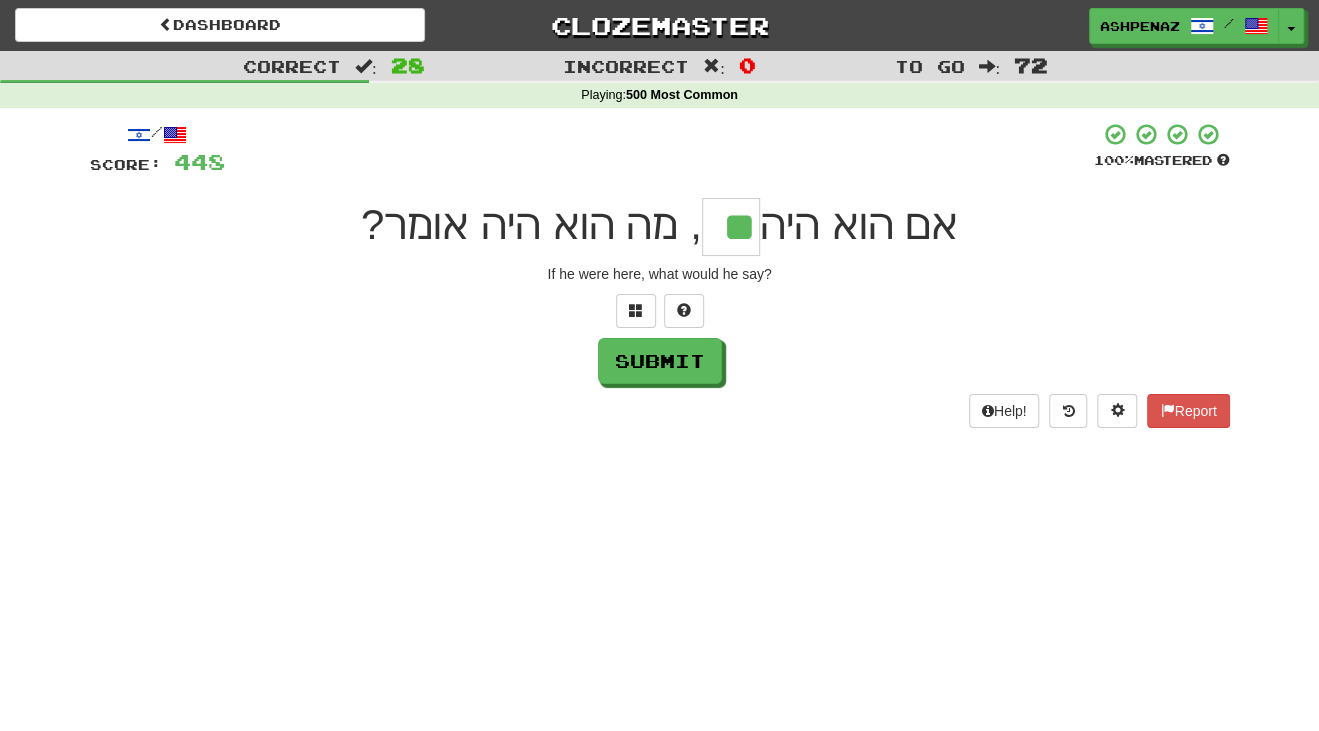 type on "**" 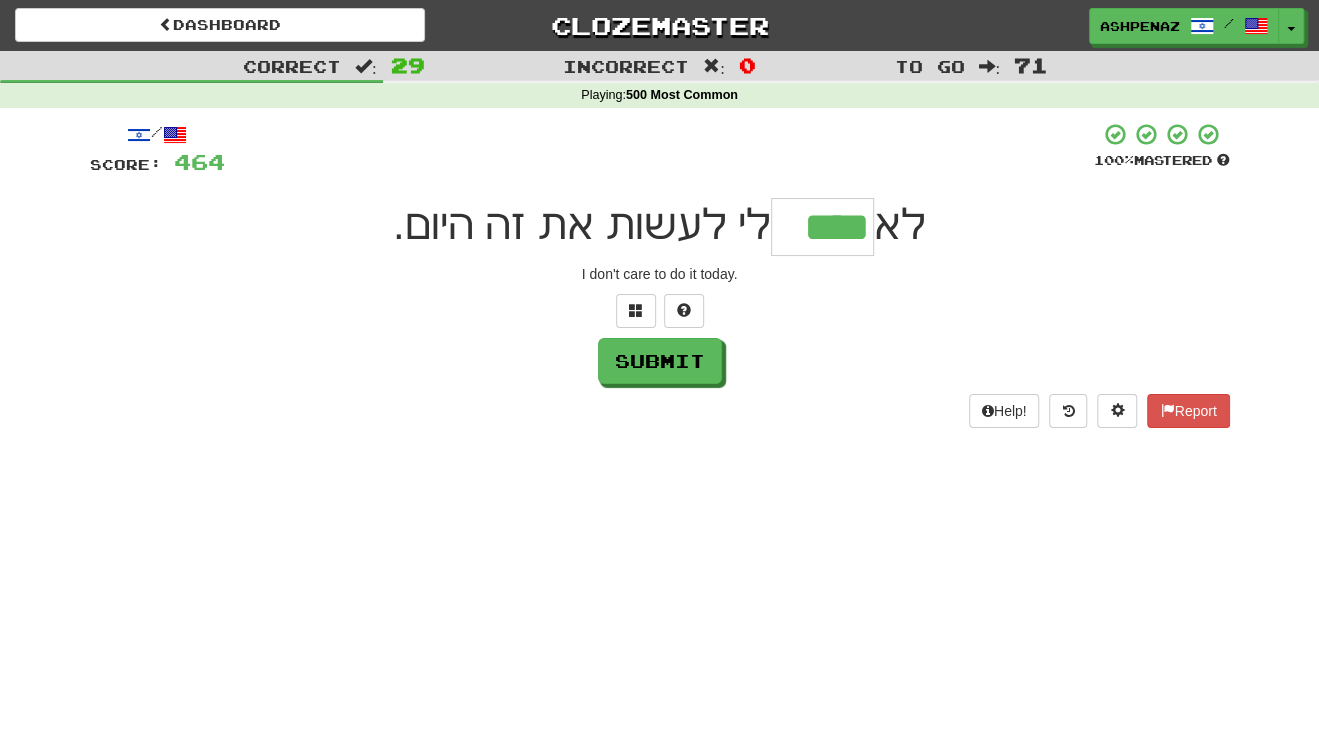 type on "****" 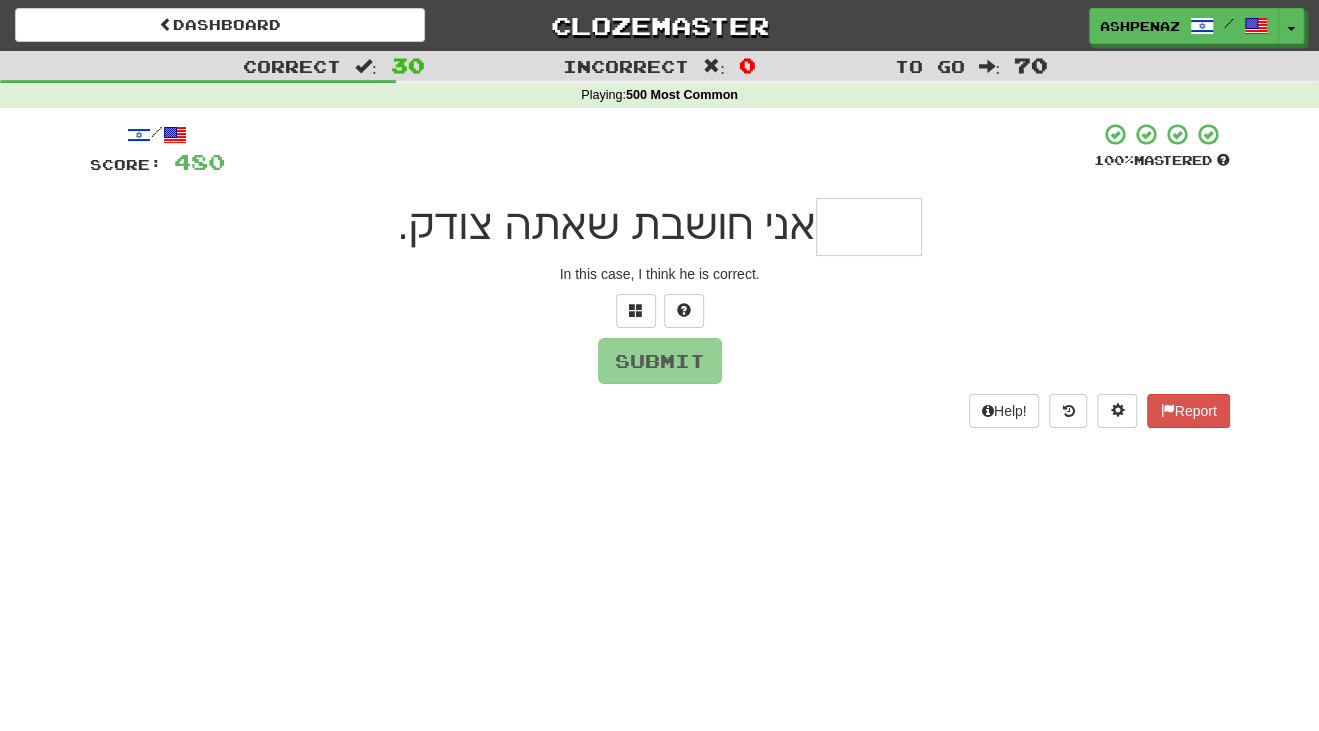 type on "*" 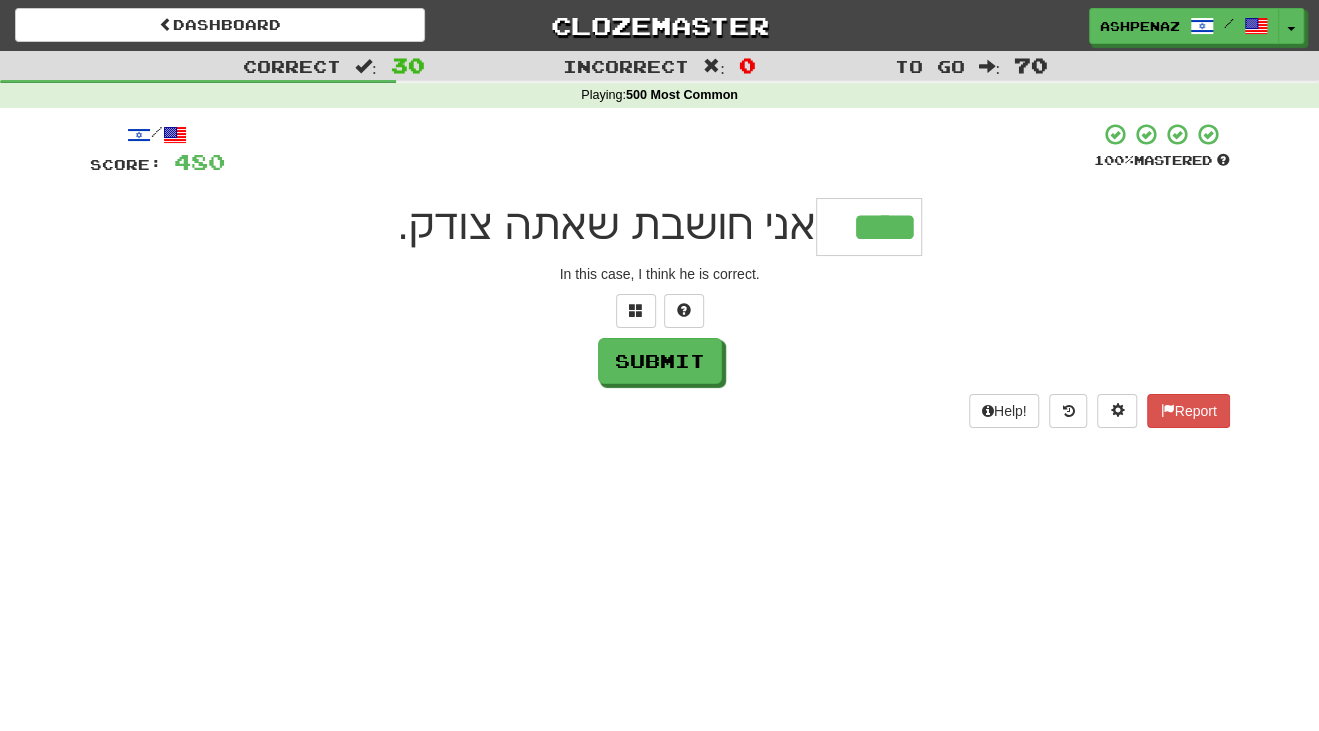 type on "****" 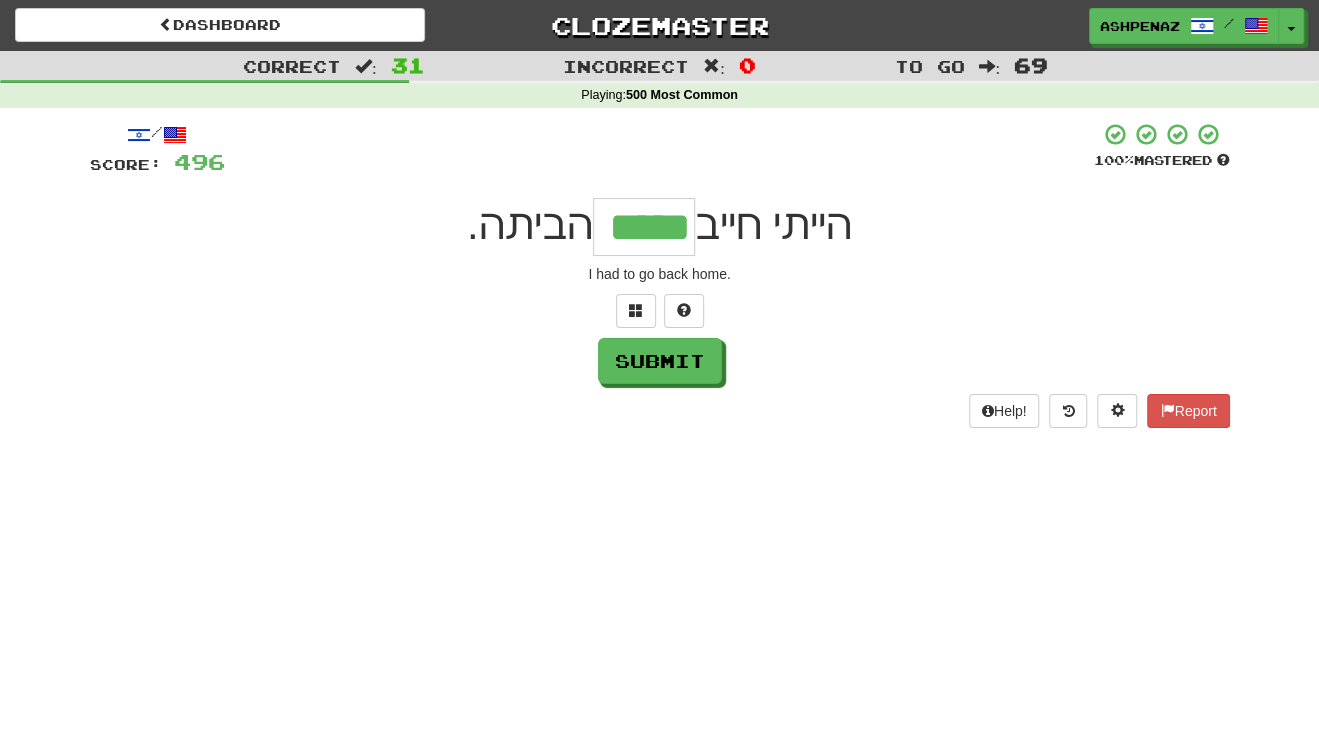 type on "*****" 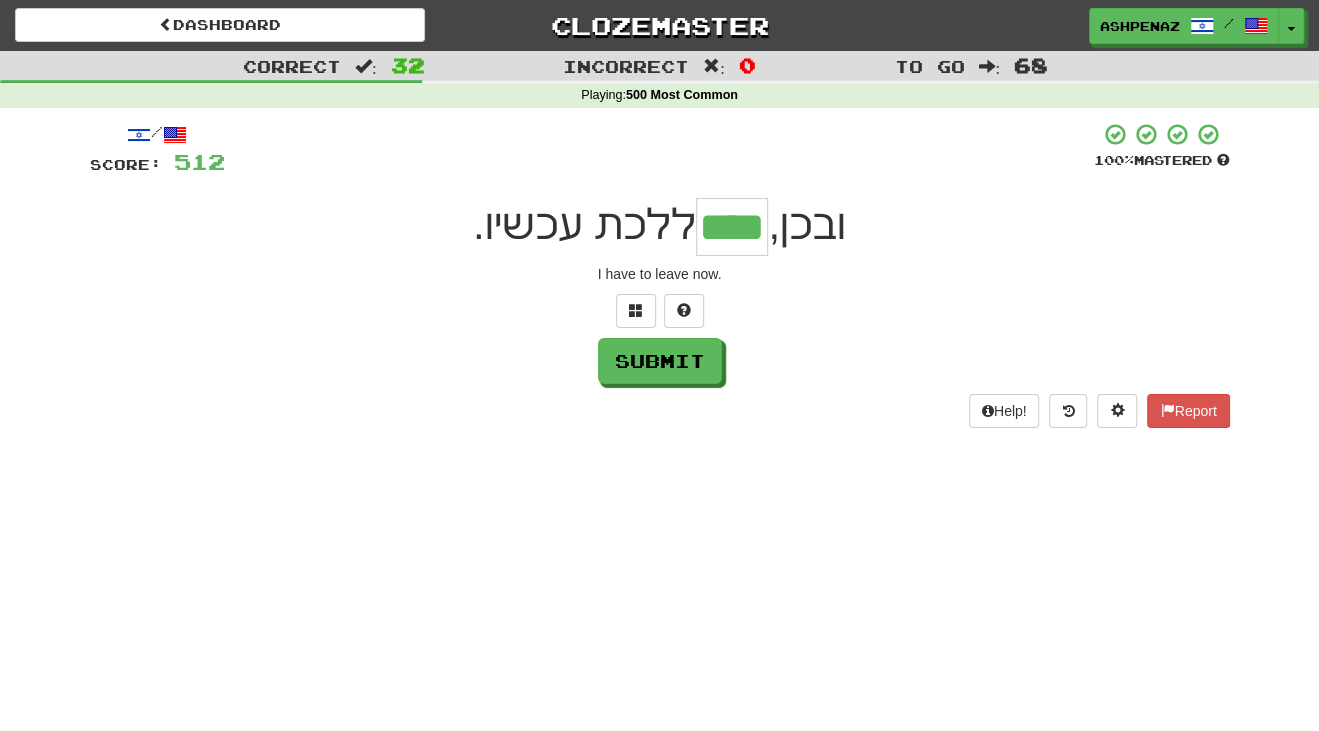 type on "****" 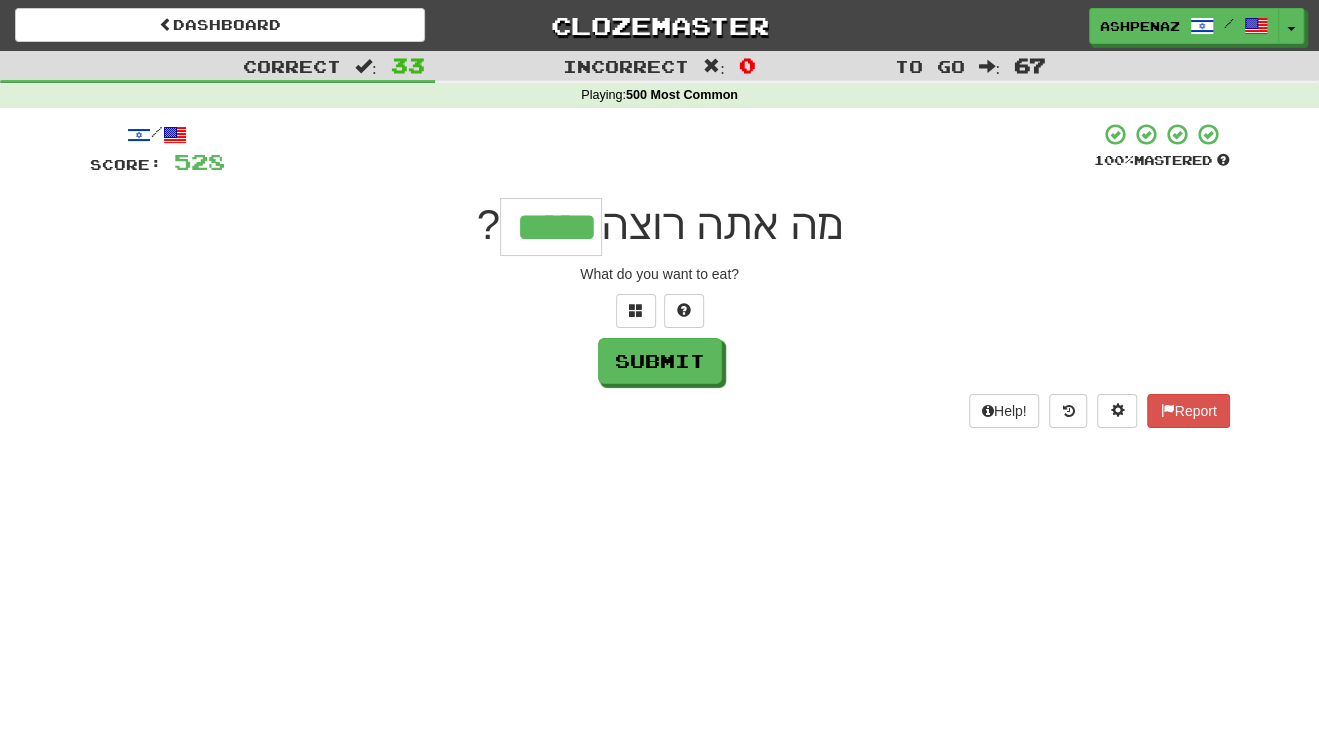 type on "*****" 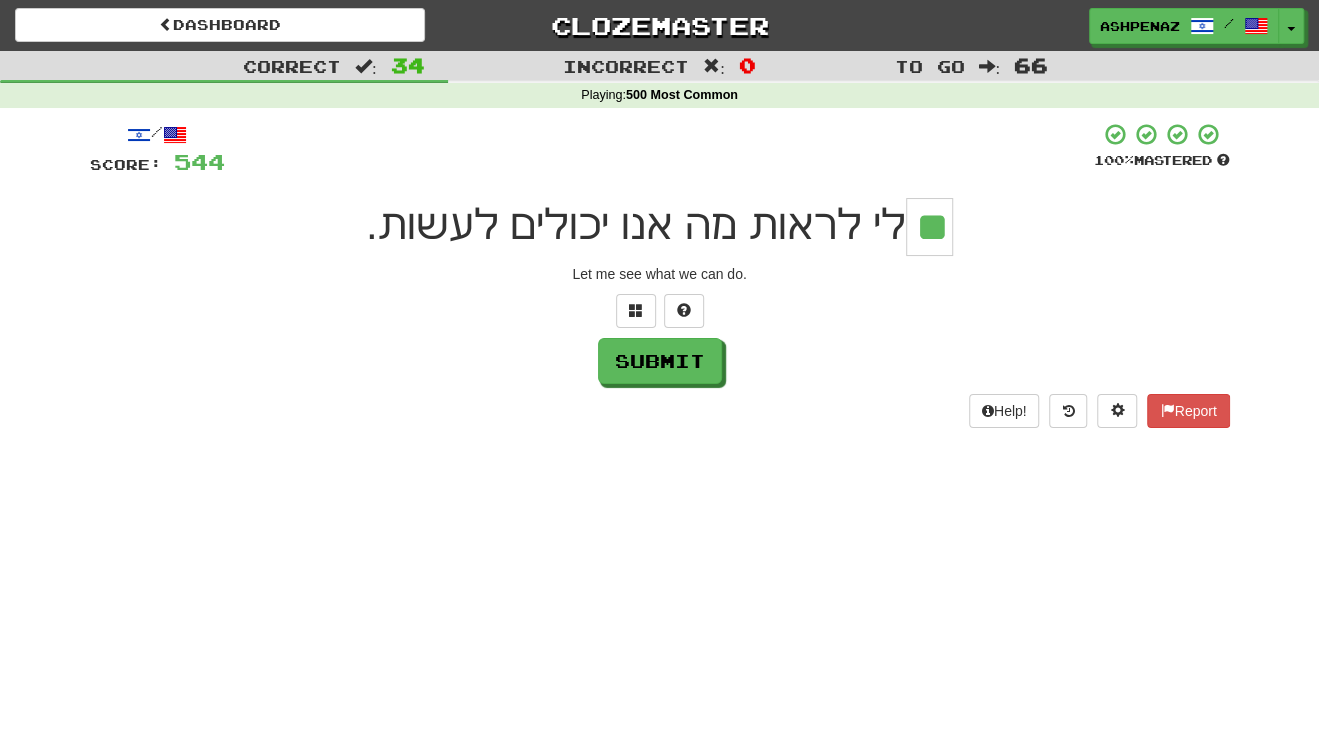 type on "**" 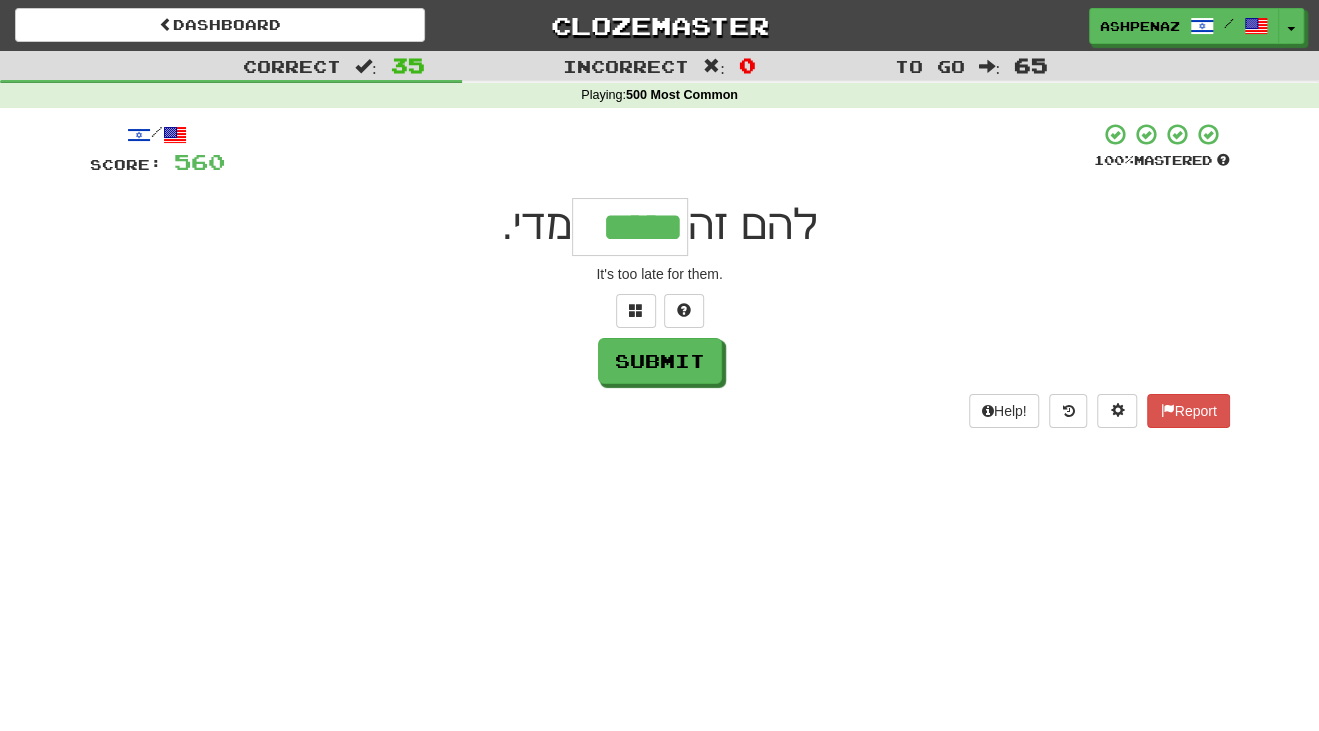 type on "*****" 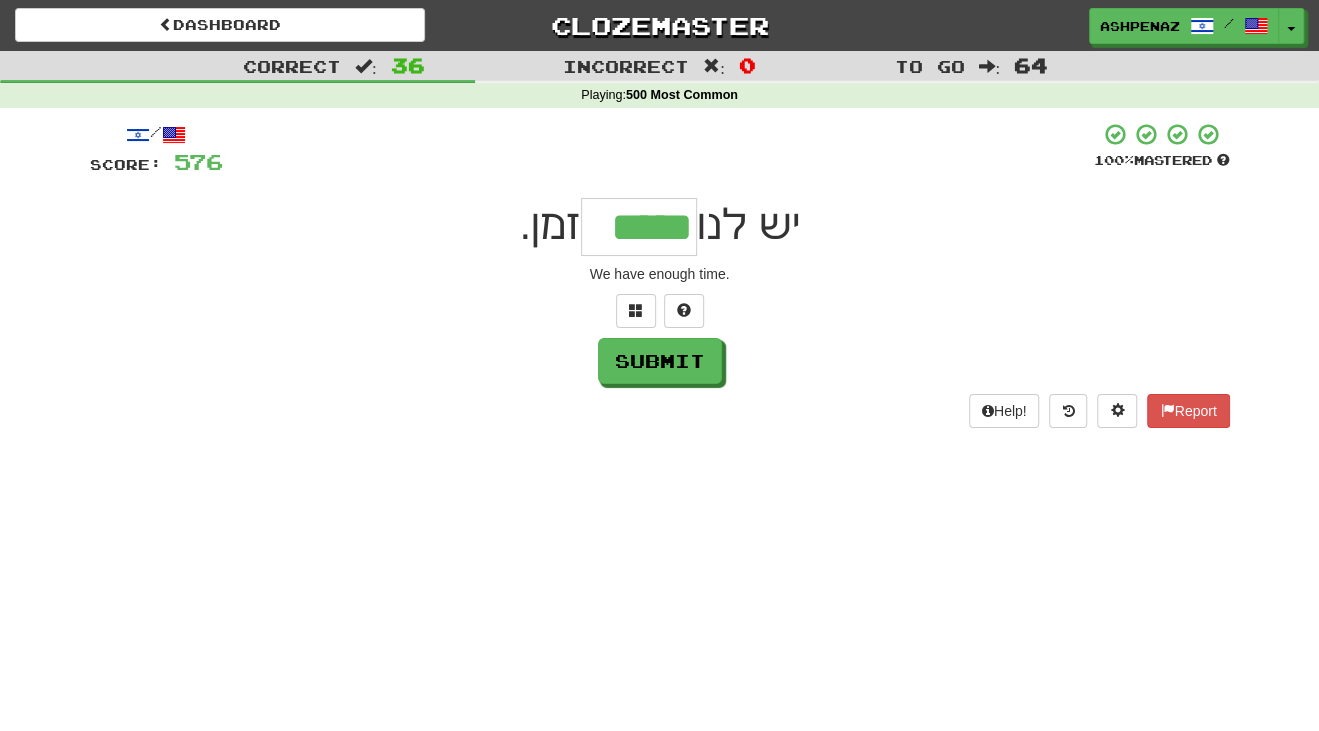type on "*****" 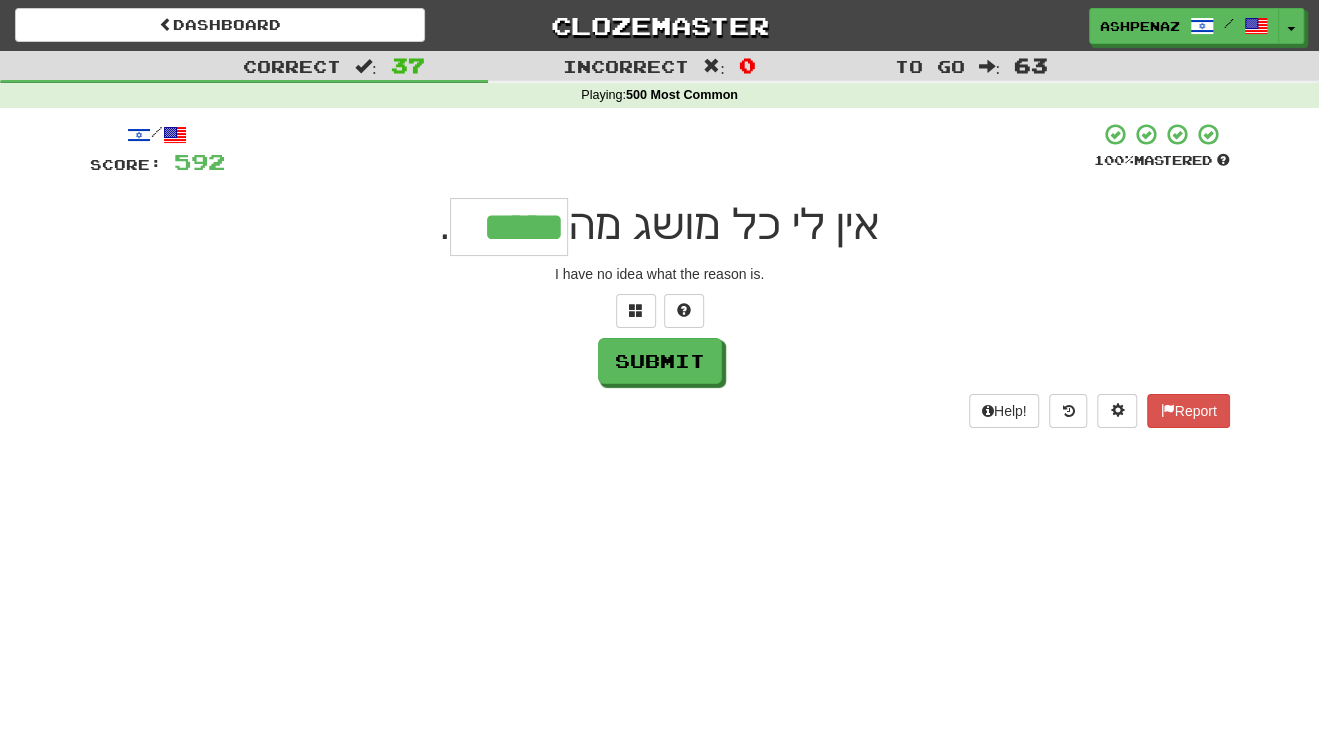 type on "*****" 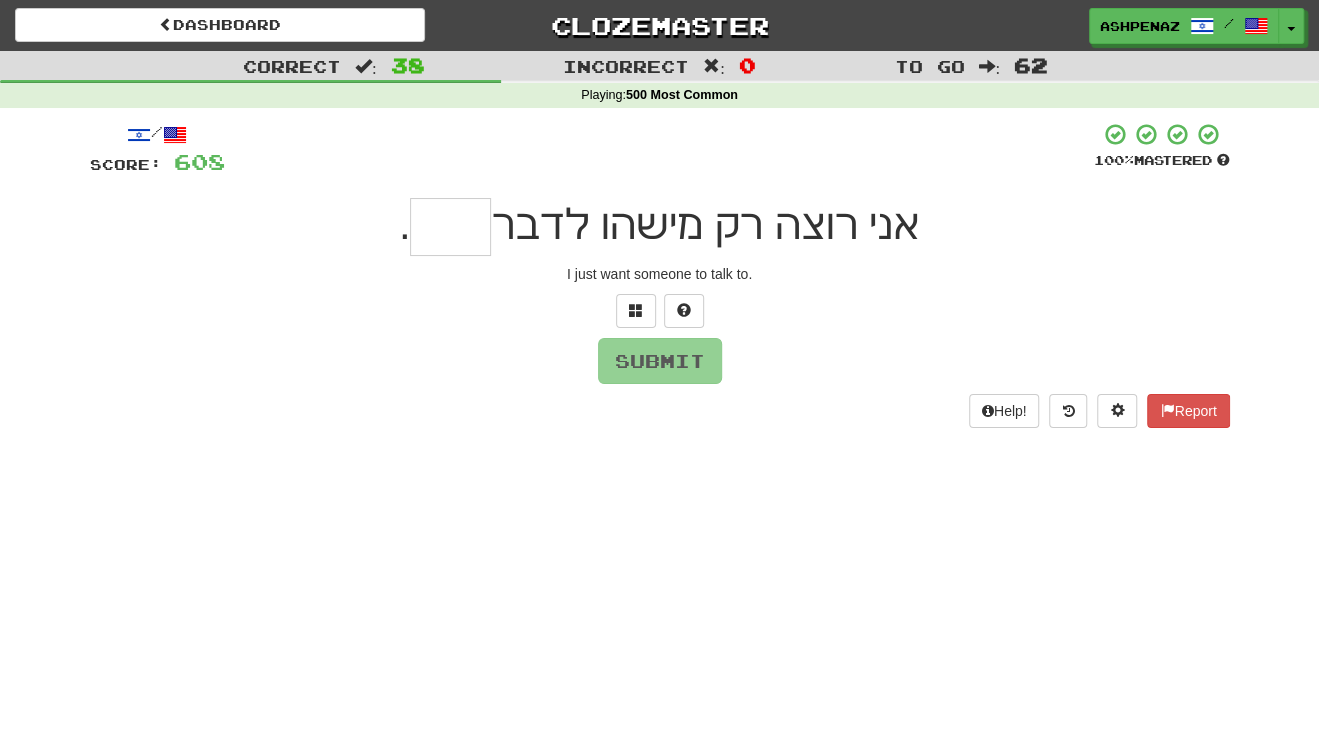 type on "*" 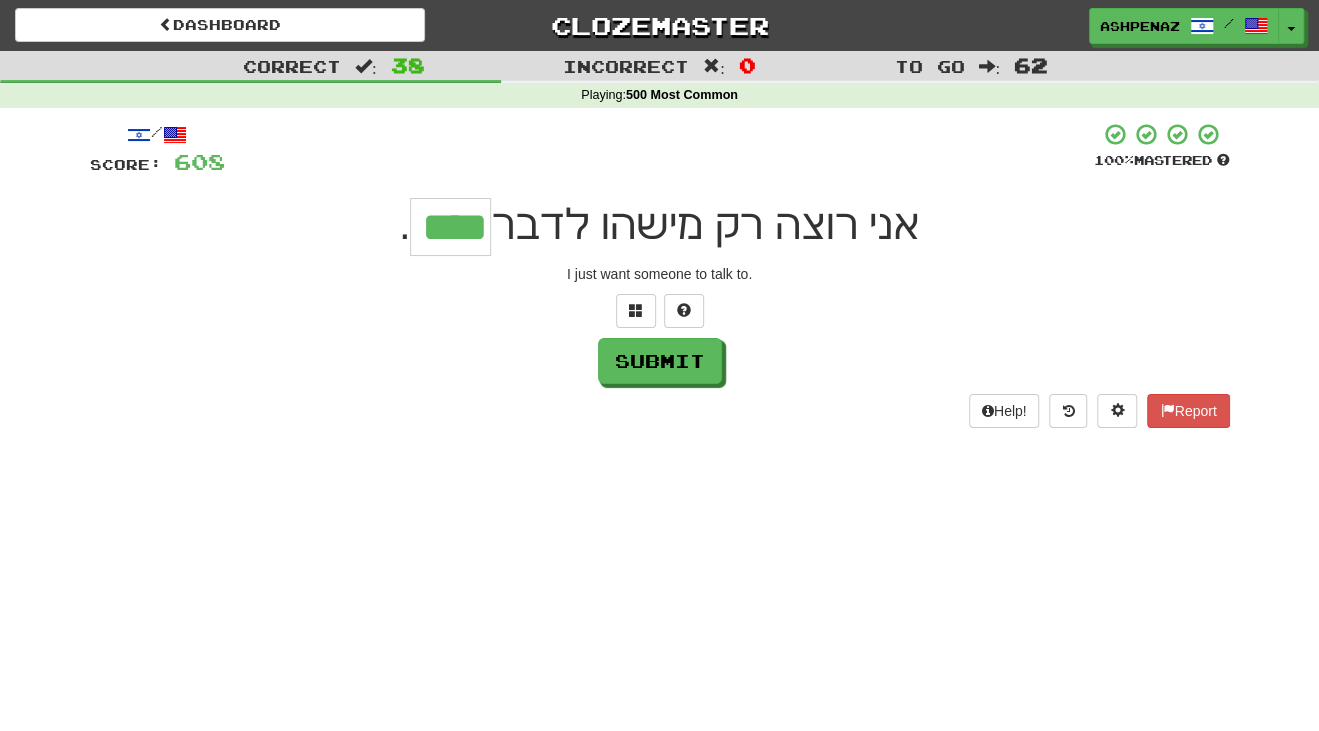 type on "****" 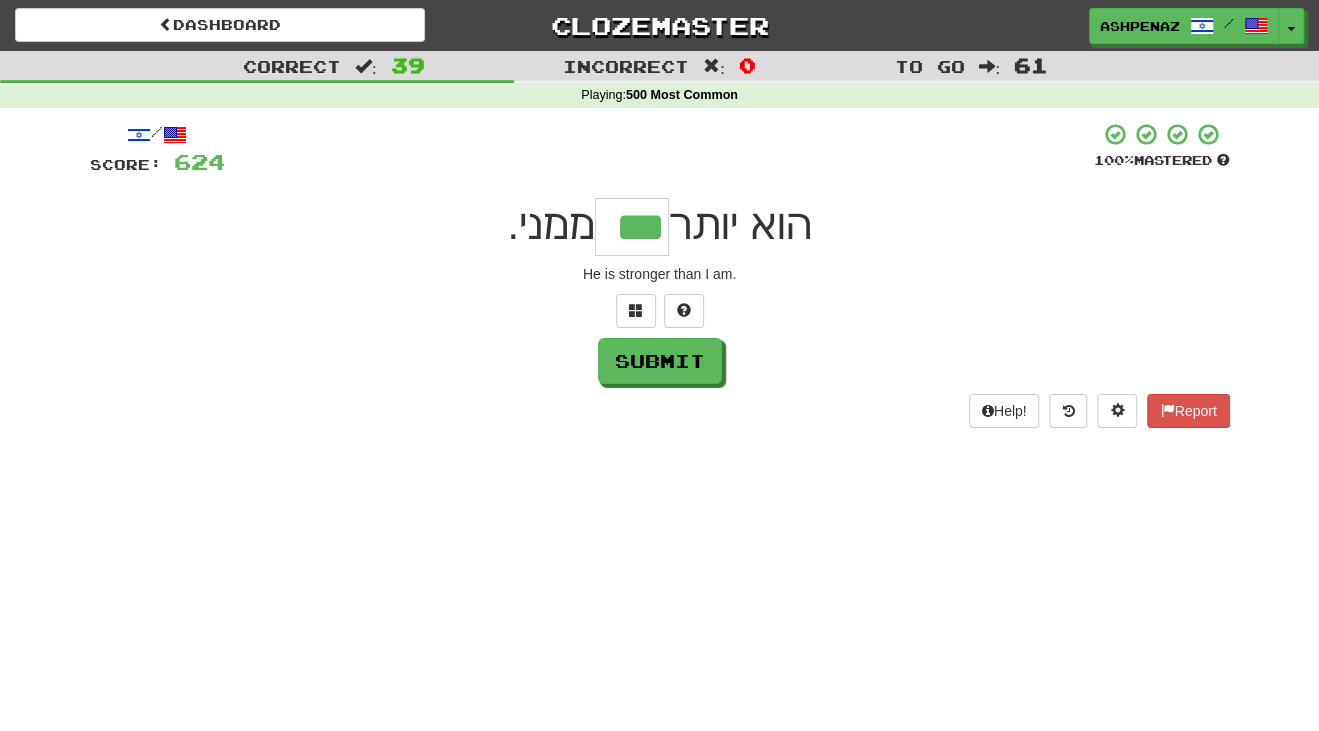 type on "***" 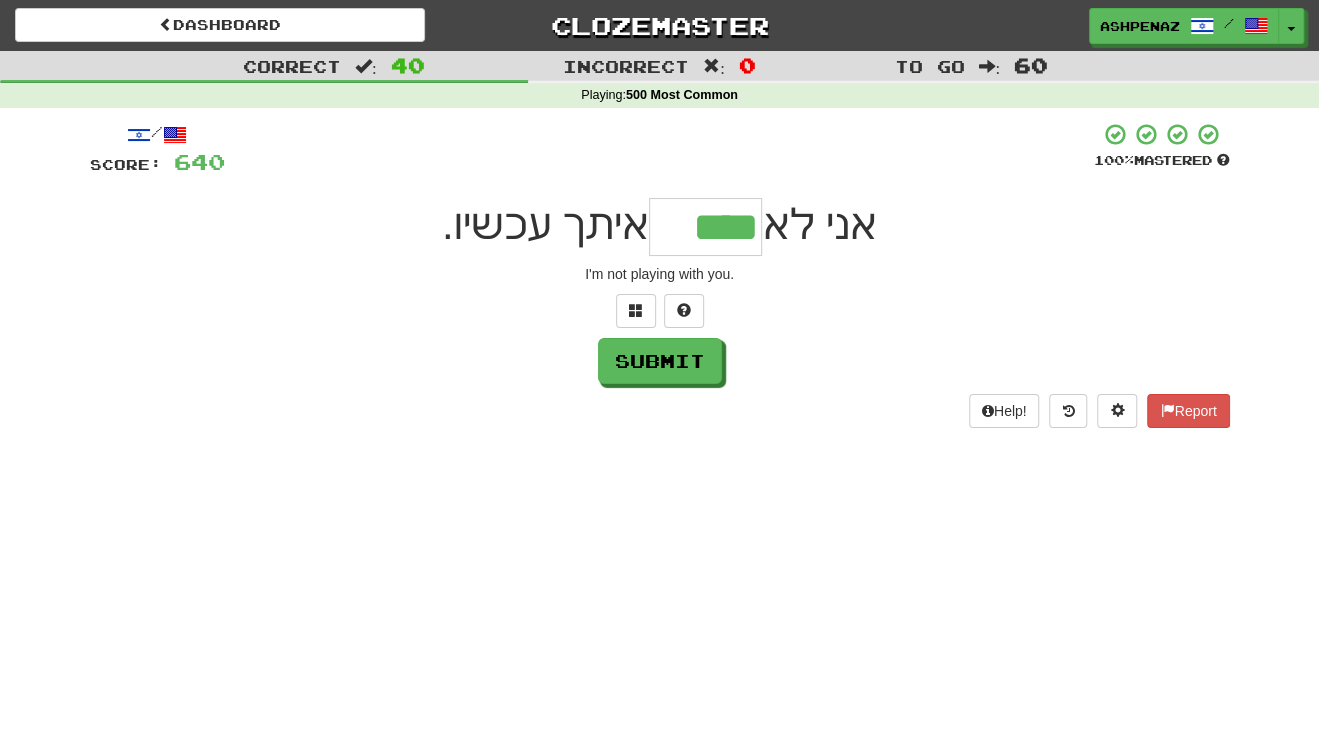 type on "****" 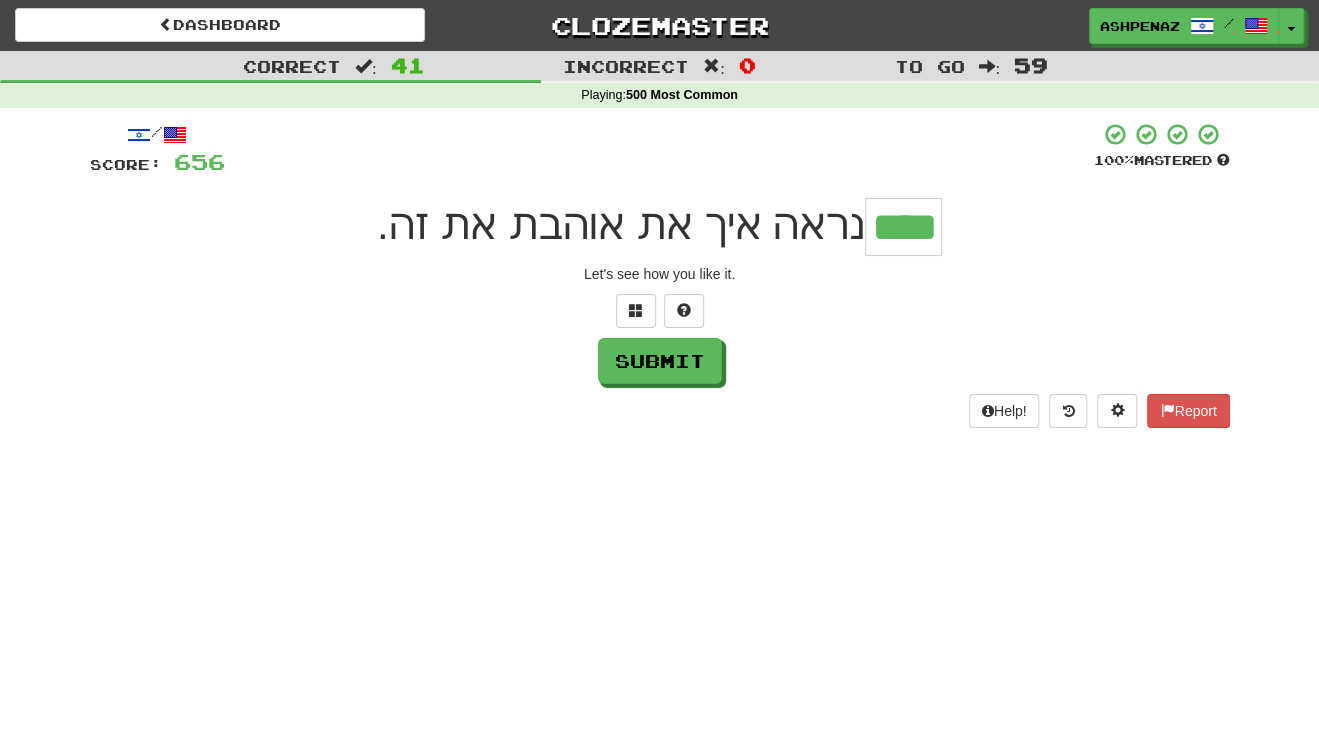 type on "****" 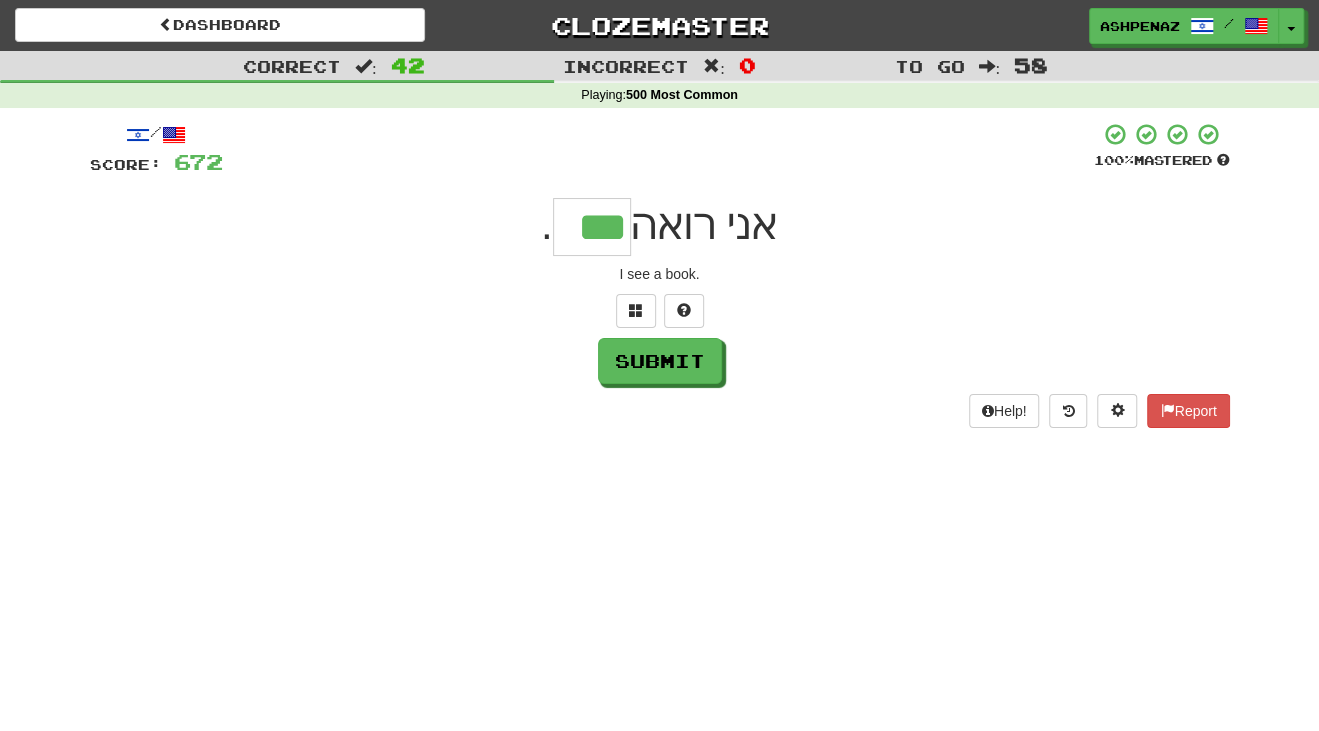 type on "***" 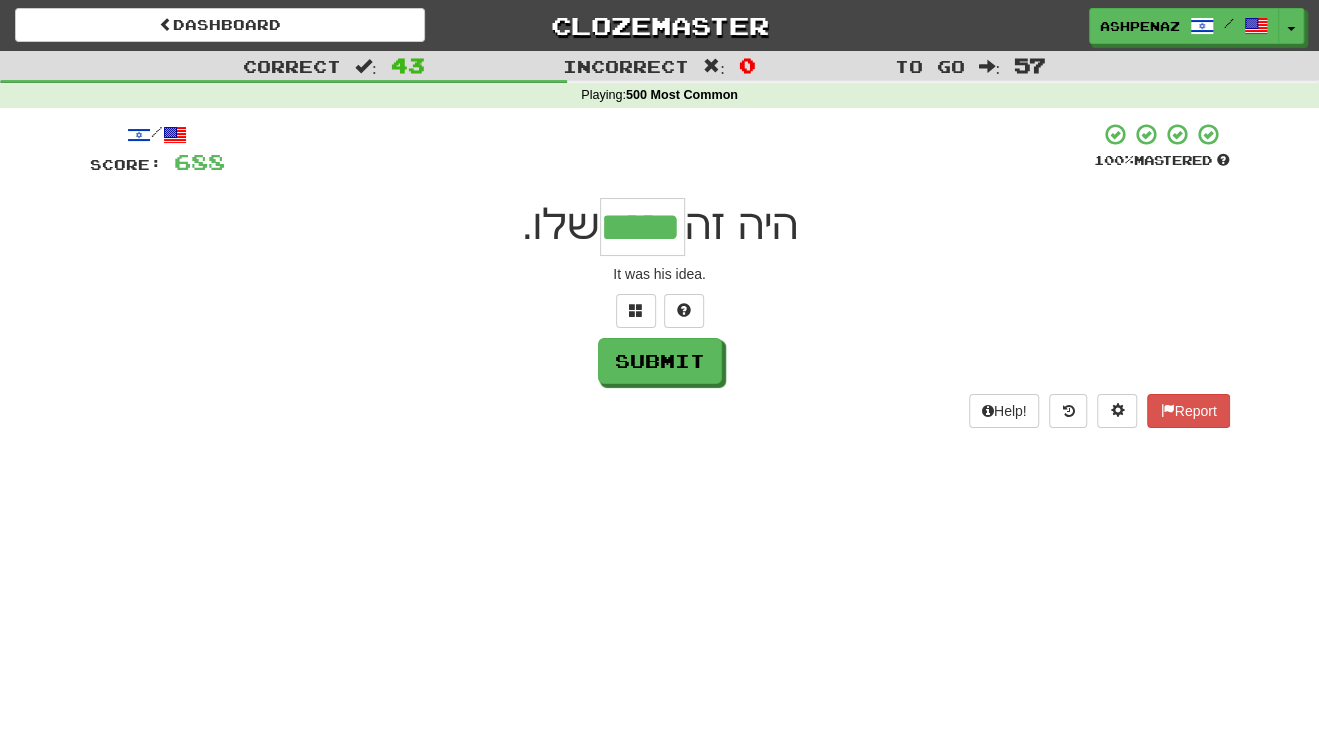 type on "*****" 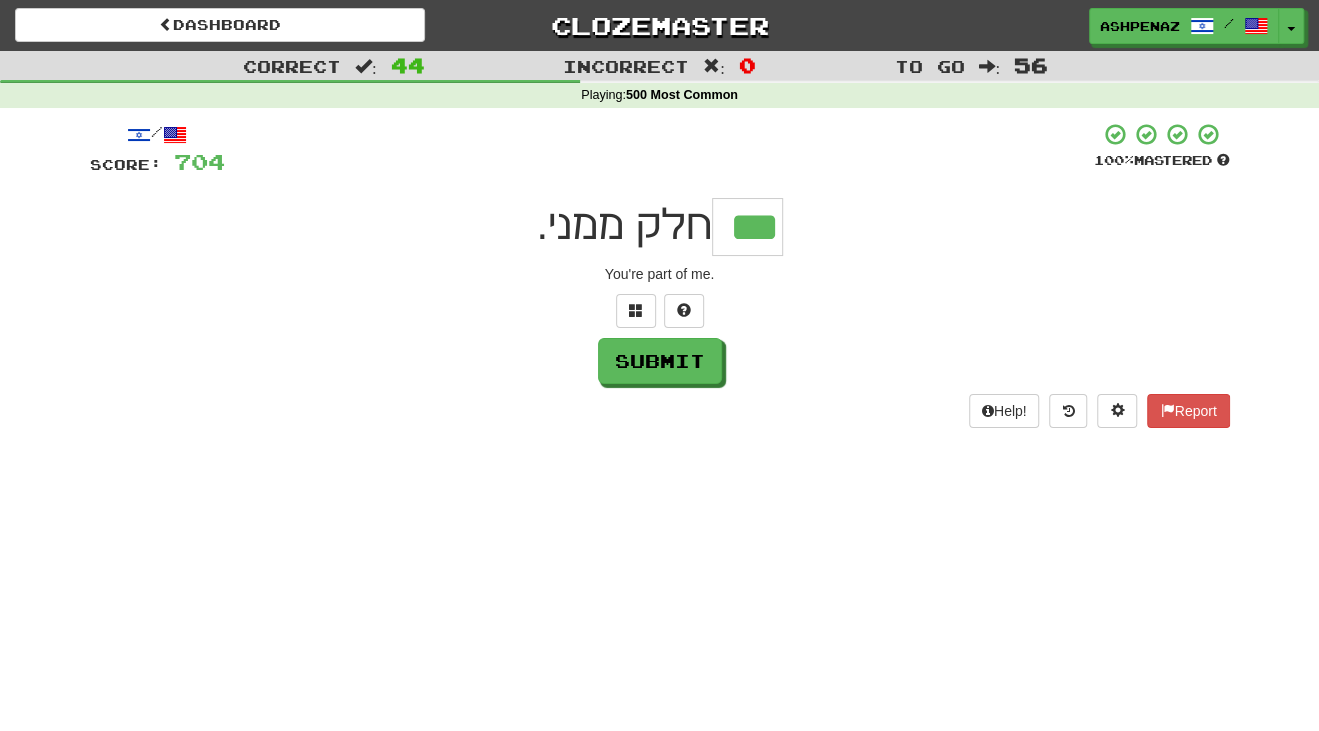 type on "***" 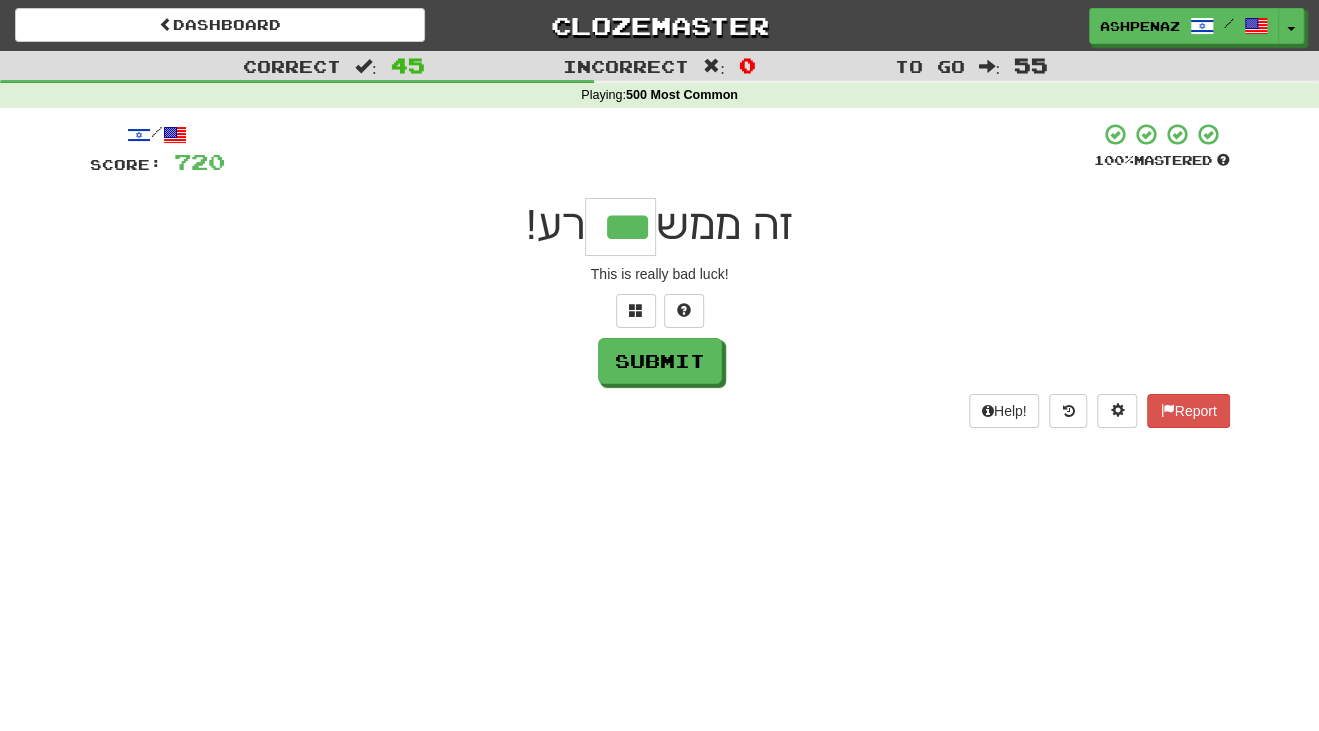 type on "***" 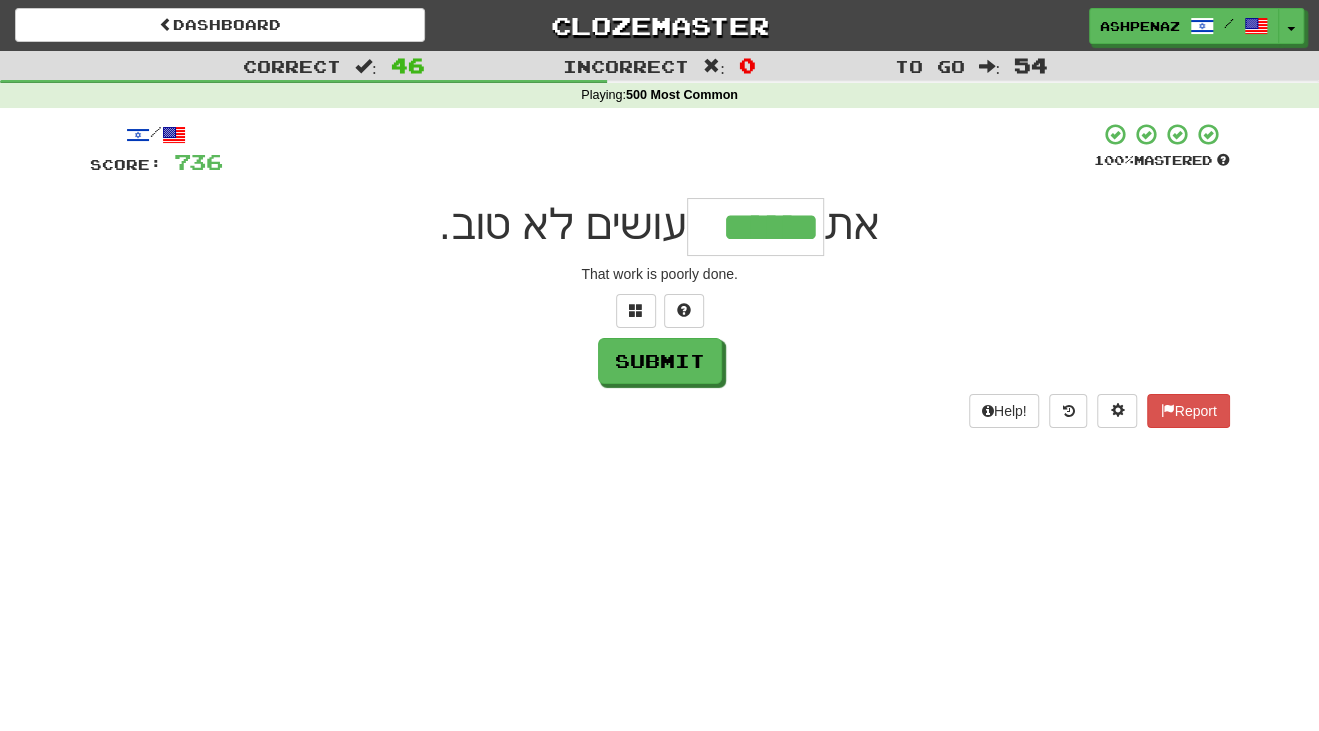 type on "******" 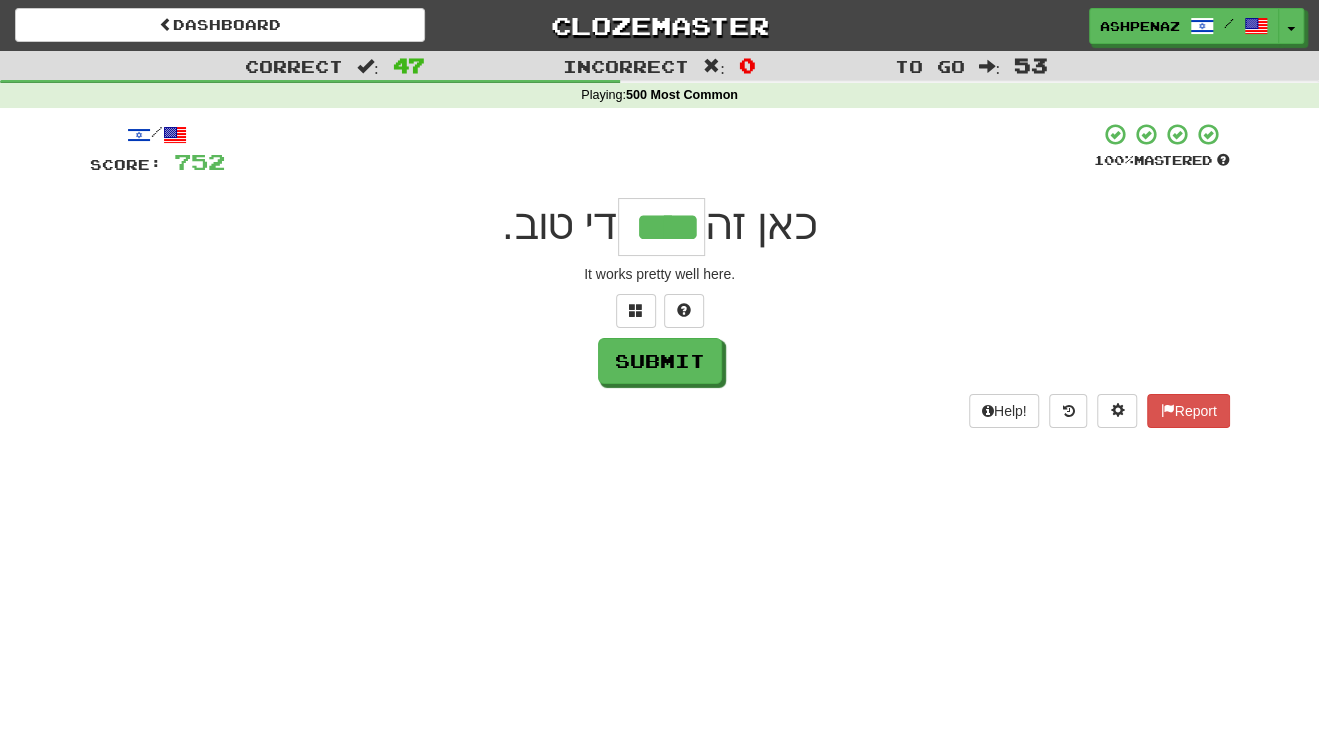 type on "****" 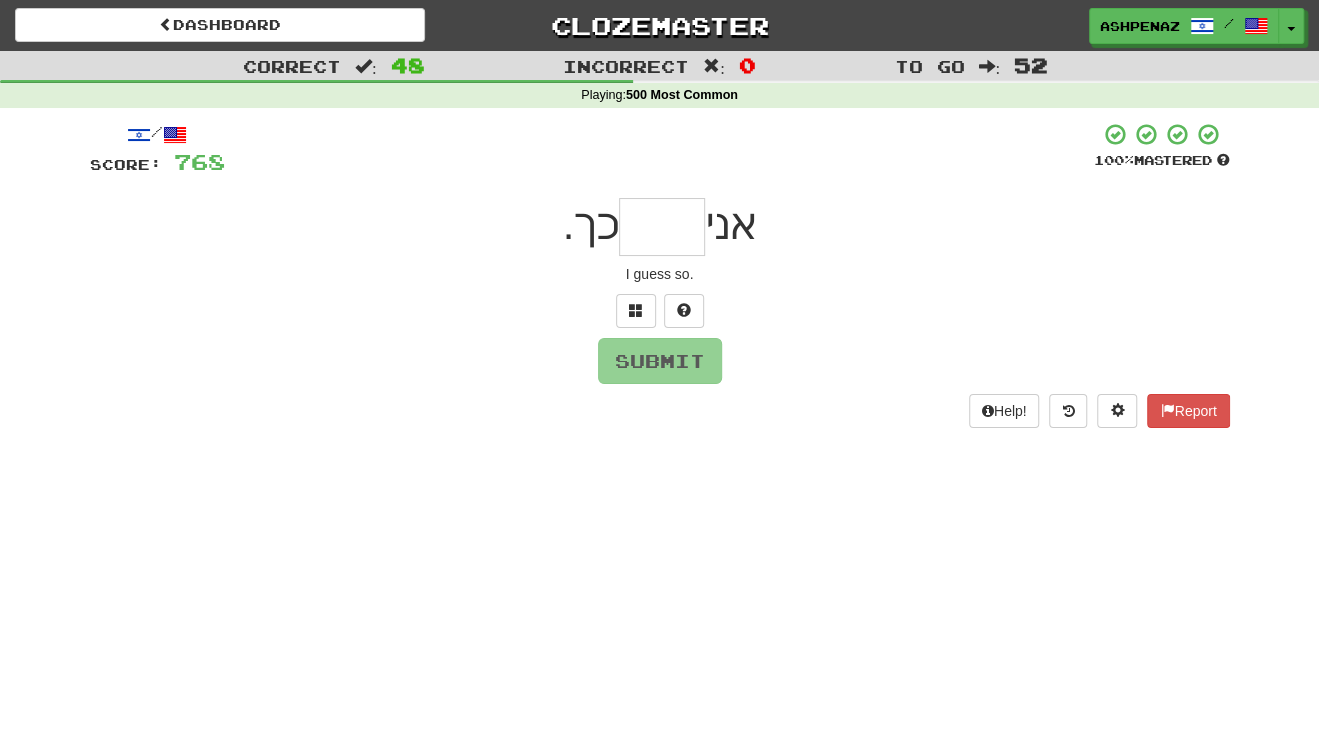 type on "*" 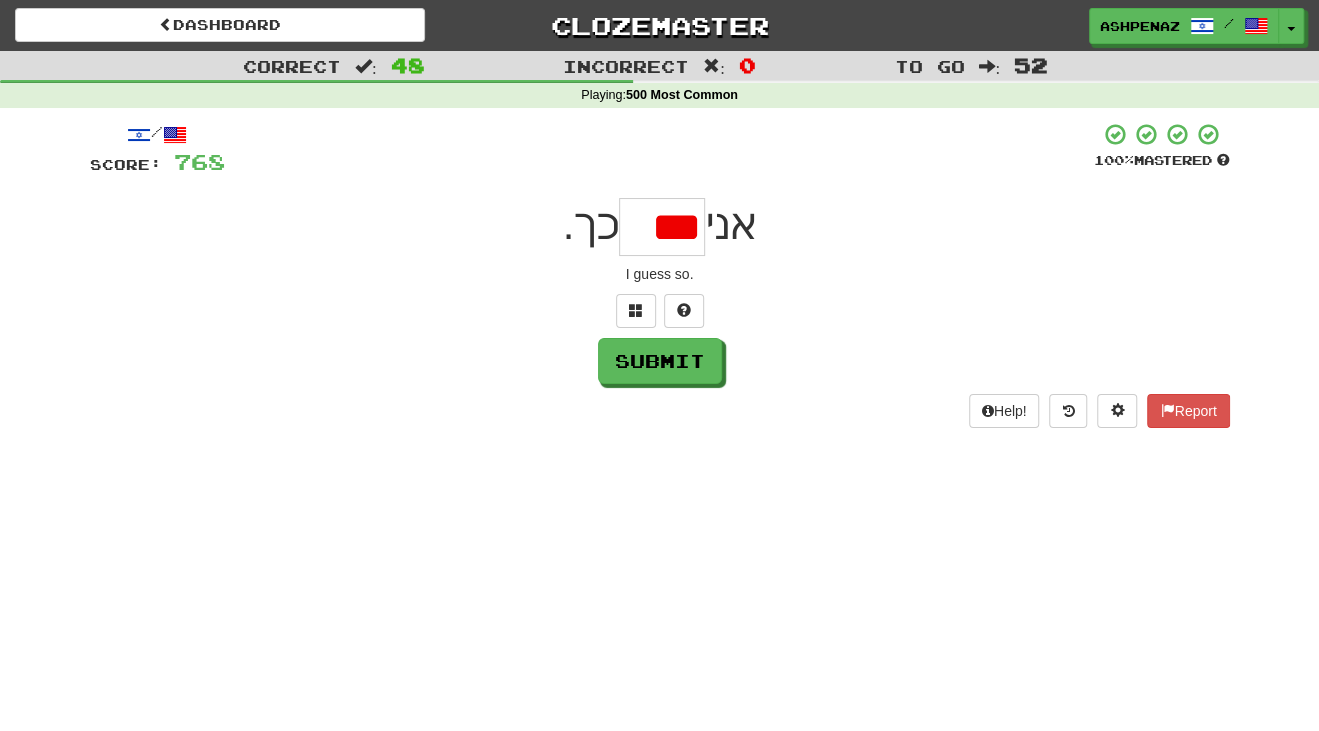 scroll, scrollTop: 0, scrollLeft: 0, axis: both 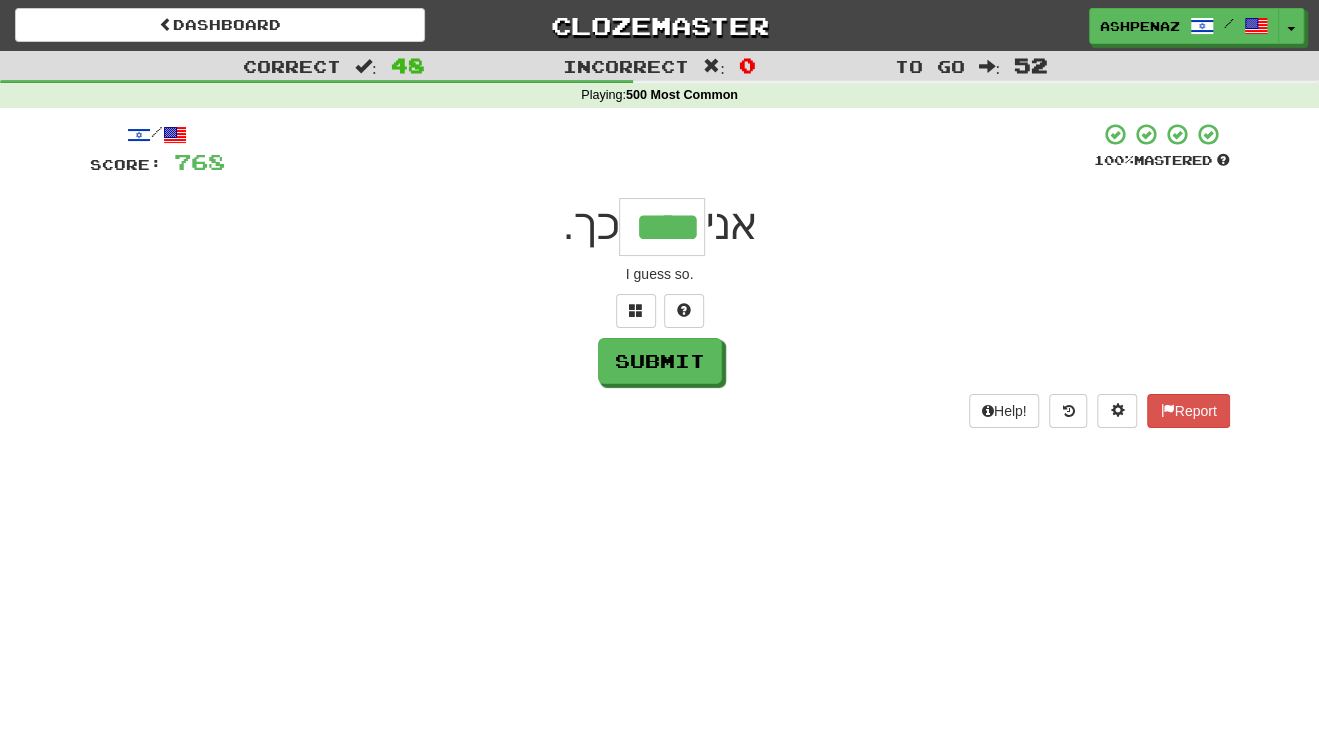 type on "****" 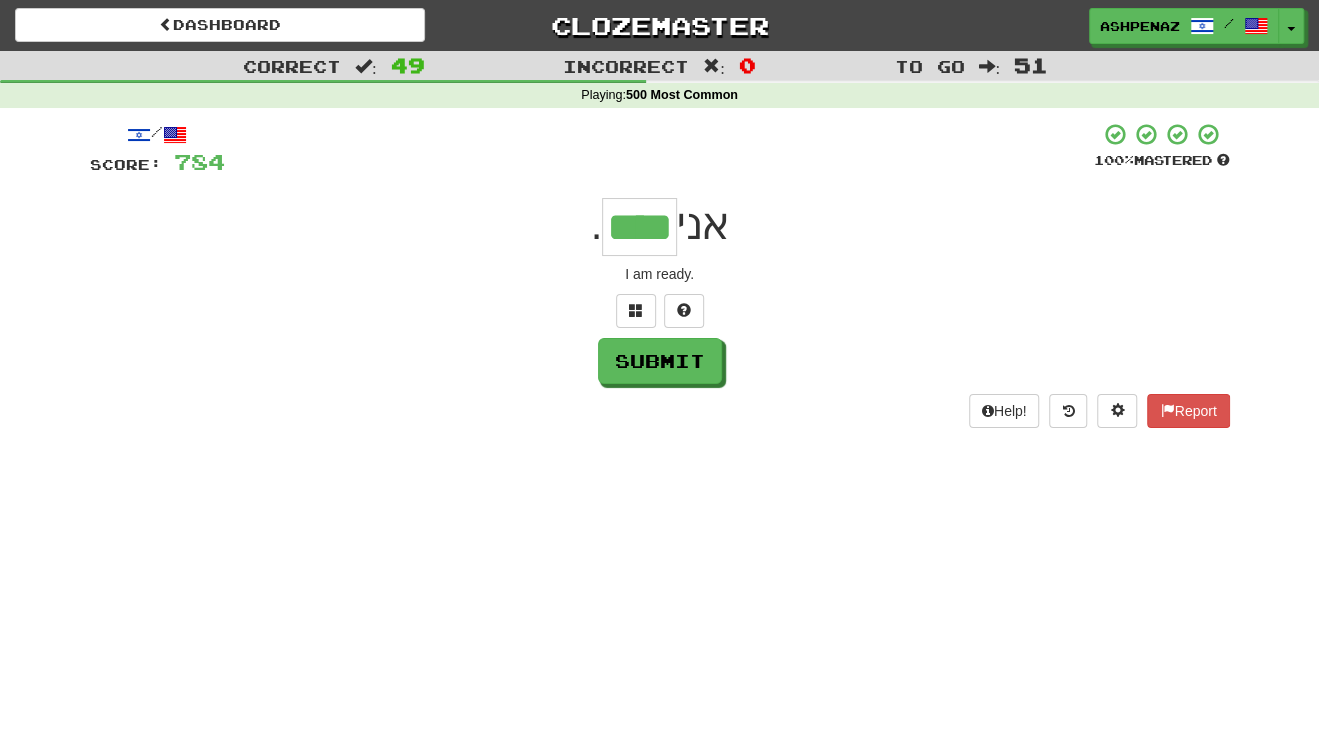 type on "****" 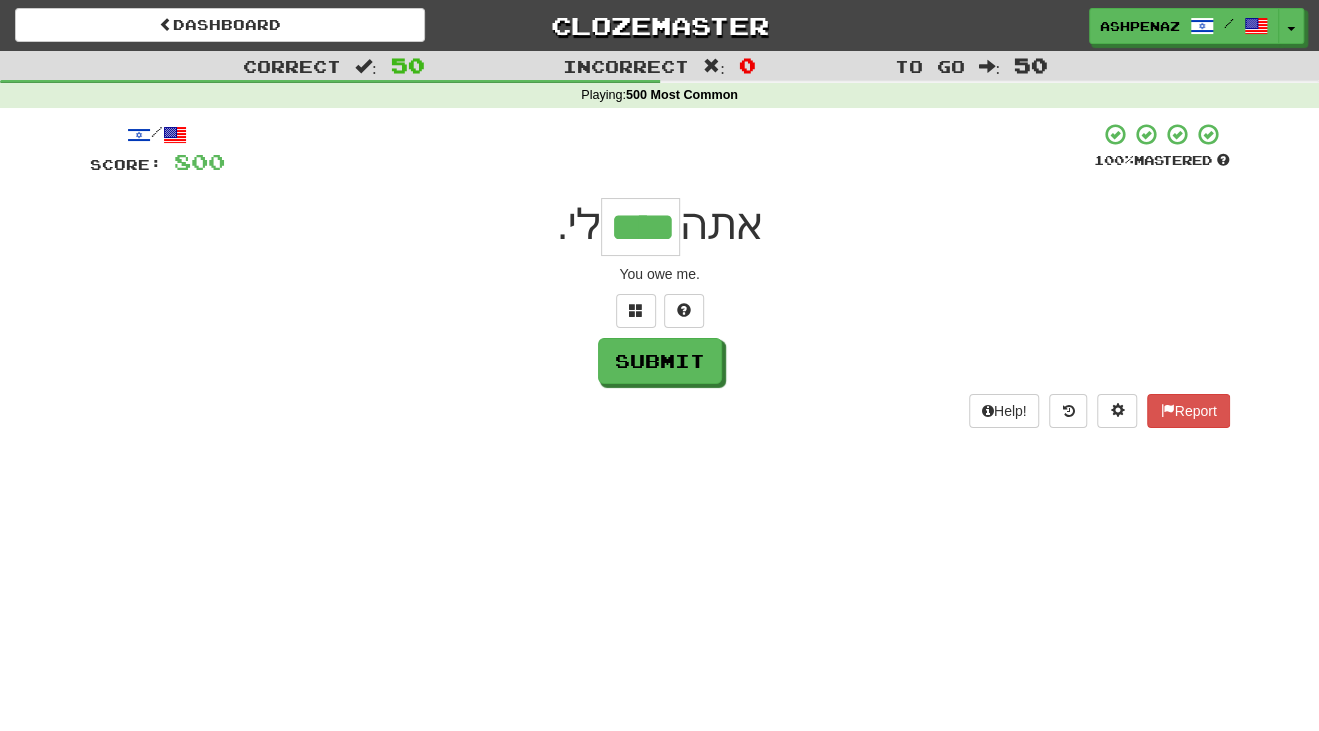 type on "****" 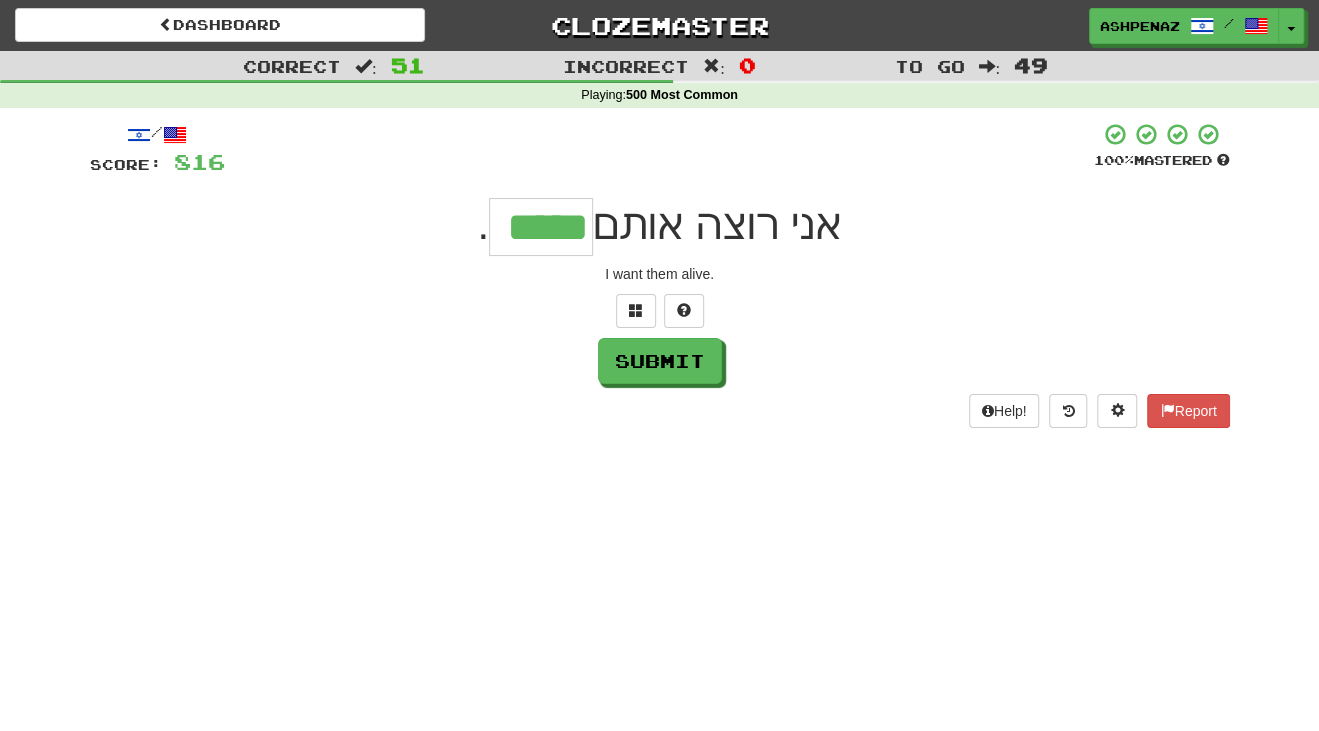 type on "*****" 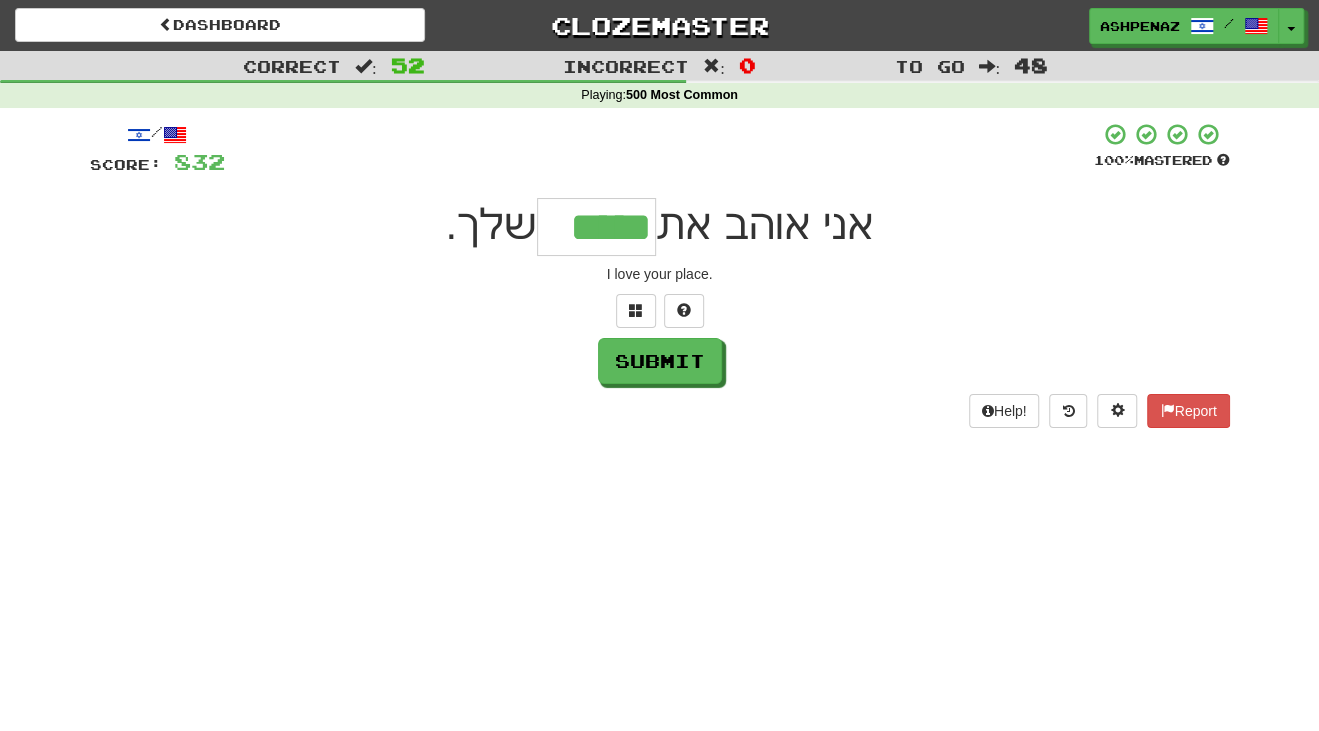 type on "*****" 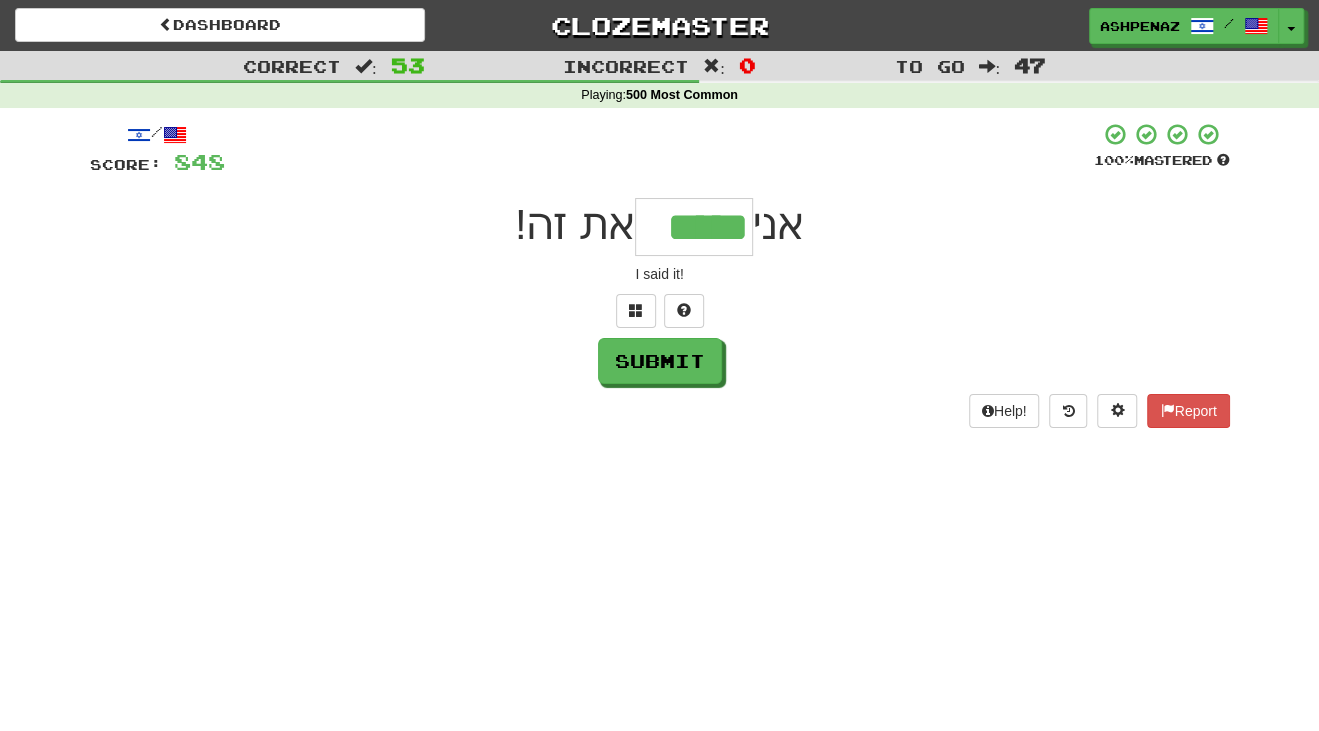 type on "*****" 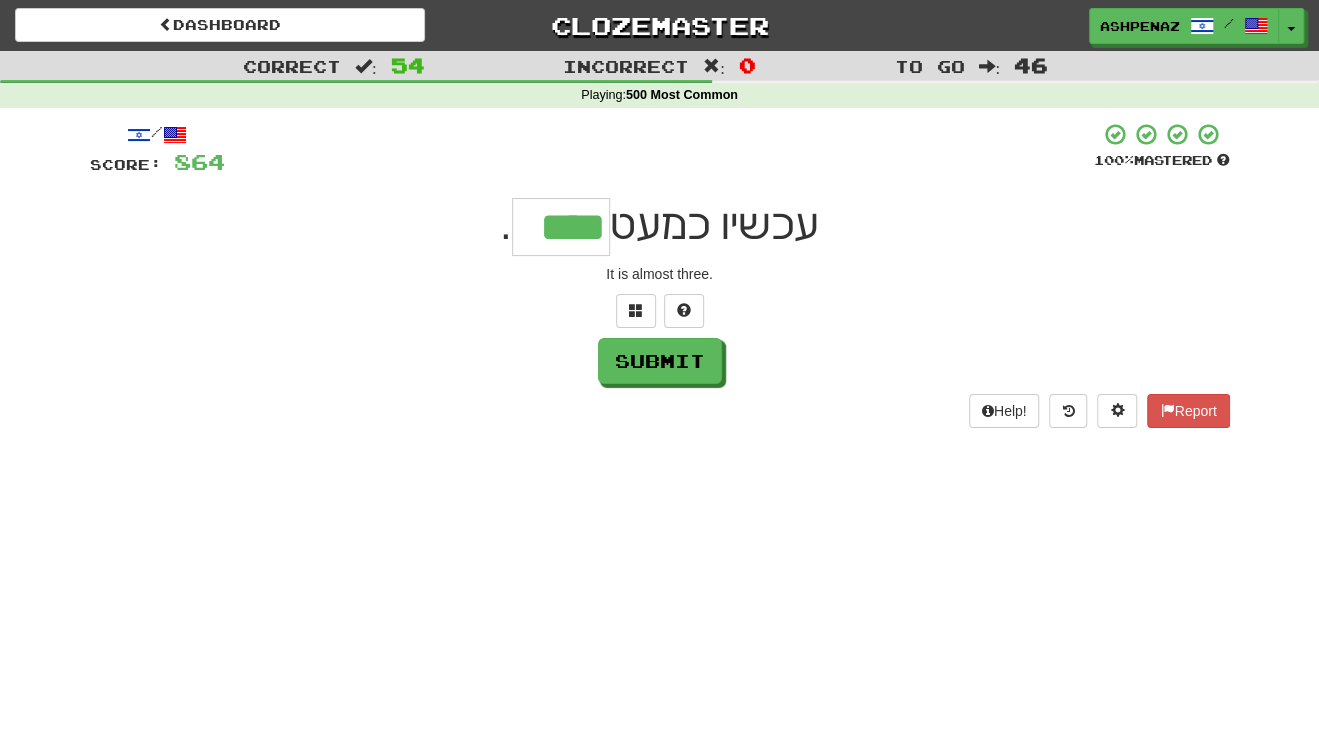 type on "****" 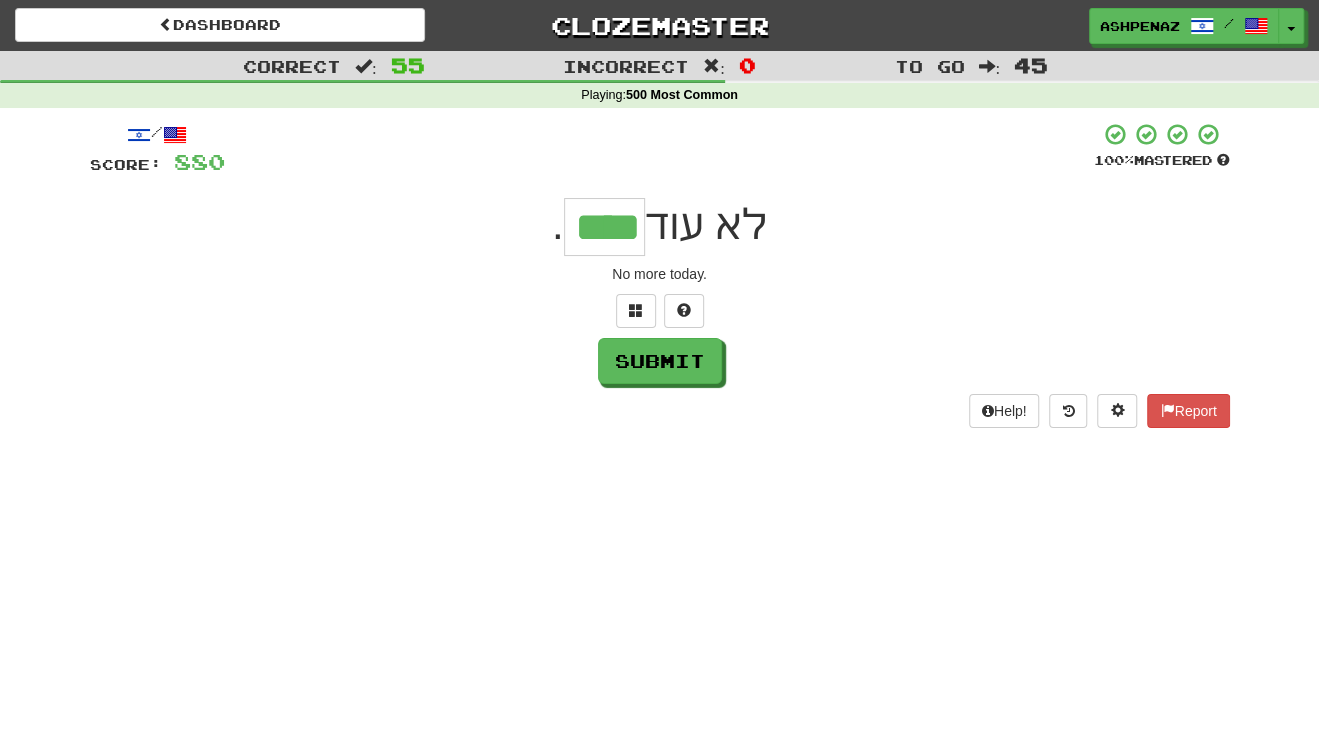 type on "****" 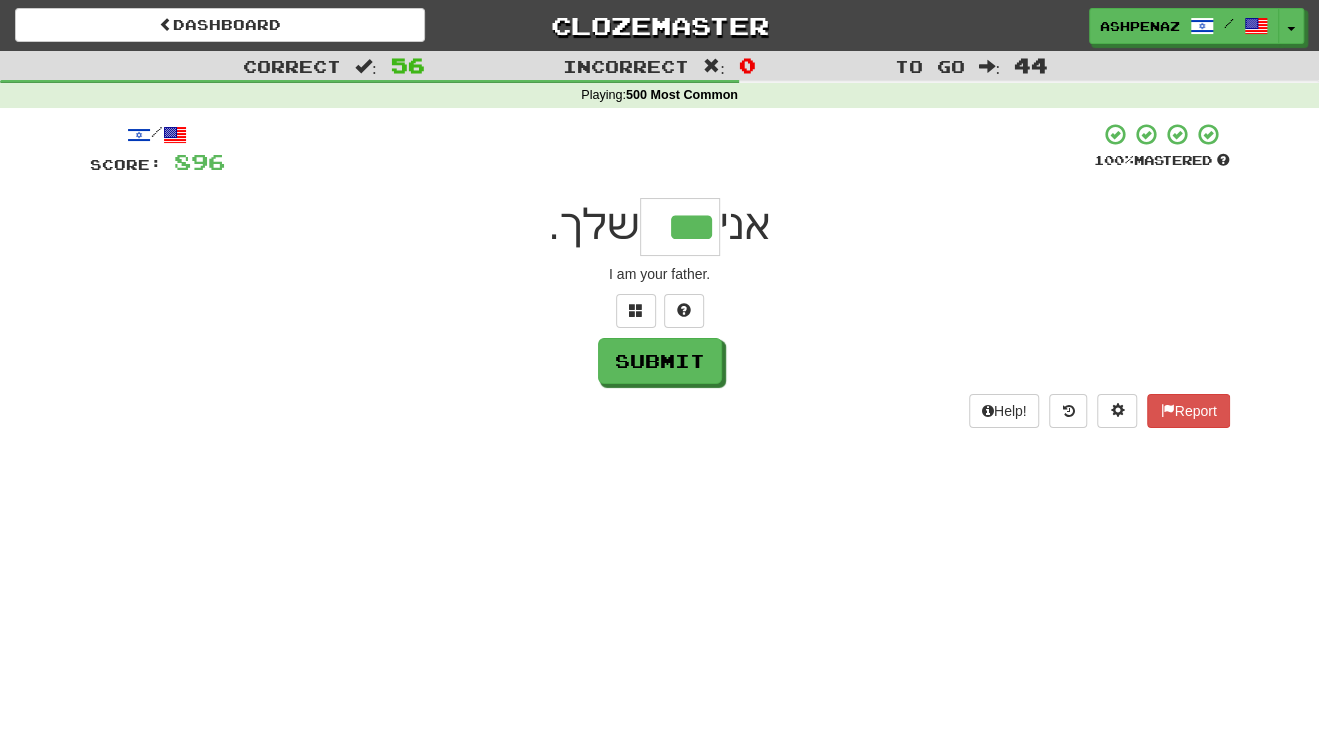 type on "***" 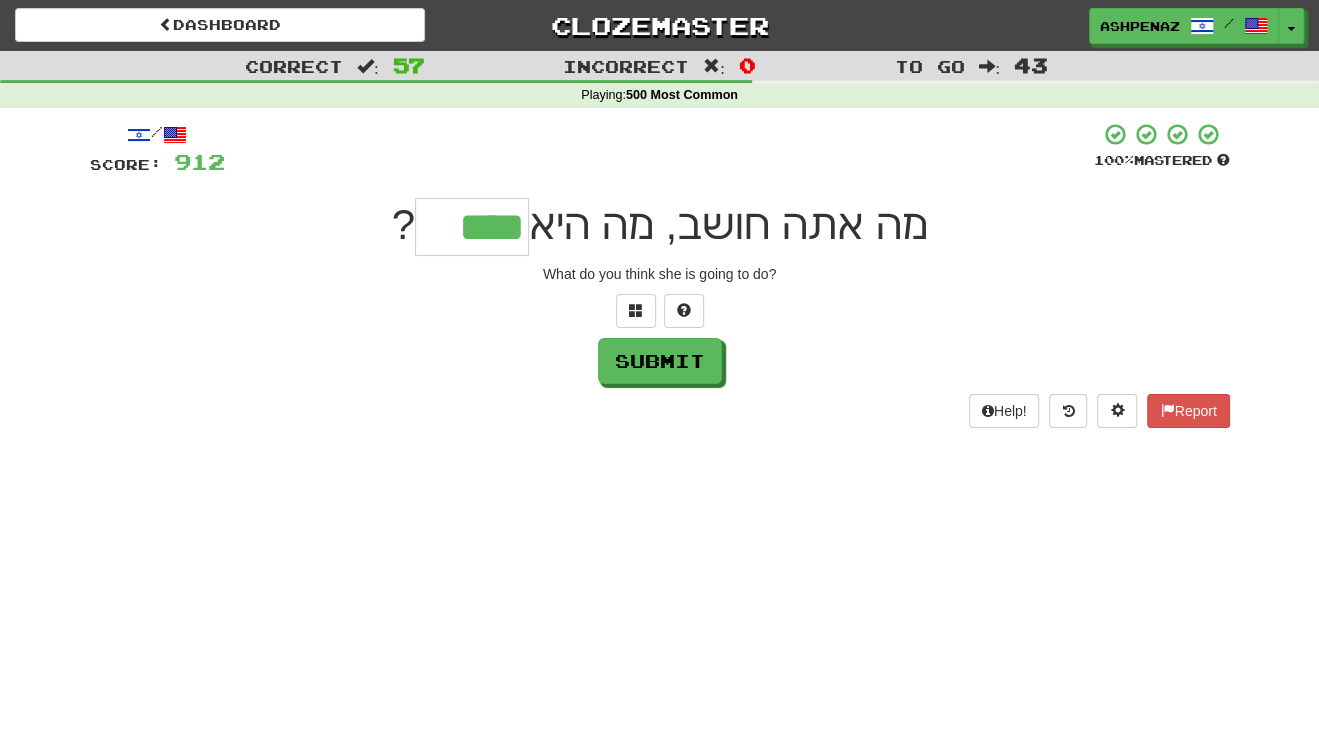 type on "****" 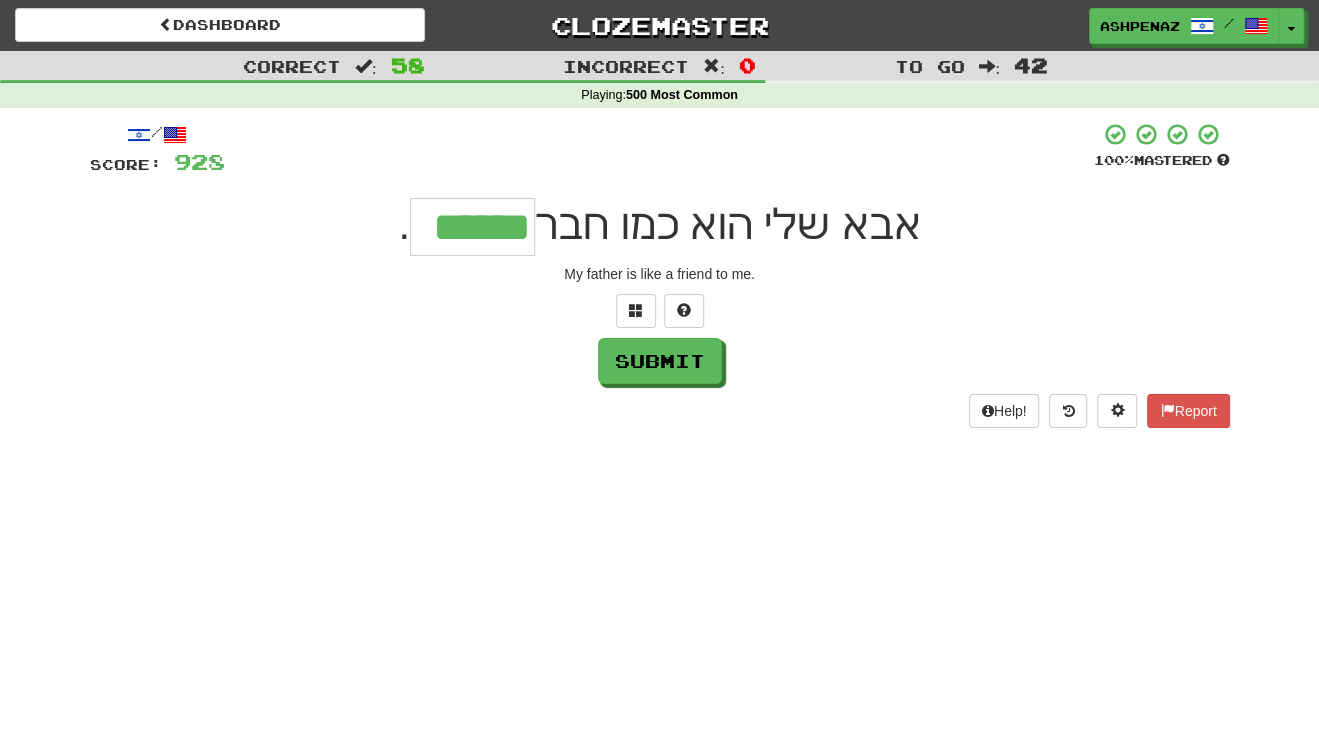 type on "******" 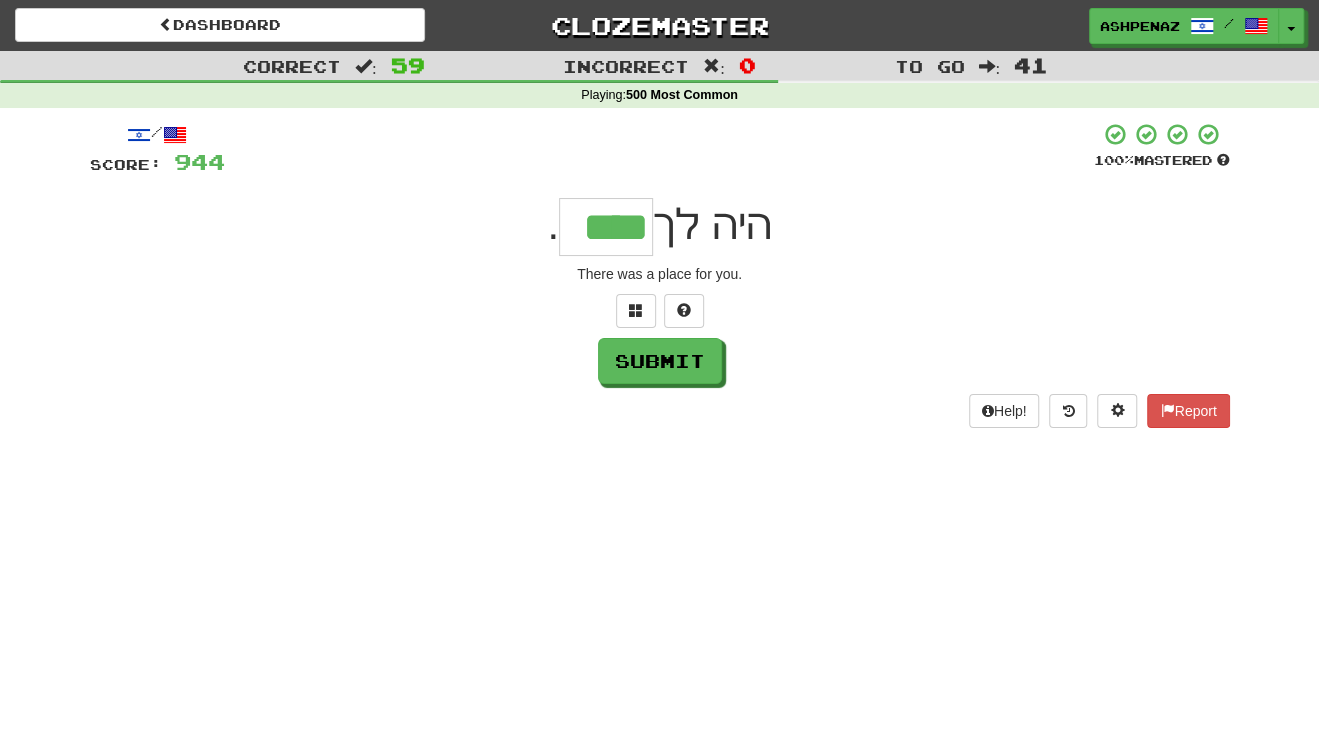 type on "****" 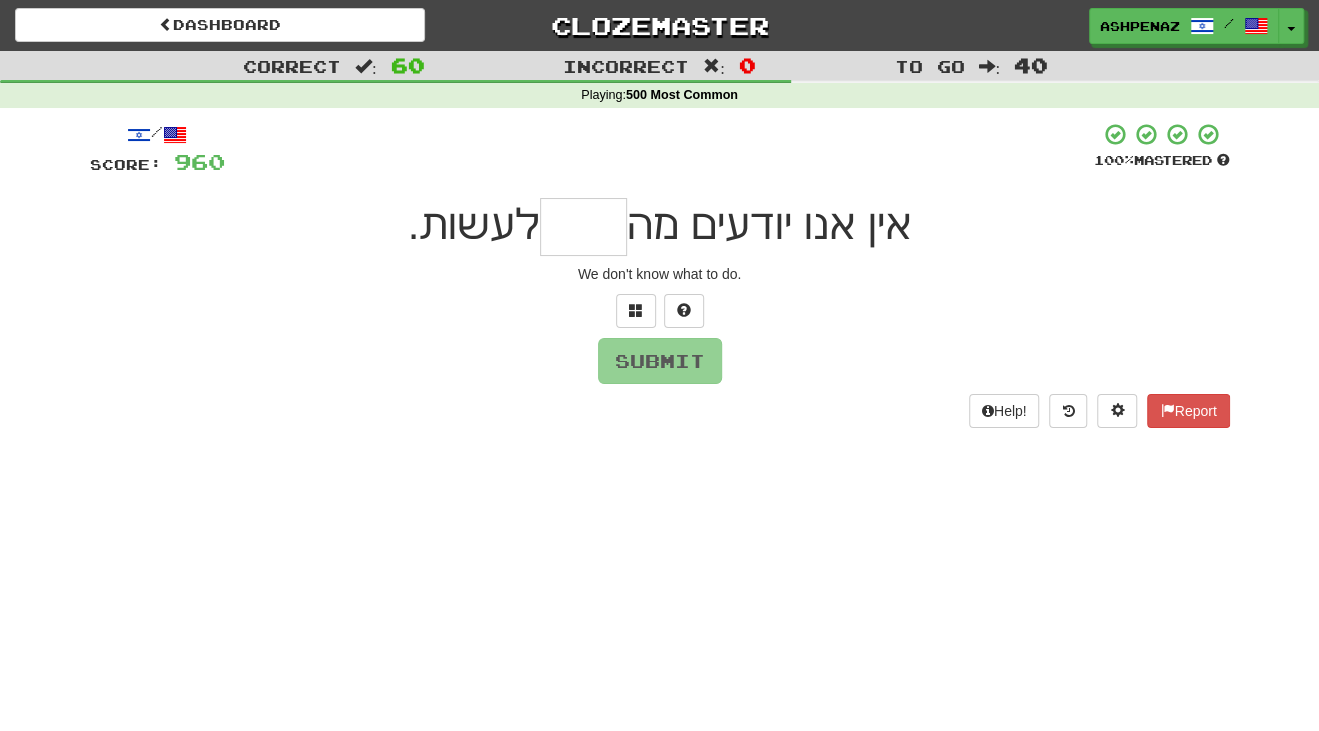 type on "*" 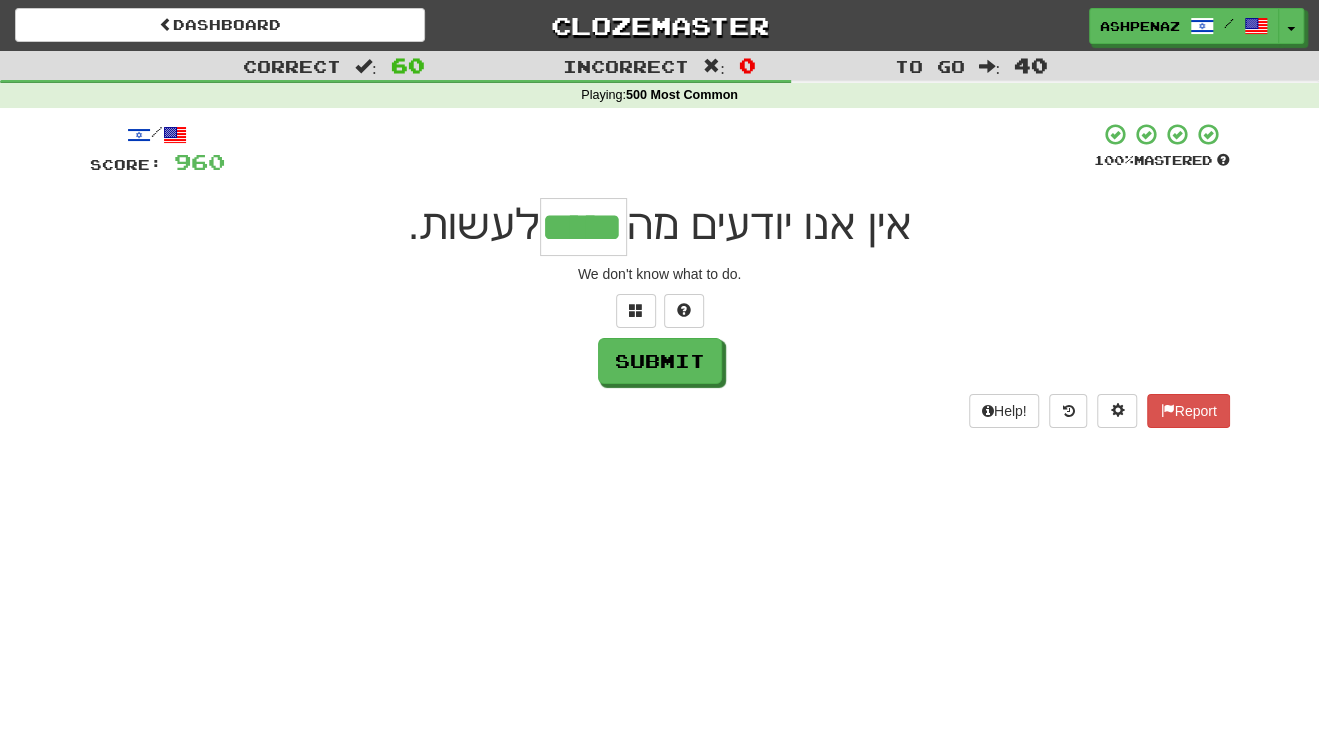type on "*****" 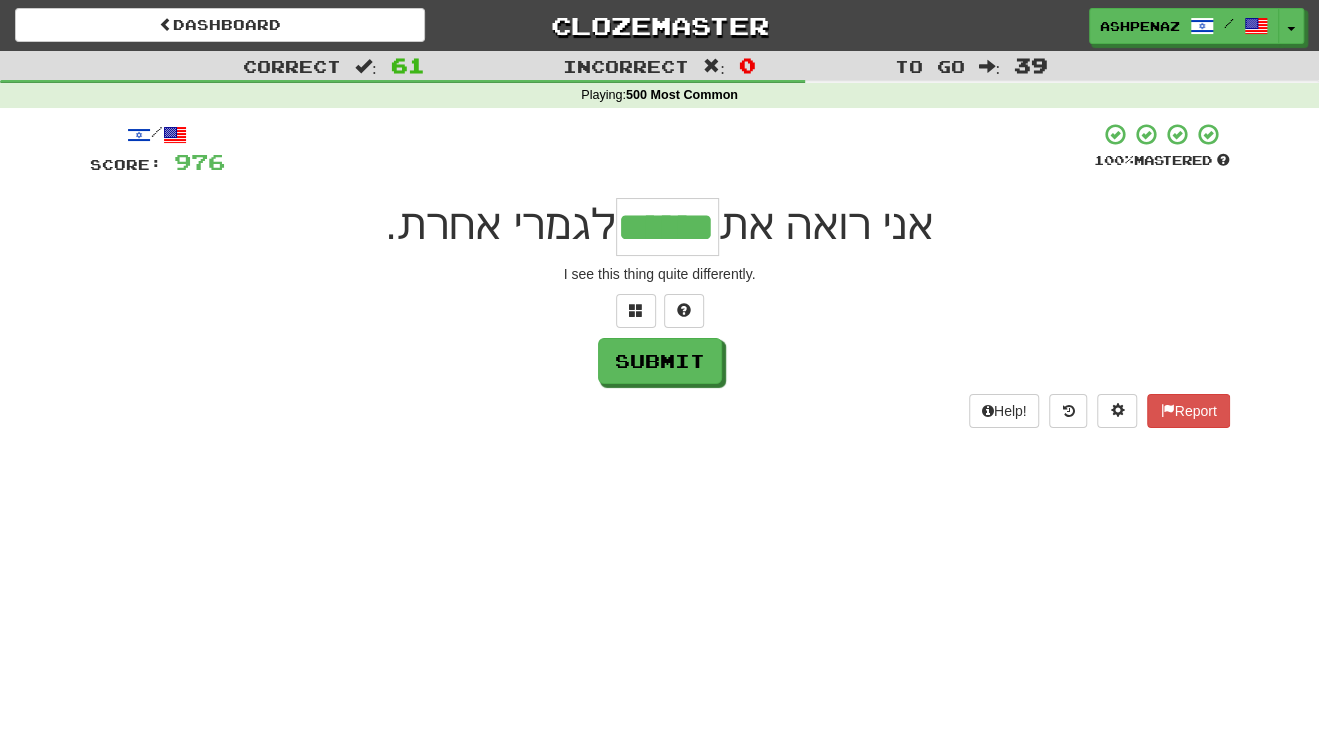 type on "******" 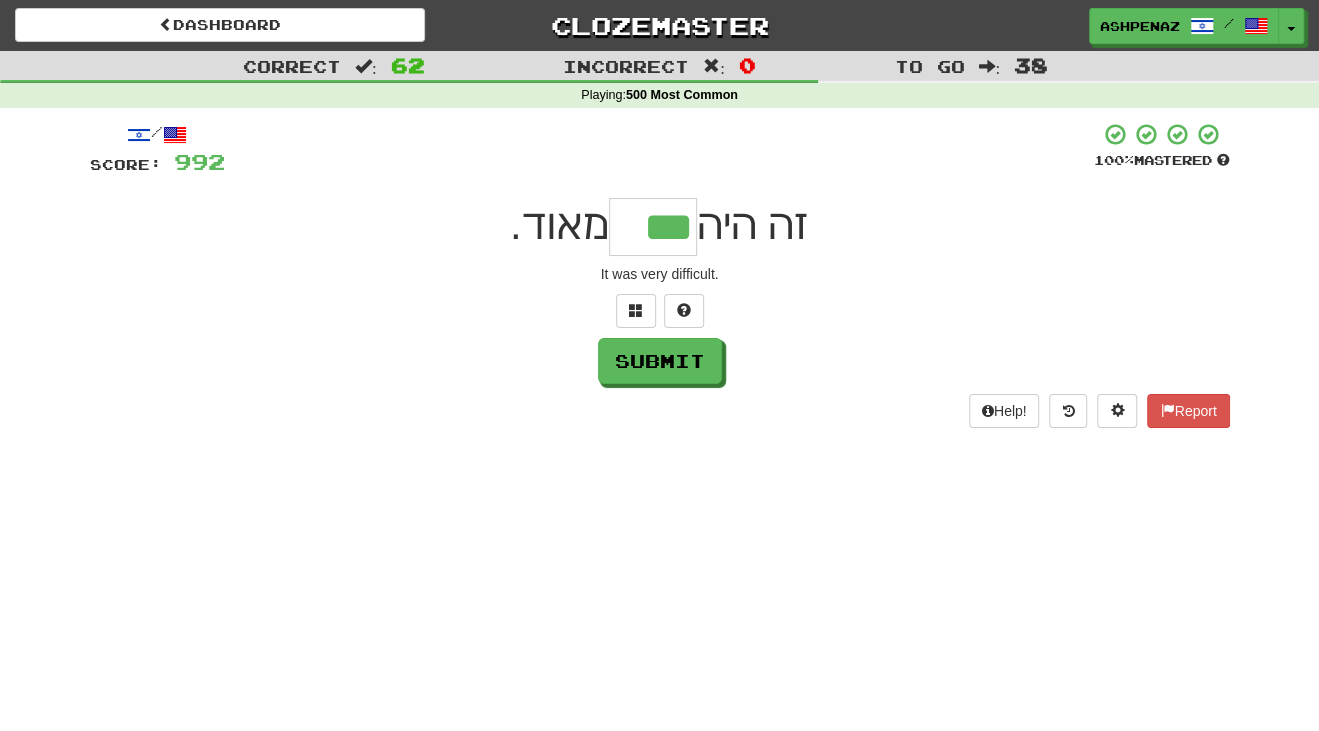 type on "***" 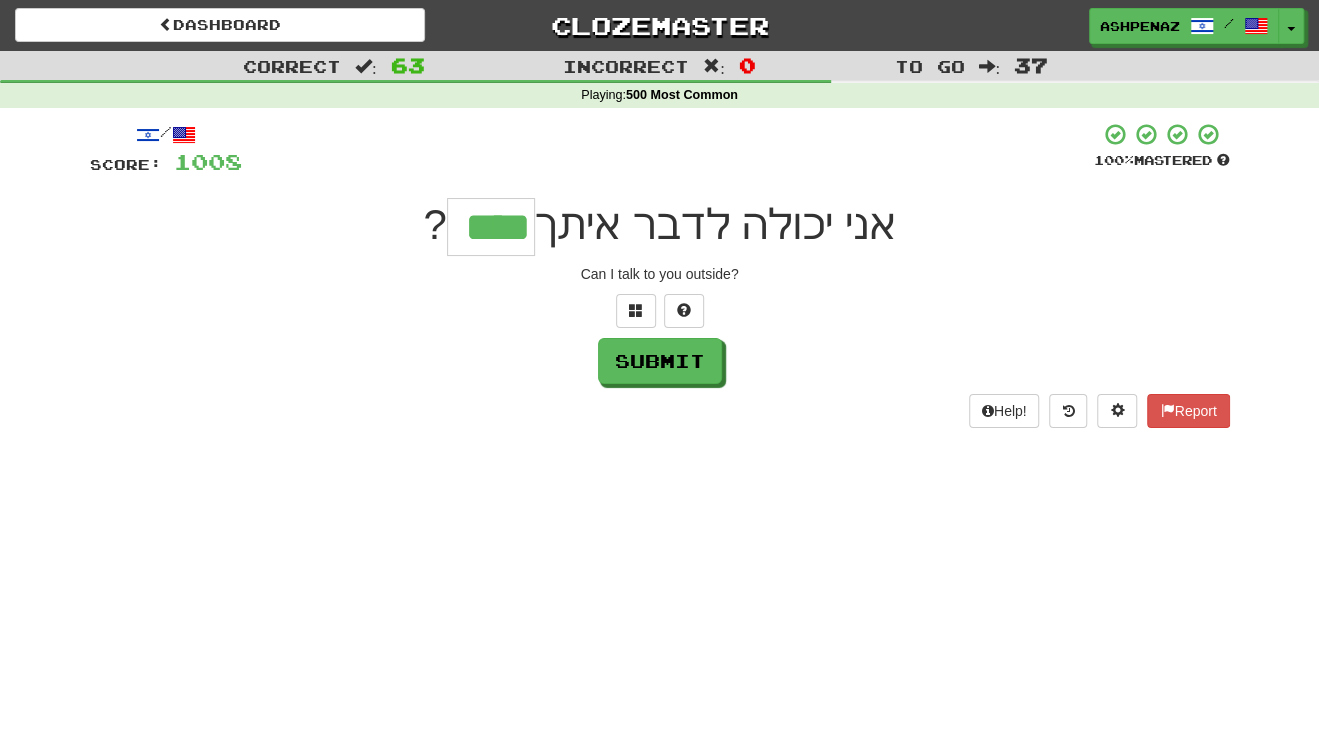 type on "****" 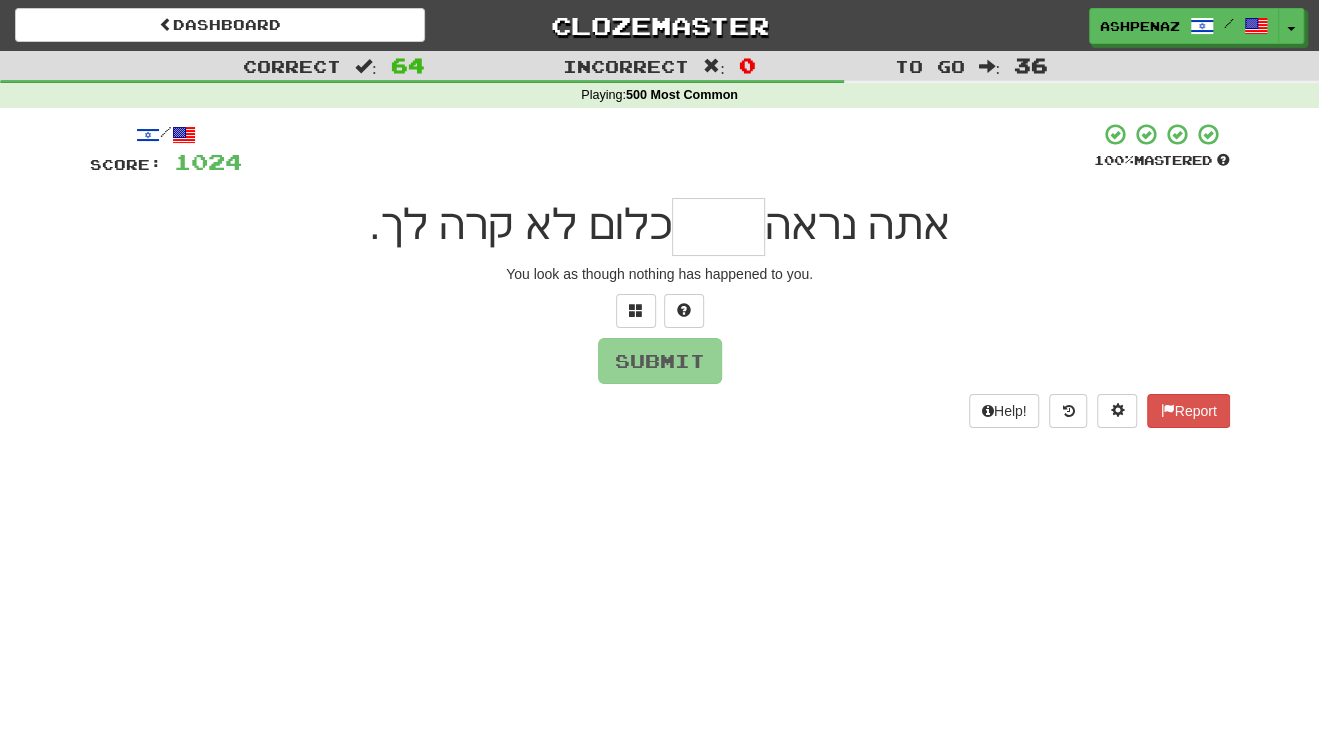 type on "*" 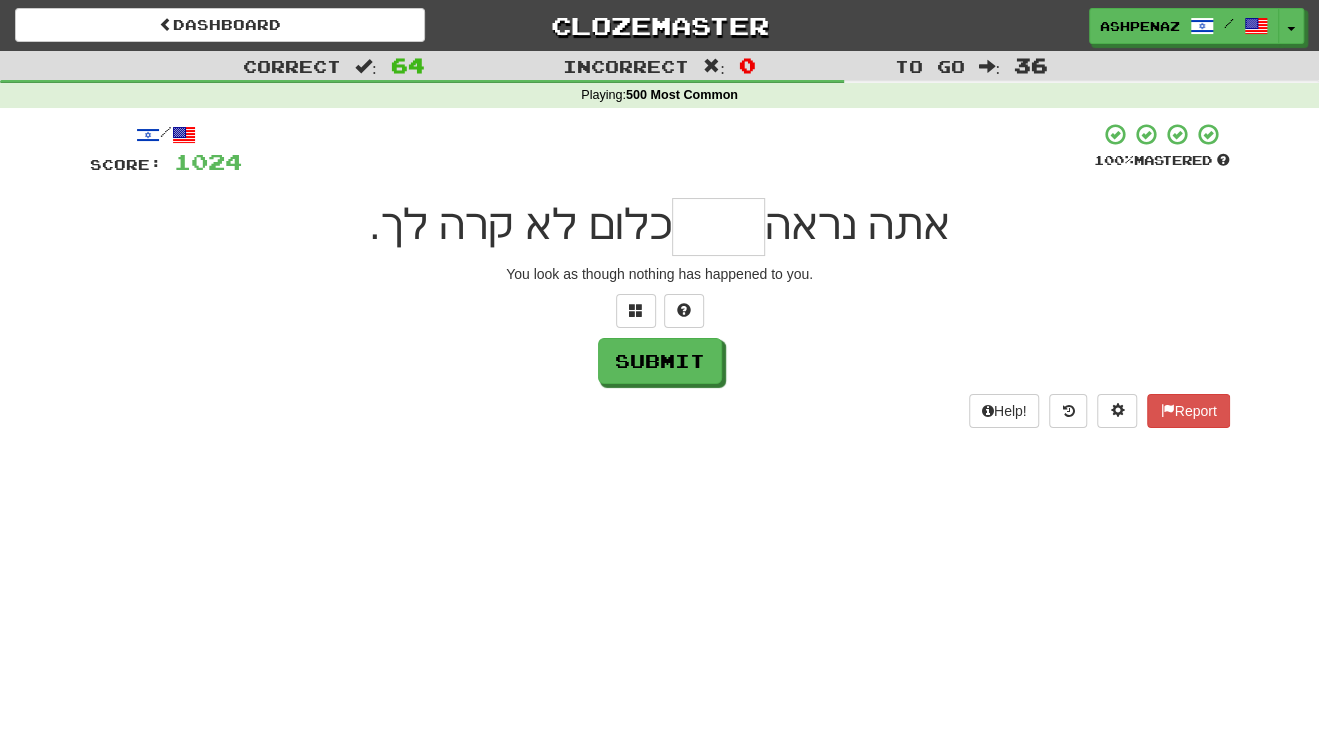 type on "*" 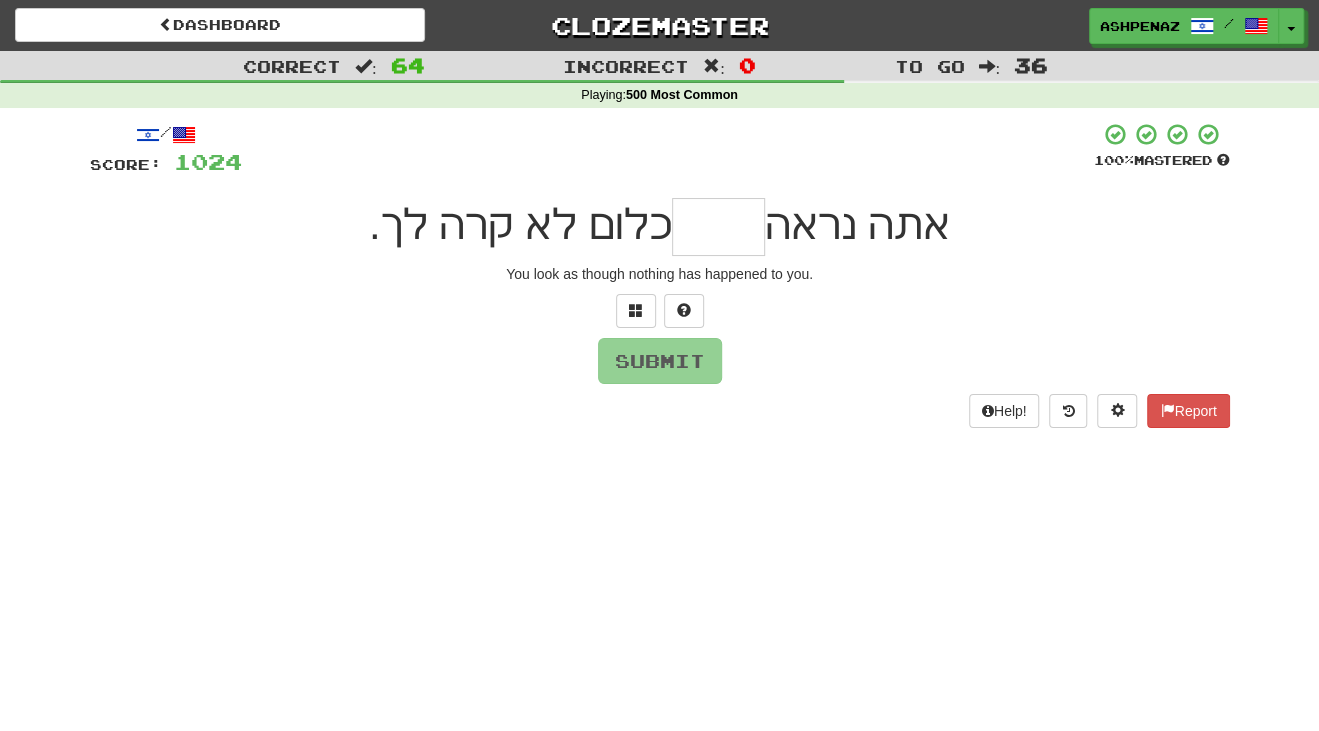 type on "*" 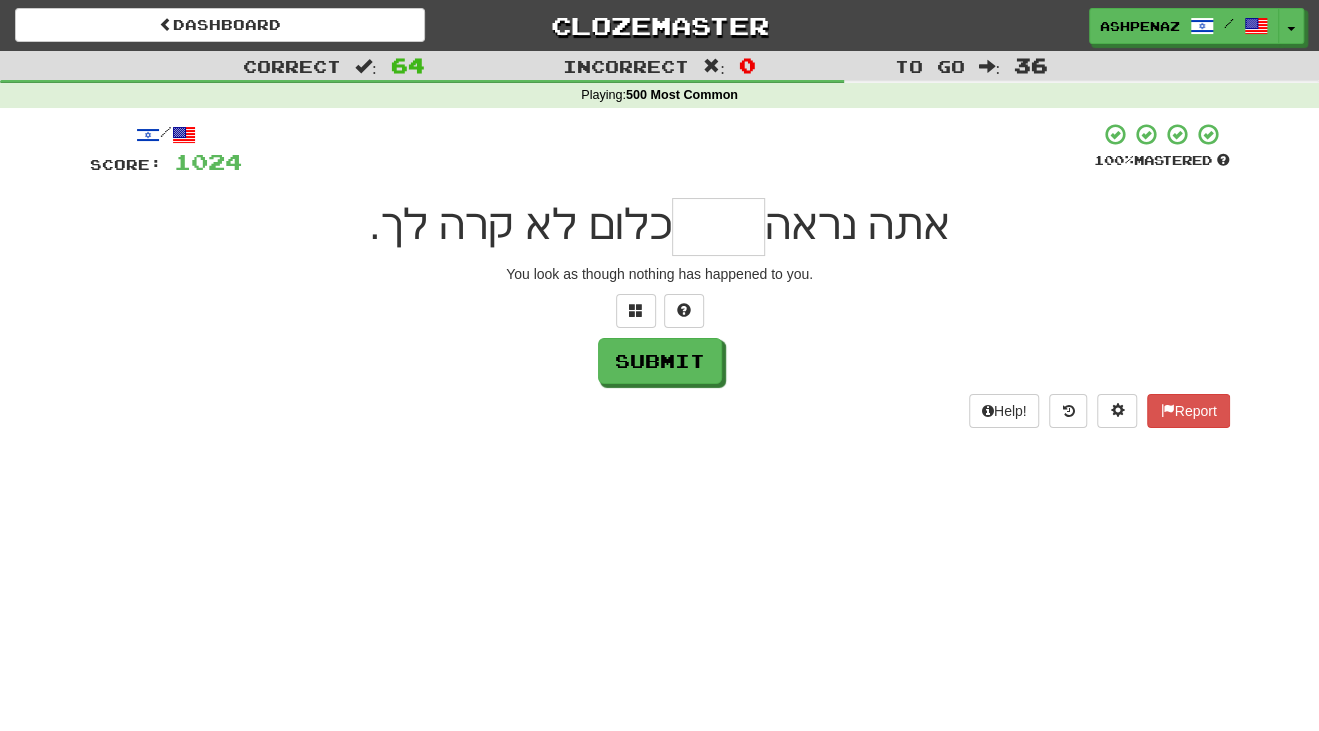 type on "*" 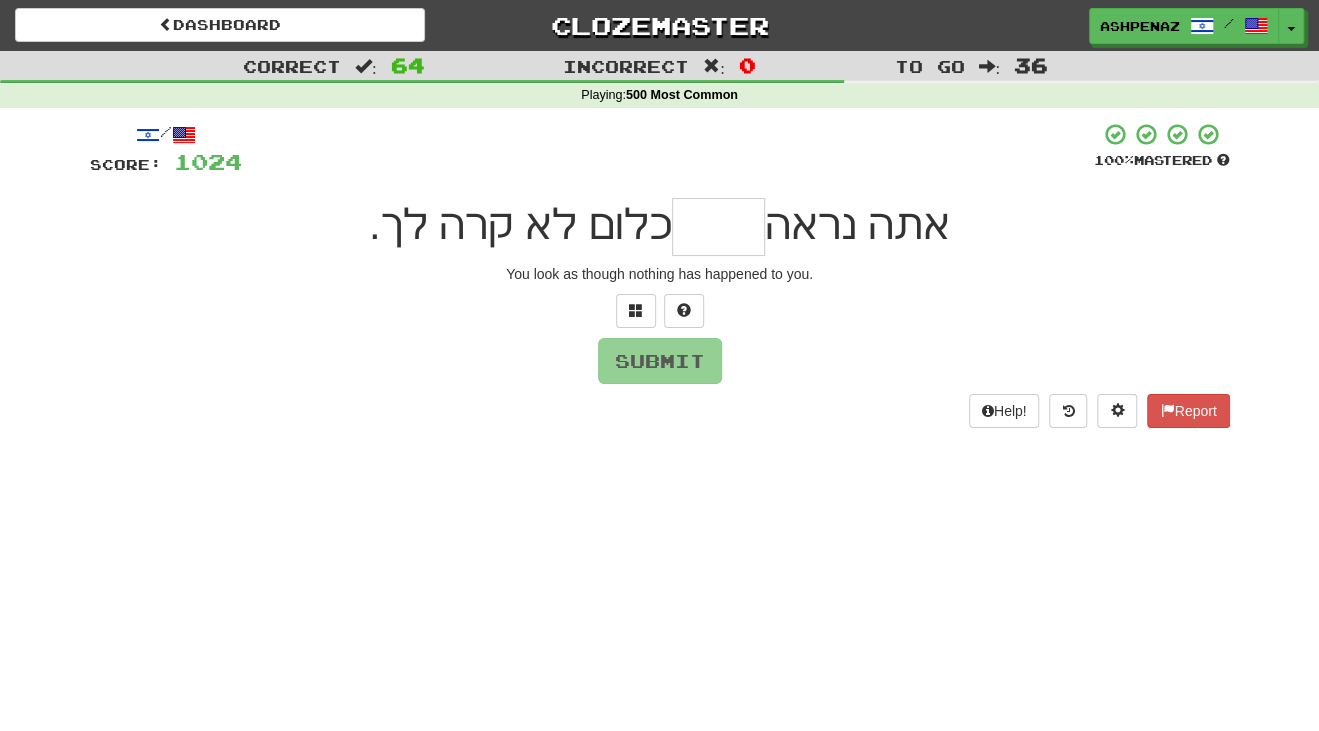 type on "*" 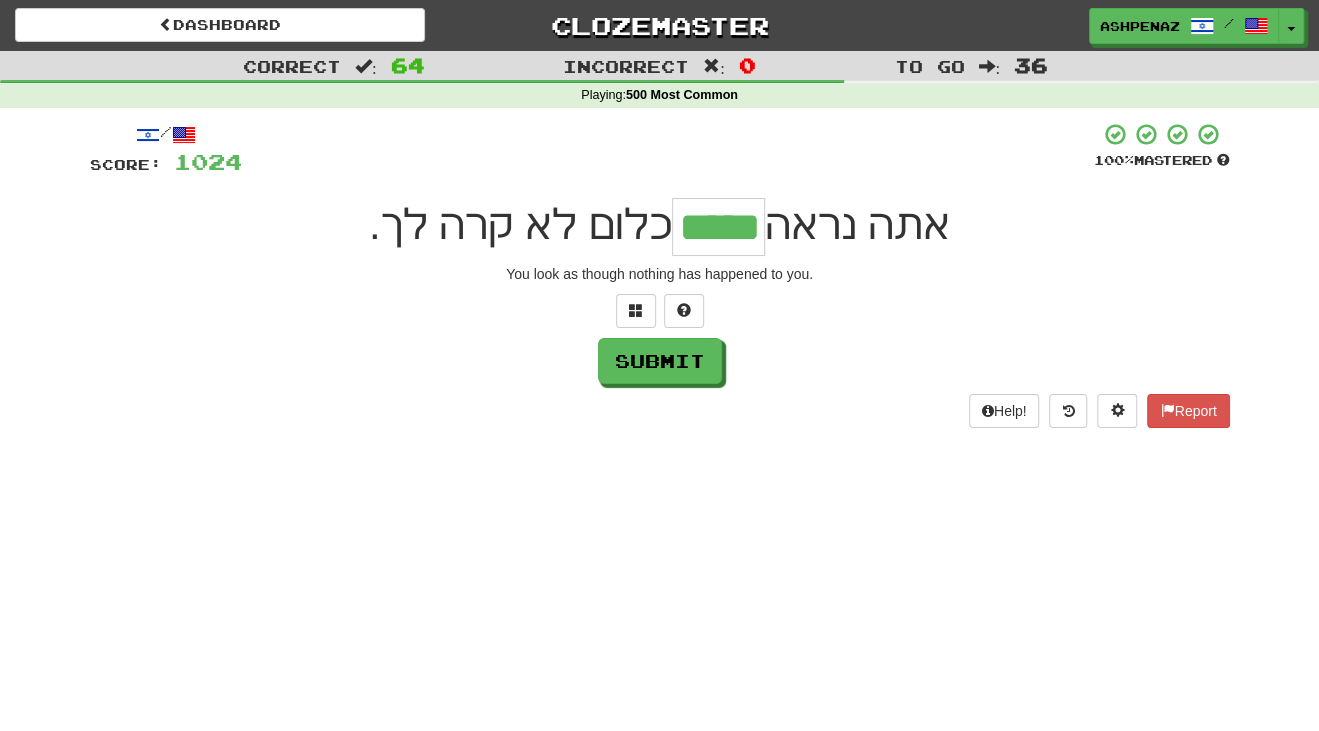 type on "*****" 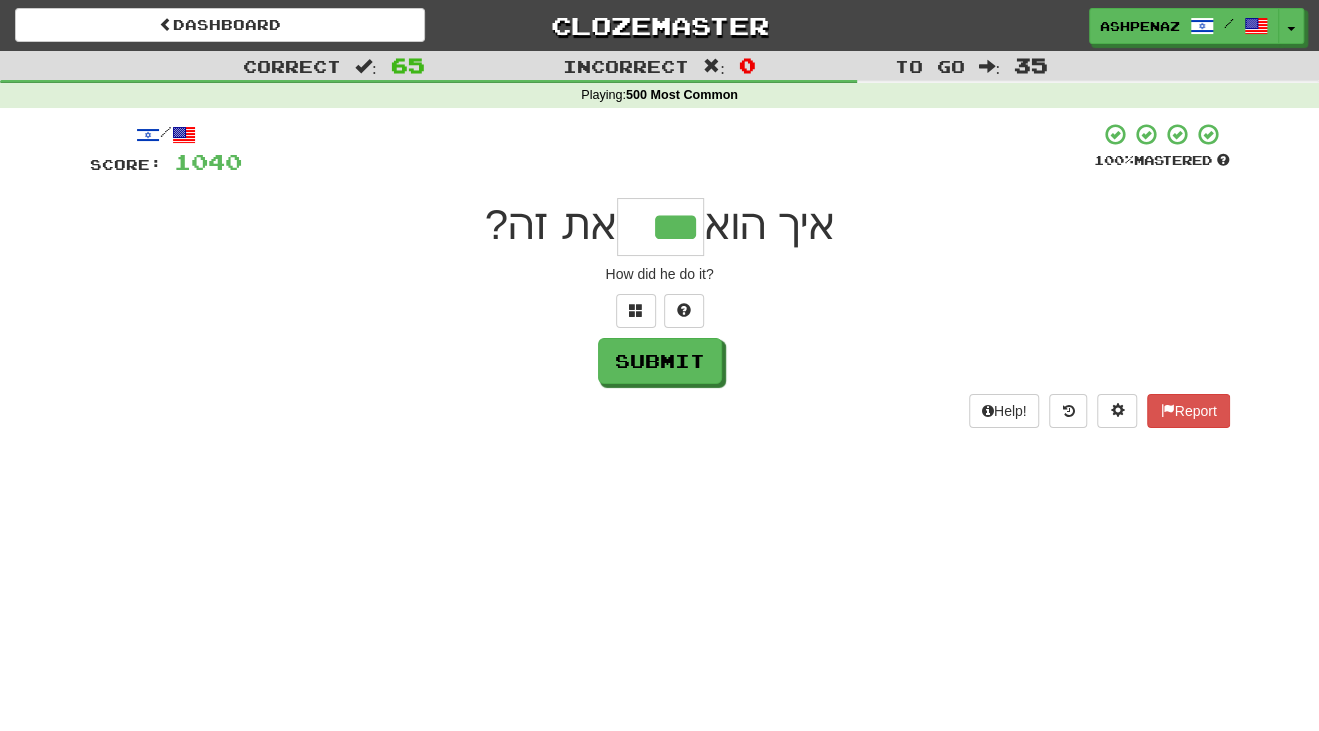 type on "***" 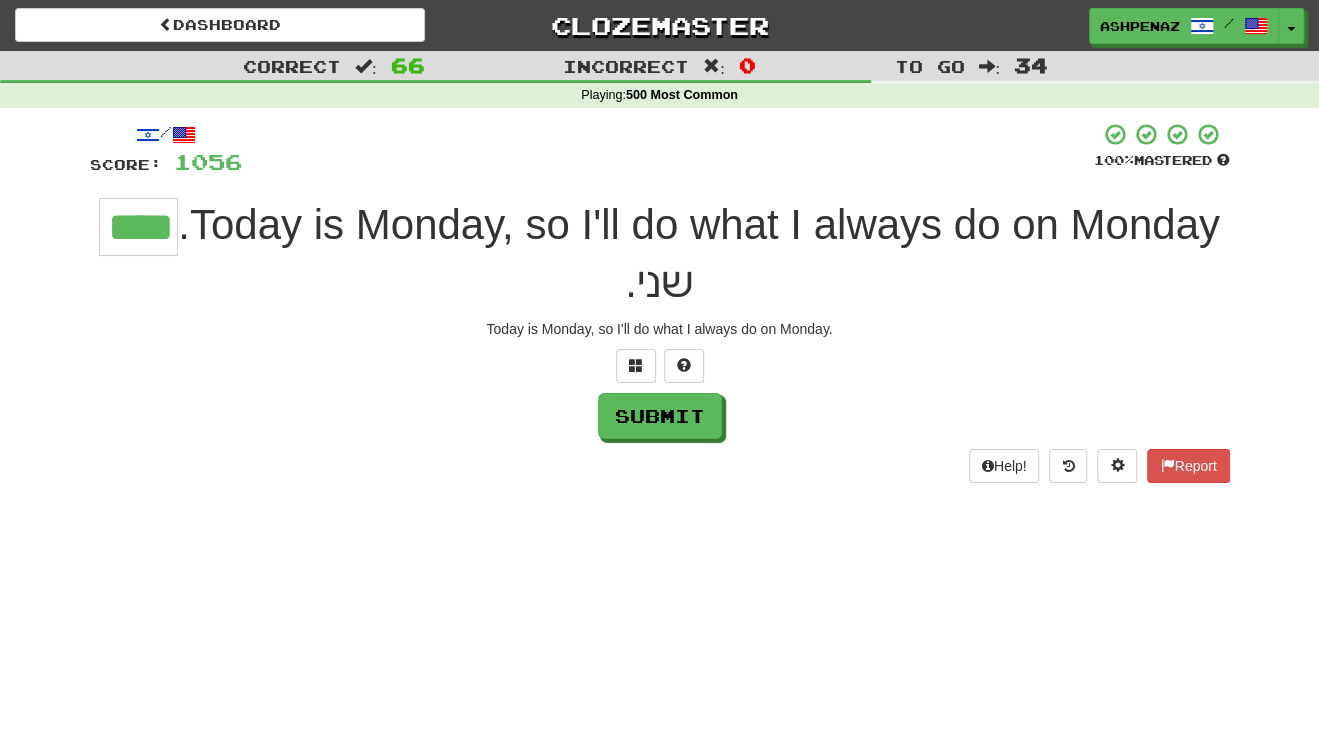 type on "****" 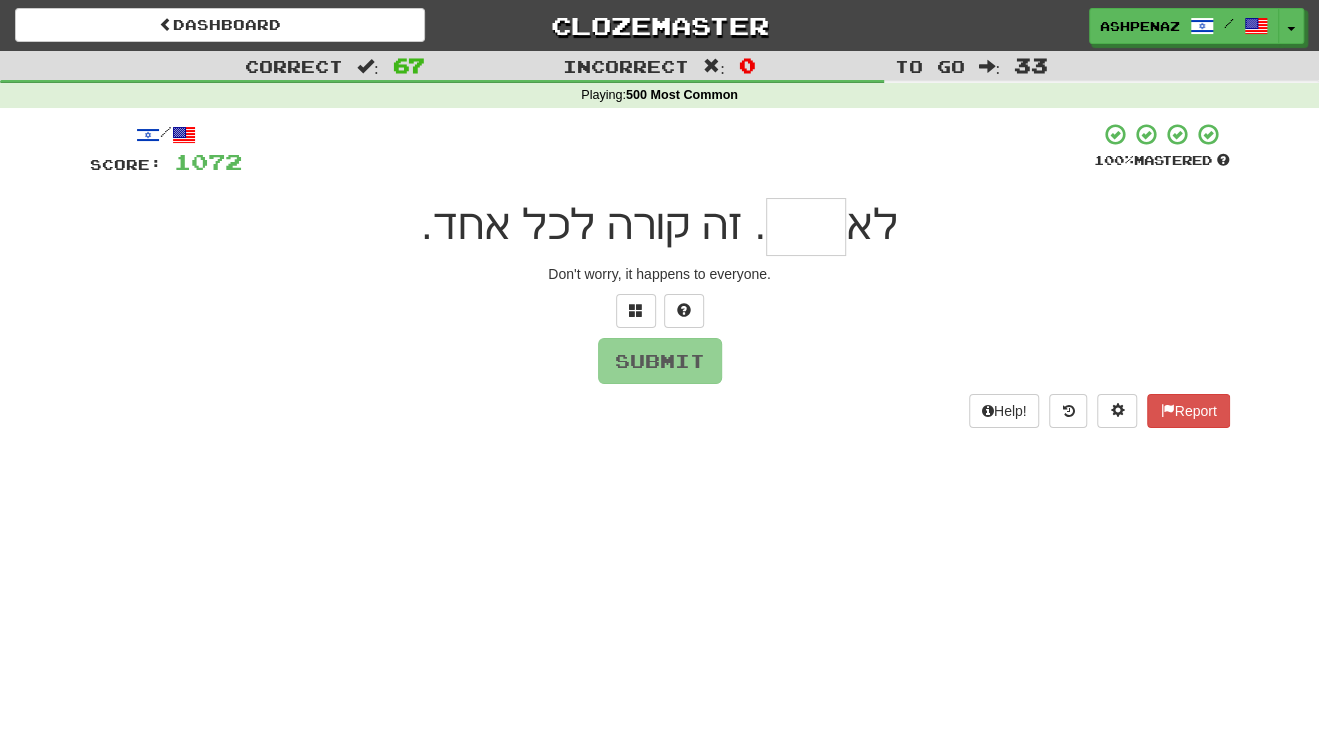 type on "*" 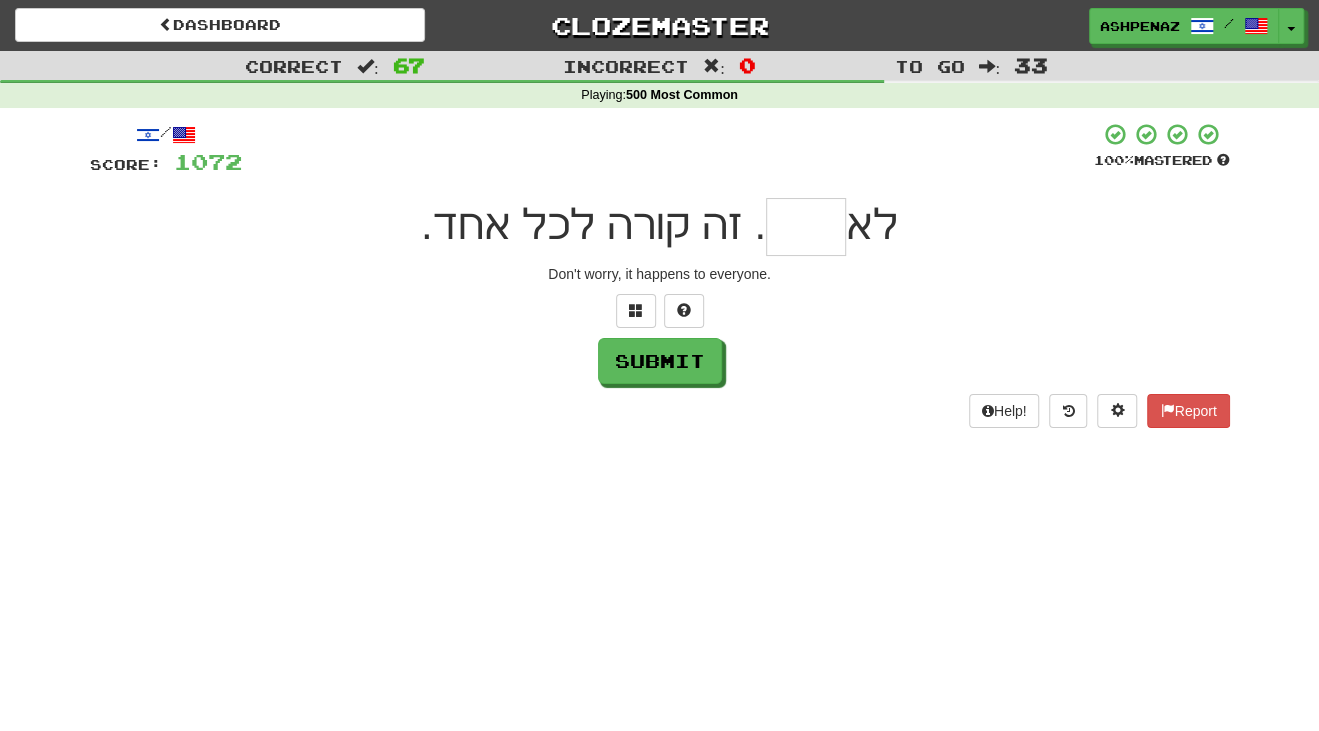 type on "*" 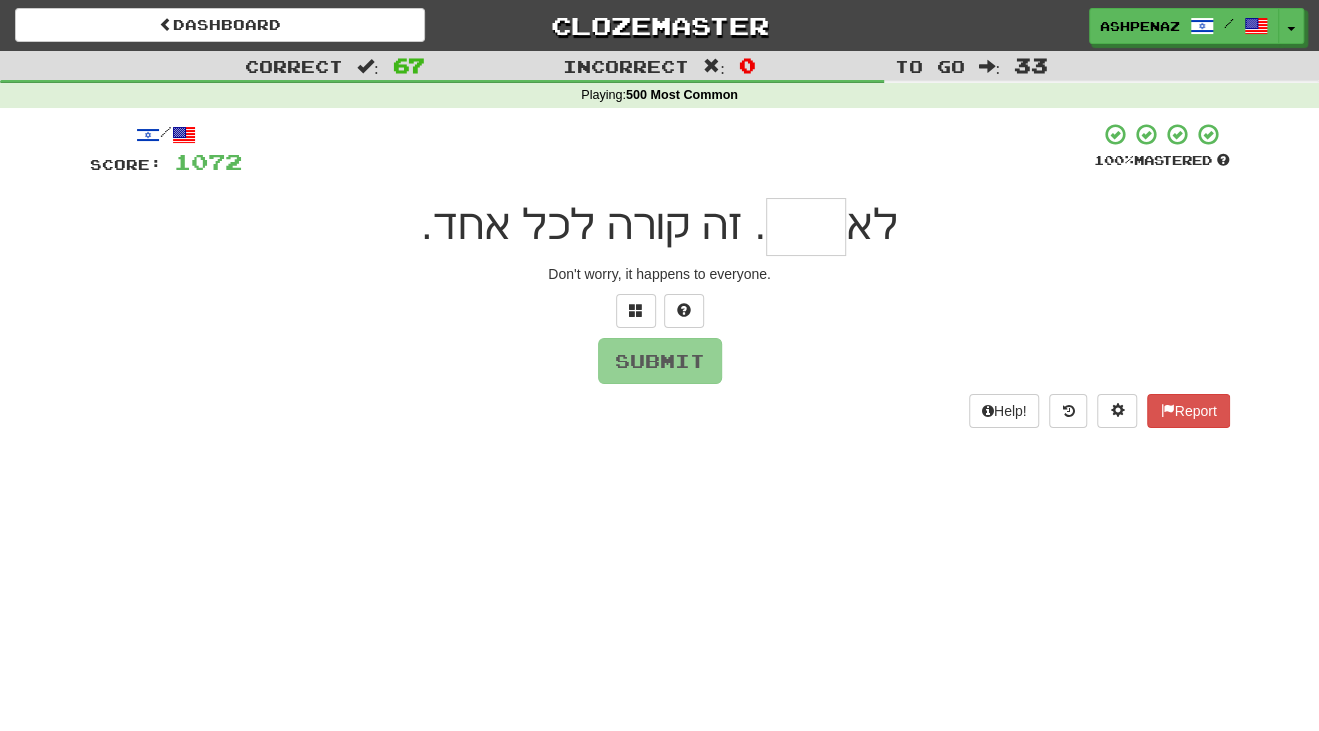 type on "*" 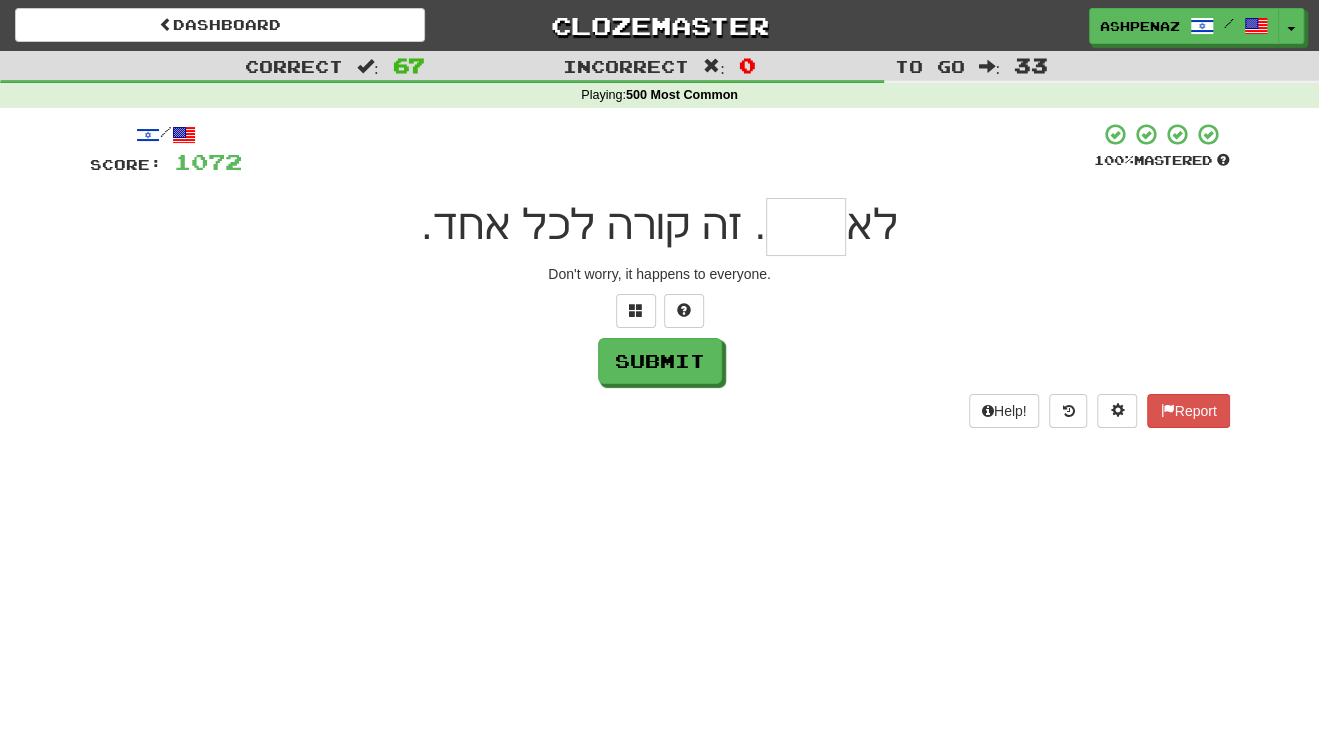 type on "*" 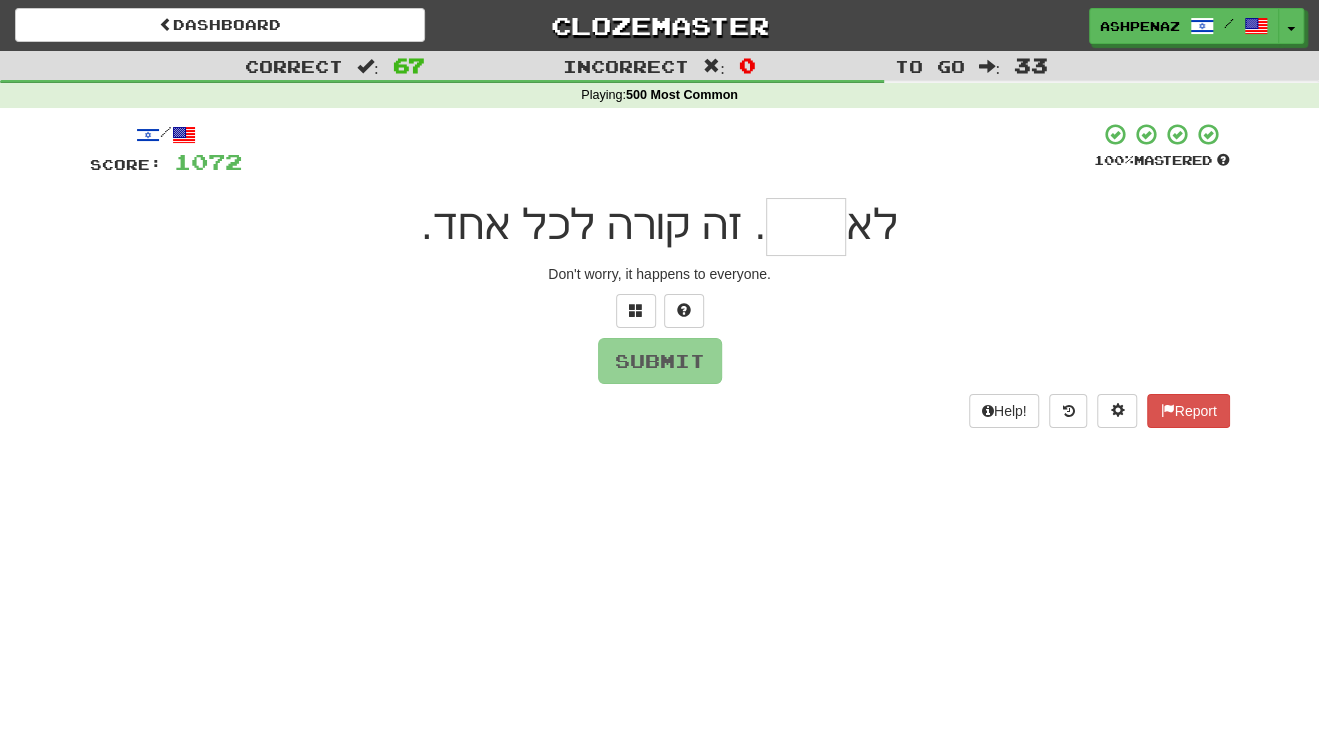 type on "*" 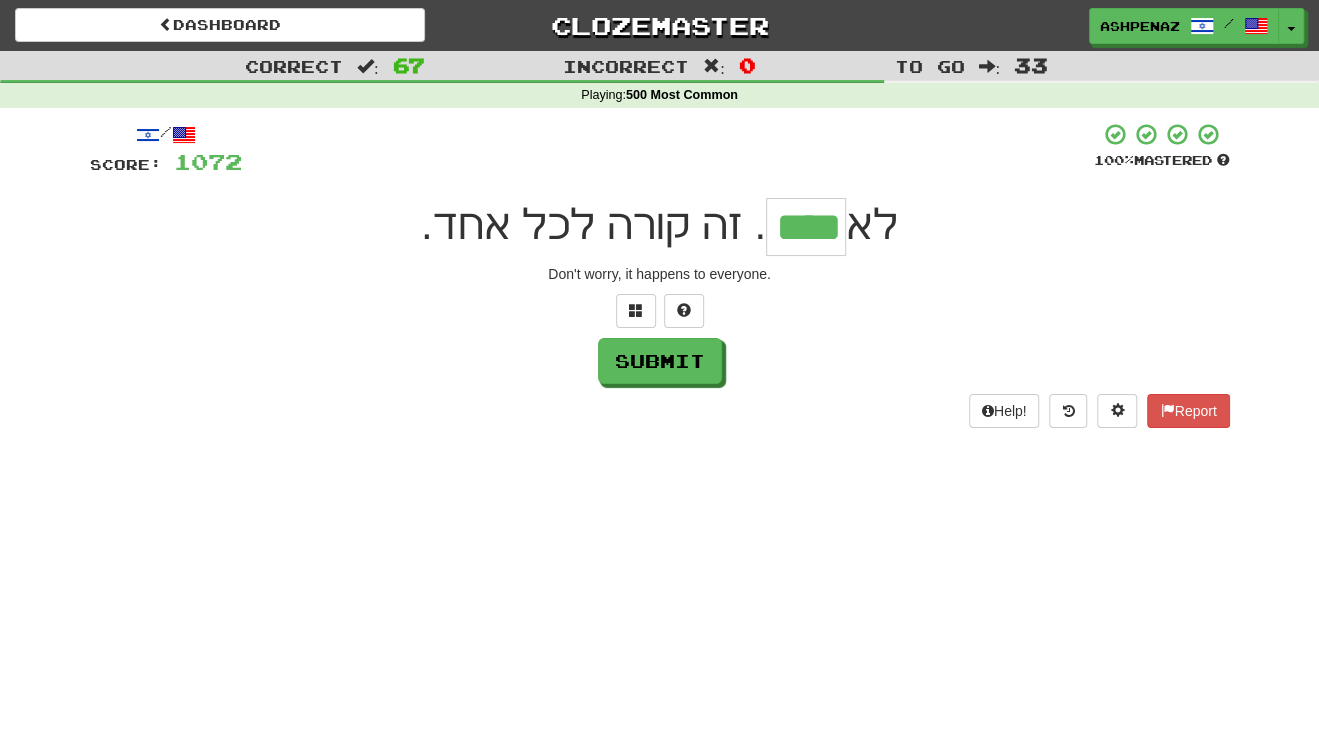 type on "****" 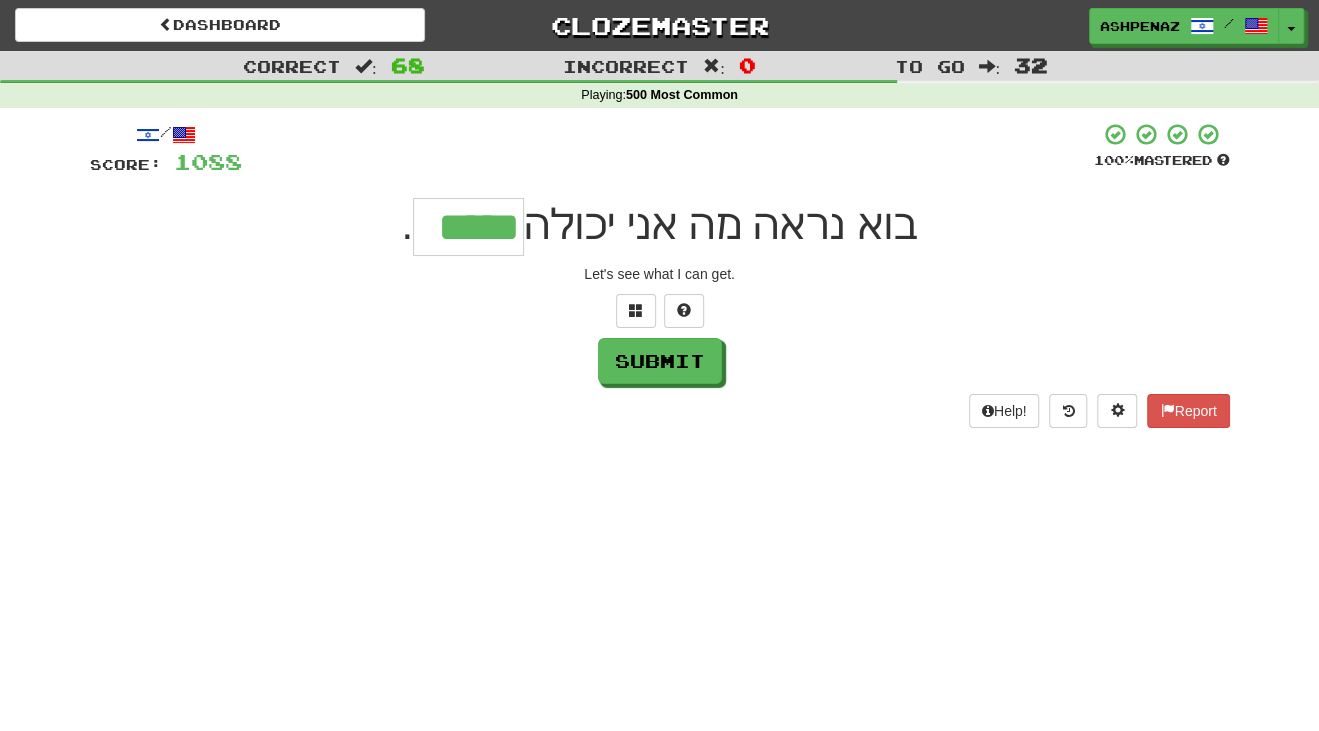type on "*****" 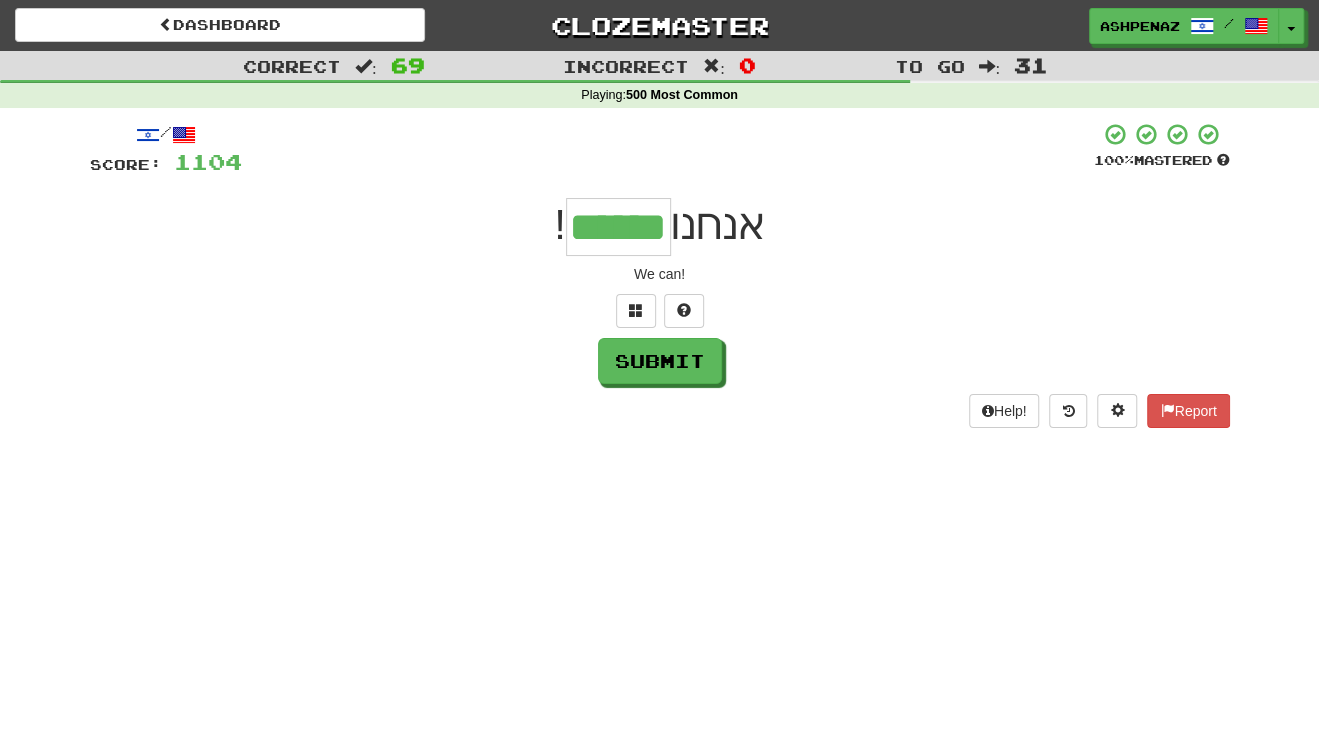 type on "******" 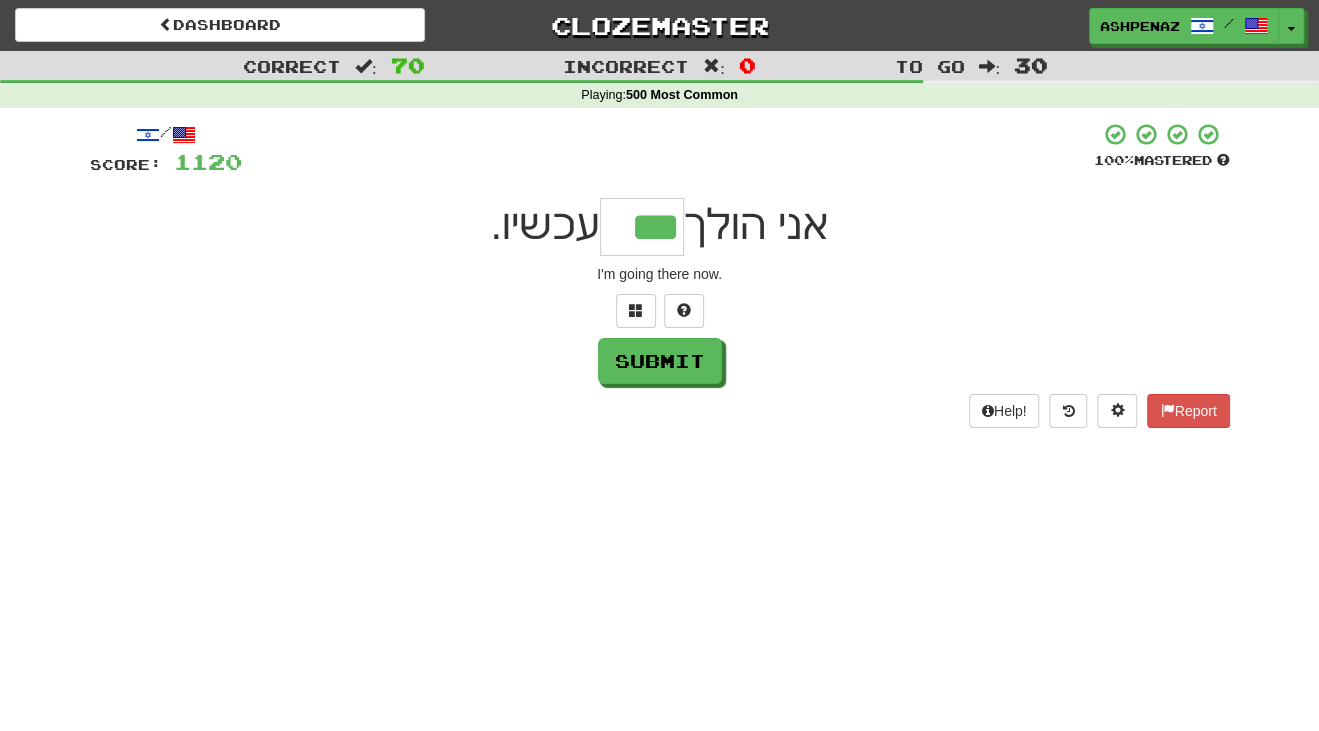 type on "***" 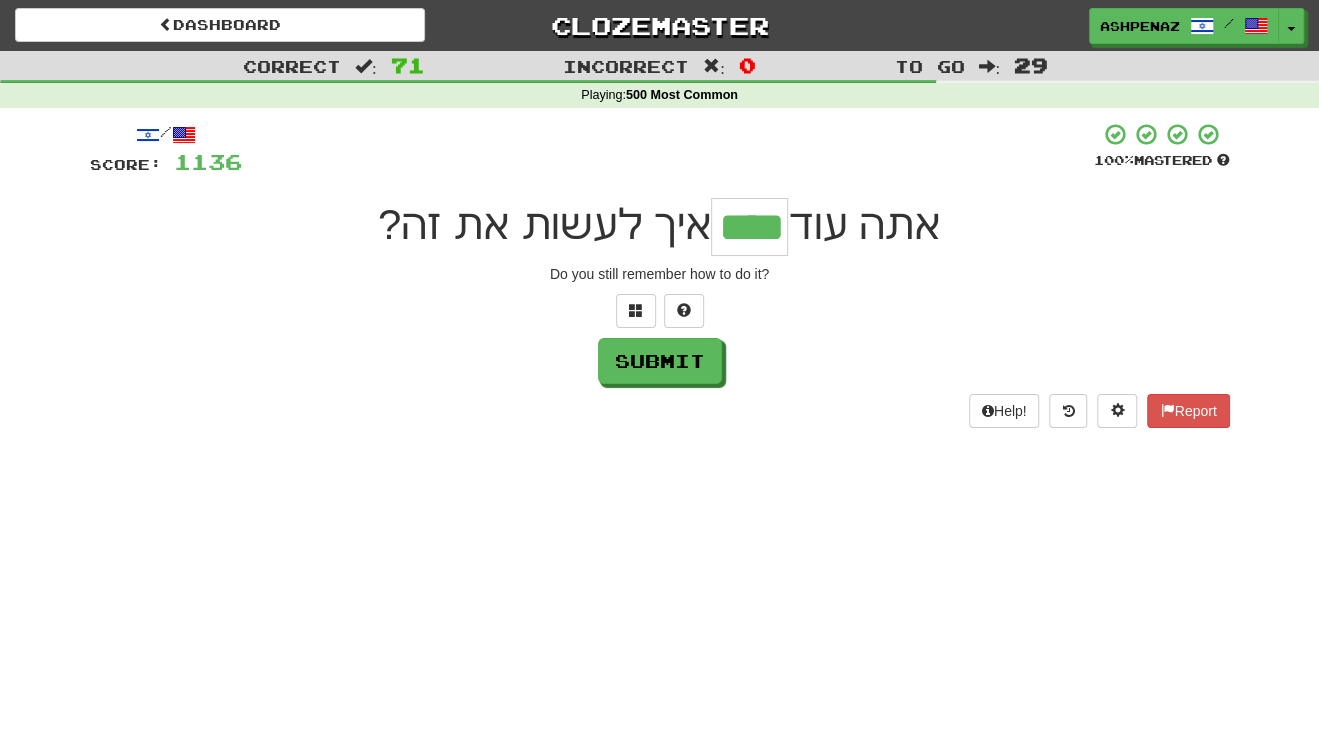 type on "****" 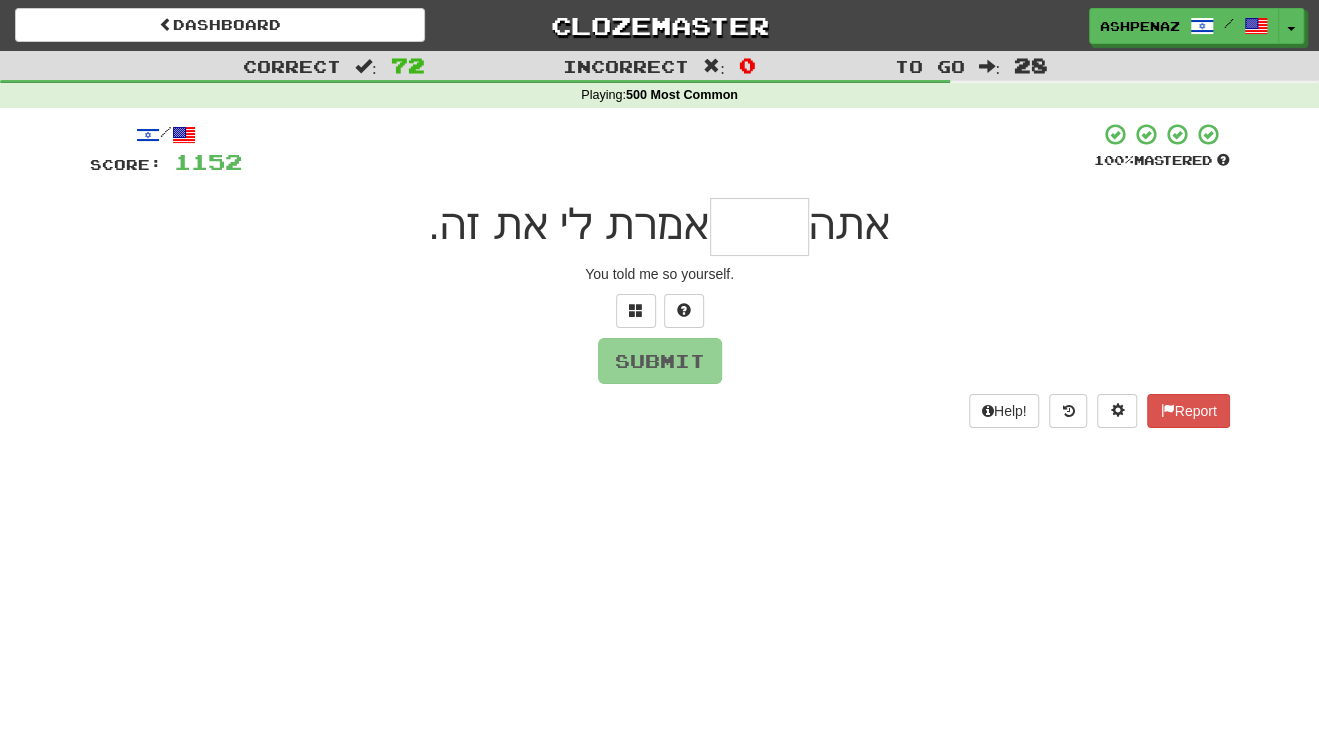 type on "*" 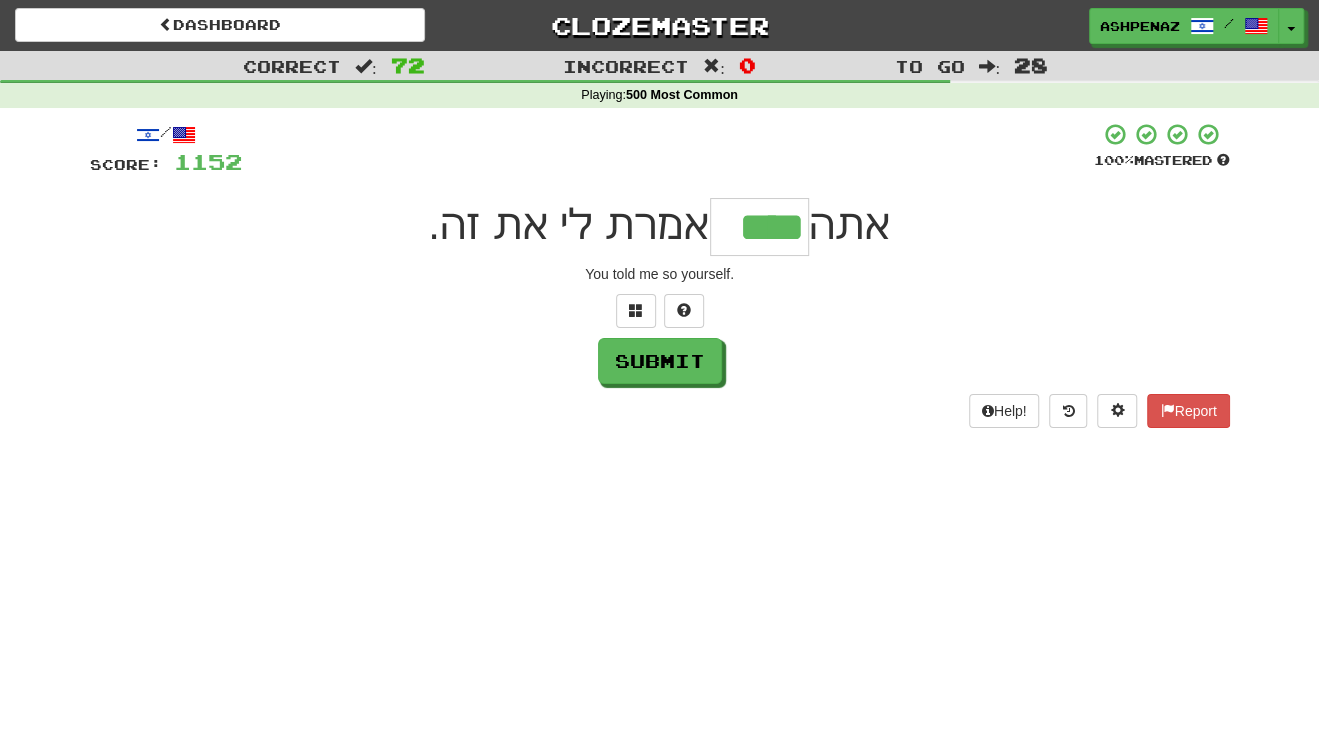 type on "****" 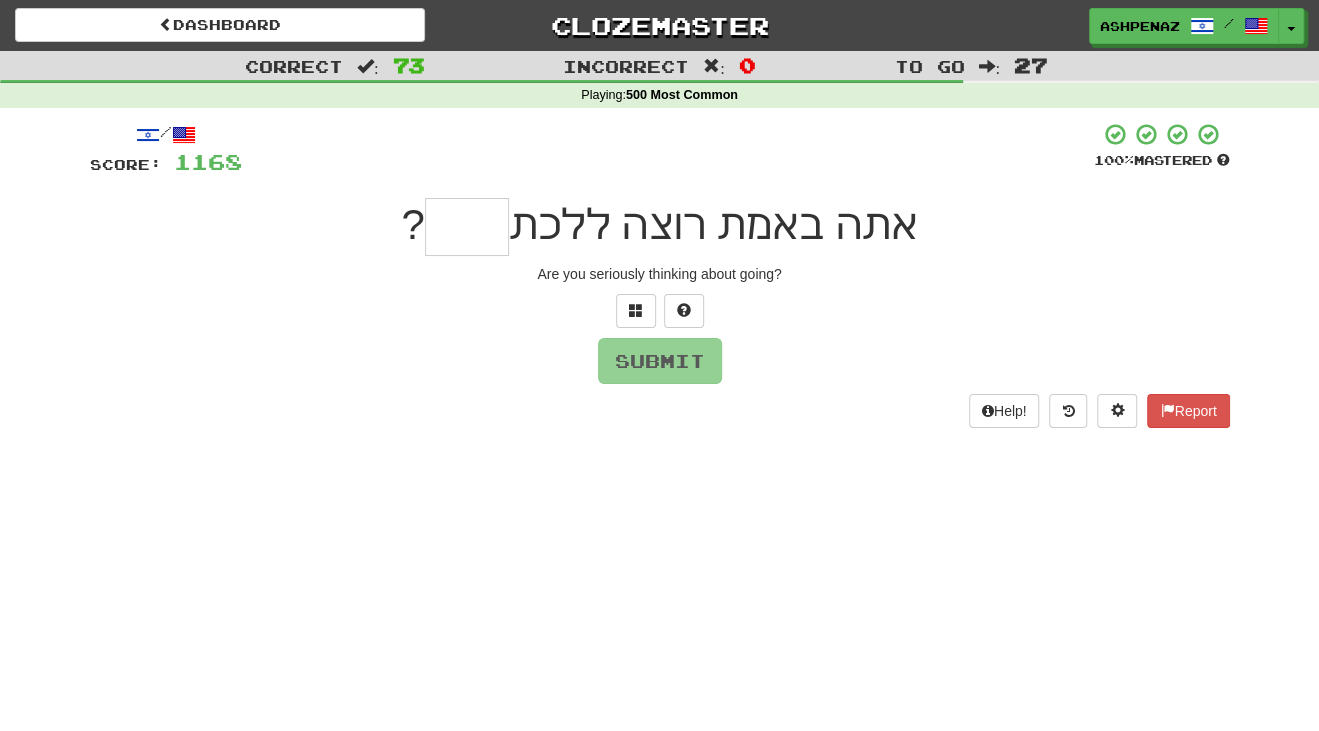 type on "*" 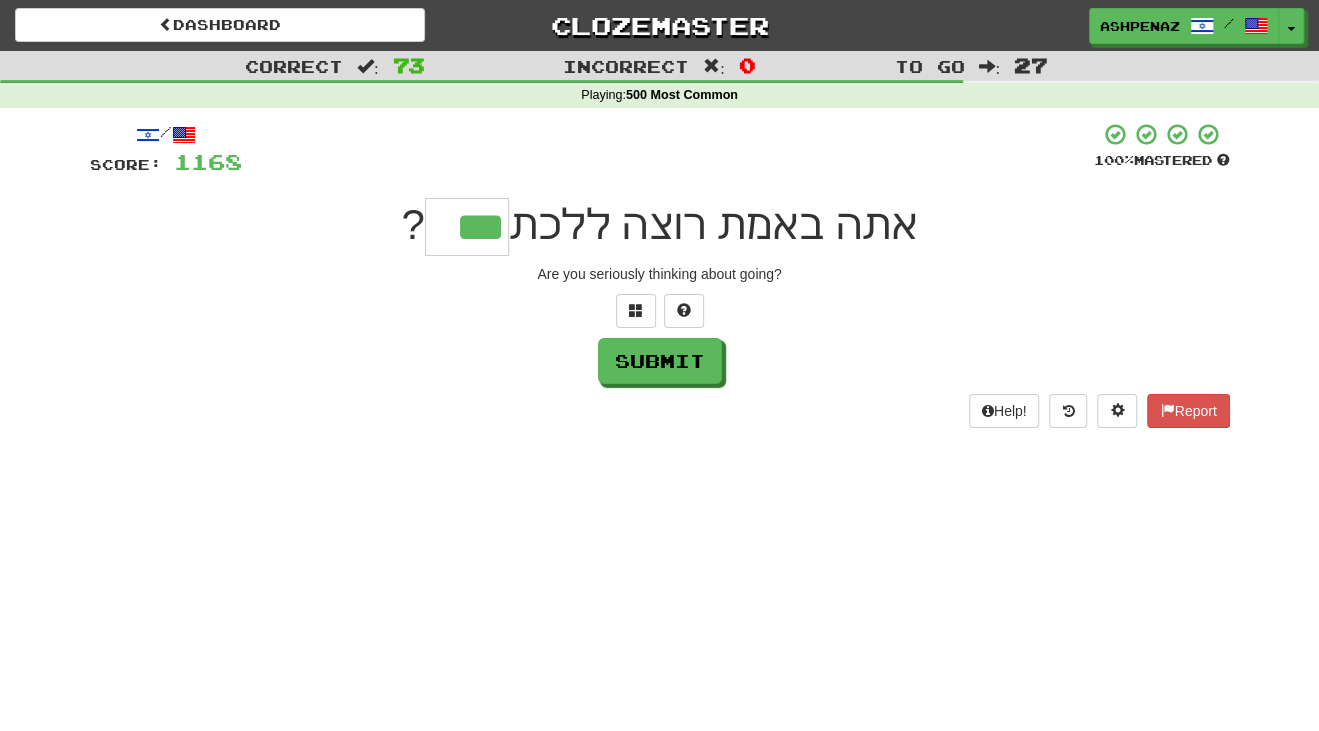 type on "***" 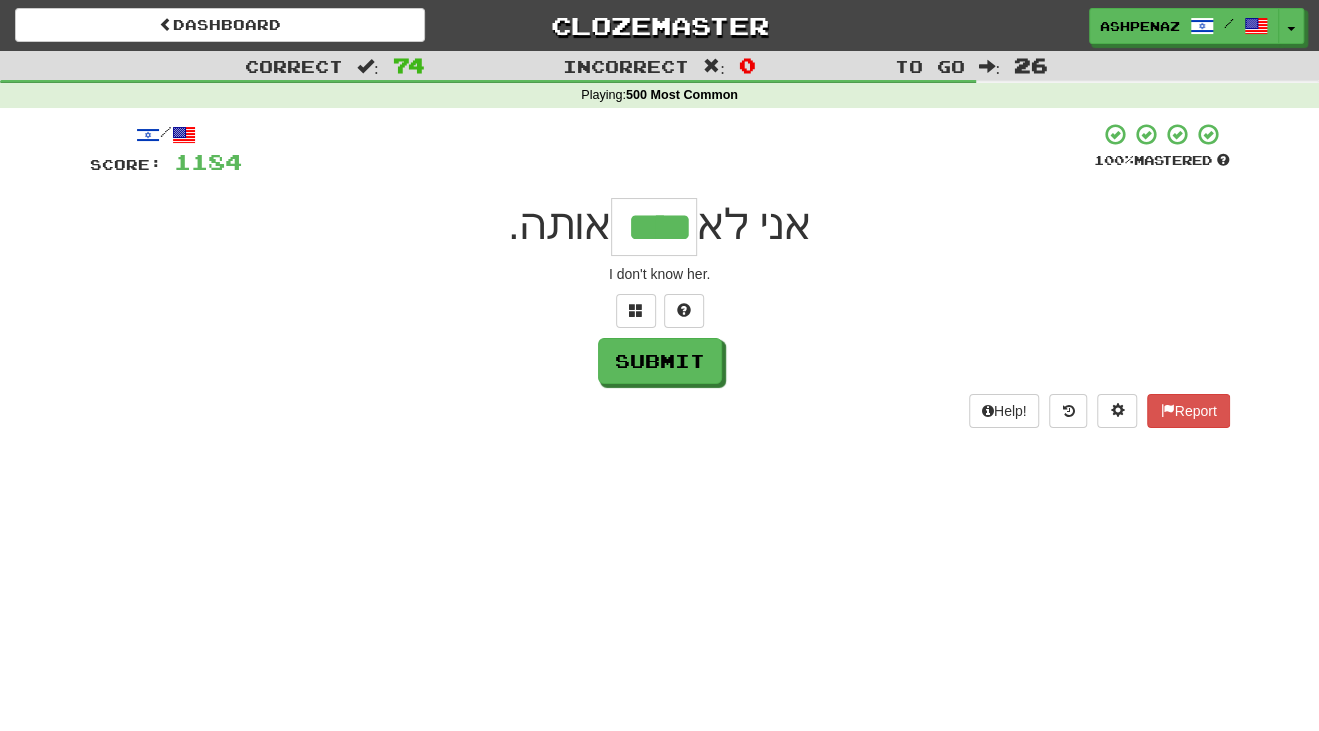 type on "****" 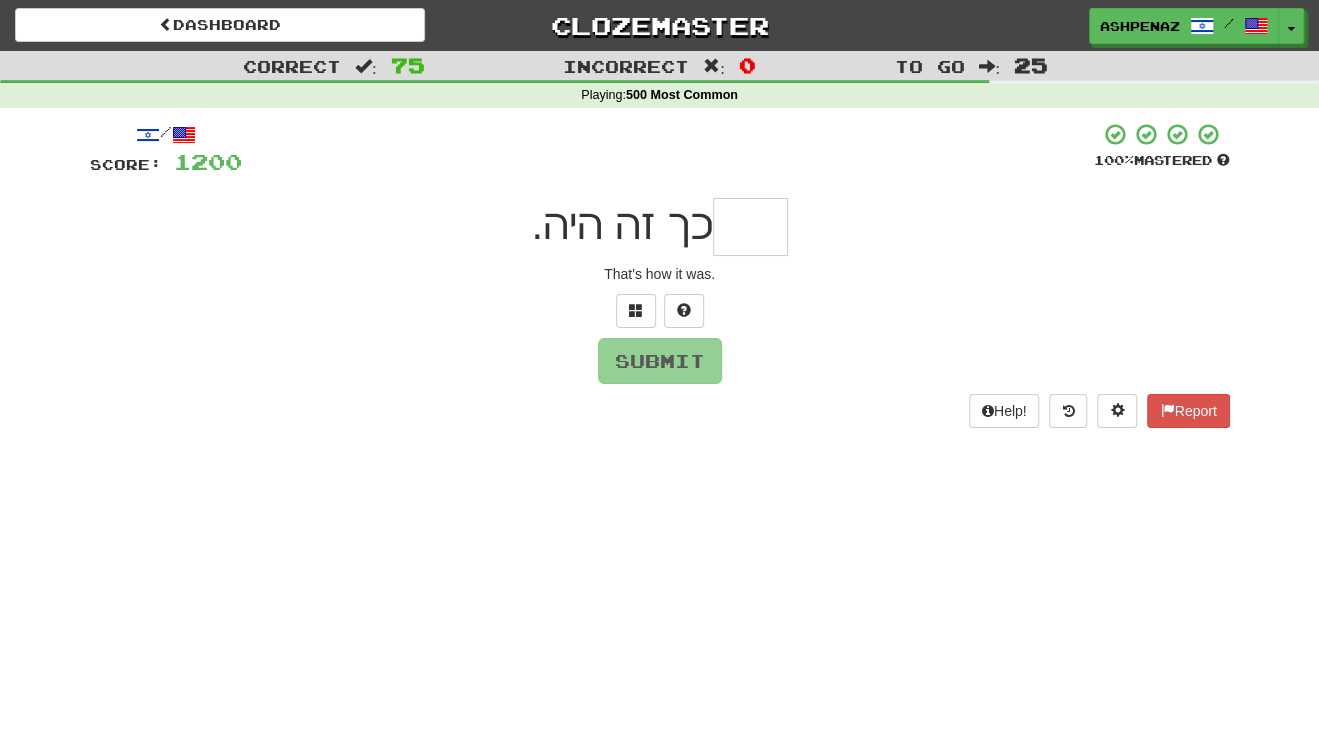 type on "*" 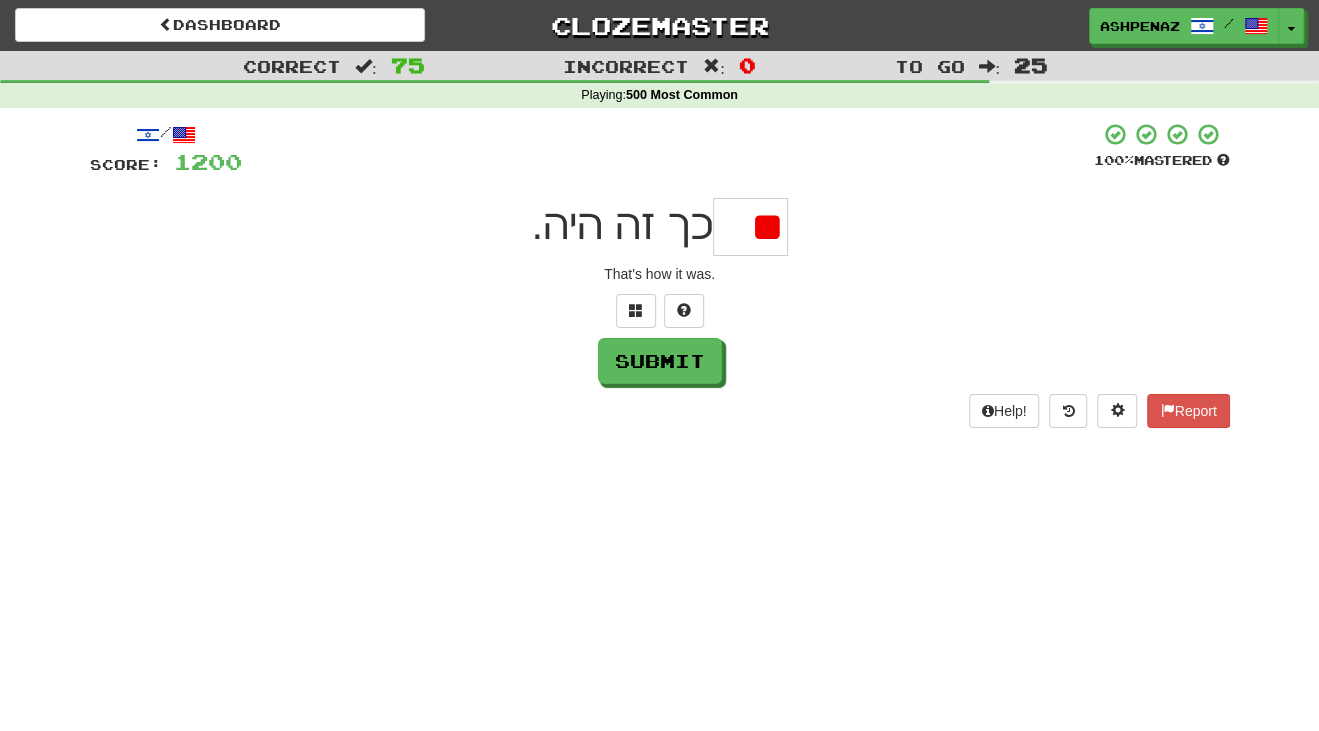 scroll, scrollTop: 0, scrollLeft: 0, axis: both 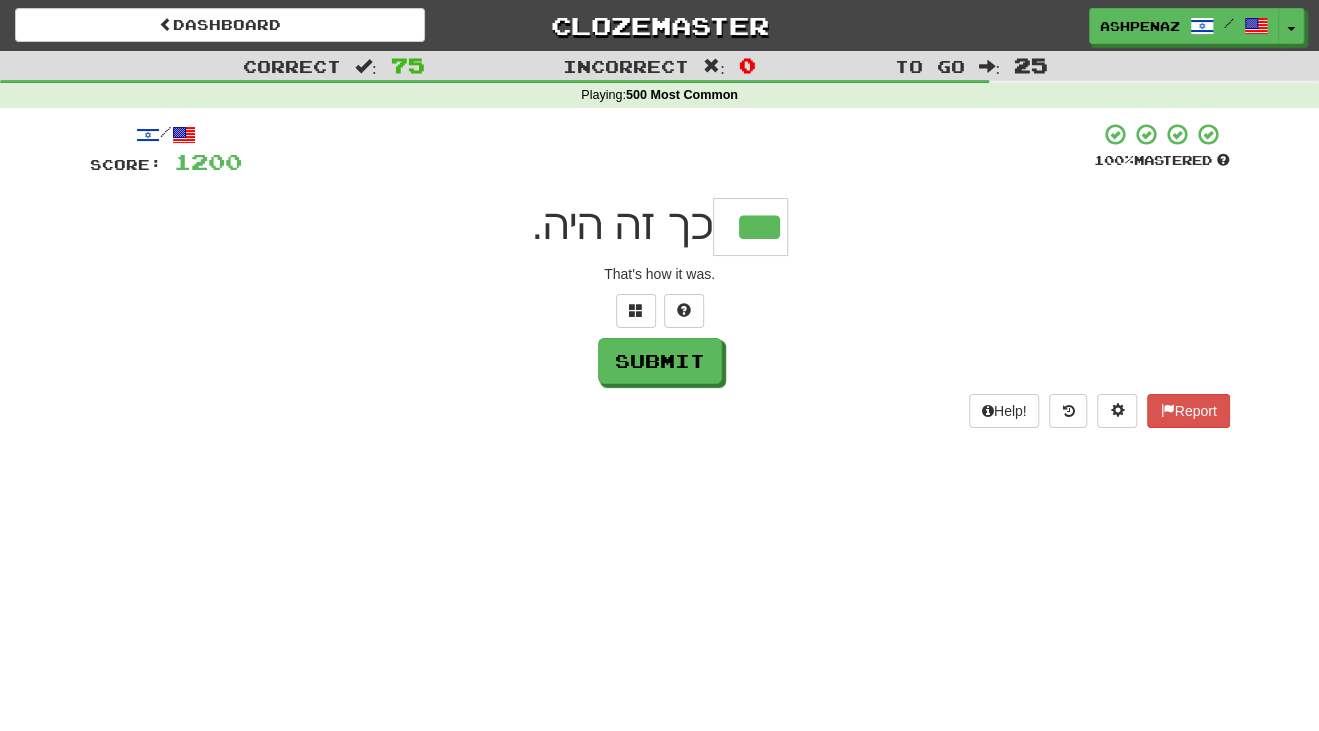 type on "***" 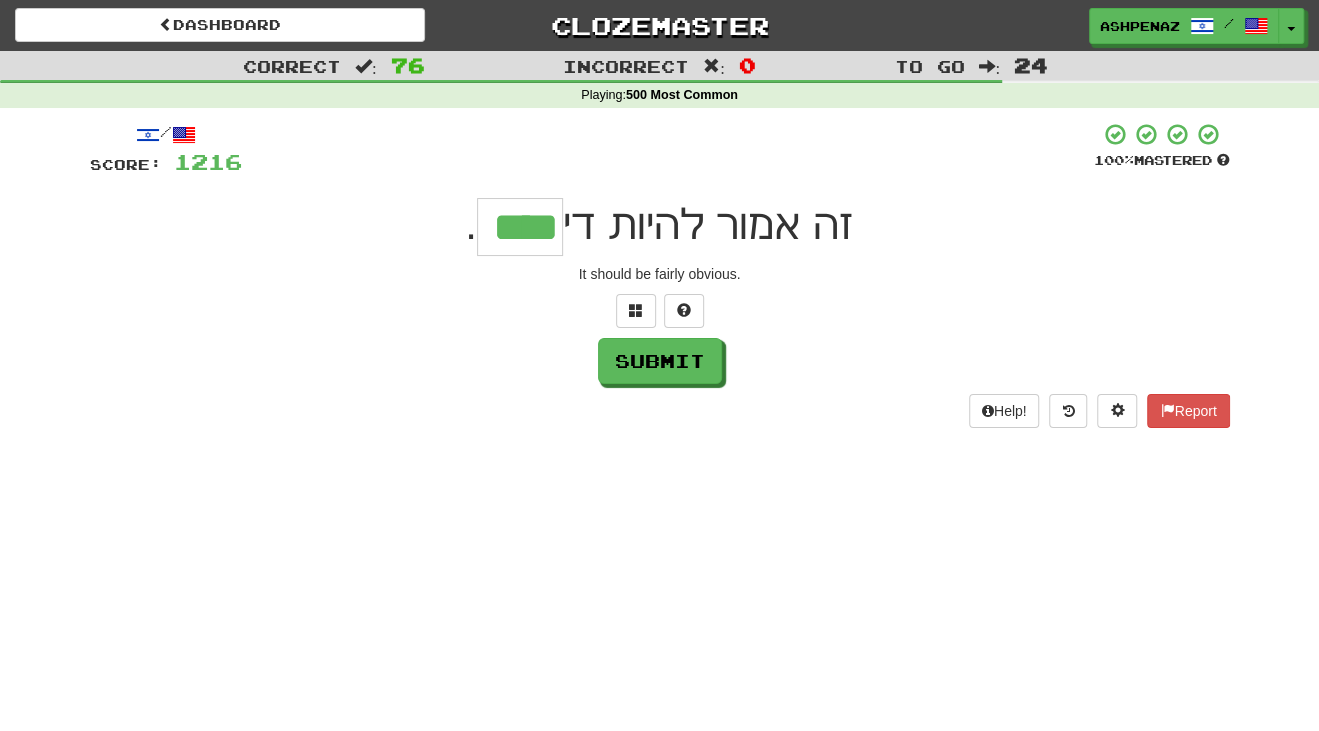 type on "****" 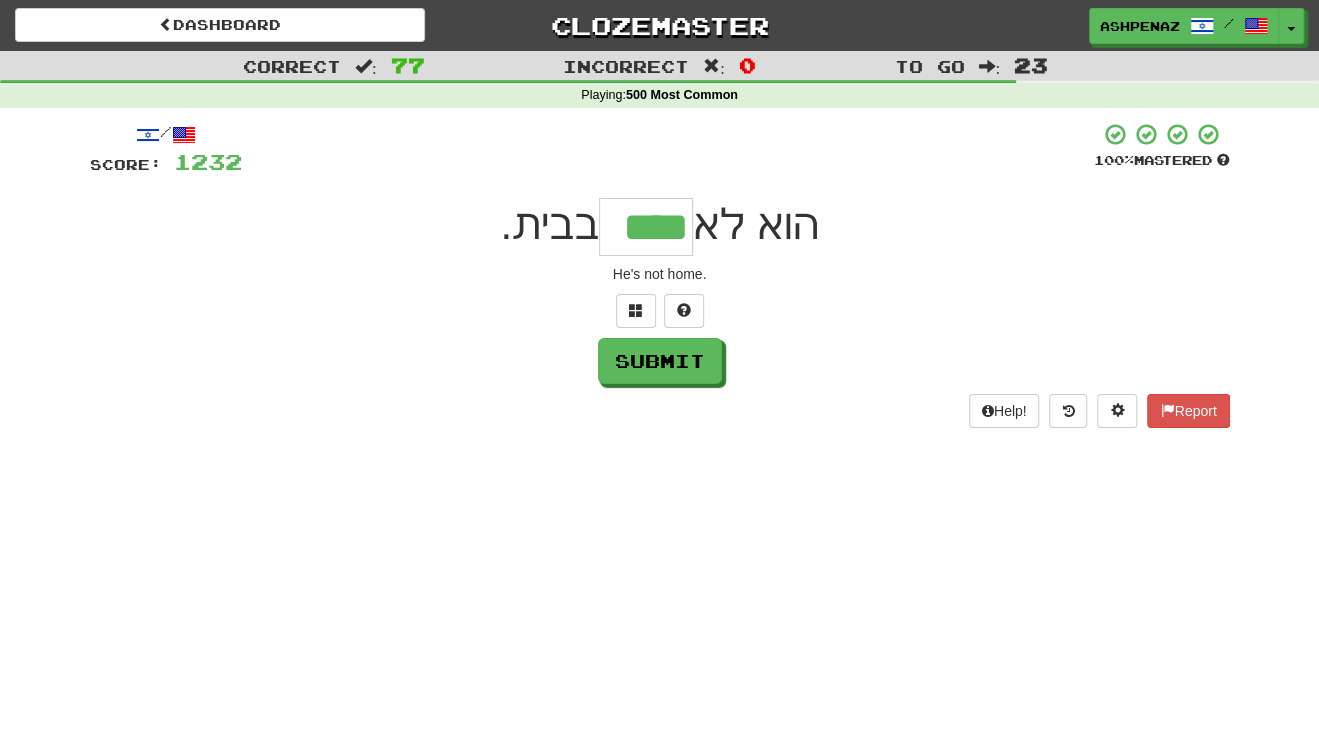 type on "****" 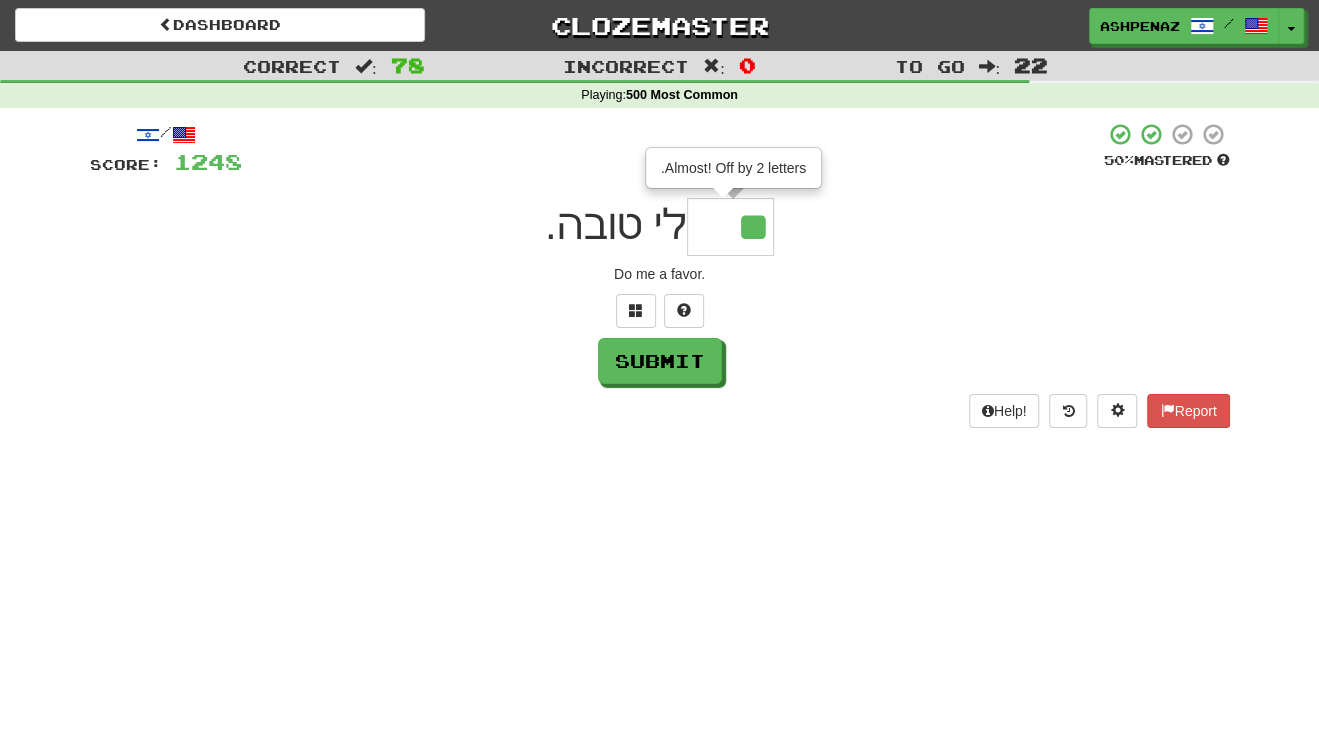 type on "*" 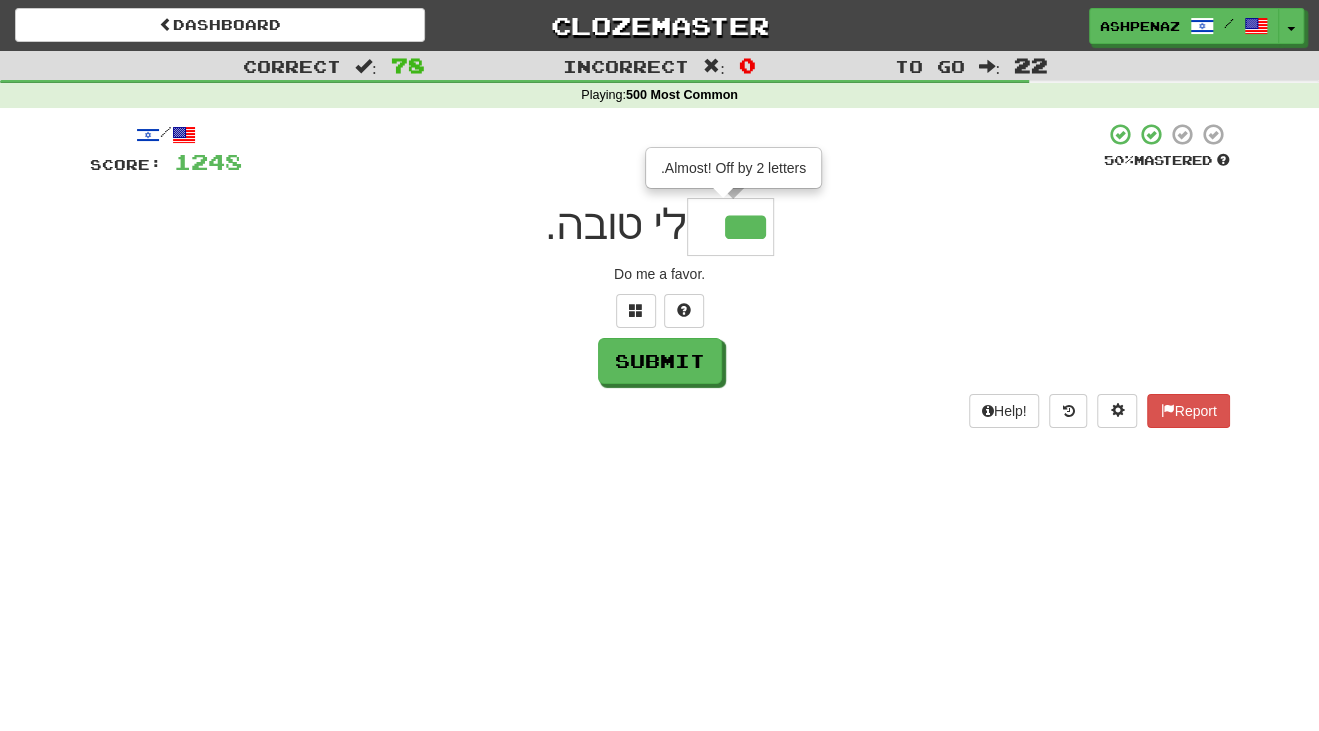 type on "***" 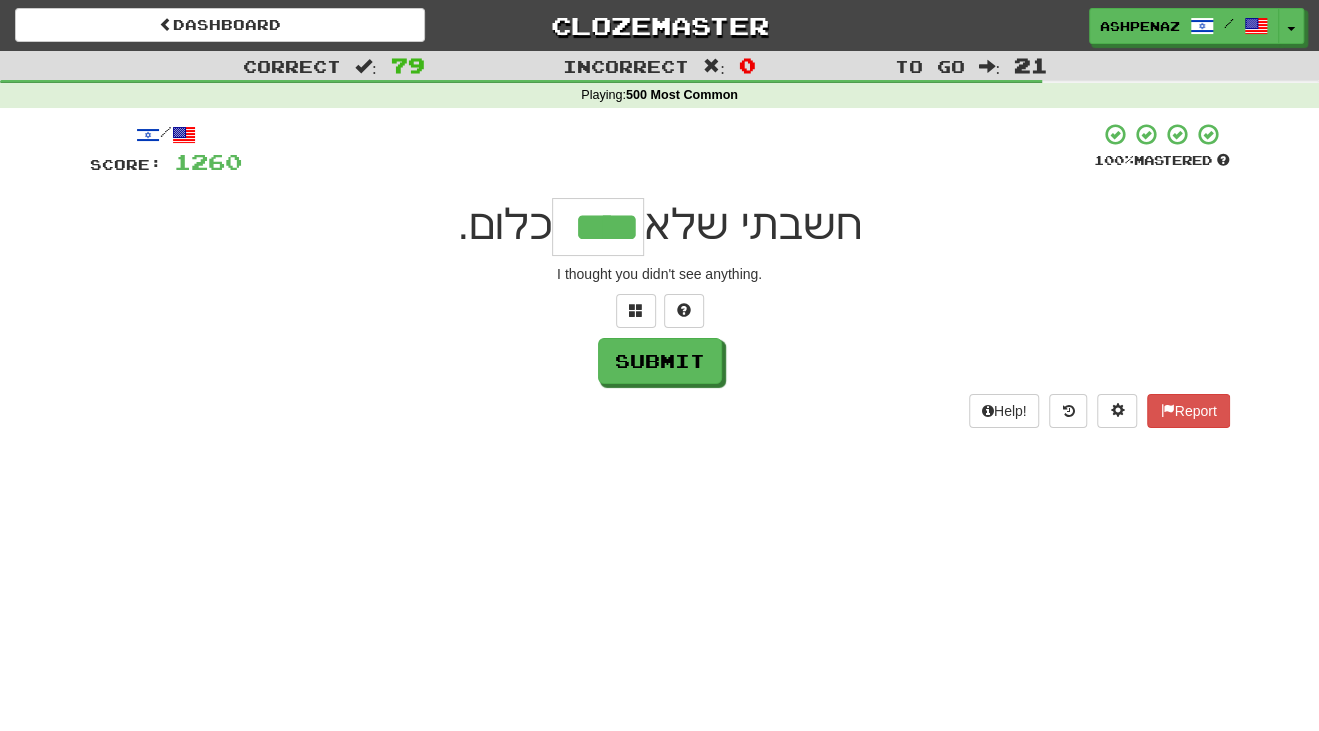 type on "****" 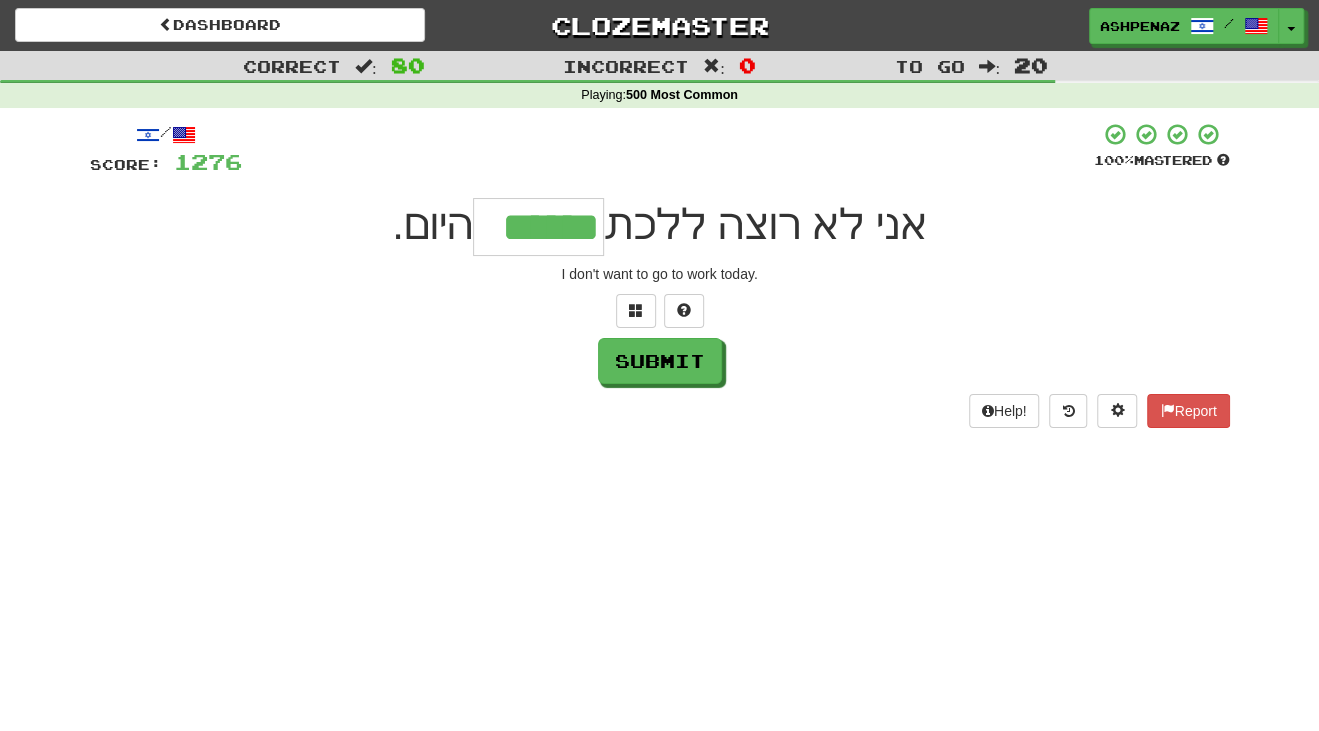type on "******" 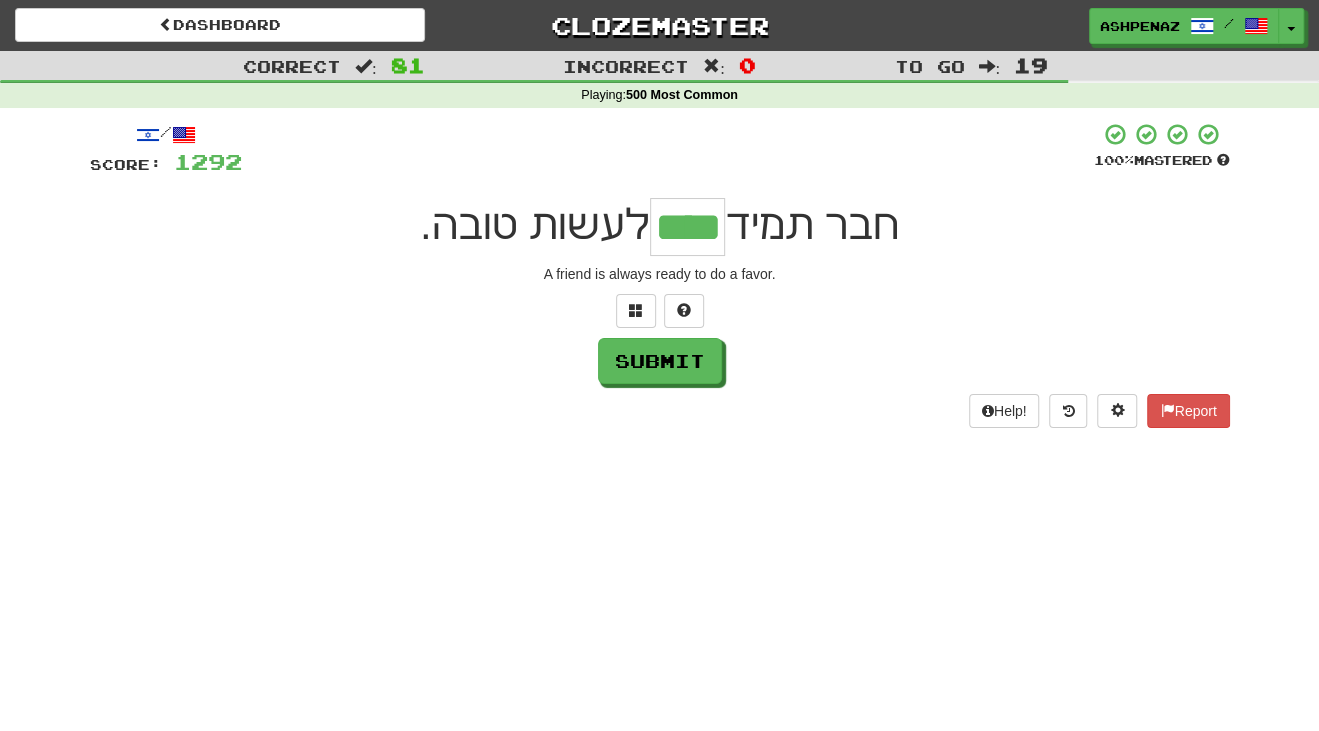 type on "****" 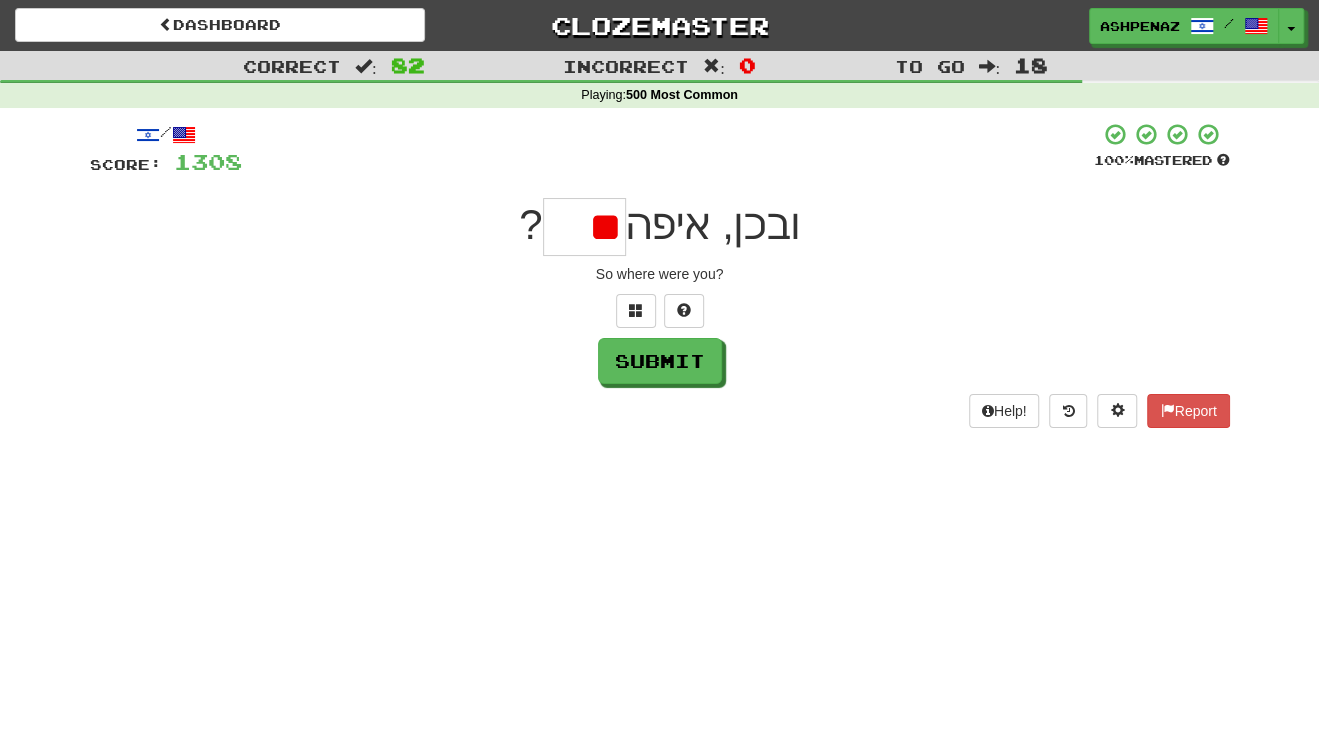 type on "*" 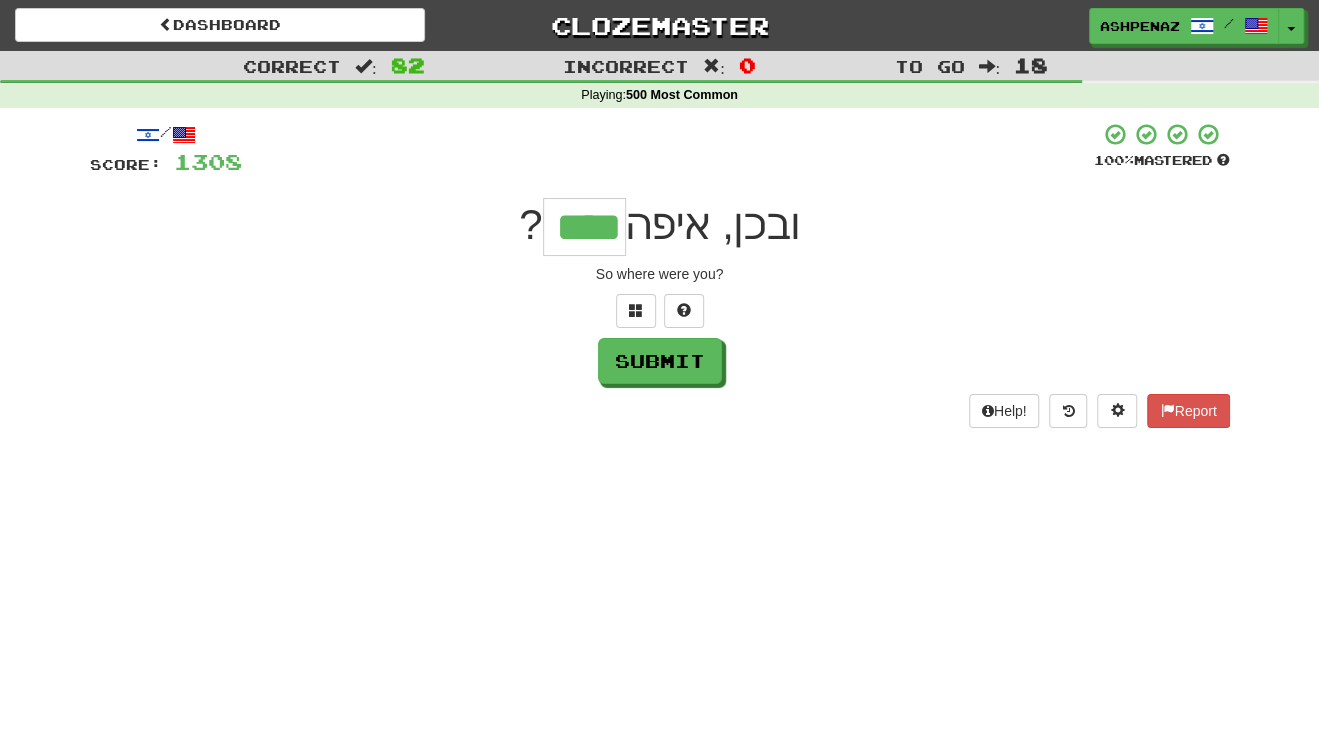 type on "****" 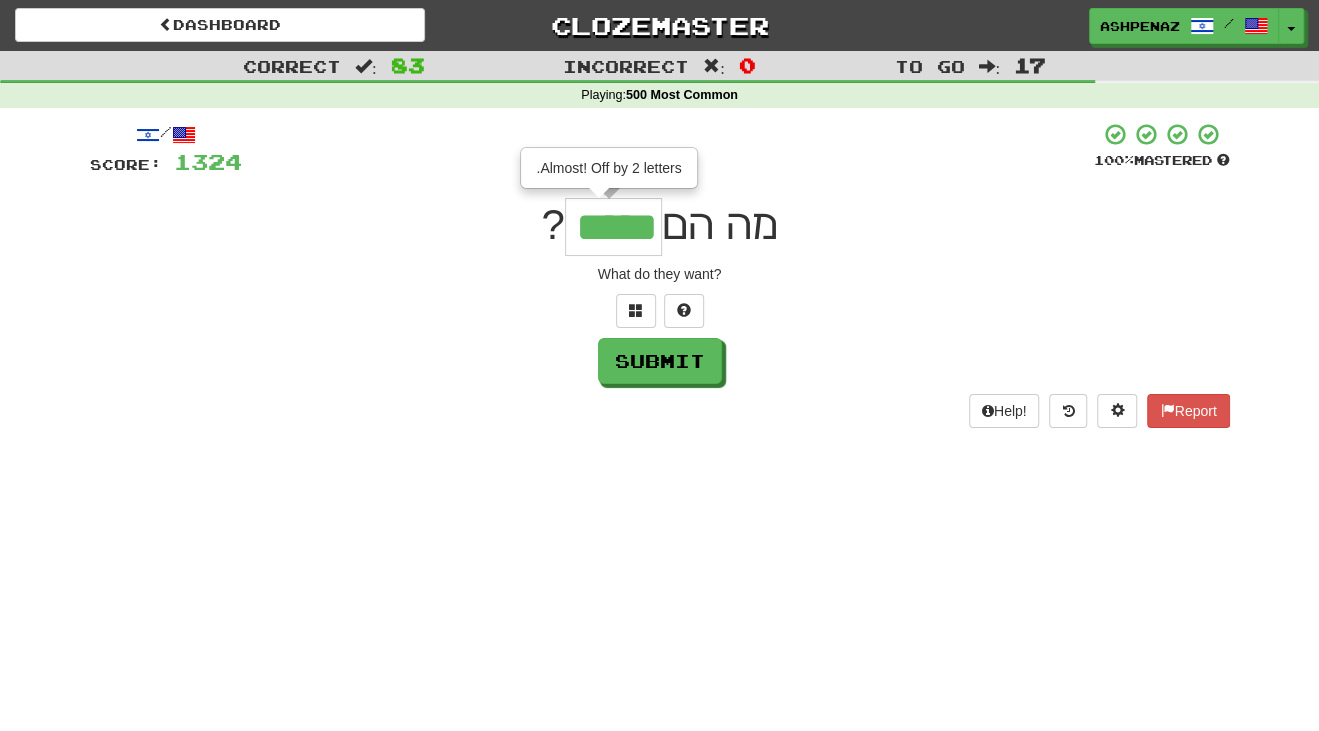 type on "*****" 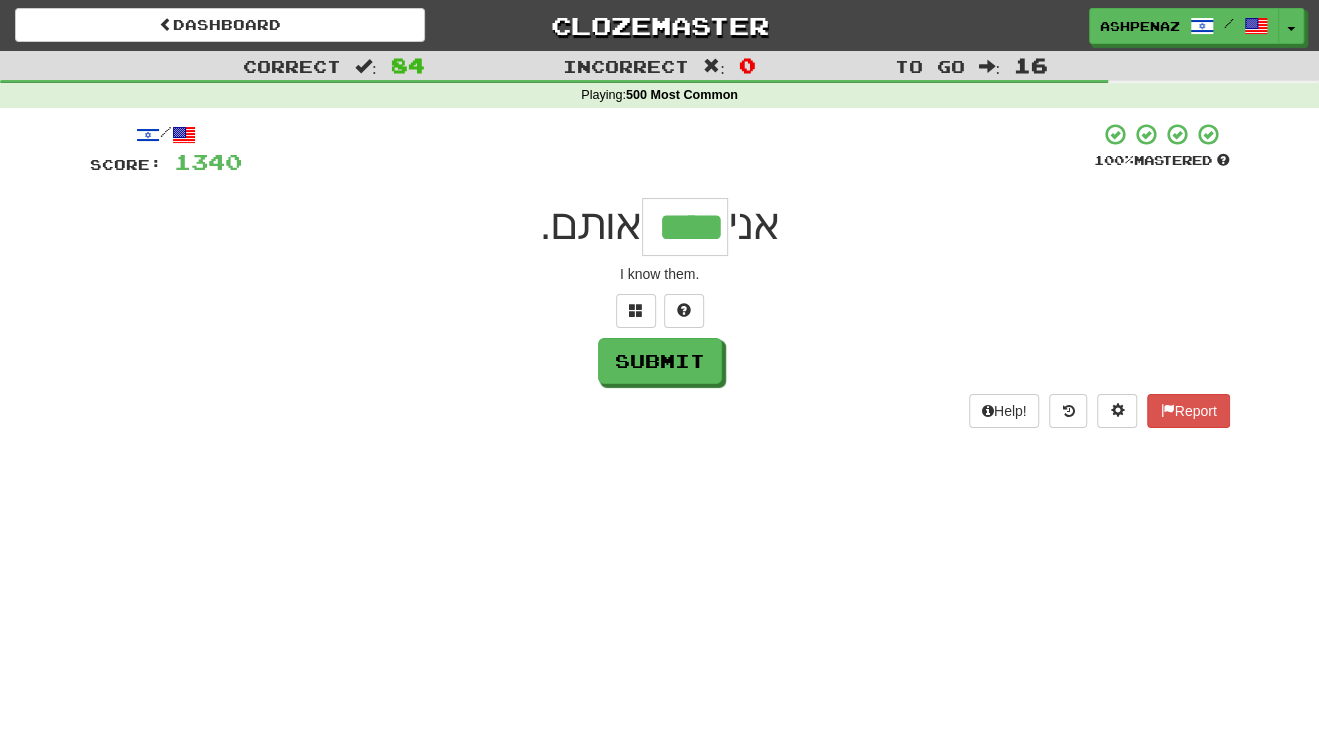 type on "****" 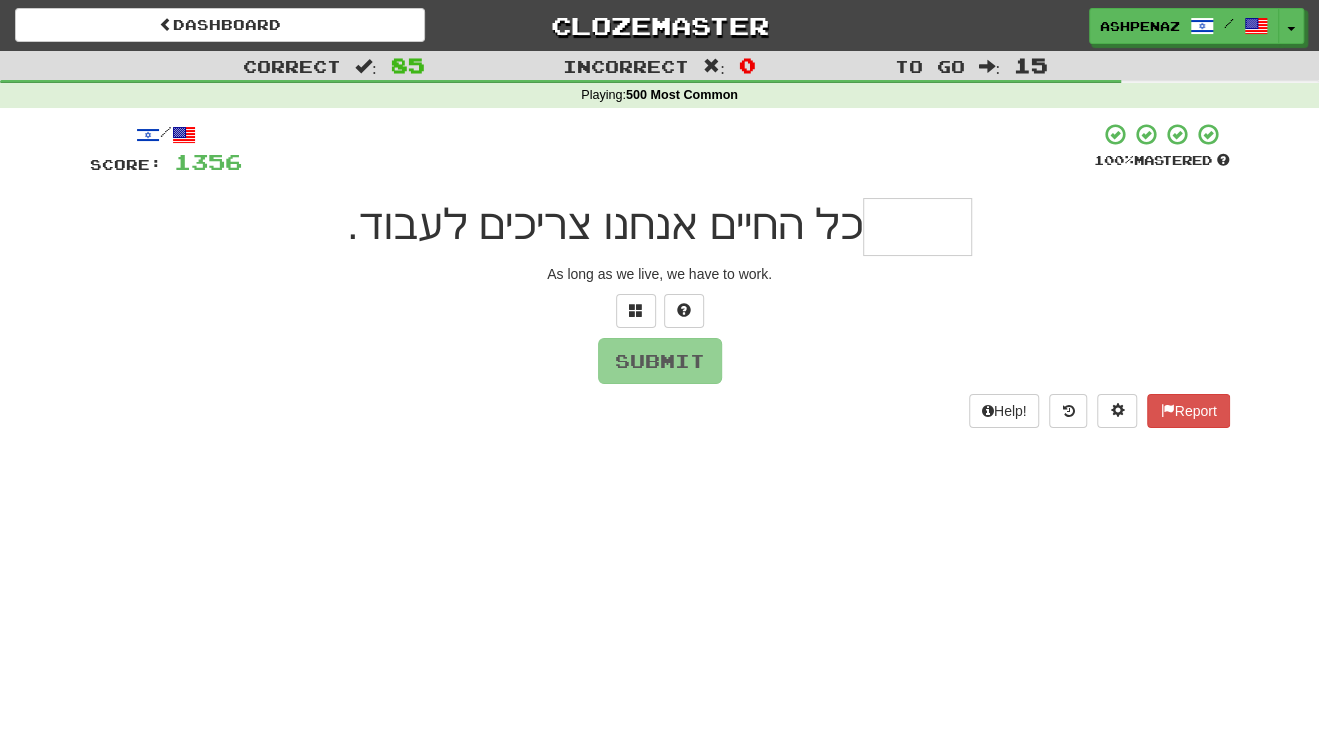 type on "*" 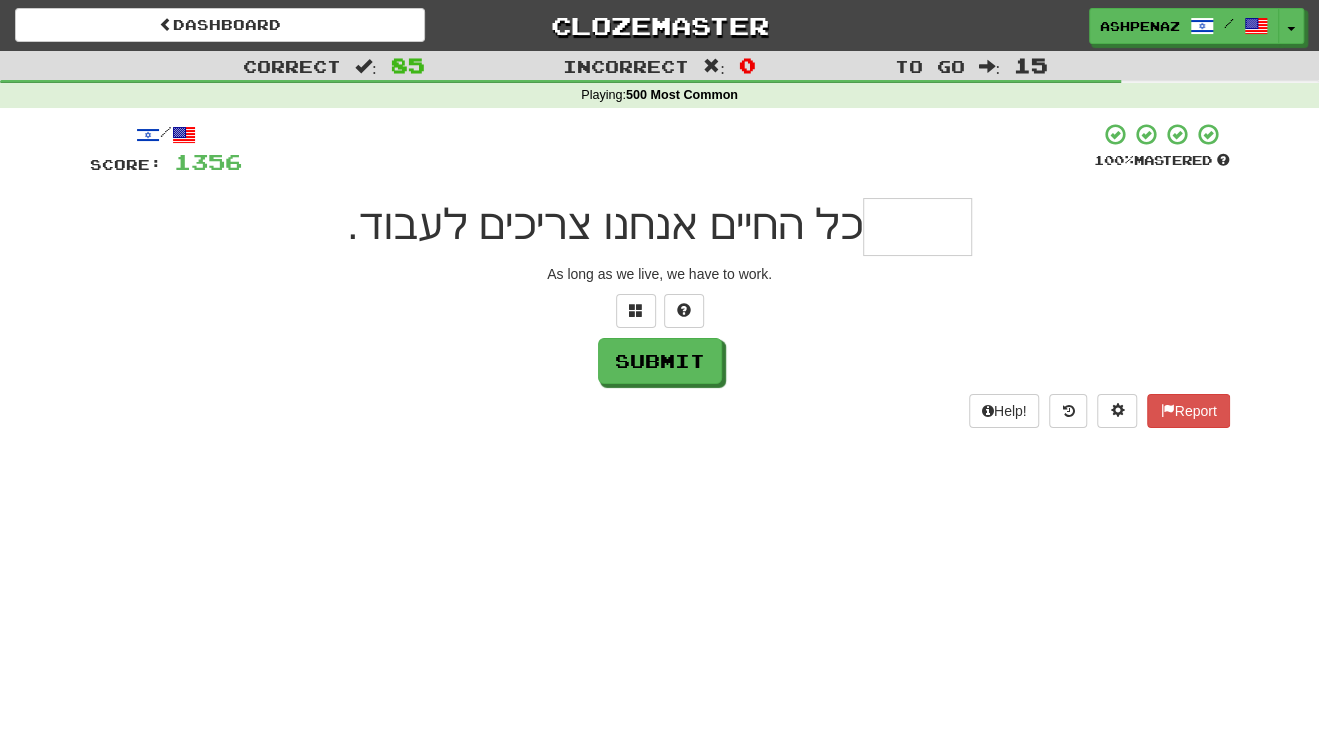 type on "*" 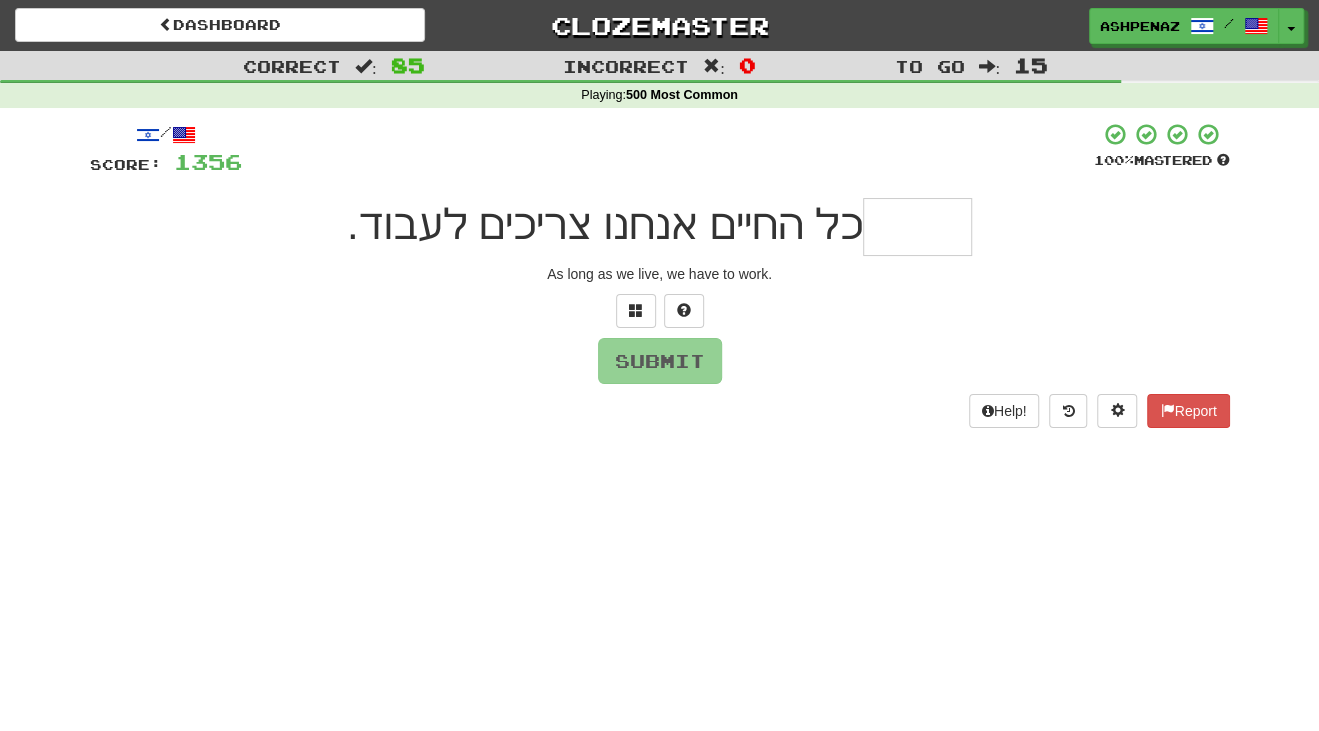 type on "*" 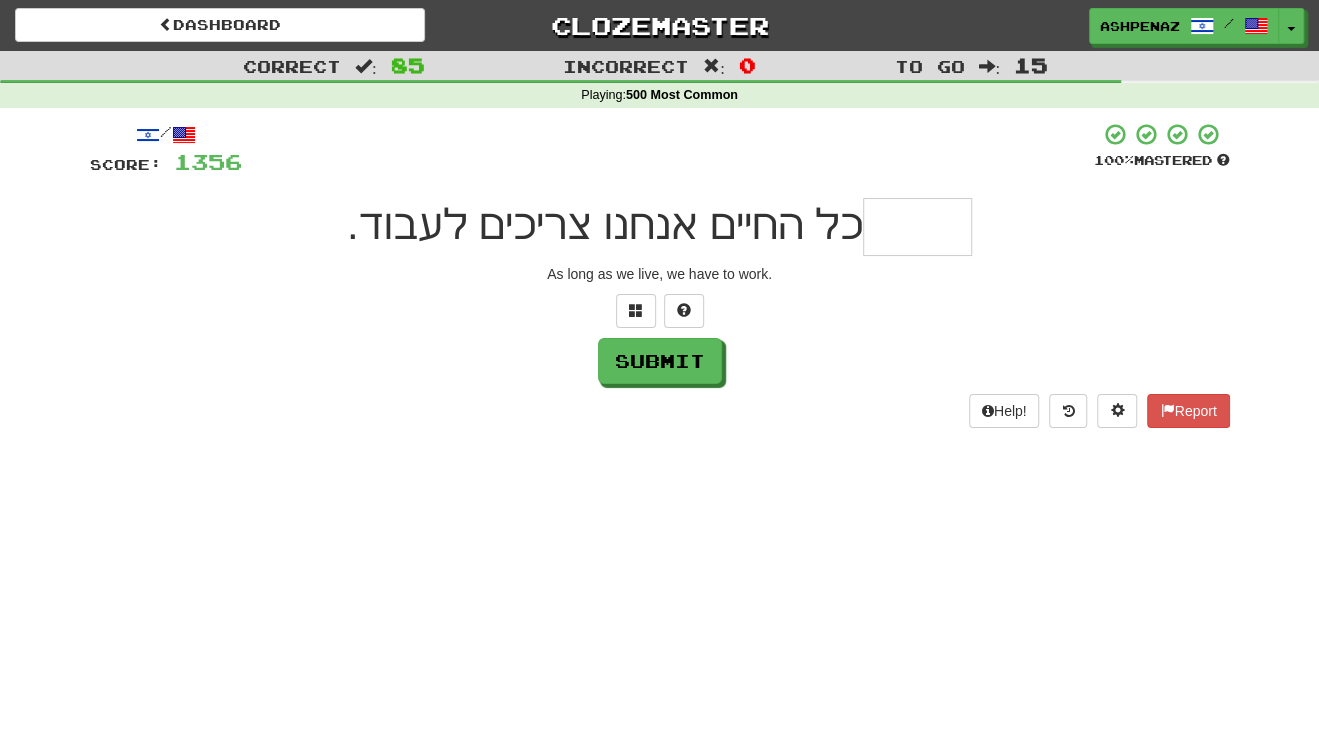 type on "*" 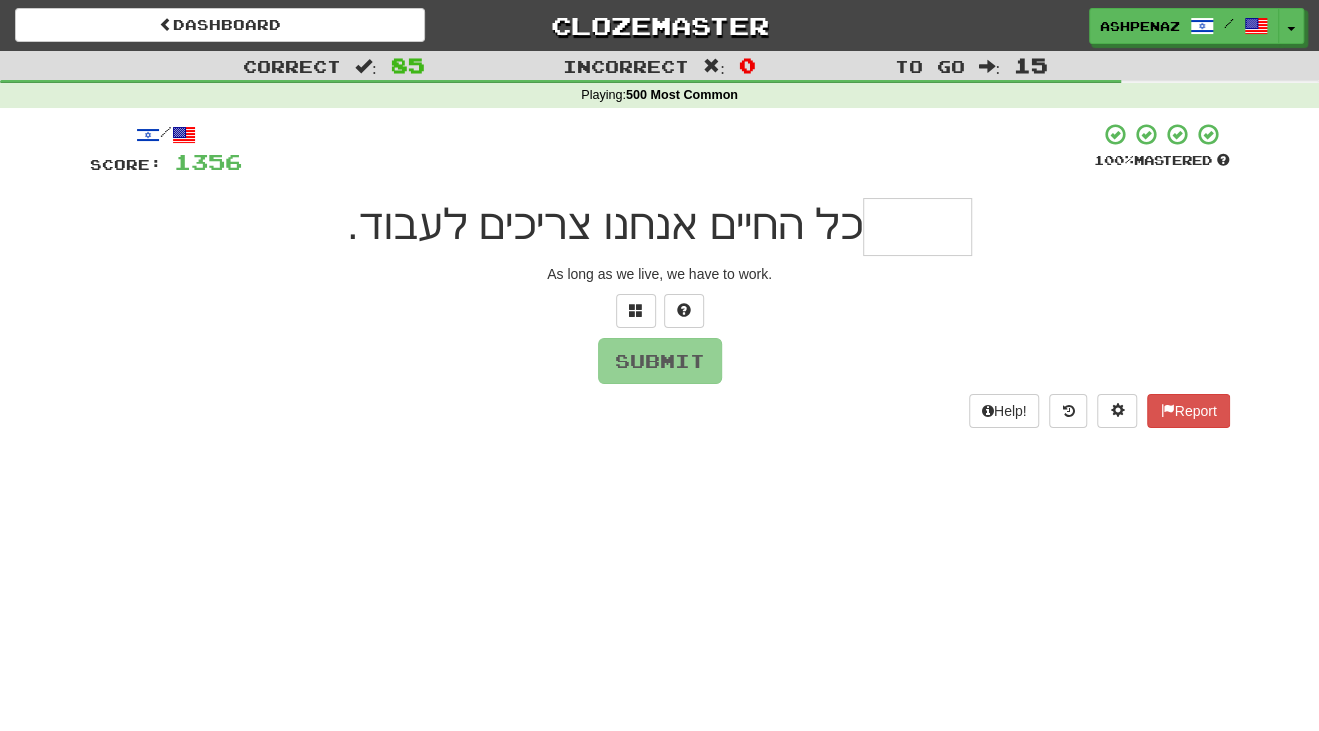 type on "*" 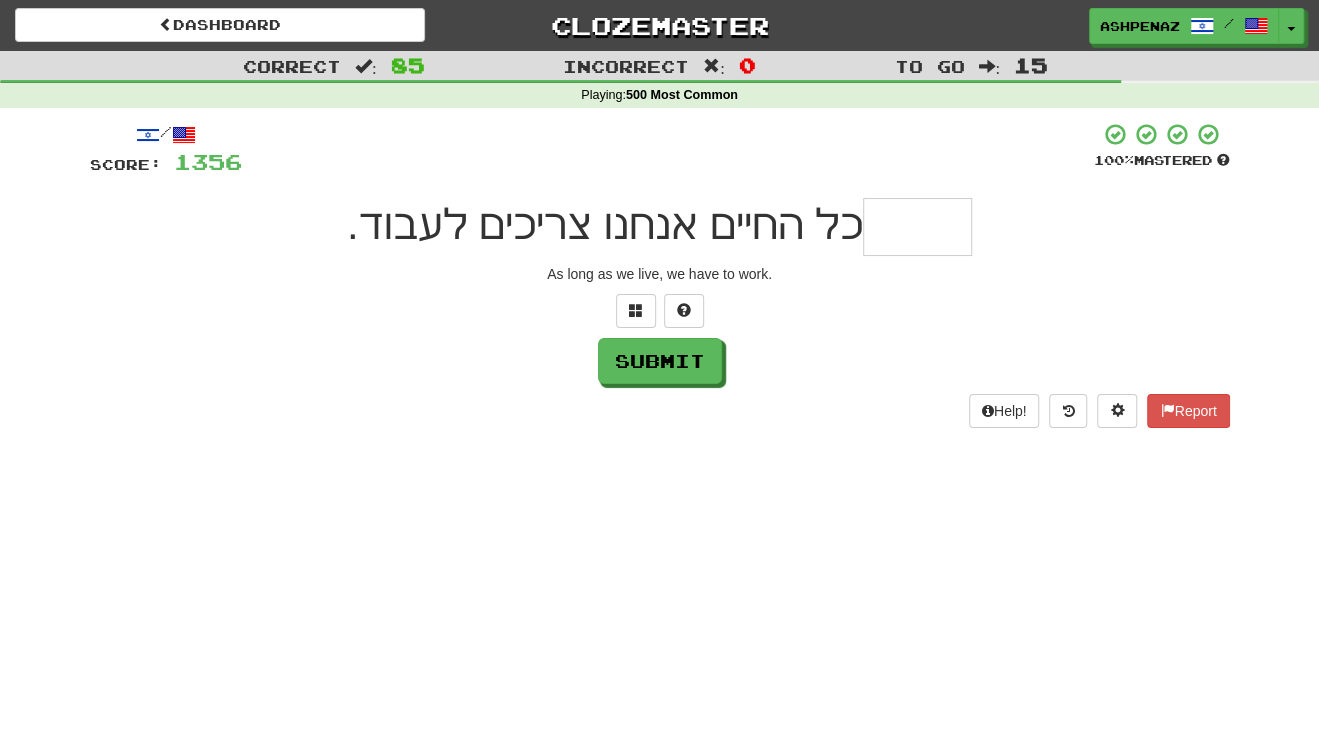 type on "*" 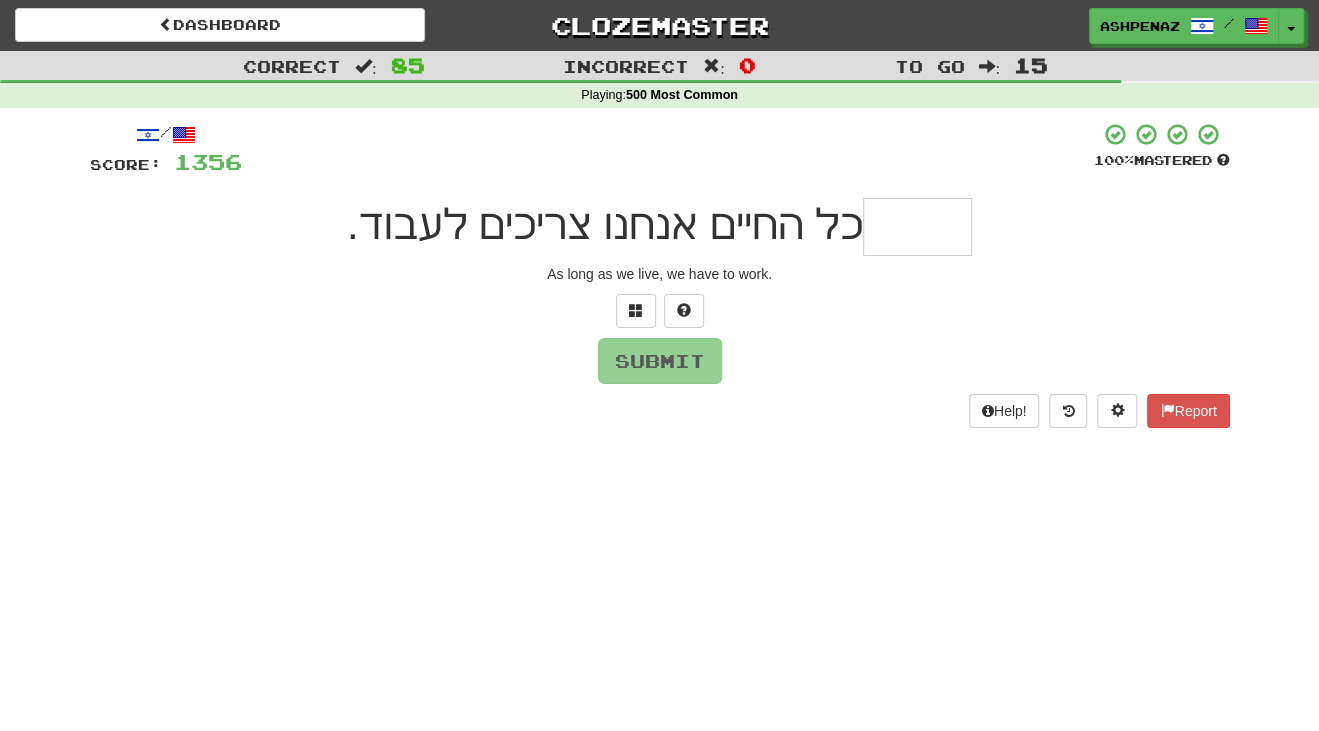 type on "*" 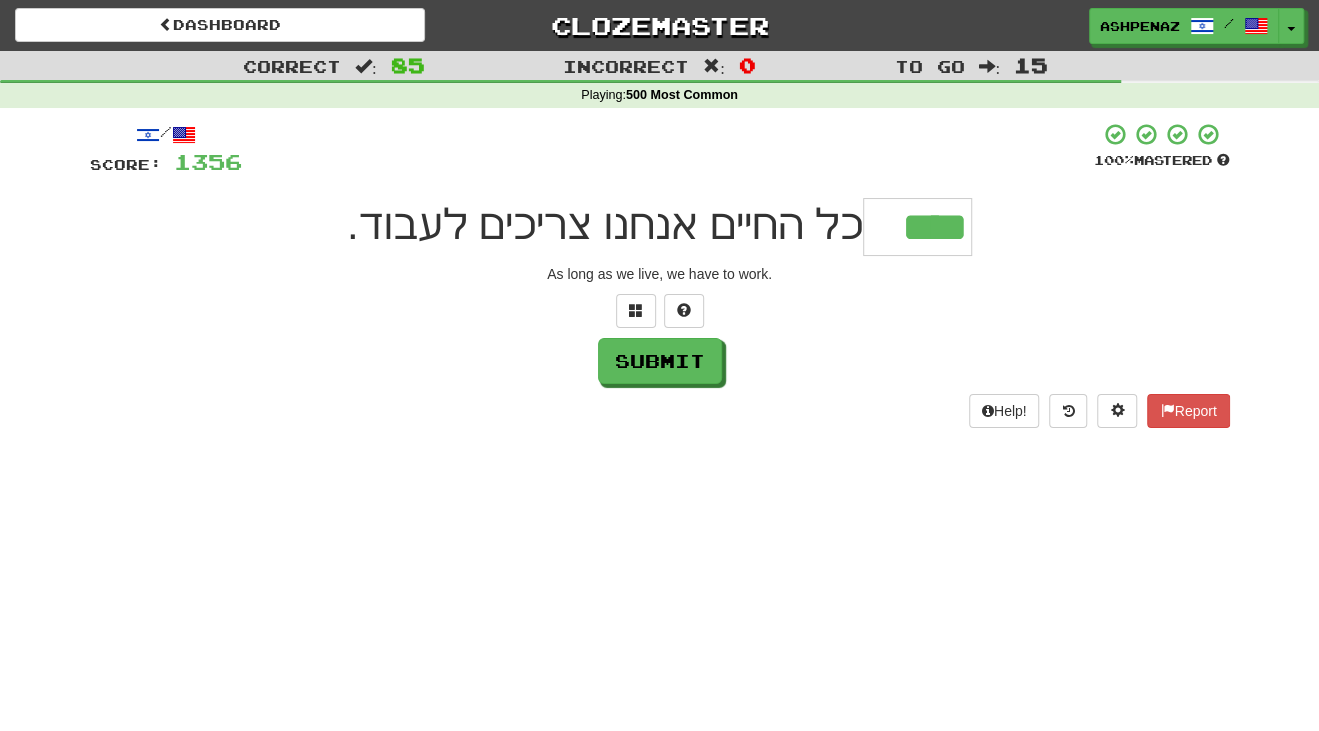 type on "****" 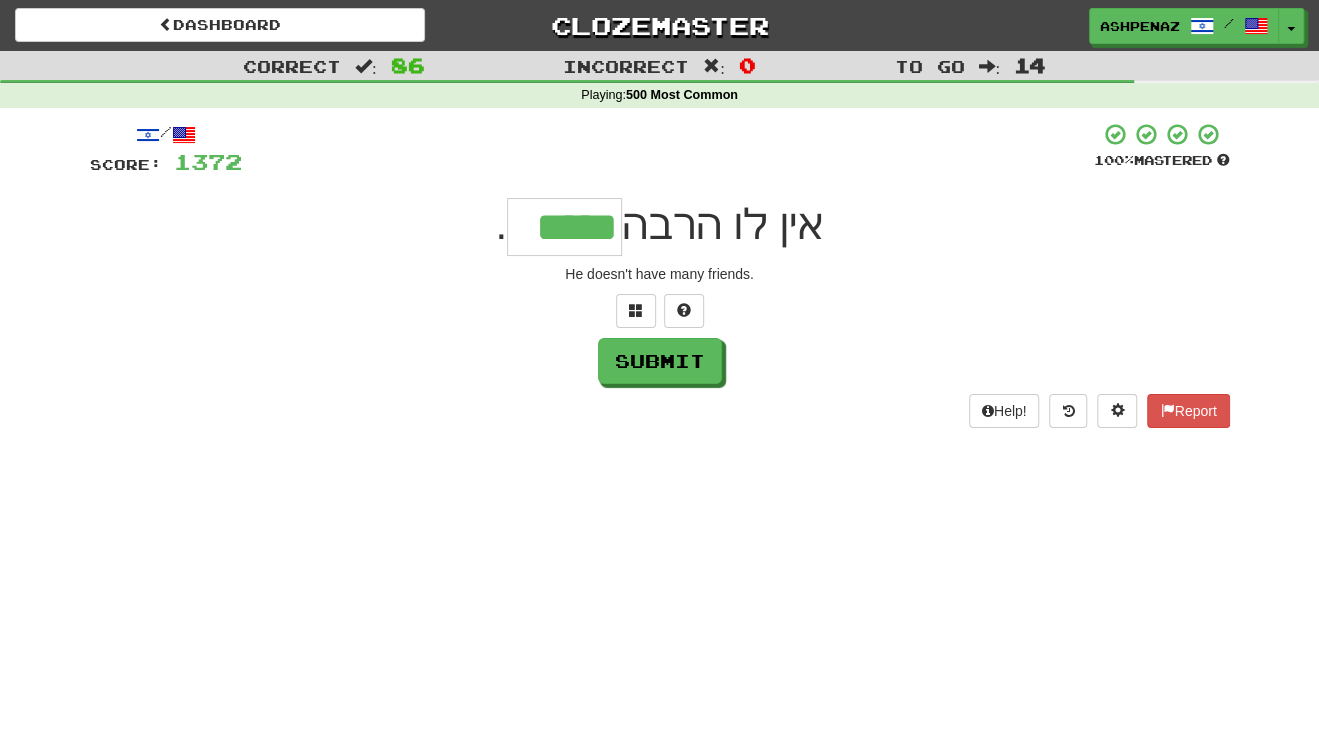 type on "*****" 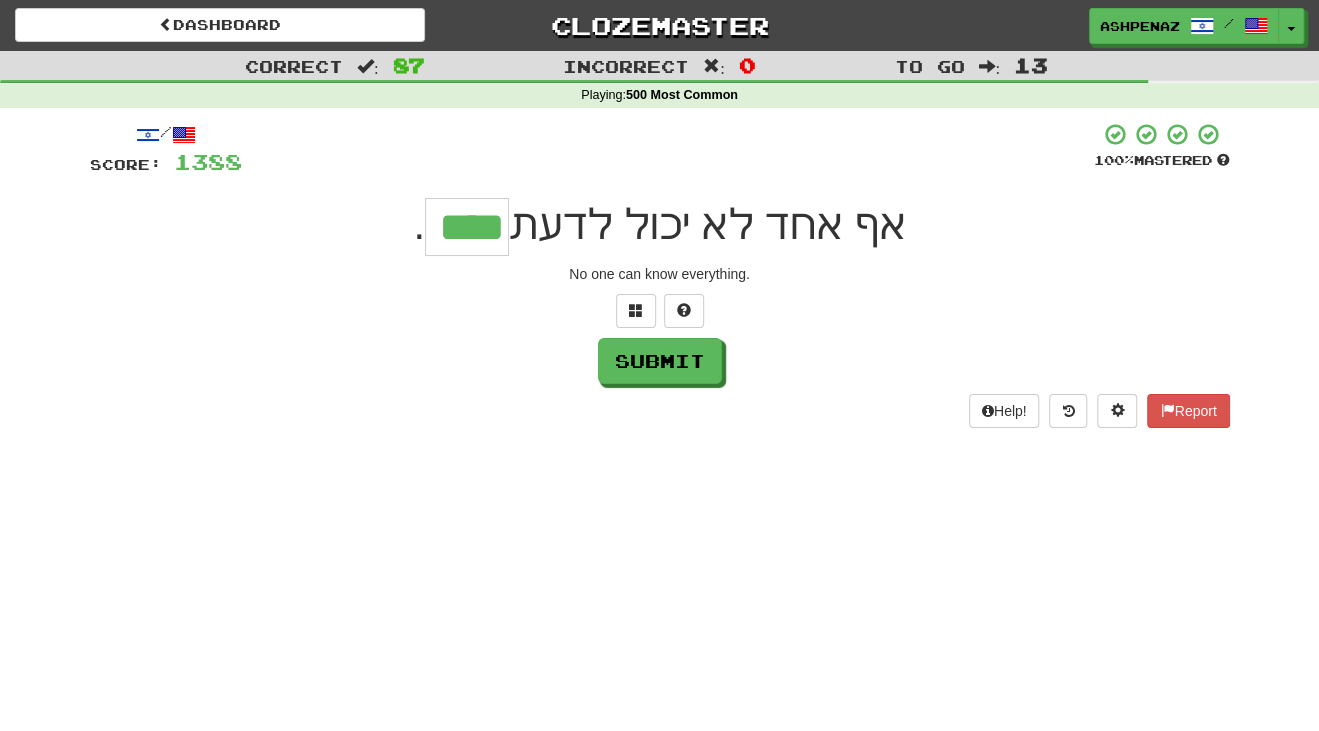 type on "****" 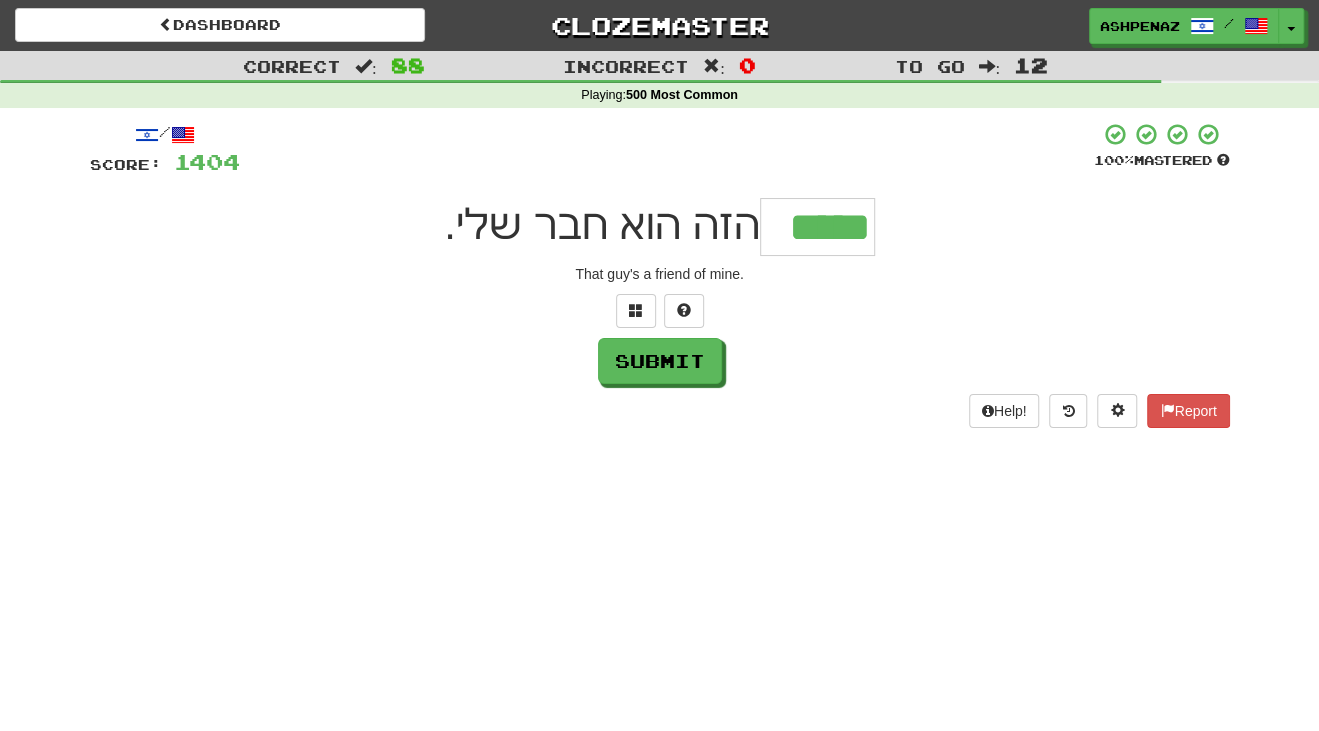 type on "*****" 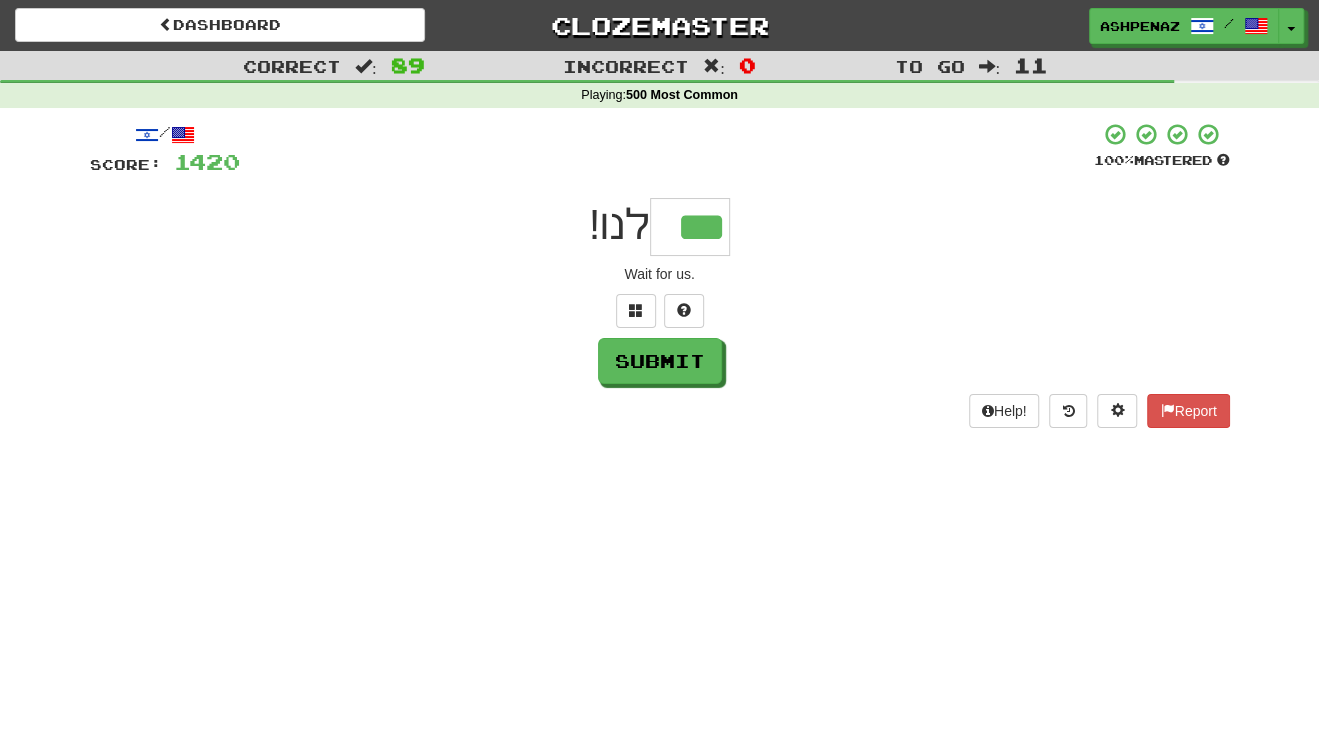 type on "***" 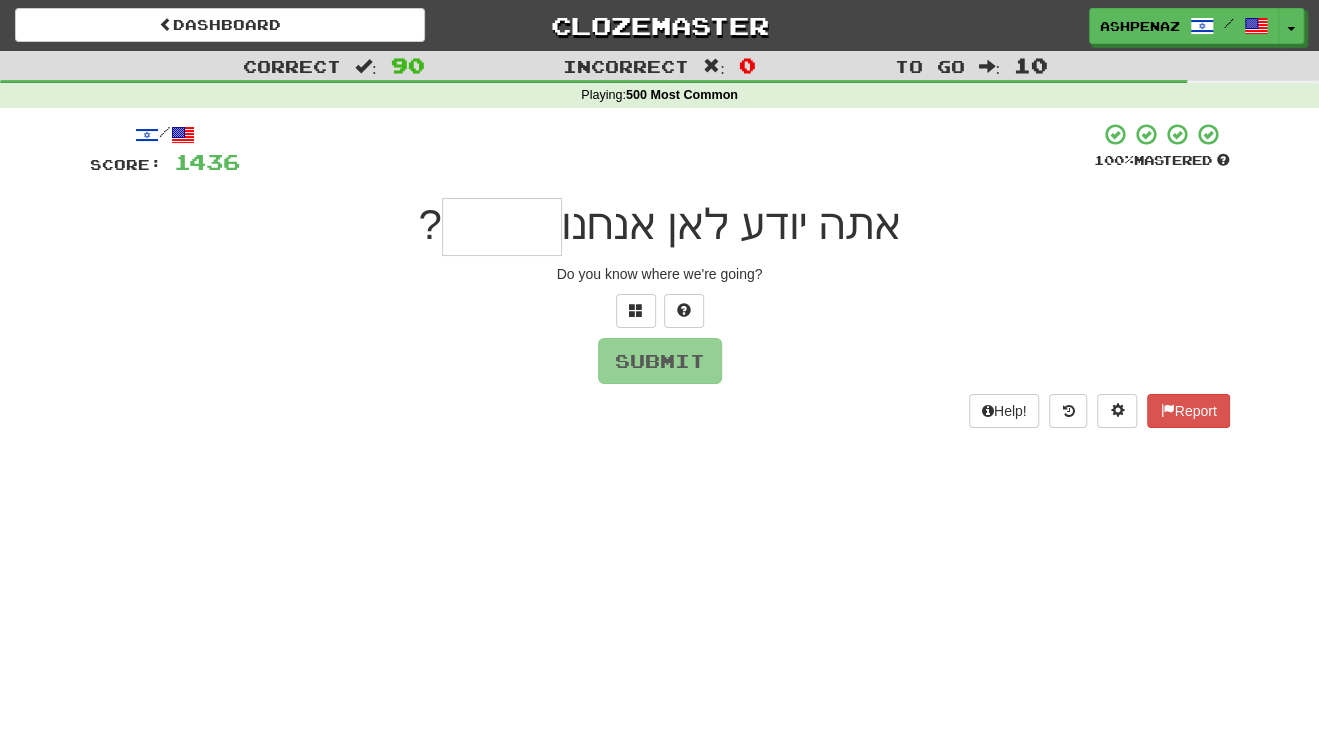 type on "*" 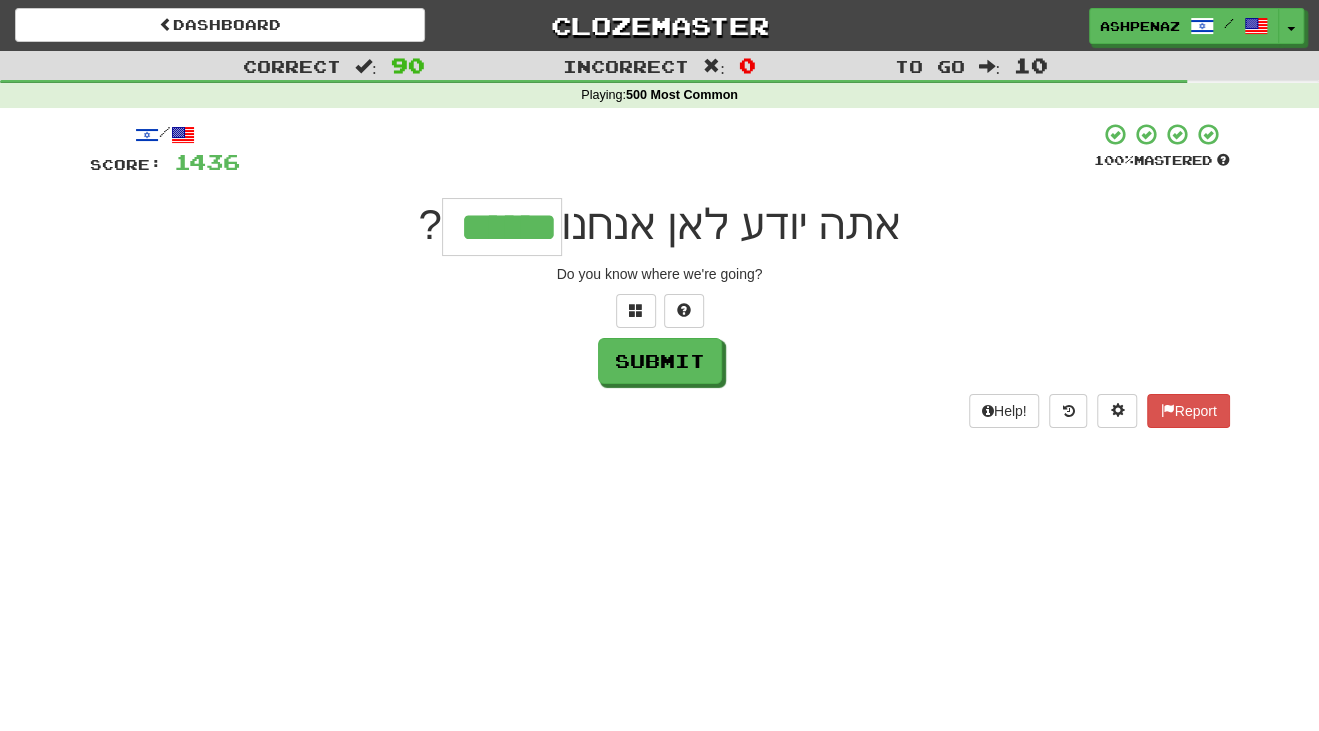 type on "******" 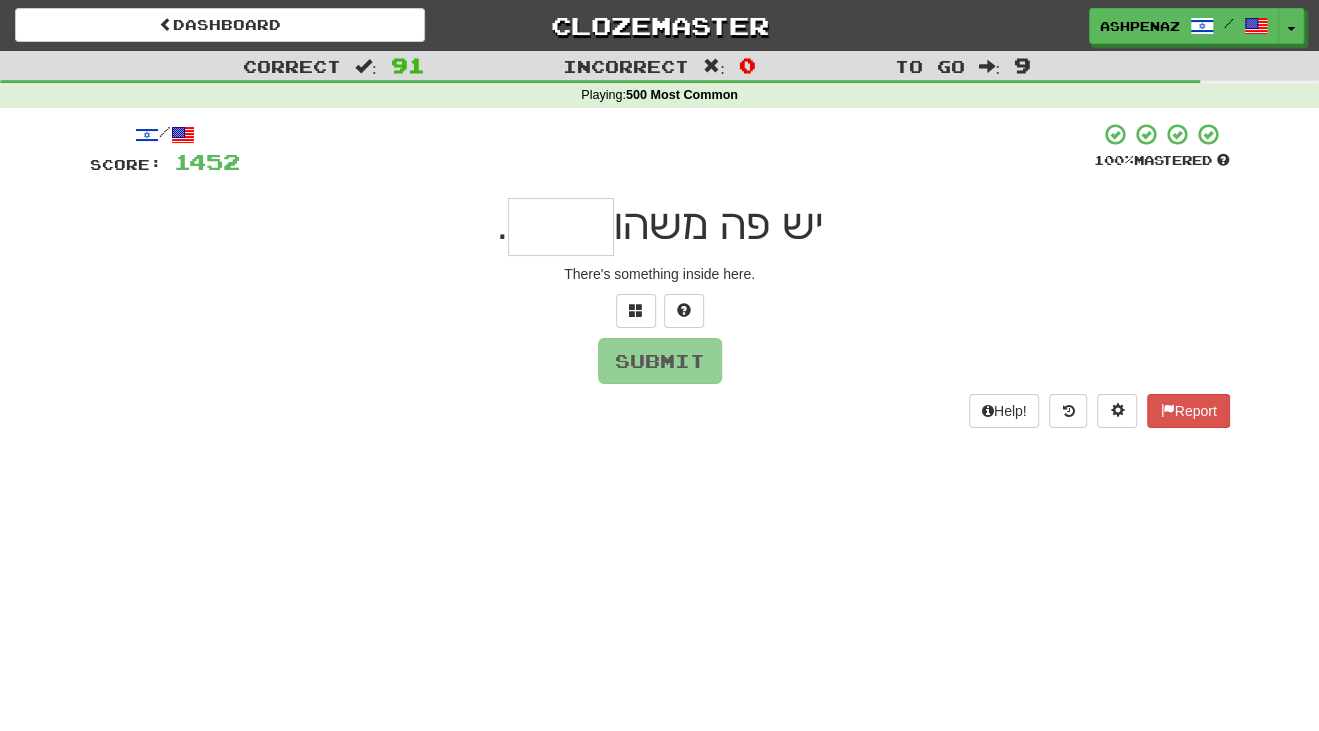 type on "*" 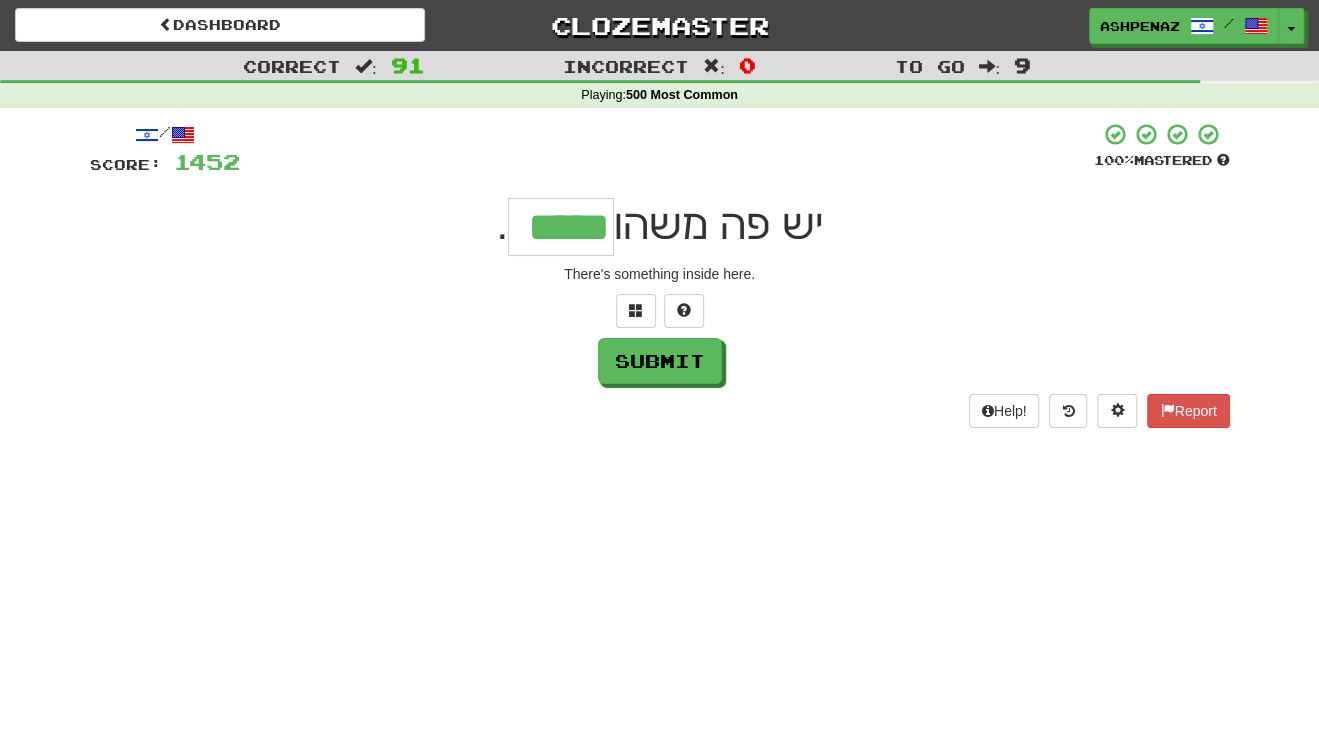 type on "*****" 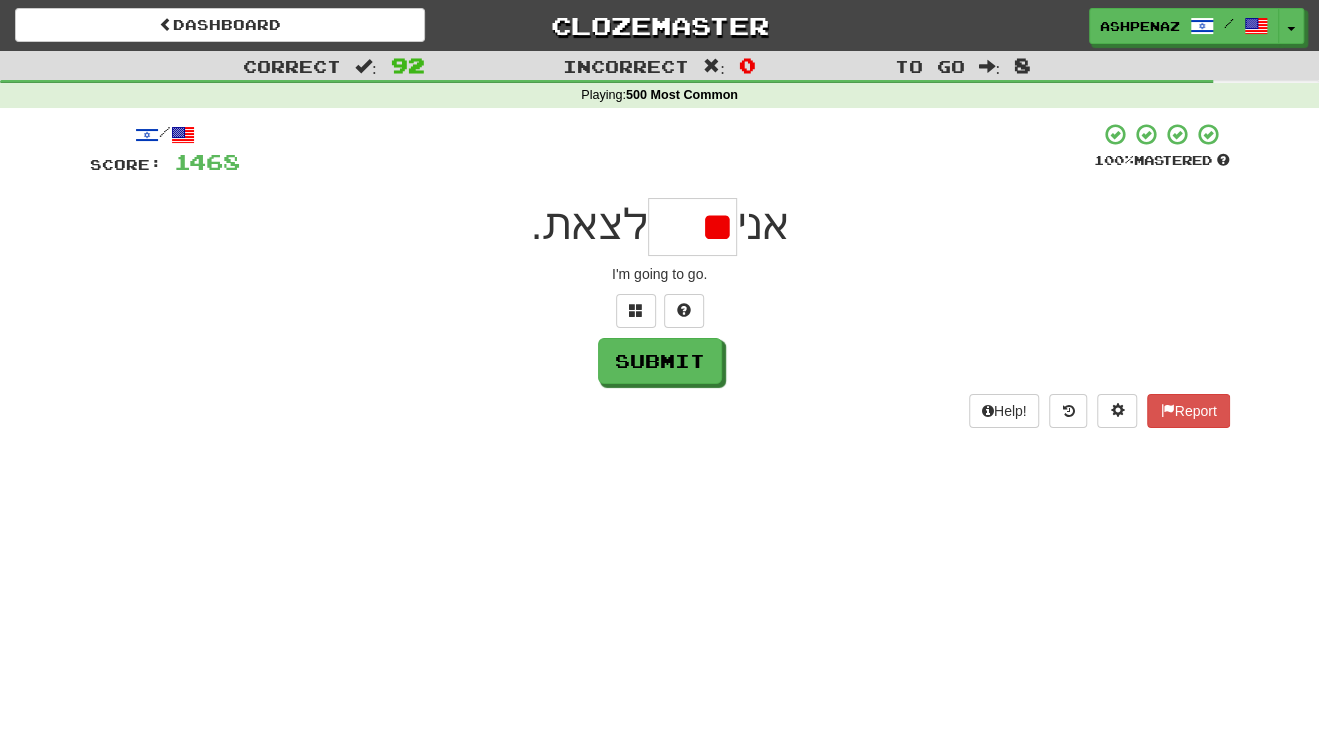 type on "*" 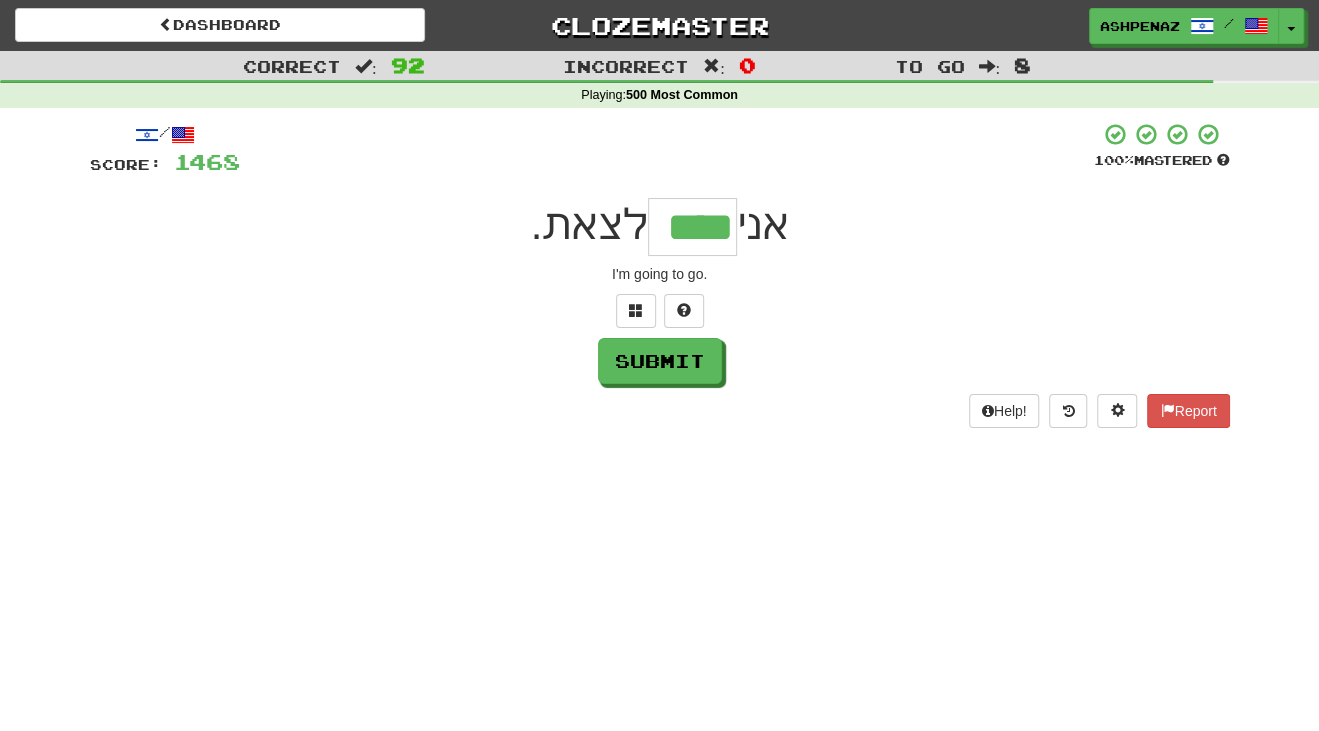 type on "****" 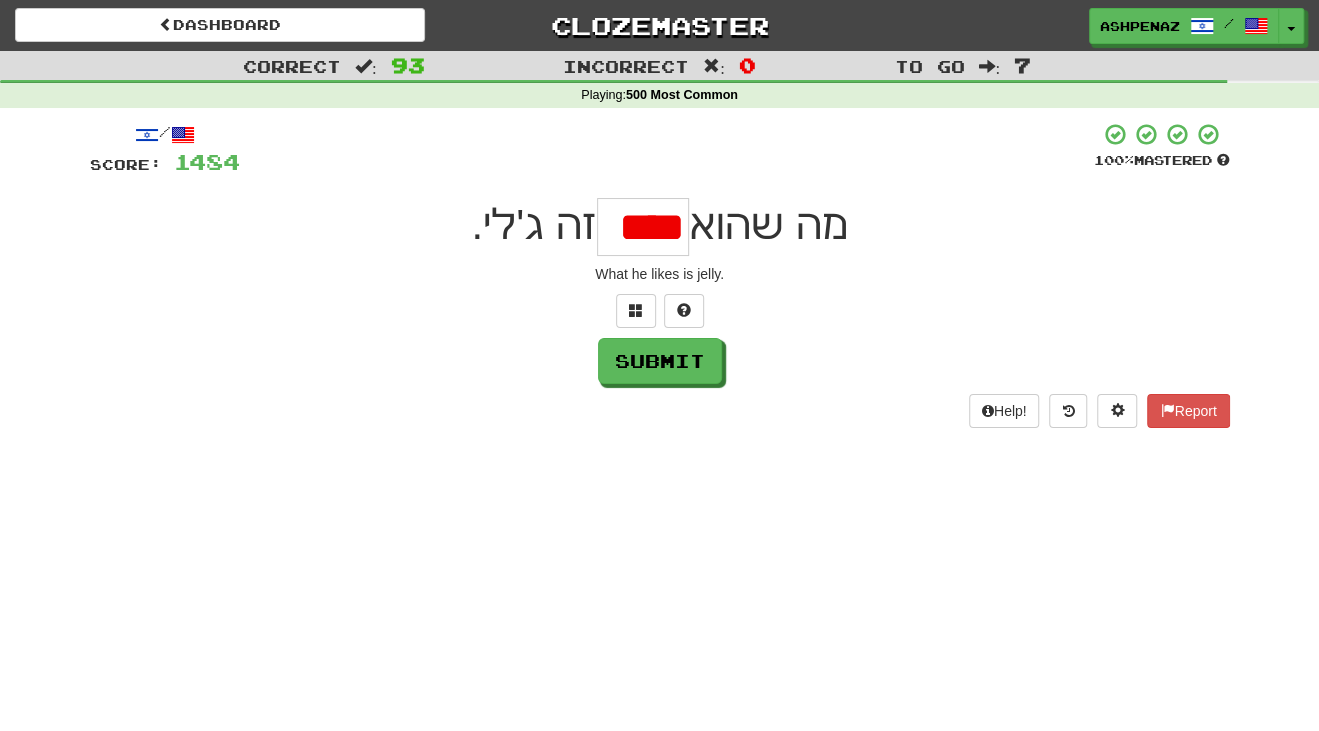 scroll, scrollTop: 0, scrollLeft: 0, axis: both 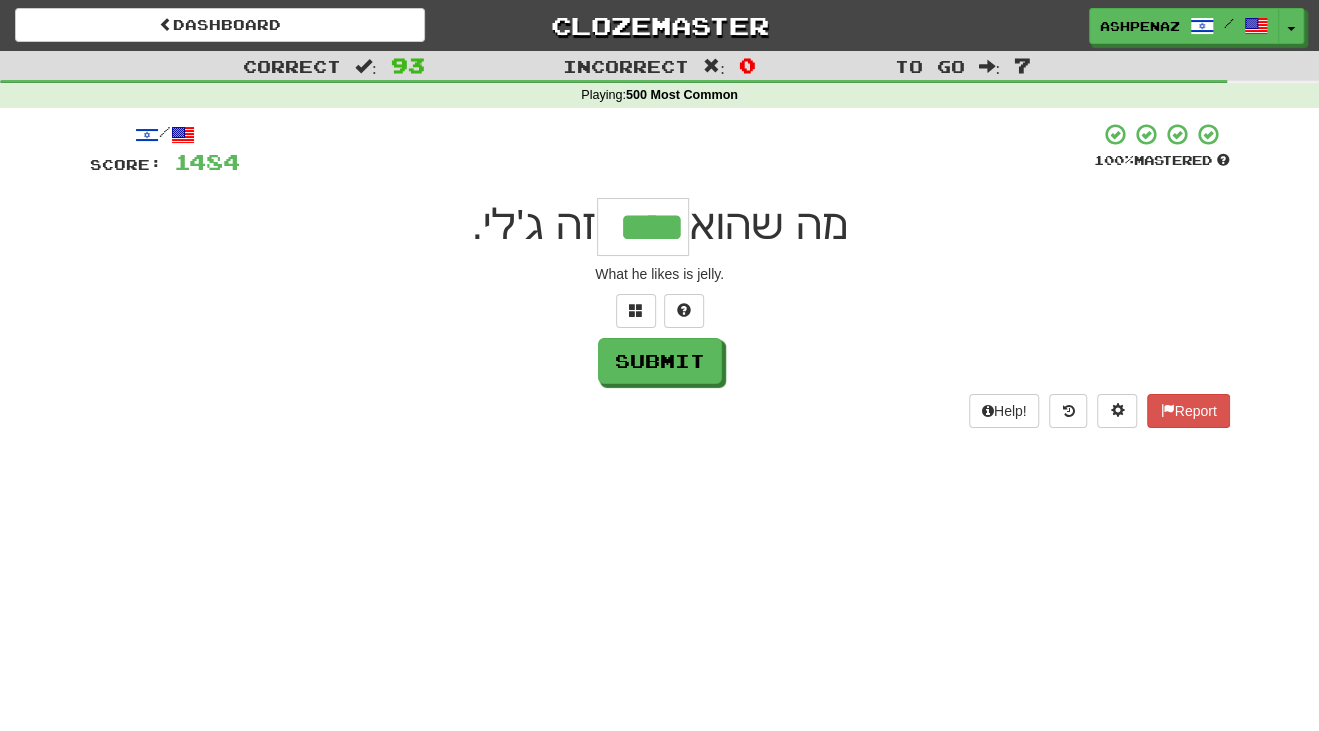 type on "****" 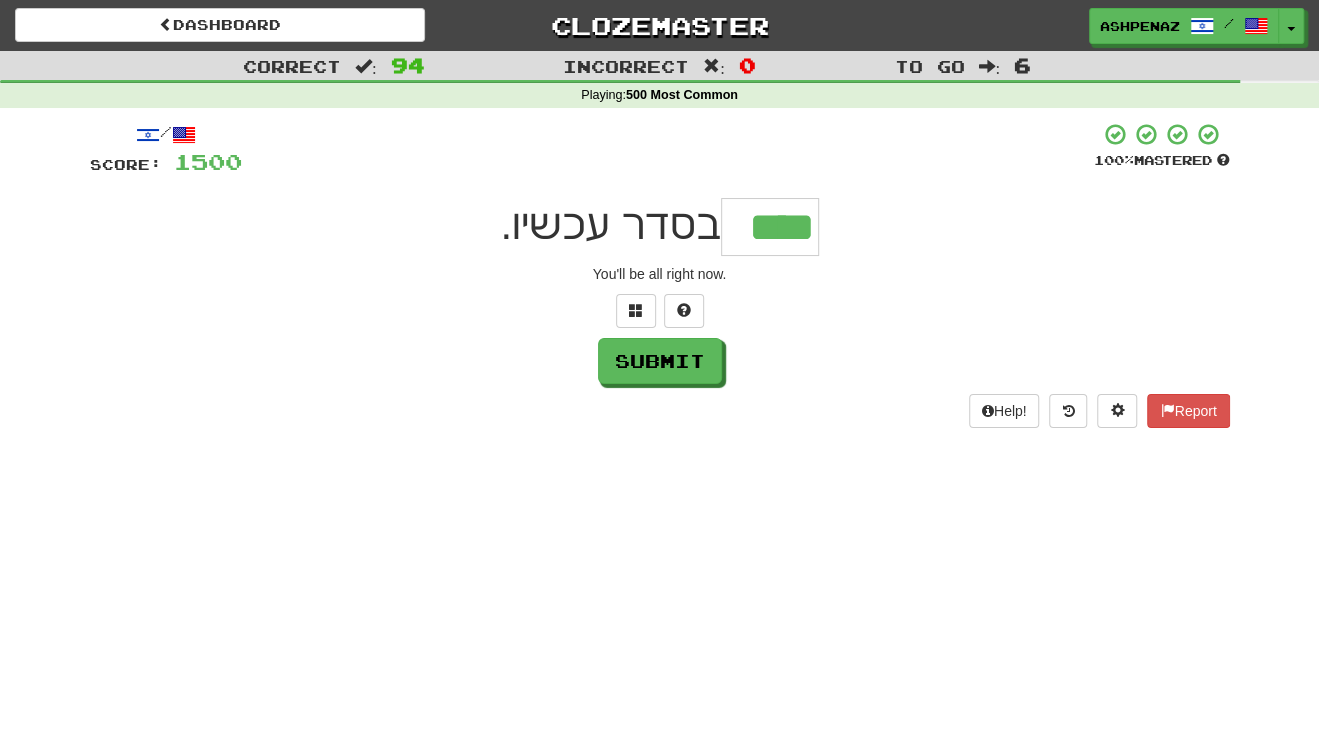 type on "****" 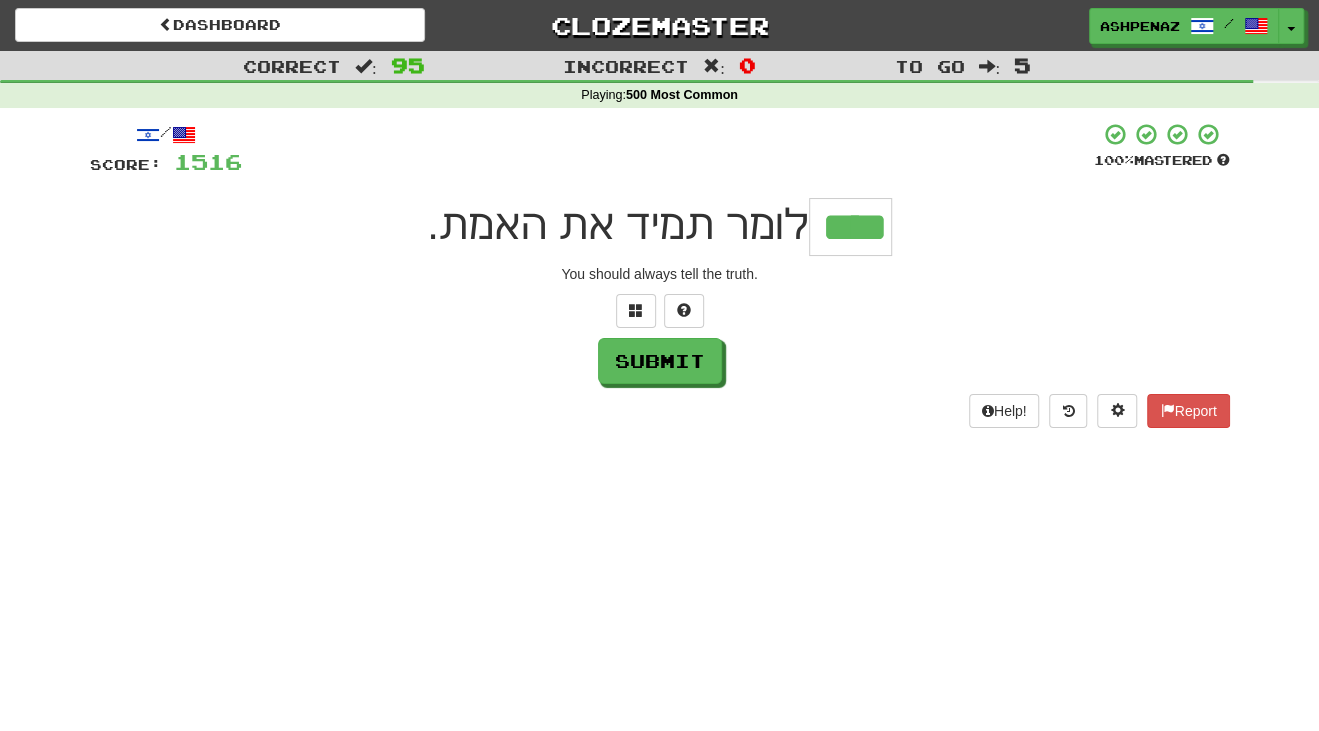 type on "****" 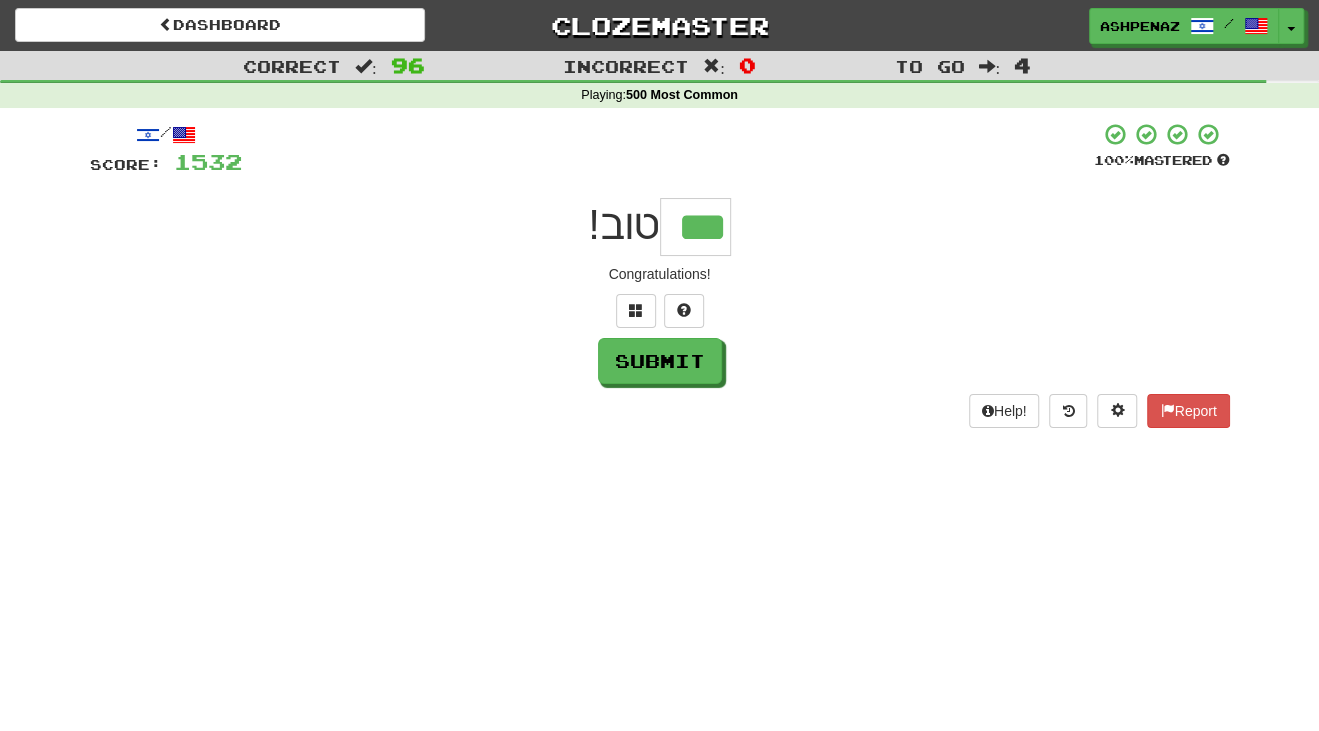 type on "***" 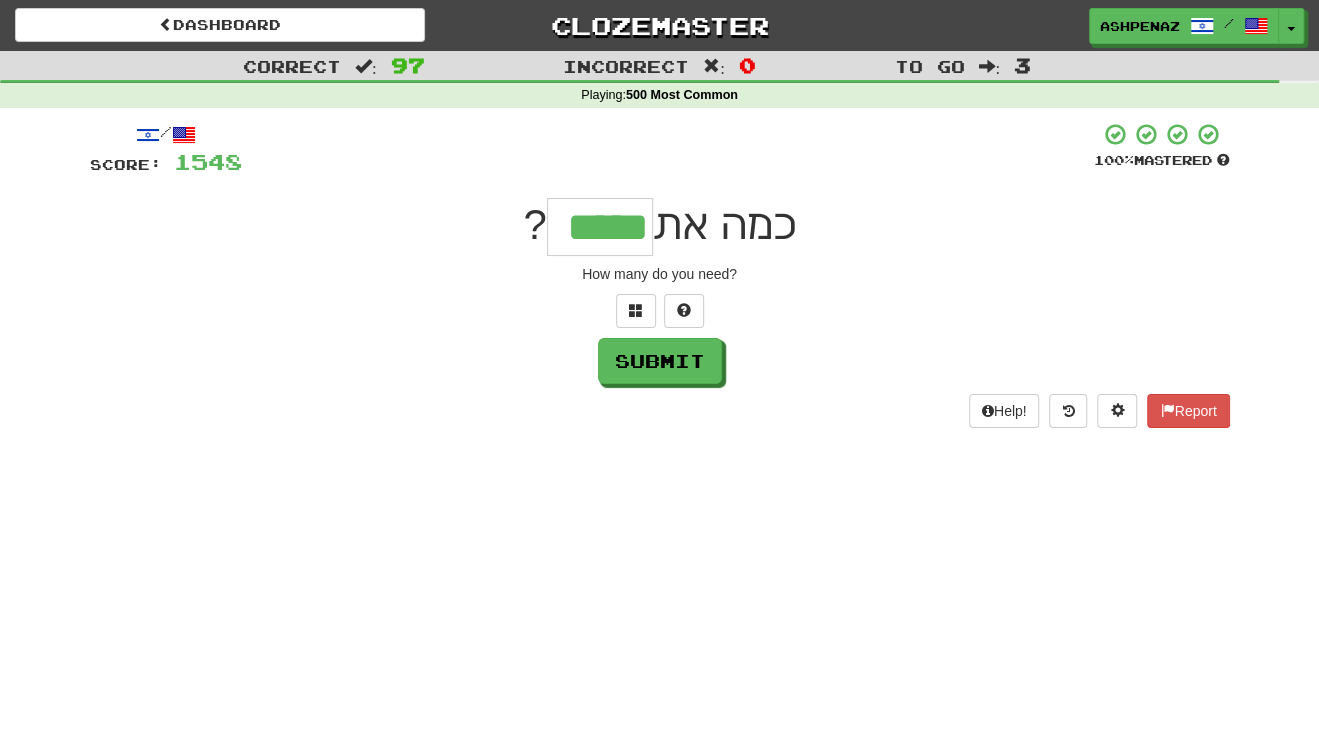 type on "*****" 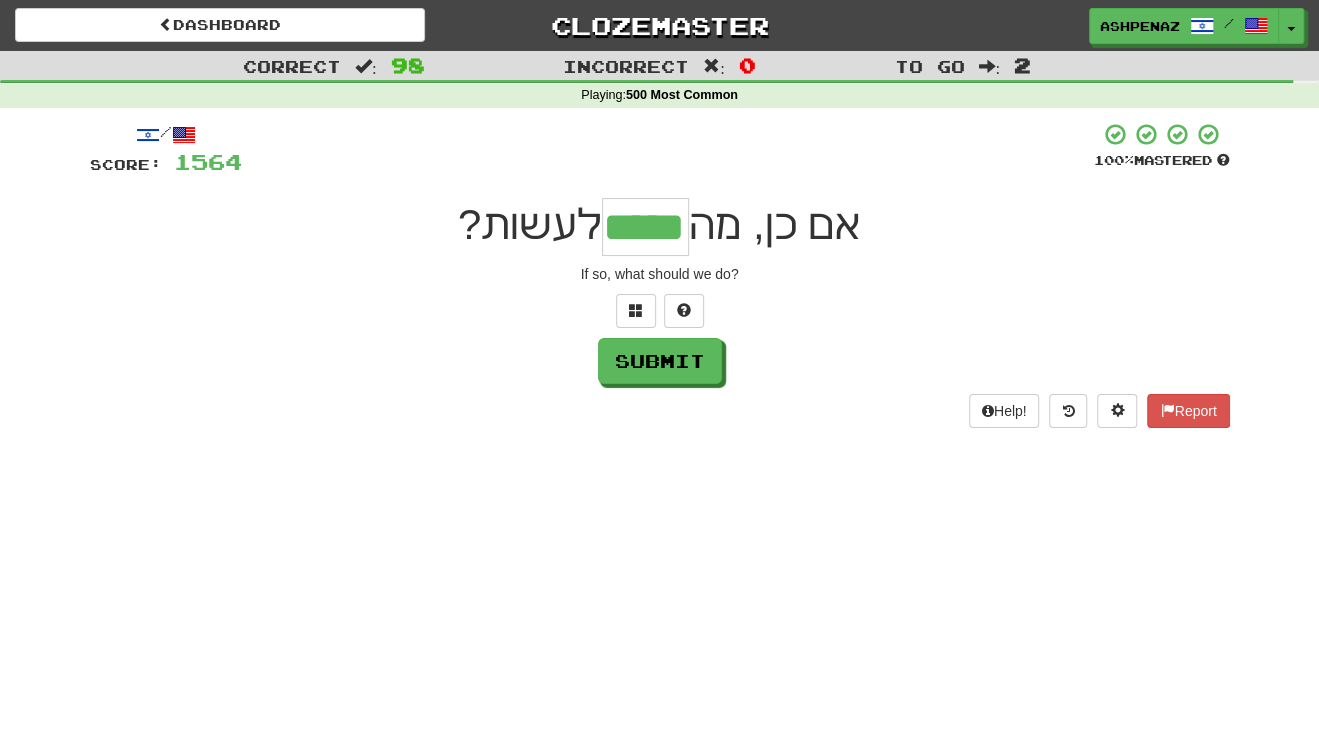 type on "*****" 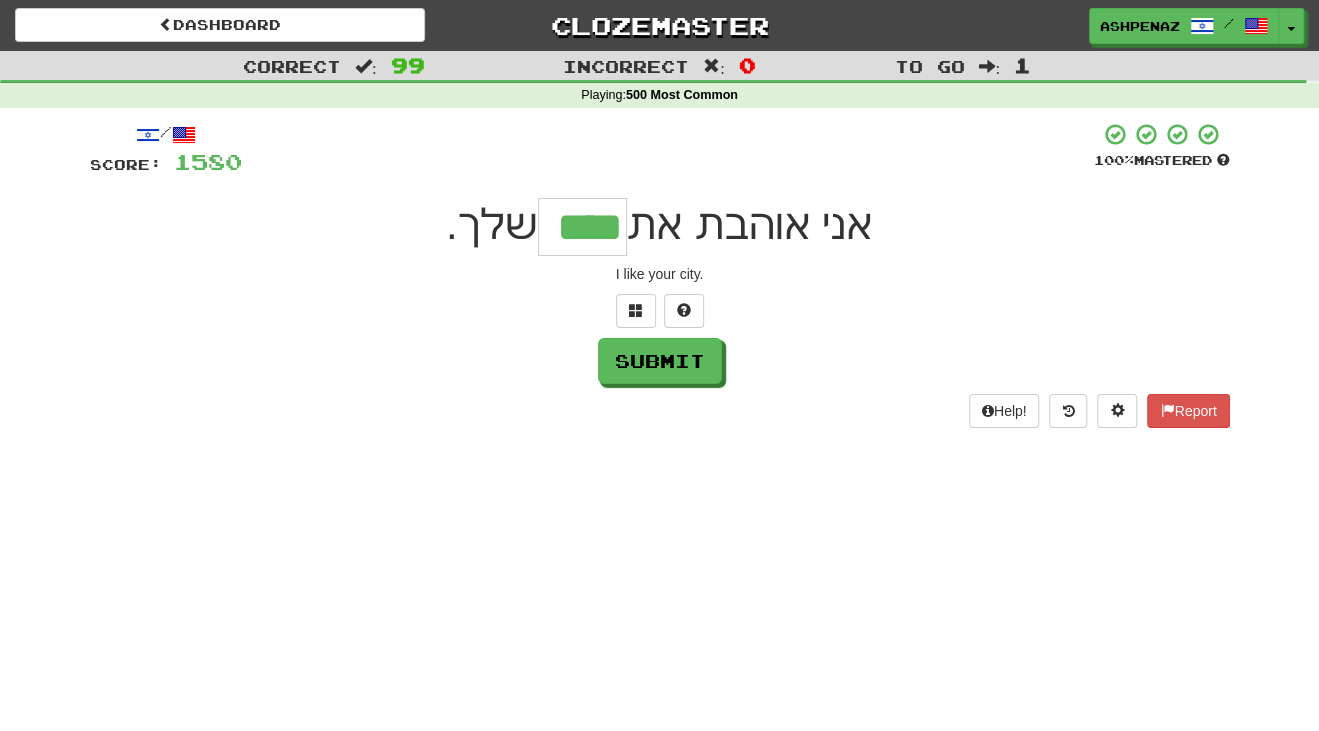type on "****" 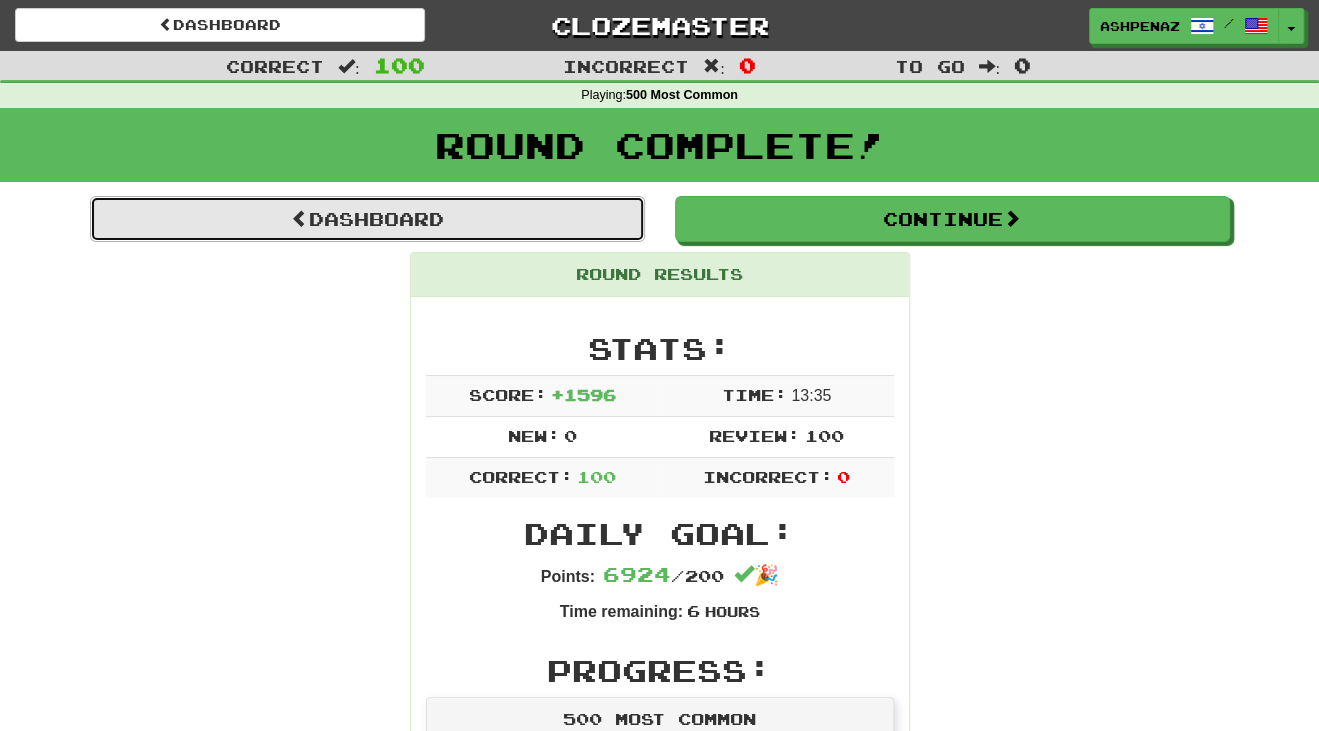 click on "Dashboard" at bounding box center [367, 219] 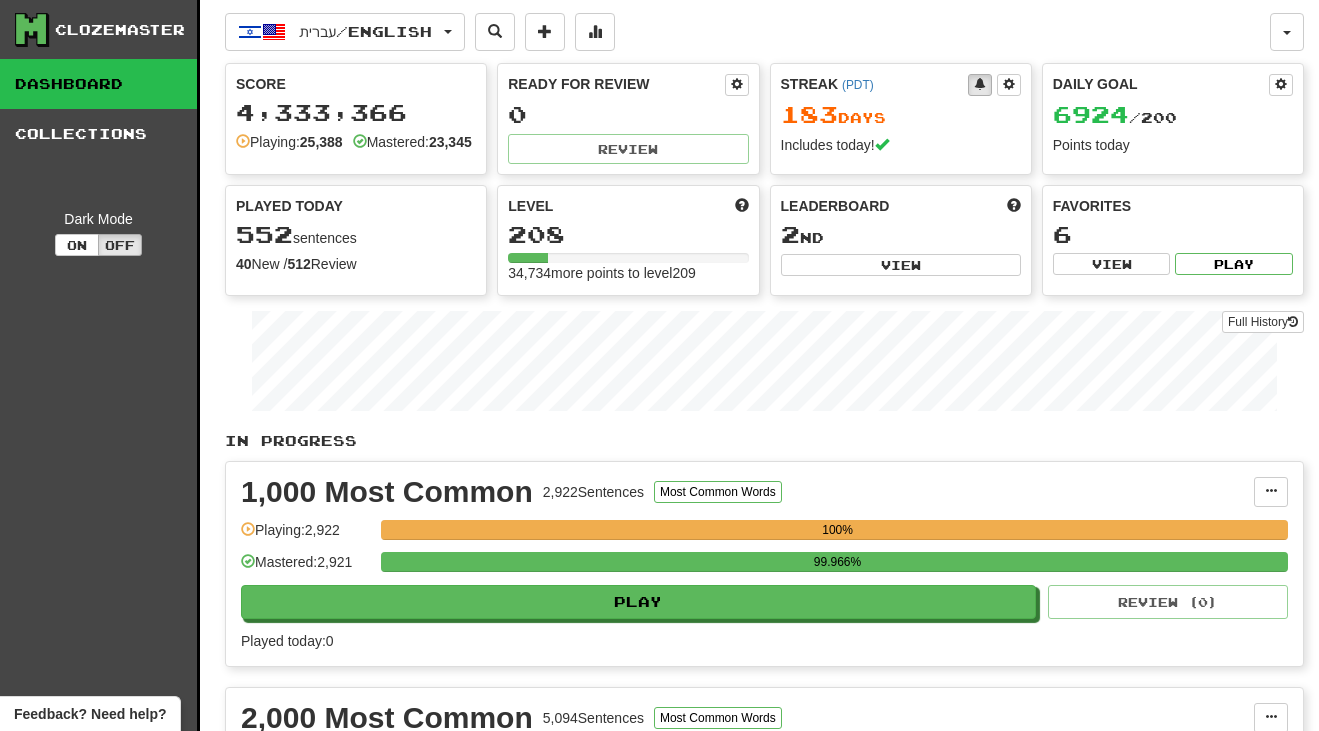 scroll, scrollTop: 0, scrollLeft: 0, axis: both 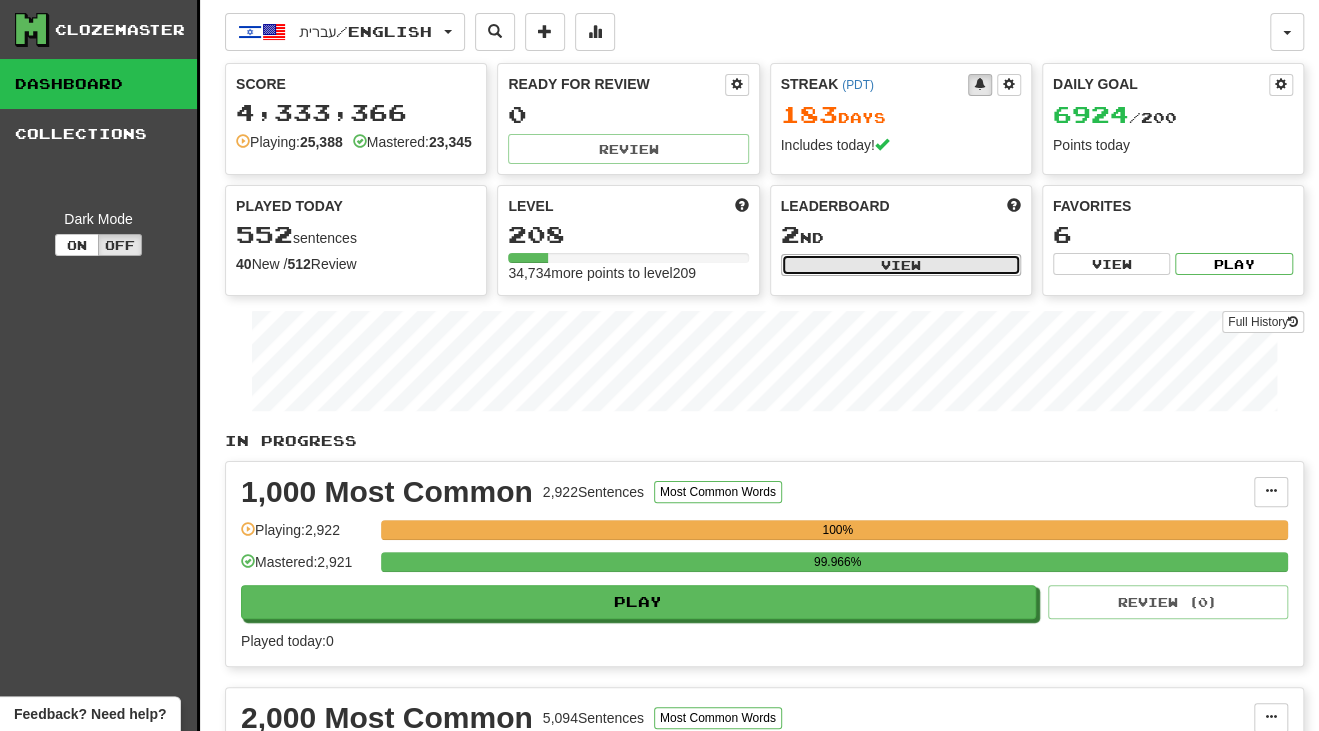 click on "View" at bounding box center (901, 265) 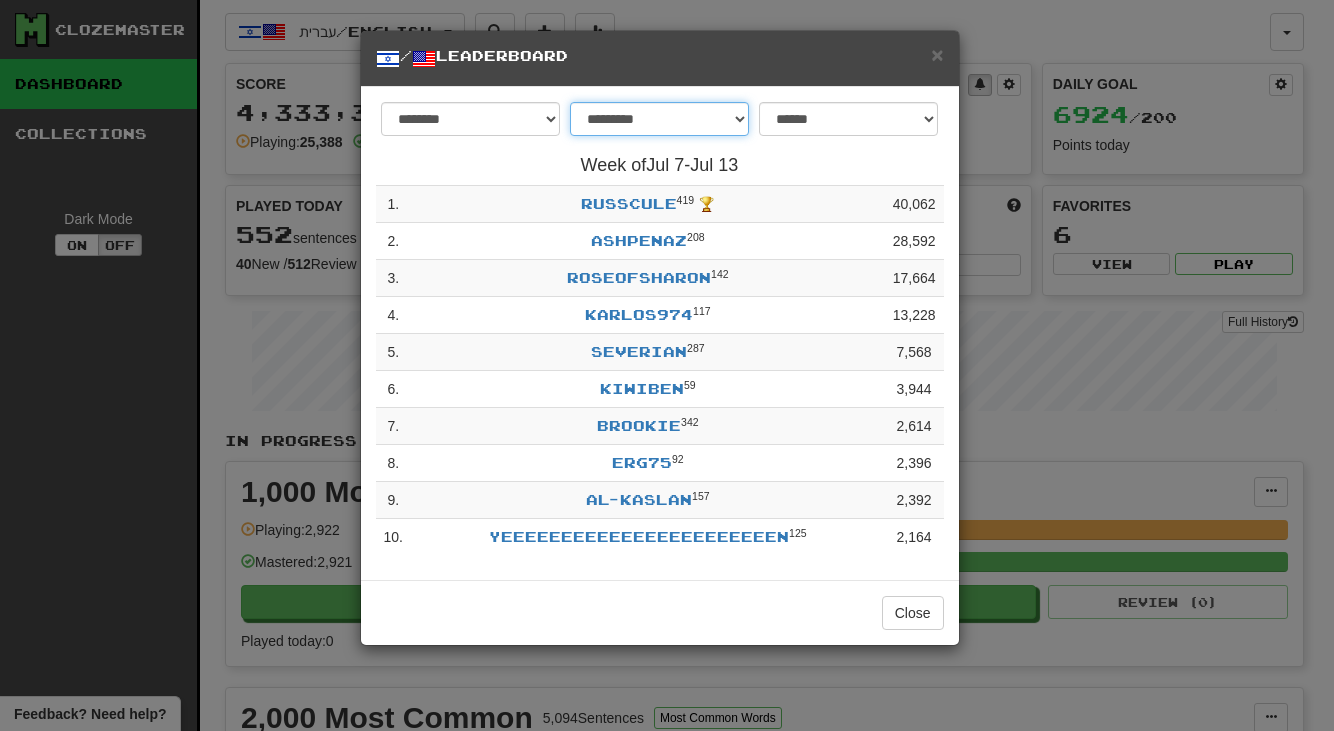 click on "**********" at bounding box center [659, 119] 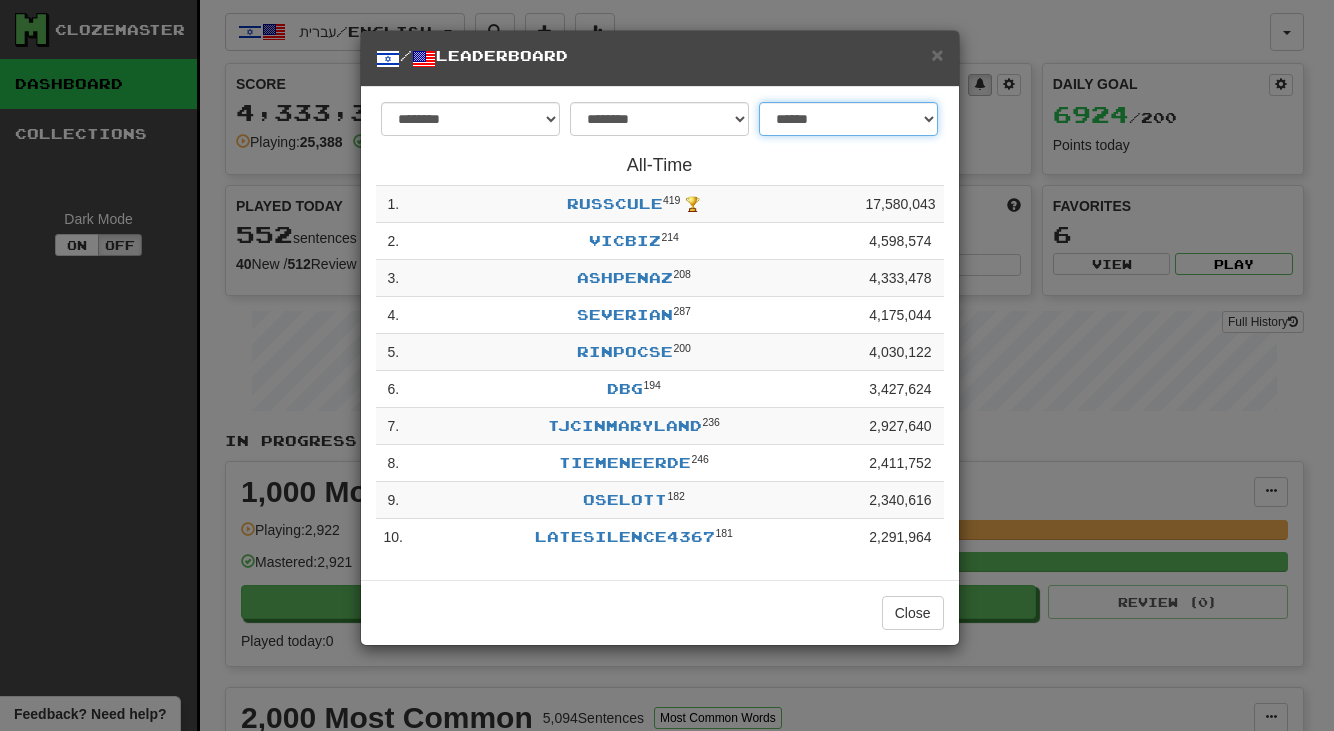 click on "**********" at bounding box center [848, 119] 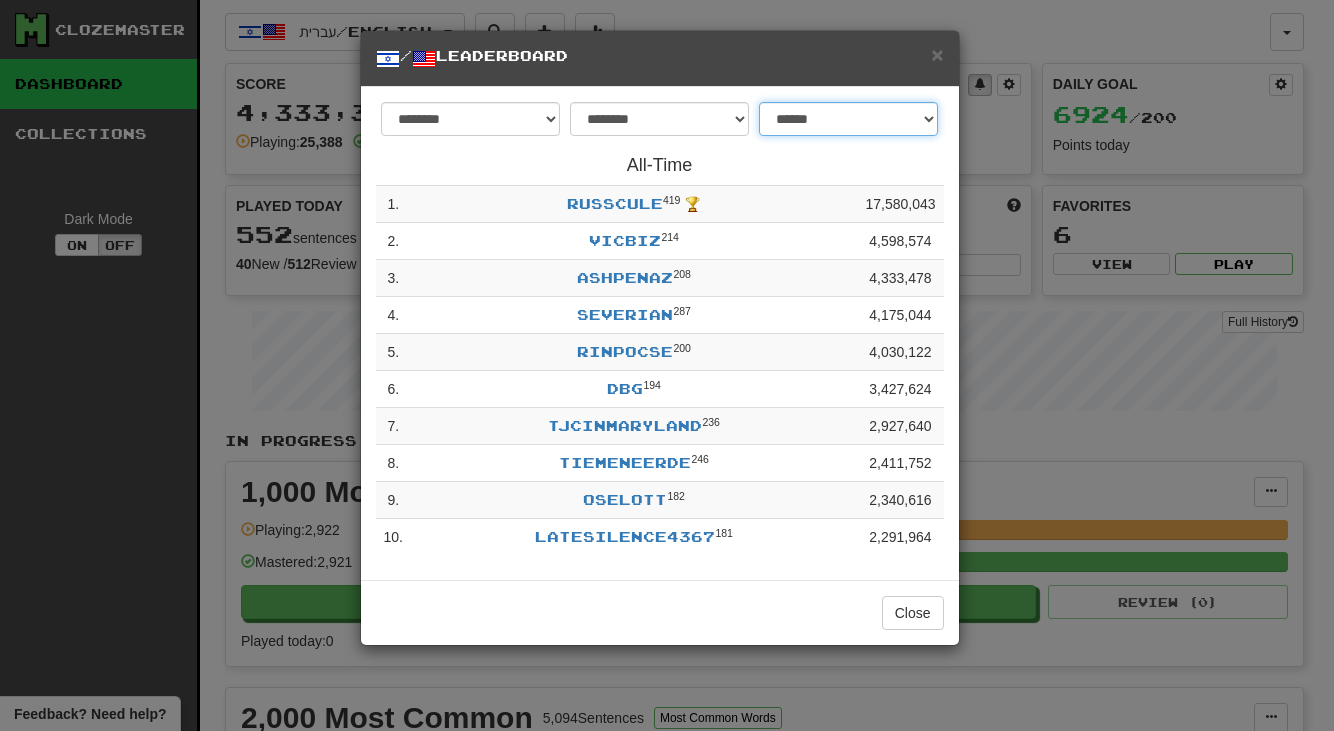 select on "**********" 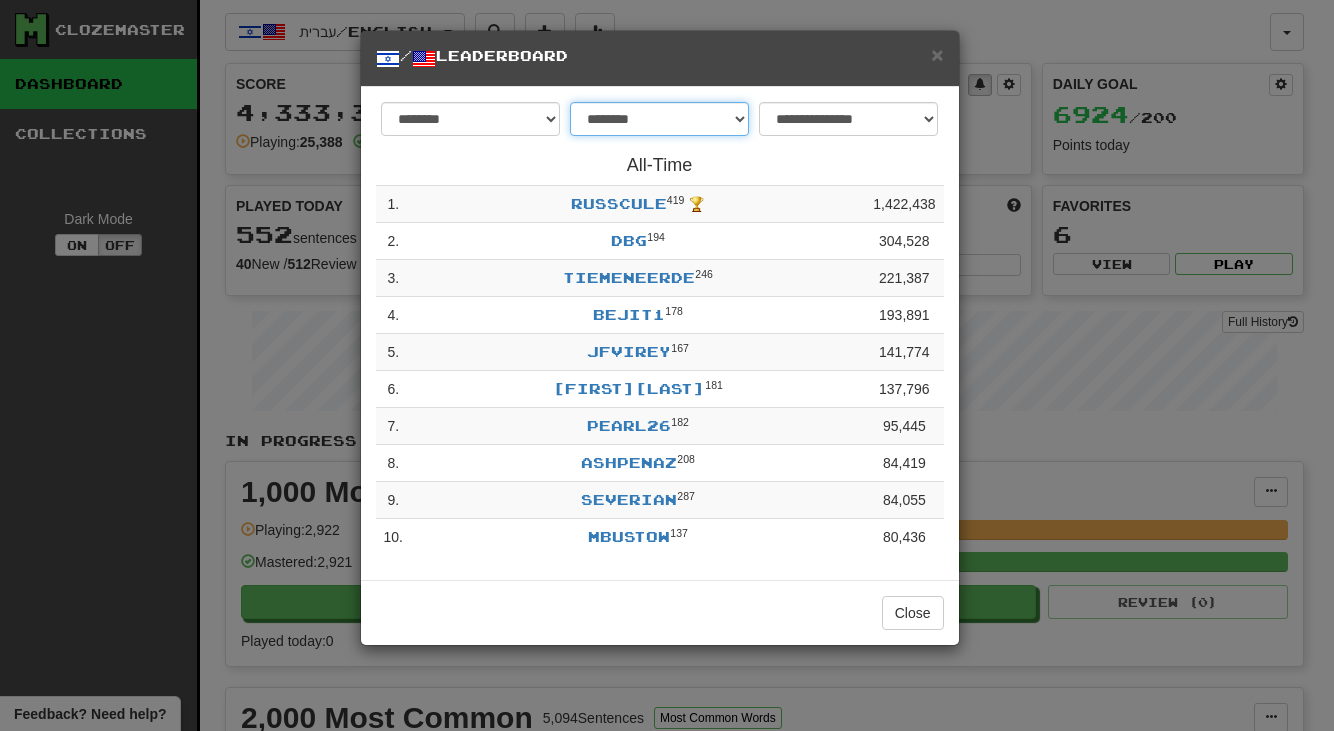 click on "**********" at bounding box center [659, 119] 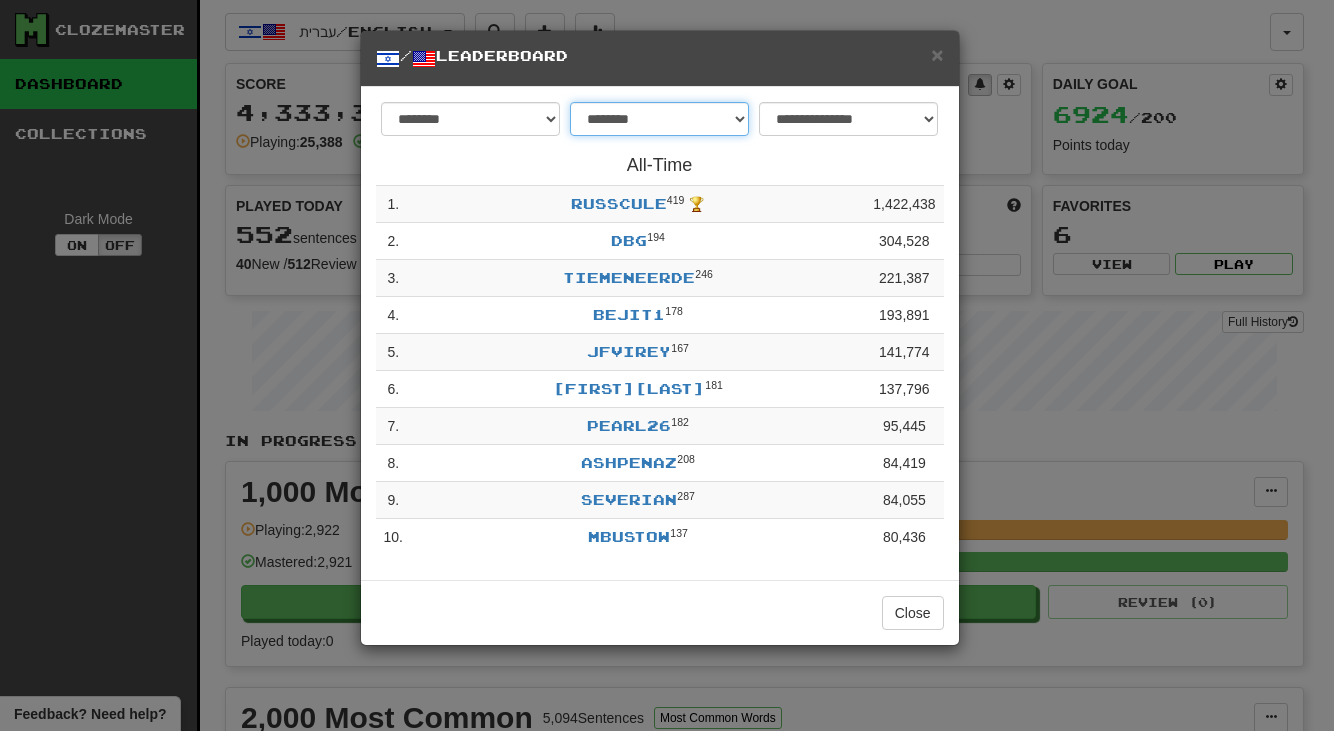 select on "******" 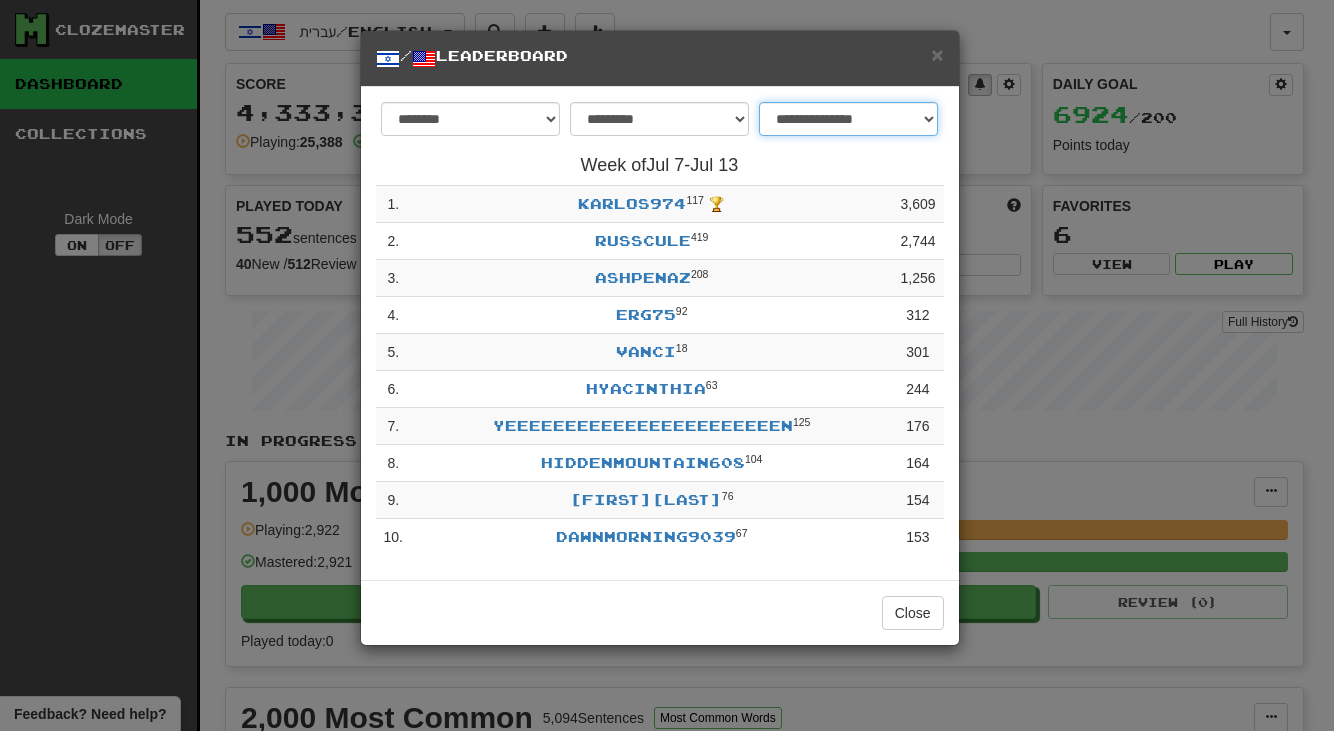 click on "**********" at bounding box center (848, 119) 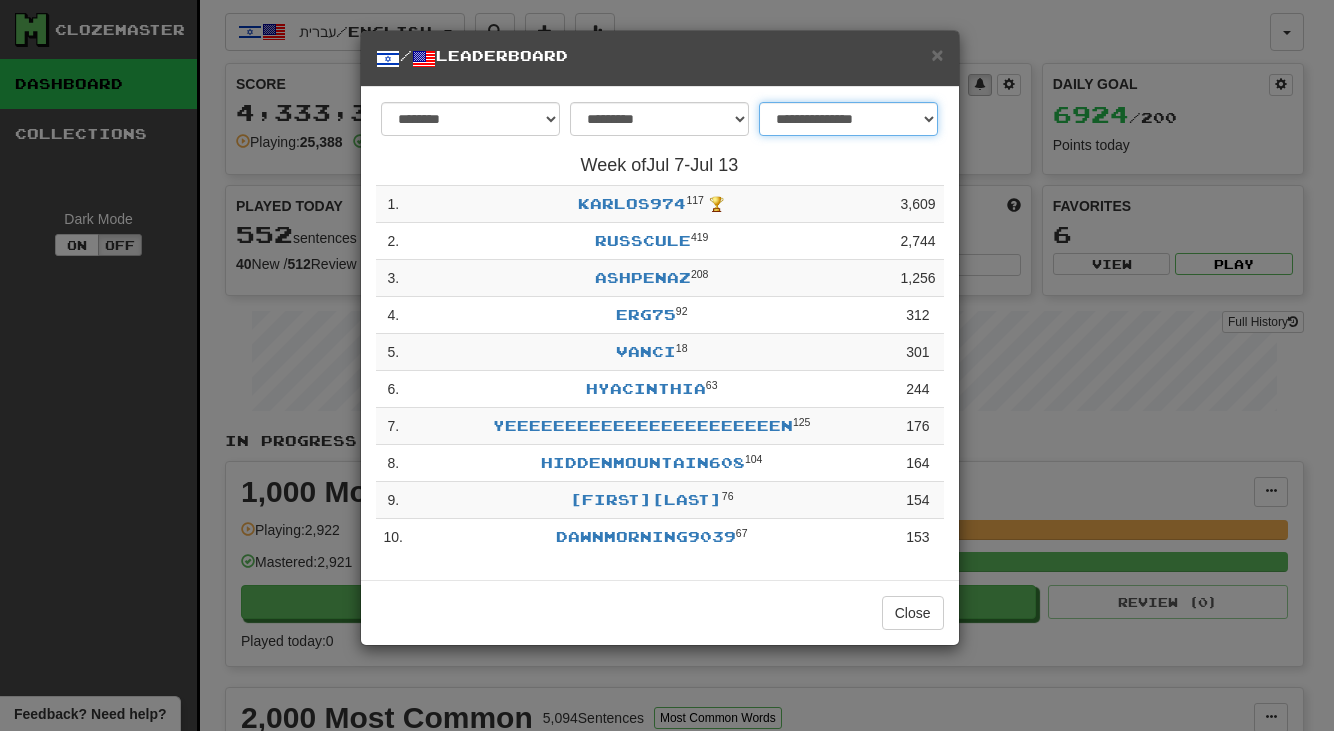 select on "**********" 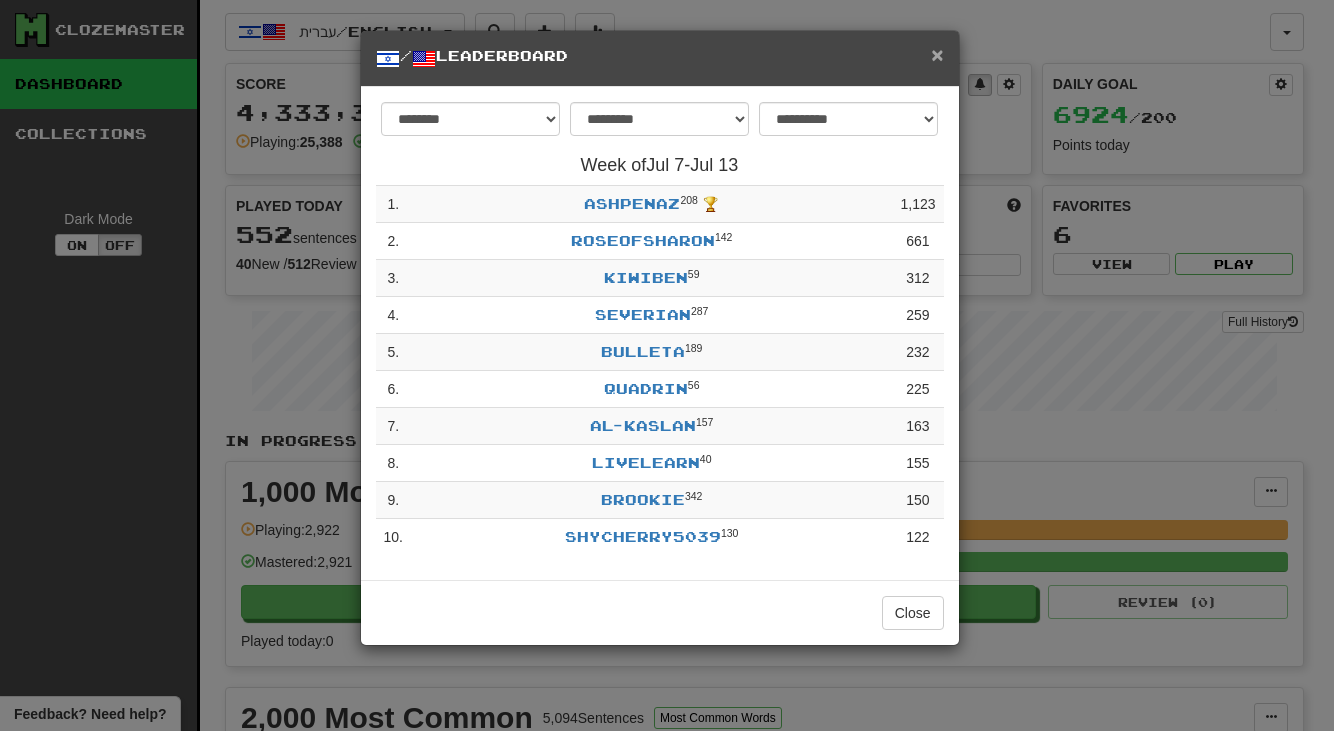 click on "×" at bounding box center [937, 54] 